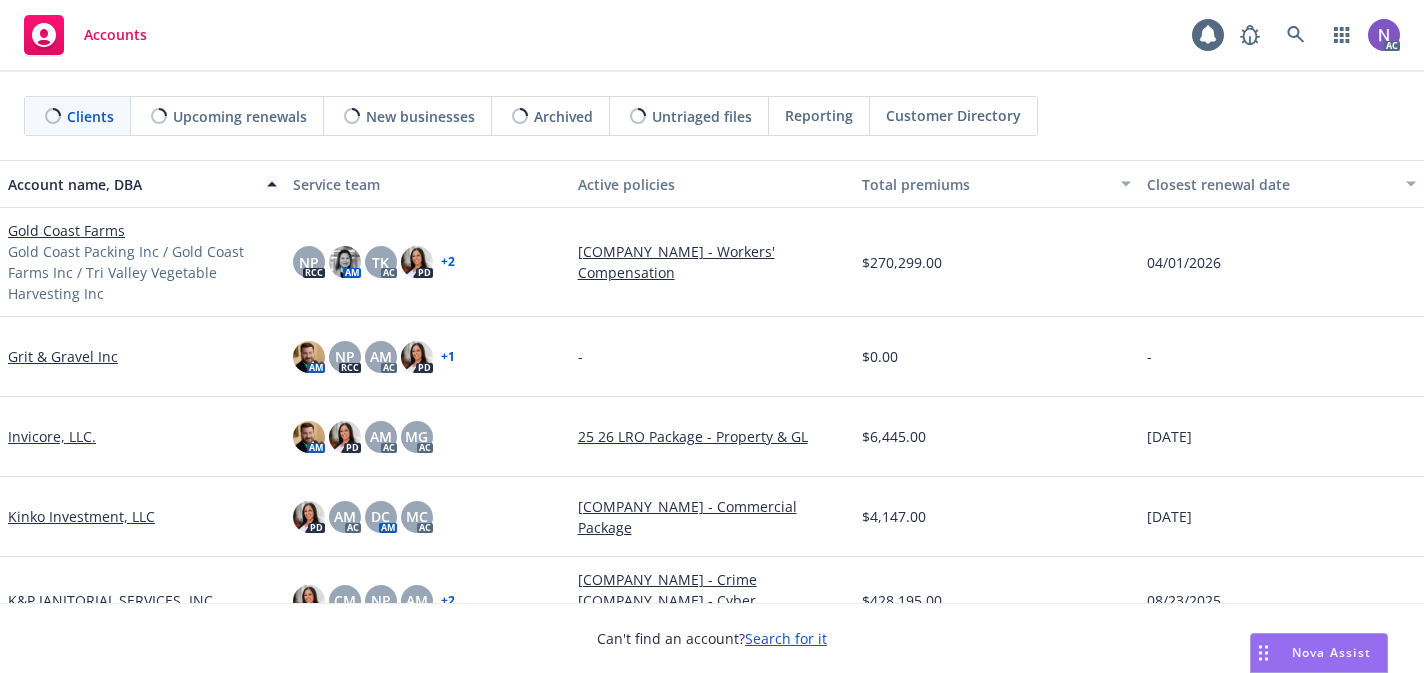 scroll, scrollTop: 0, scrollLeft: 0, axis: both 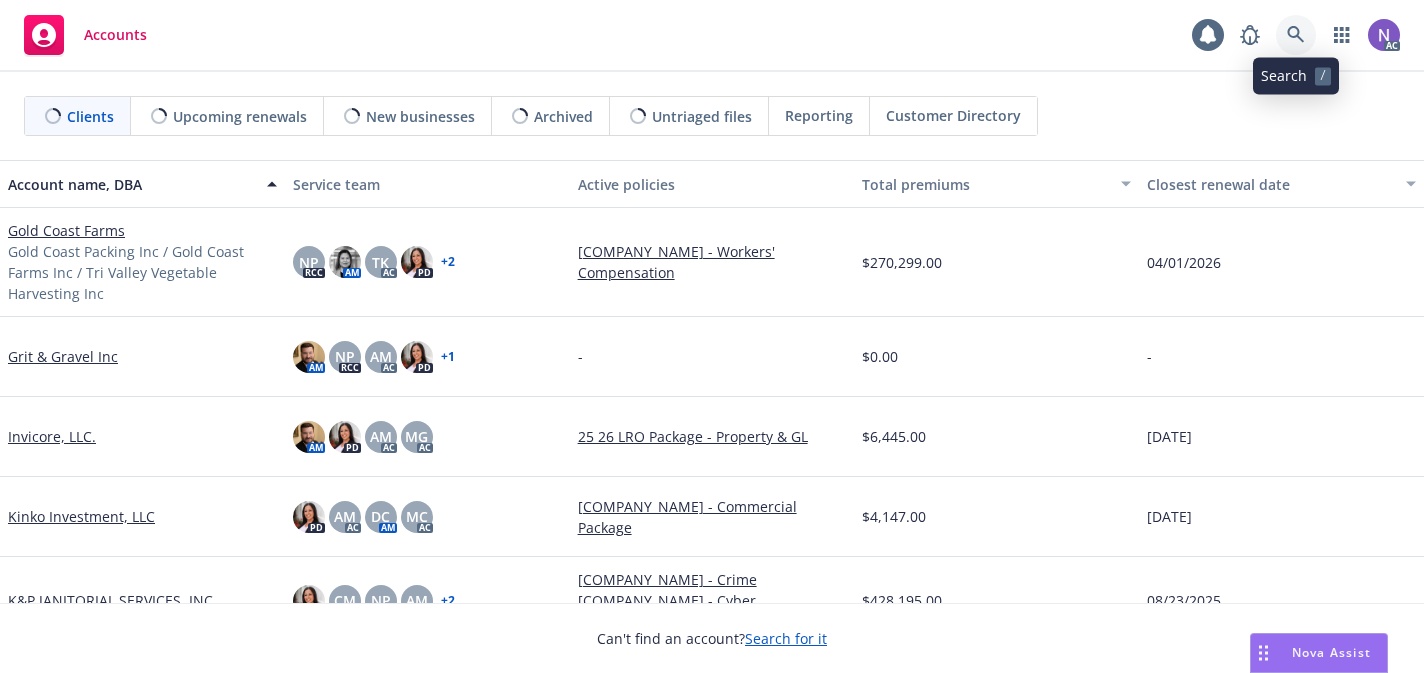click 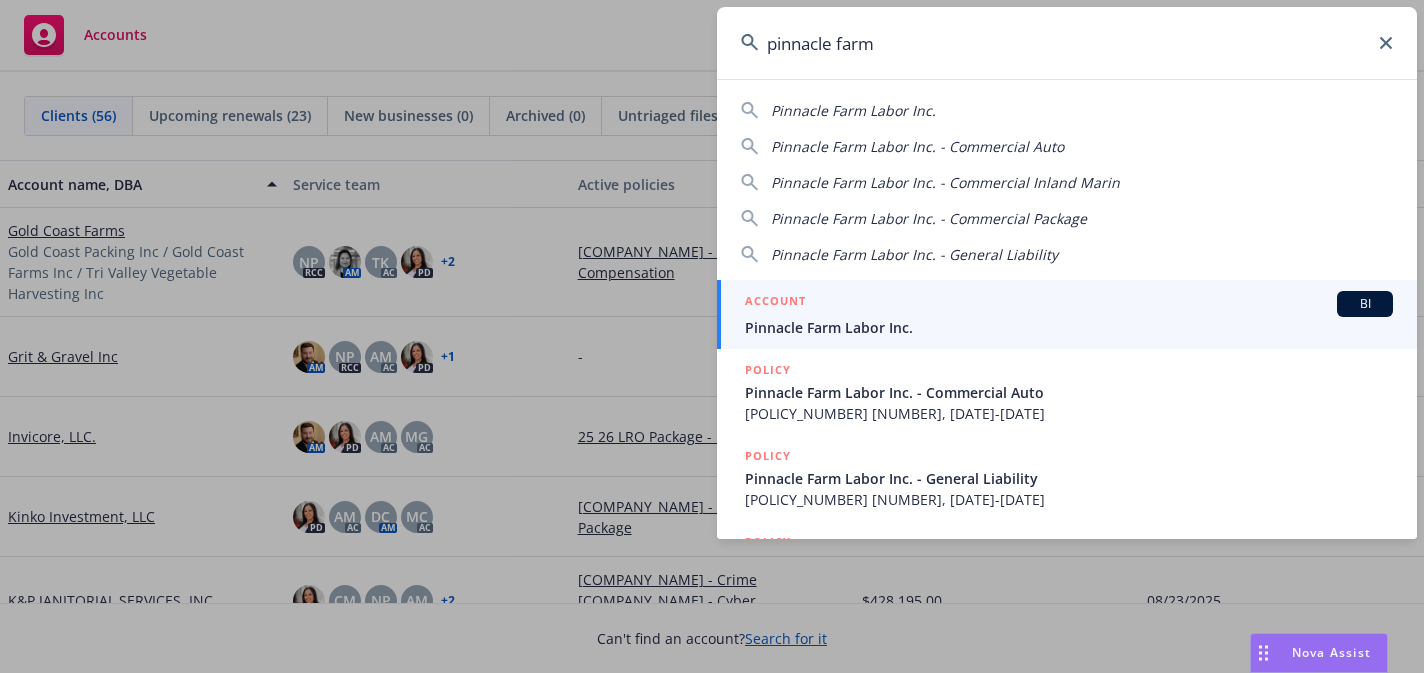 type on "pinnacle farm" 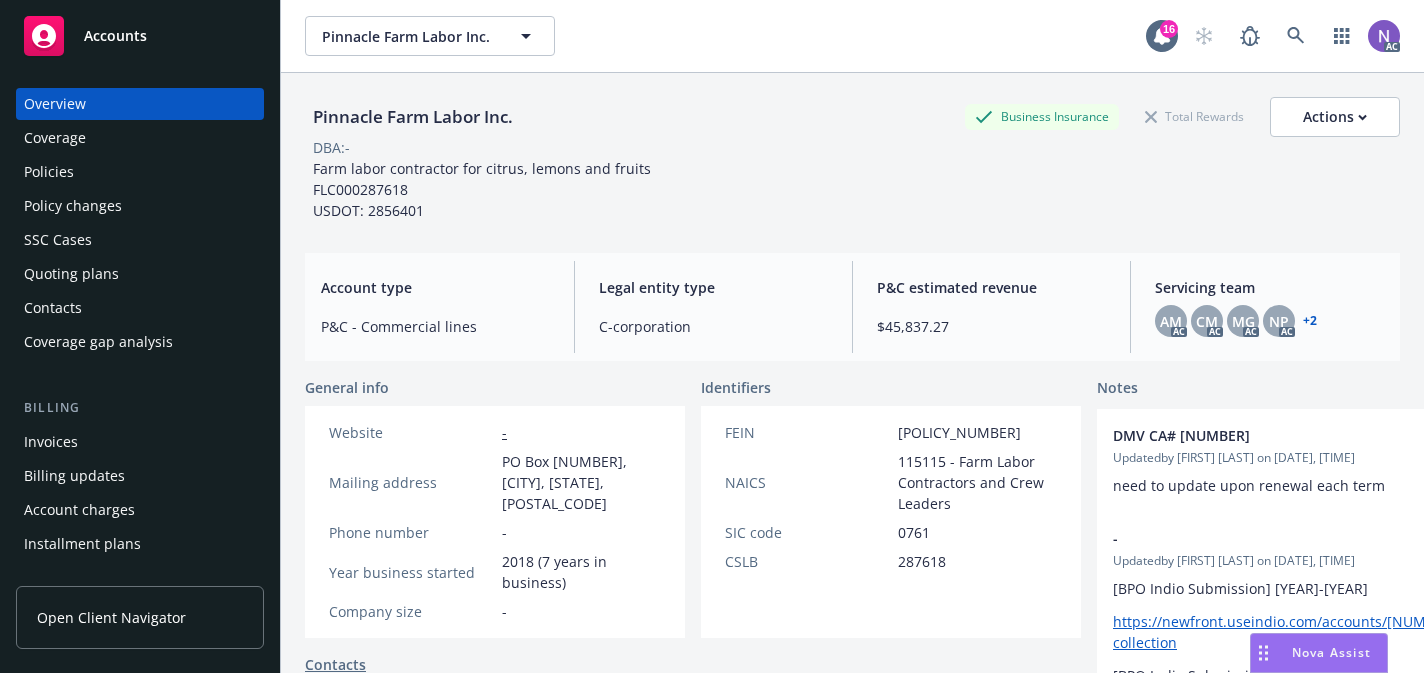 click on "Policies" at bounding box center (140, 172) 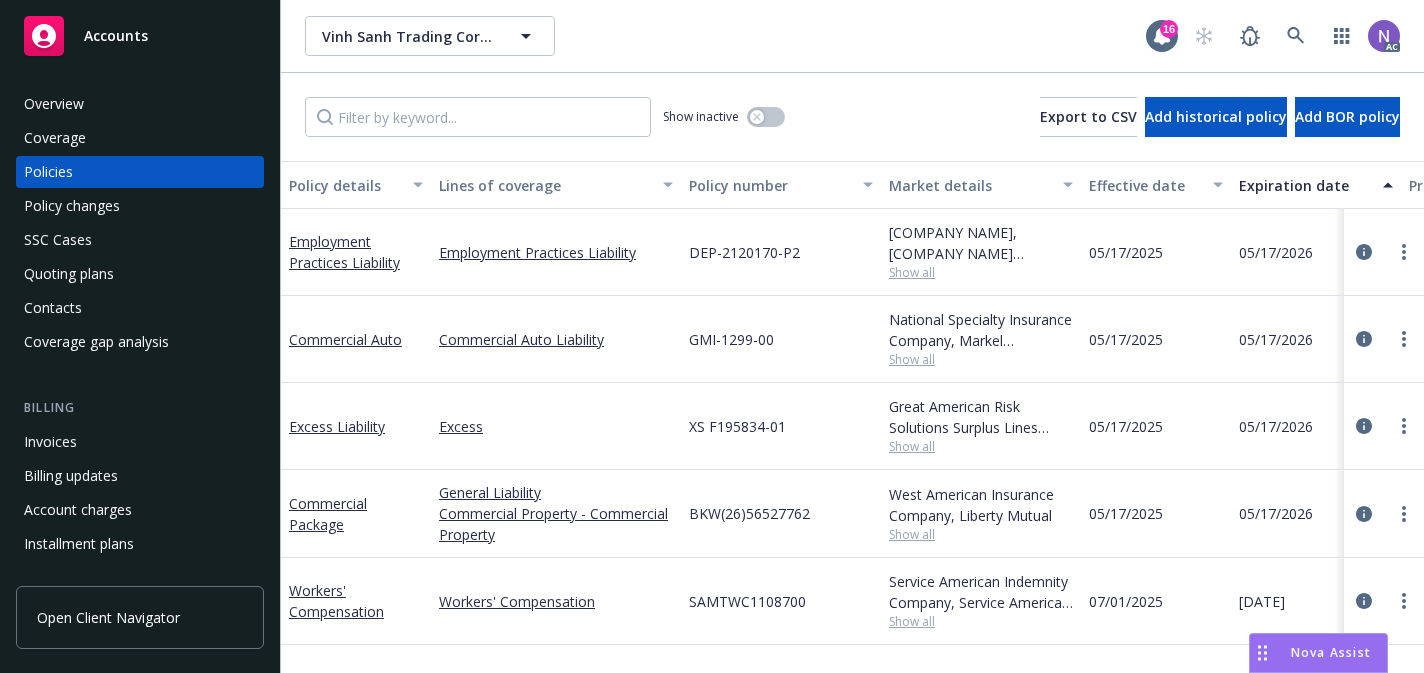 scroll, scrollTop: 0, scrollLeft: 0, axis: both 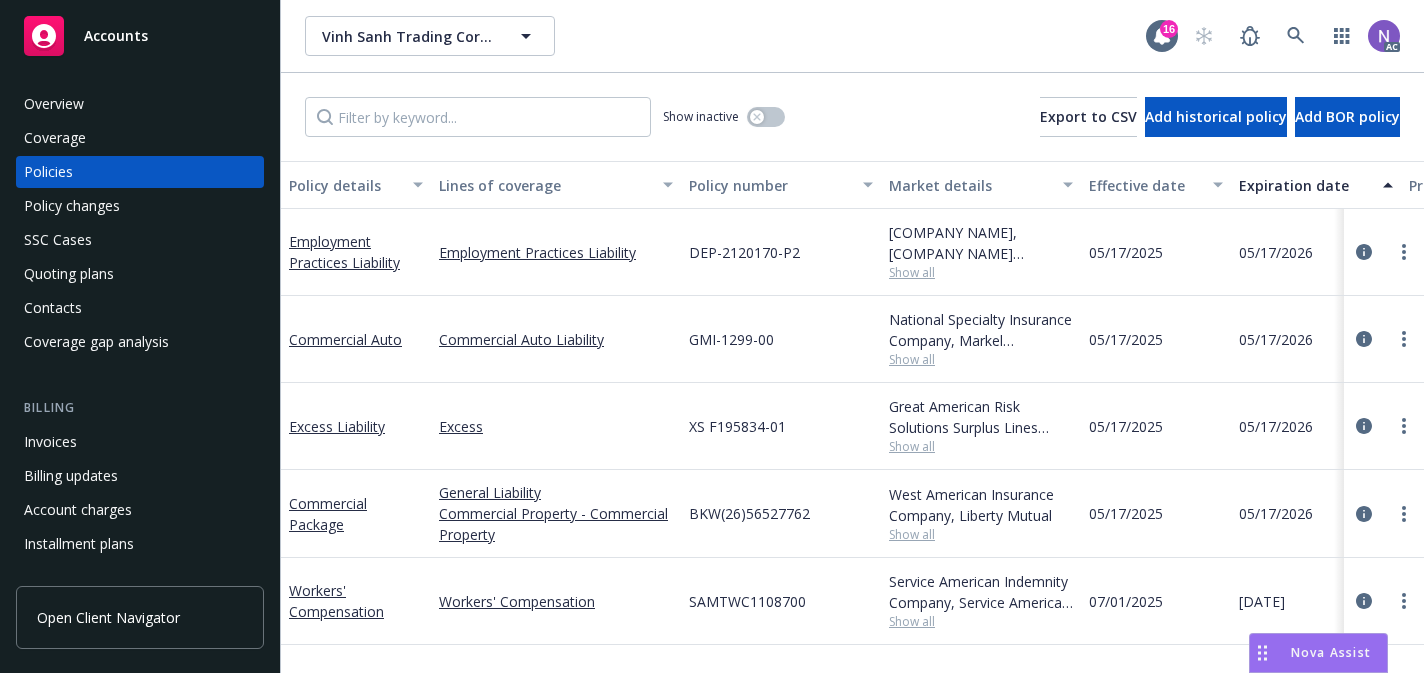 click on "Nova Assist" at bounding box center (1331, 652) 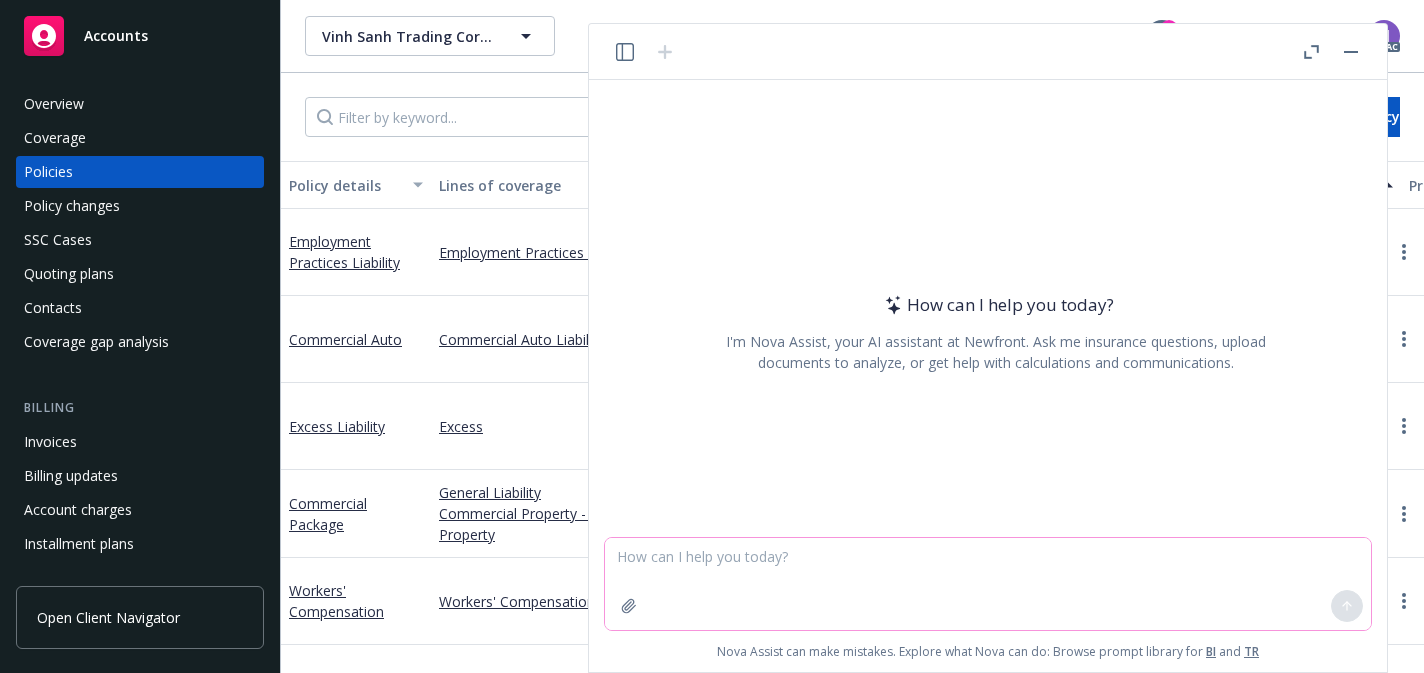 click at bounding box center [988, 584] 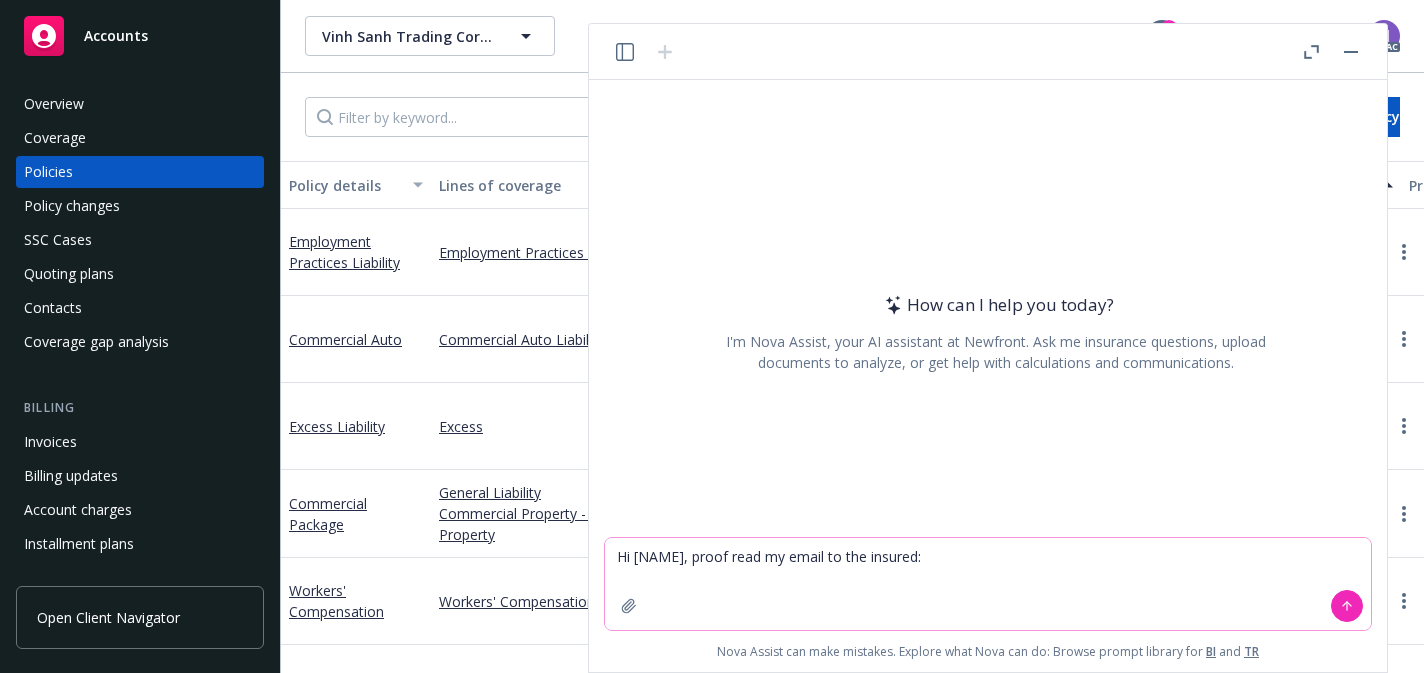 paste on "Hi Stacy,
Thanks for your patience while we worked with Liberty Mutual on this. The additional premium of $38,874.00 is related to the physical audit conducted on your Commercial Package policy at expiration. $26,185.00 of this additional premium is from the amended schedules on the renewal policy, and the other $12,689.00 is a premium adjustment based on the audited exposures on the expired policy. I've attached copies of these endorsements for your reference. For clarity, the reported sales prior to expiration were $100,000,000, and the audit results reflect sales to be $131,245,208.
This audit was completed on 07/03/2025 with a Liberty Mutual auditor. In order to receive a copy of the audit worksheets, we will need you to complete the attached authorization release form. If you'd like us to forward you a copy via DocuSign for convenience, please let me know. Thank you!" 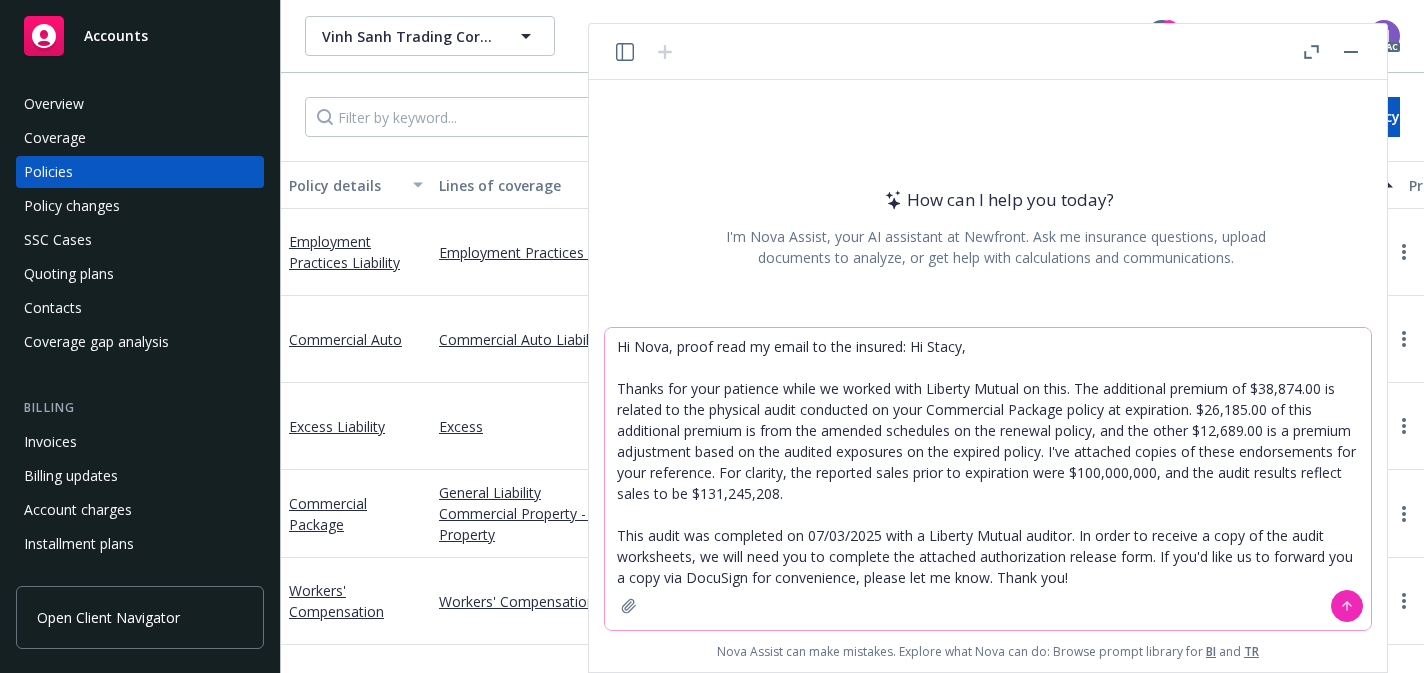 click on "Hi Nova, proof read my email to the insured: Hi Stacy,
Thanks for your patience while we worked with Liberty Mutual on this. The additional premium of $38,874.00 is related to the physical audit conducted on your Commercial Package policy at expiration. $26,185.00 of this additional premium is from the amended schedules on the renewal policy, and the other $12,689.00 is a premium adjustment based on the audited exposures on the expired policy. I've attached copies of these endorsements for your reference. For clarity, the reported sales prior to expiration were $100,000,000, and the audit results reflect sales to be $131,245,208.
This audit was completed on 07/03/2025 with a Liberty Mutual auditor. In order to receive a copy of the audit worksheets, we will need you to complete the attached authorization release form. If you'd like us to forward you a copy via DocuSign for convenience, please let me know. Thank you!" at bounding box center [988, 479] 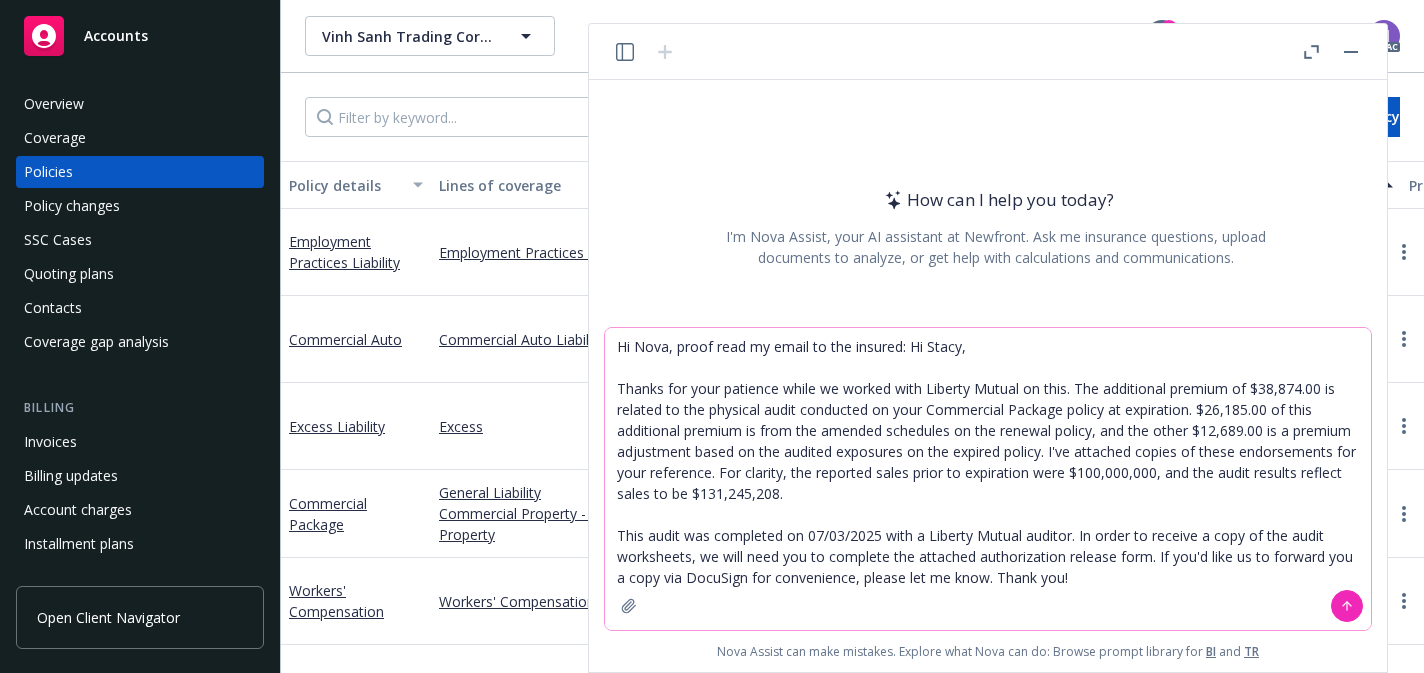 type on "Hi Nova, proof read my email to the insured:
Hi Stacy,
Thanks for your patience while we worked with Liberty Mutual on this. The additional premium of $38,874.00 is related to the physical audit conducted on your Commercial Package policy at expiration. $26,185.00 of this additional premium is from the amended schedules on the renewal policy, and the other $12,689.00 is a premium adjustment based on the audited exposures on the expired policy. I've attached copies of these endorsements for your reference. For clarity, the reported sales prior to expiration were $100,000,000, and the audit results reflect sales to be $131,245,208.
This audit was completed on [DATE] with a Liberty Mutual auditor. In order to receive a copy of the audit worksheets, we will need you to complete the attached authorization release form. If you'd like us to forward you a copy via DocuSign for convenience, please let me know. Thank you!" 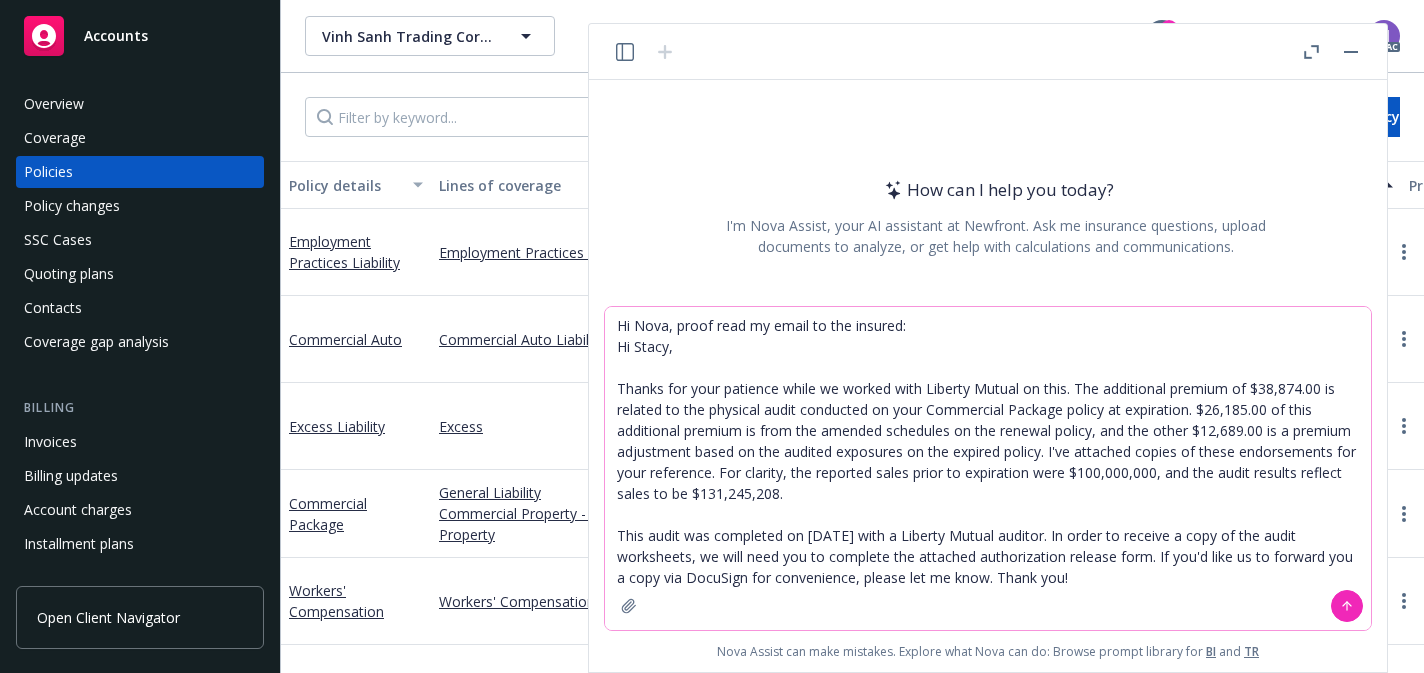 type 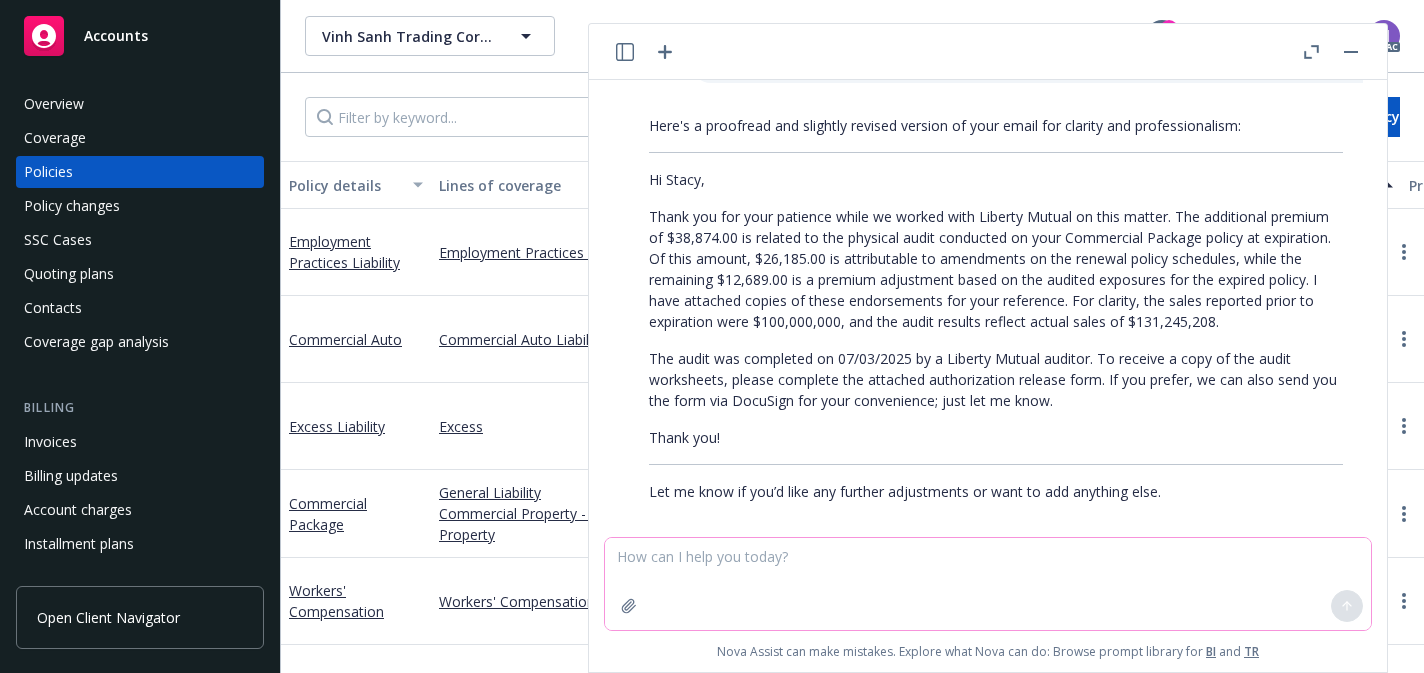 scroll, scrollTop: 321, scrollLeft: 0, axis: vertical 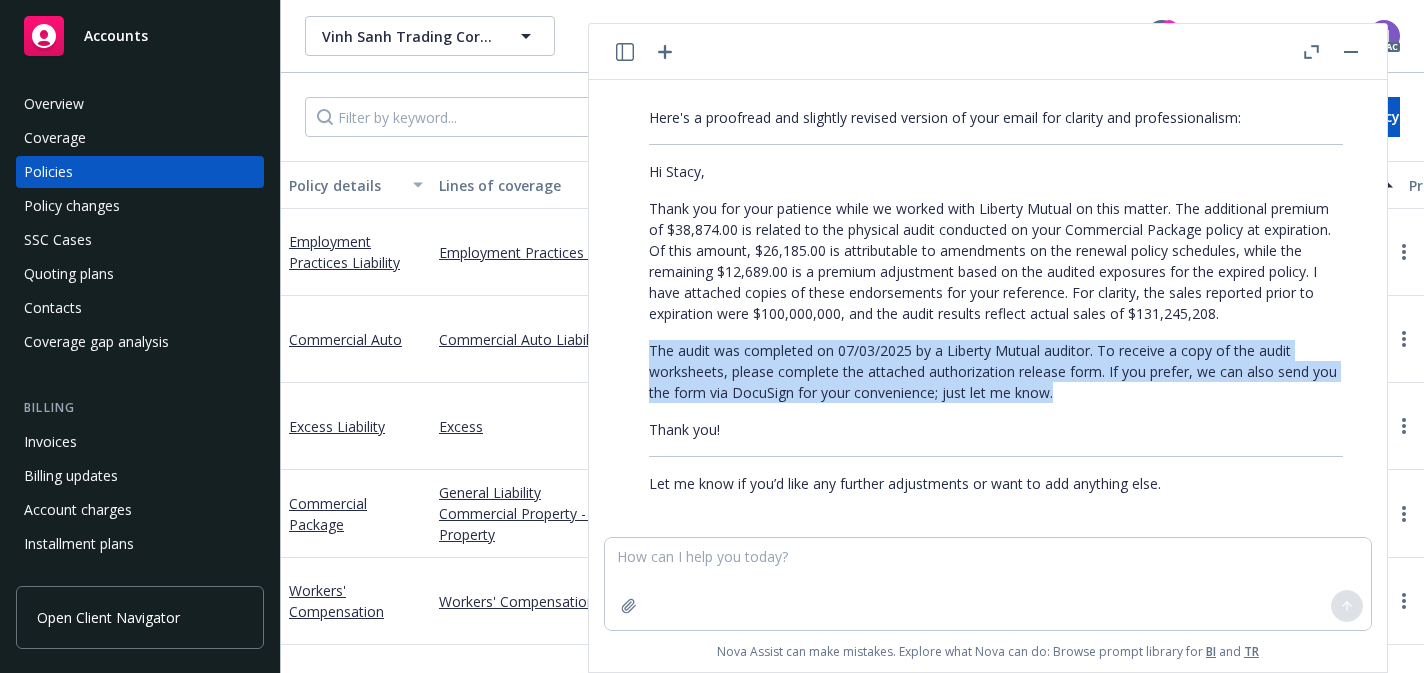 drag, startPoint x: 1070, startPoint y: 396, endPoint x: 646, endPoint y: 336, distance: 428.22424 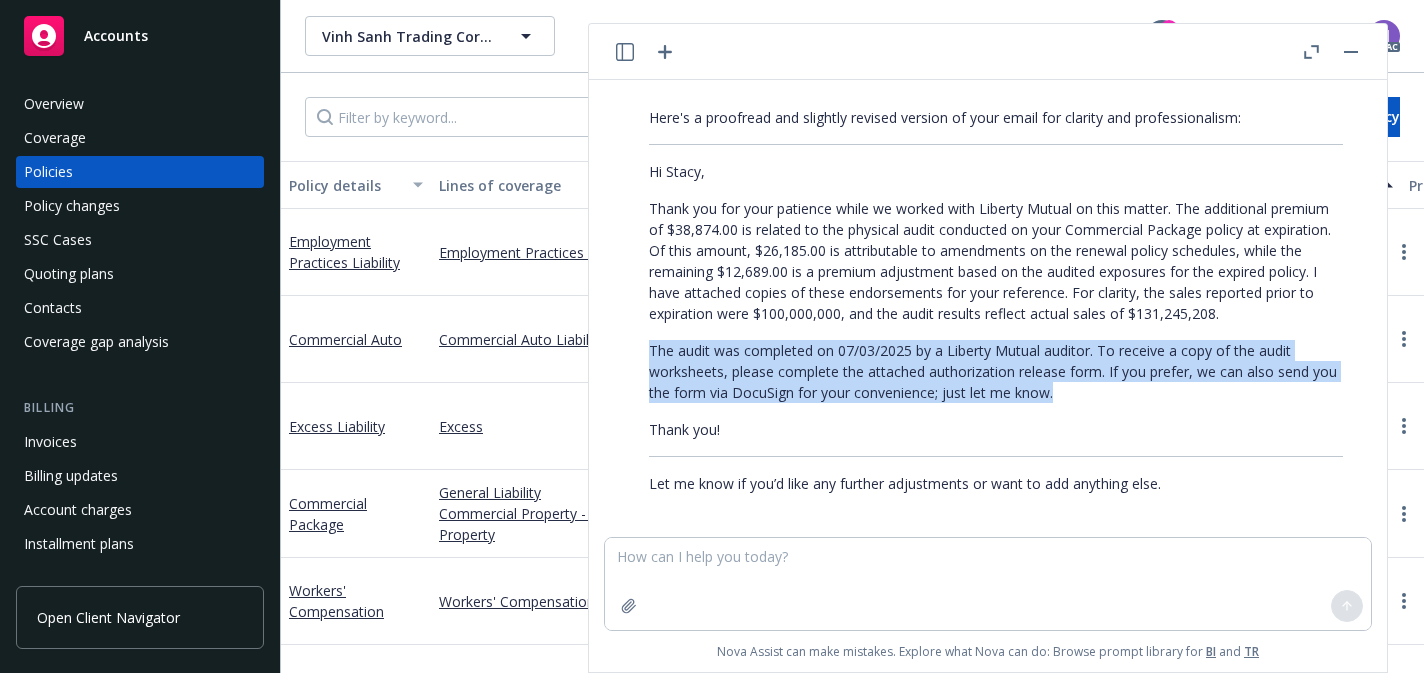 click on "Here's a proofread and slightly revised version of your email for clarity and professionalism:
Hi Stacy,
Thank you for your patience while we worked with Liberty Mutual on this matter. The additional premium of $38,874.00 is related to the physical audit conducted on your Commercial Package policy at expiration. Of this amount, $26,185.00 is attributable to amendments on the renewal policy schedules, while the remaining $12,689.00 is a premium adjustment based on the audited exposures for the expired policy. I have attached copies of these endorsements for your reference. For clarity, the sales reported prior to expiration were $100,000,000, and the audit results reflect actual sales of $131,245,208.
The audit was completed on 07/03/2025 by a Liberty Mutual auditor. To receive a copy of the audit worksheets, please complete the attached authorization release form. If you prefer, we can also send you the form via DocuSign for your convenience; just let me know.
Thank you!" at bounding box center (996, 300) 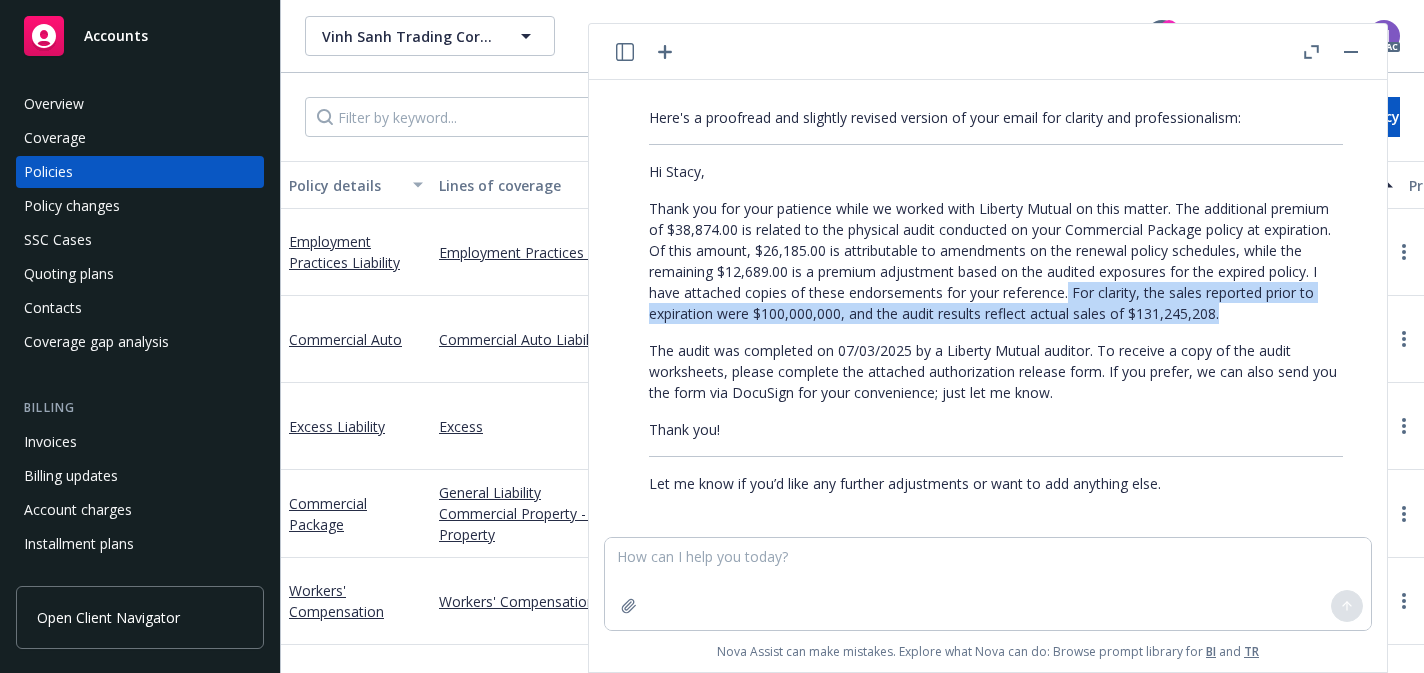 drag, startPoint x: 1234, startPoint y: 313, endPoint x: 1069, endPoint y: 299, distance: 165.59288 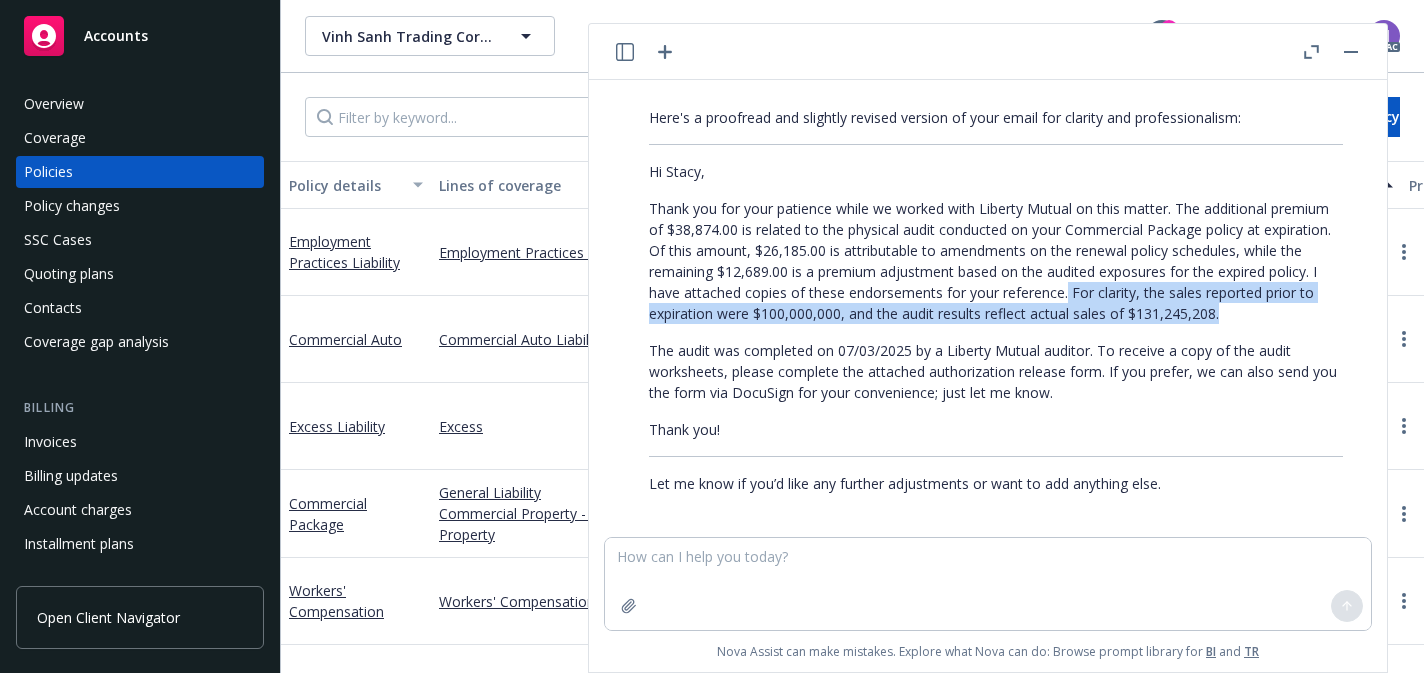 click on "Thank you for your patience while we worked with Liberty Mutual on this matter. The additional premium of $38,874.00 is related to the physical audit conducted on your Commercial Package policy at expiration. Of this amount, $26,185.00 is attributable to amendments on the renewal policy schedules, while the remaining $12,689.00 is a premium adjustment based on the audited exposures for the expired policy. I have attached copies of these endorsements for your reference. For clarity, the sales reported prior to expiration were $100,000,000, and the audit results reflect actual sales of $131,245,208." at bounding box center (996, 261) 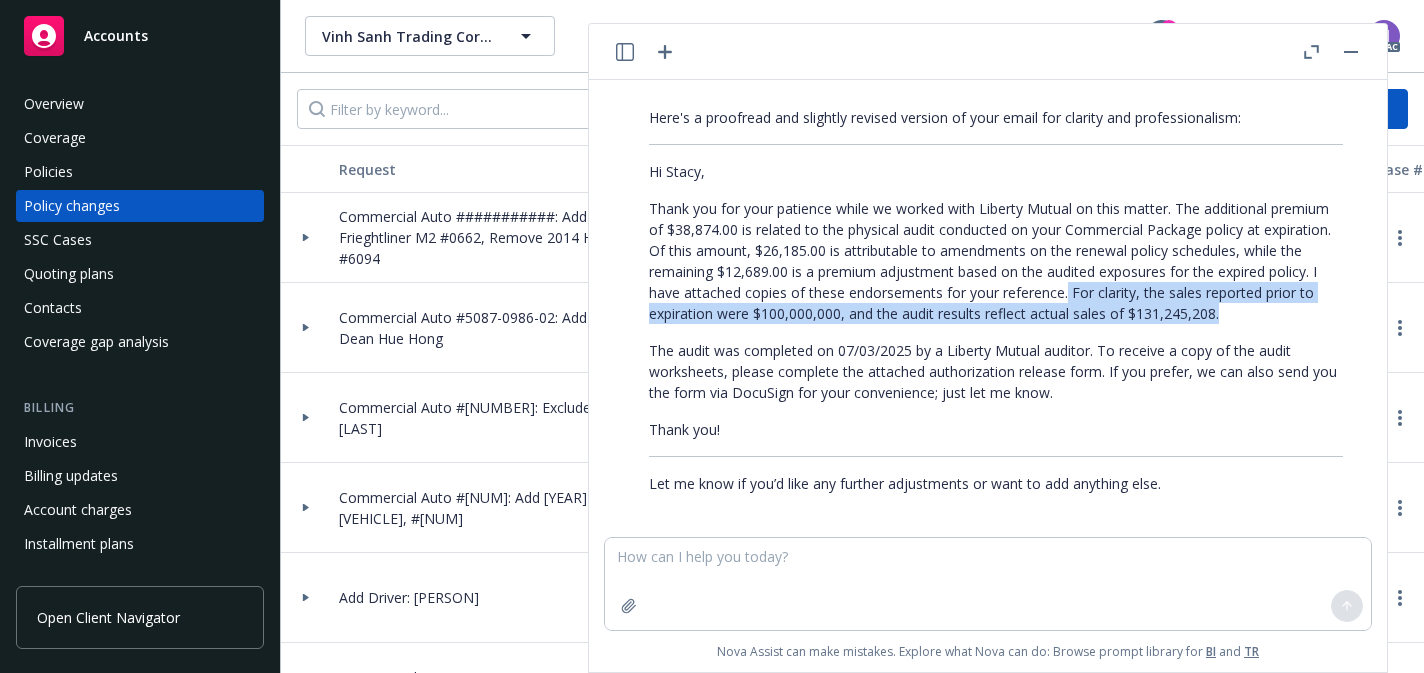 click at bounding box center (1351, 52) 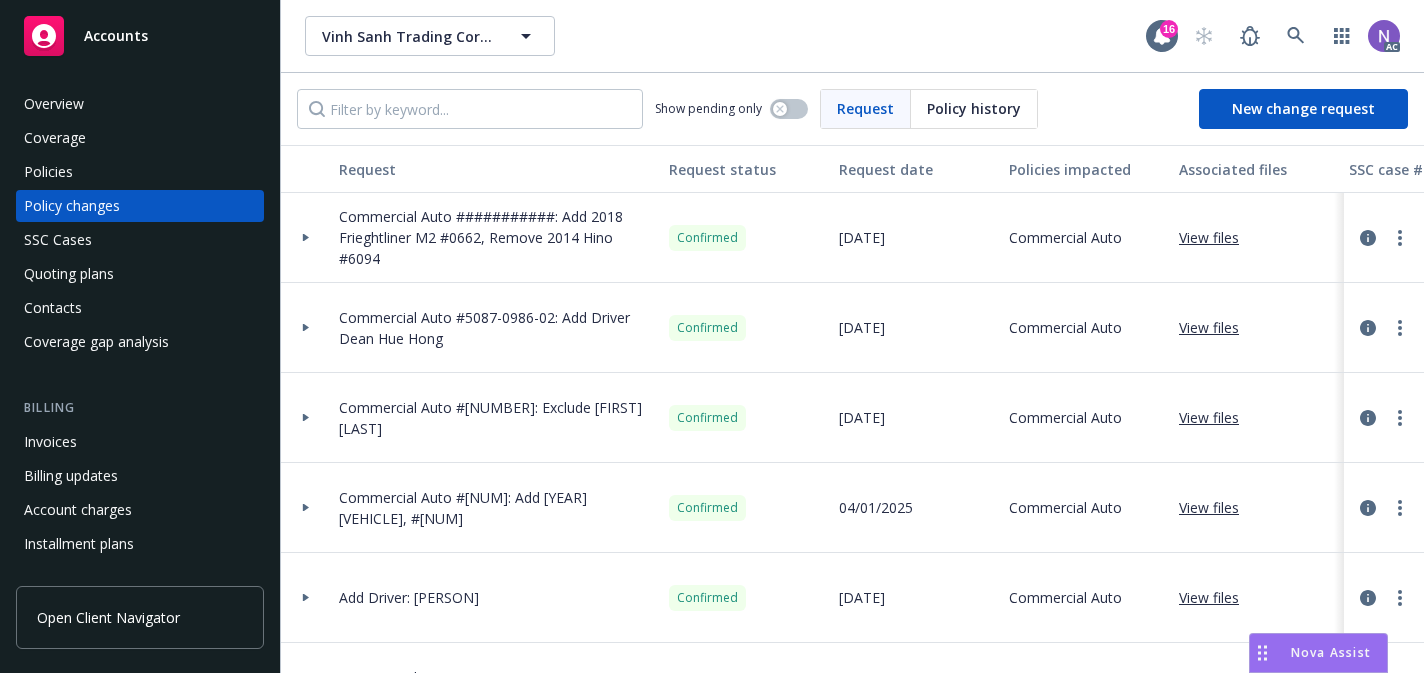 click on "Policies" at bounding box center [140, 172] 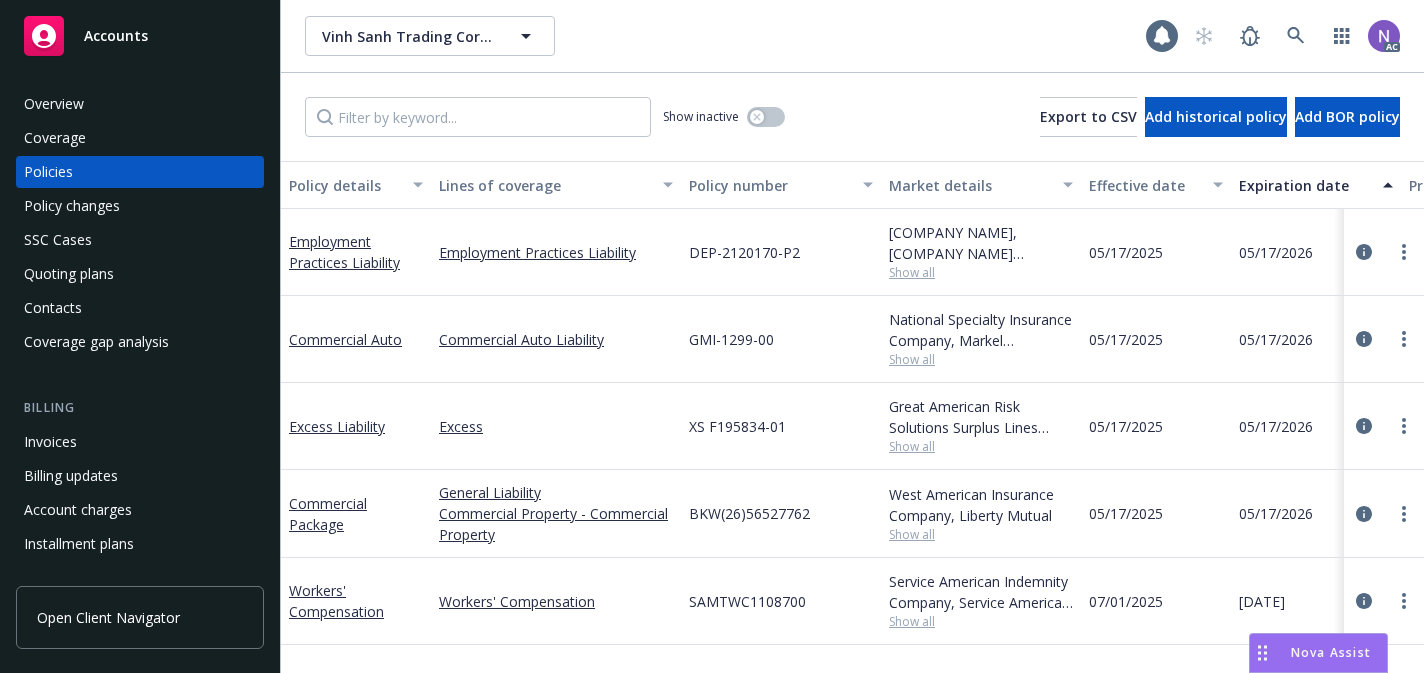 click on "Overview Coverage Policies Policy changes SSC Cases Quoting plans Contacts Coverage gap analysis" at bounding box center [140, 223] 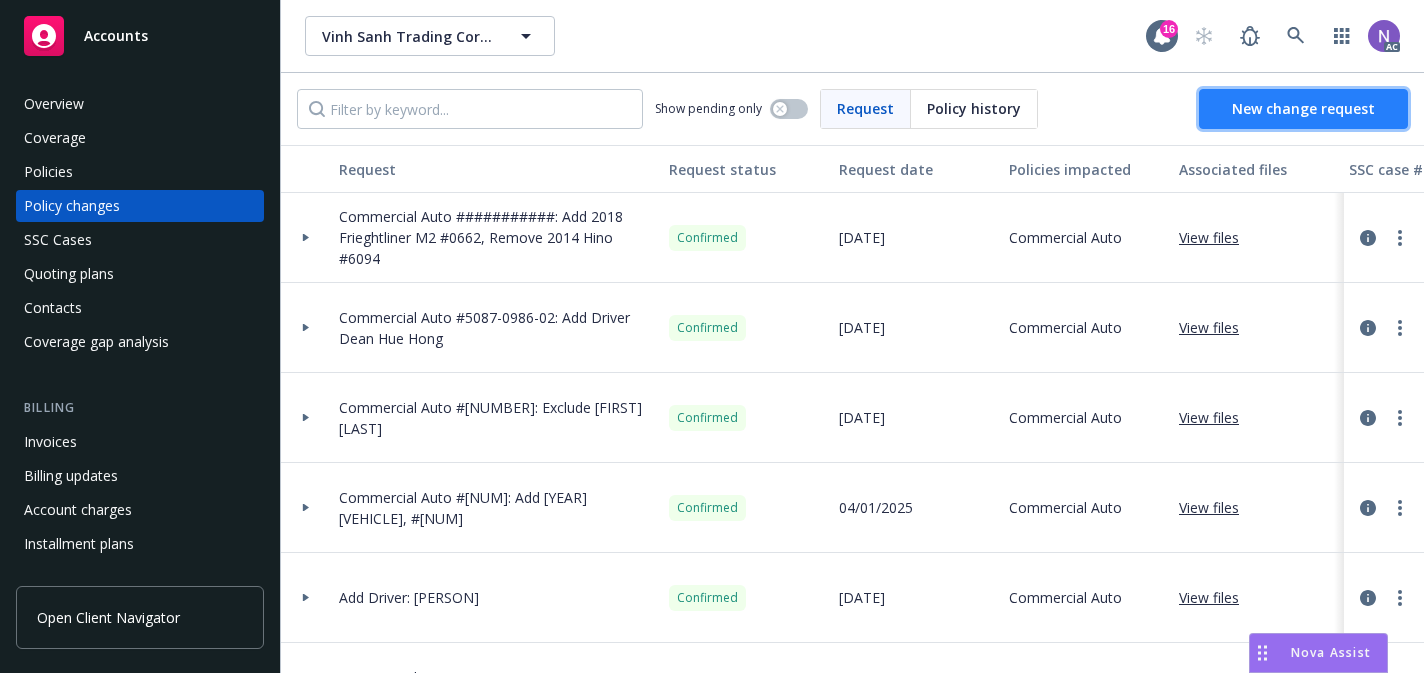 click on "New change request" at bounding box center (1303, 109) 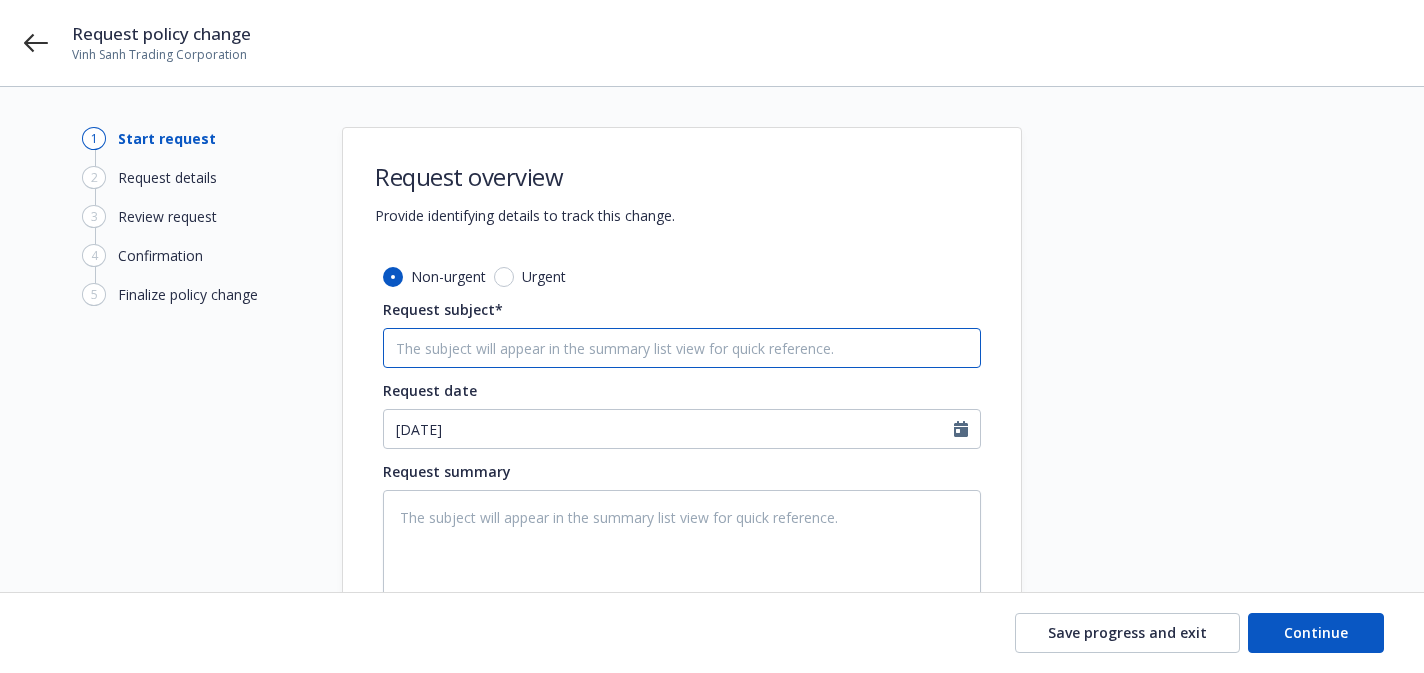 click on "Request subject*" at bounding box center (682, 348) 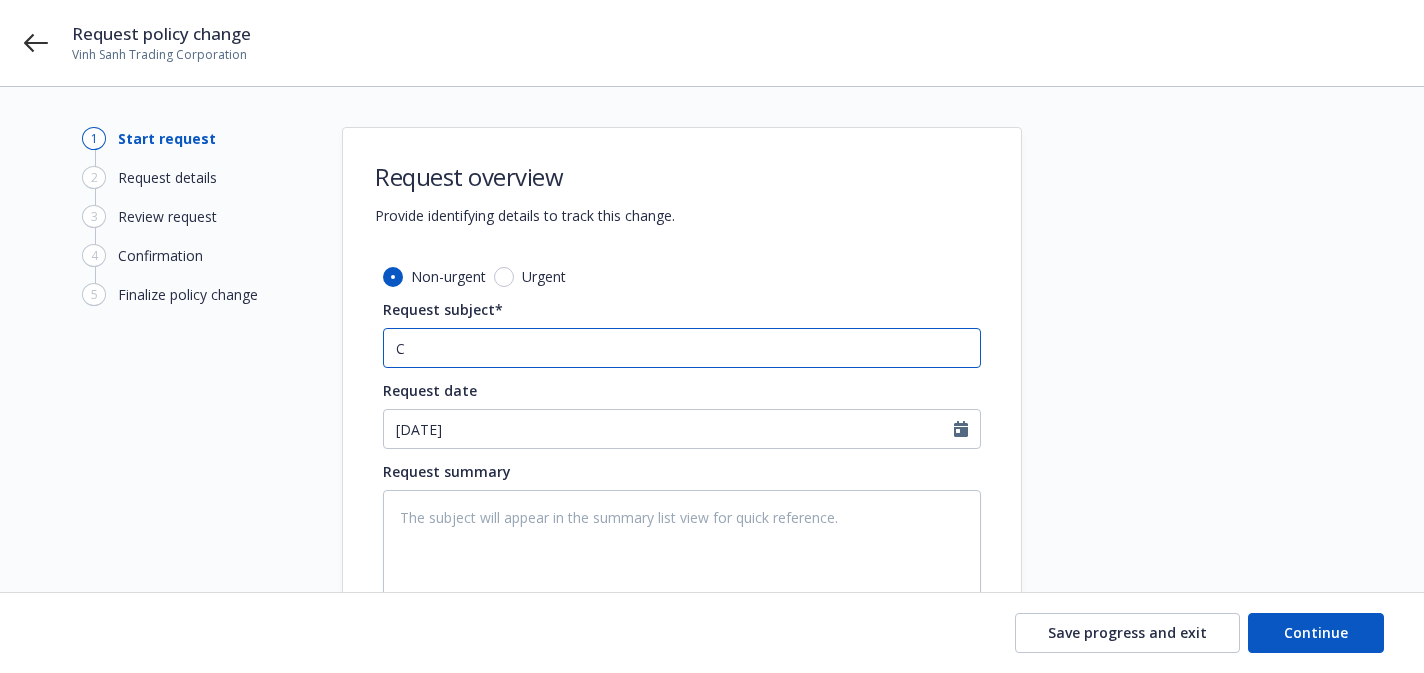 type on "x" 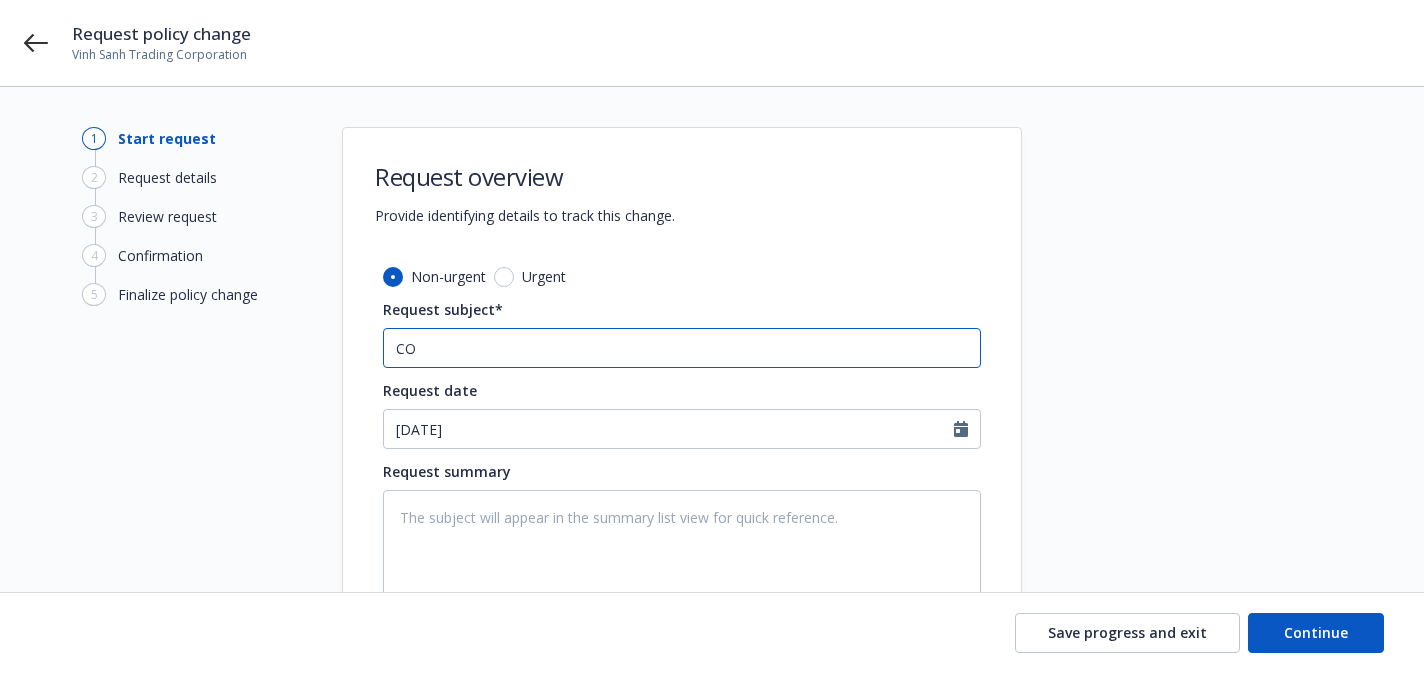 type on "x" 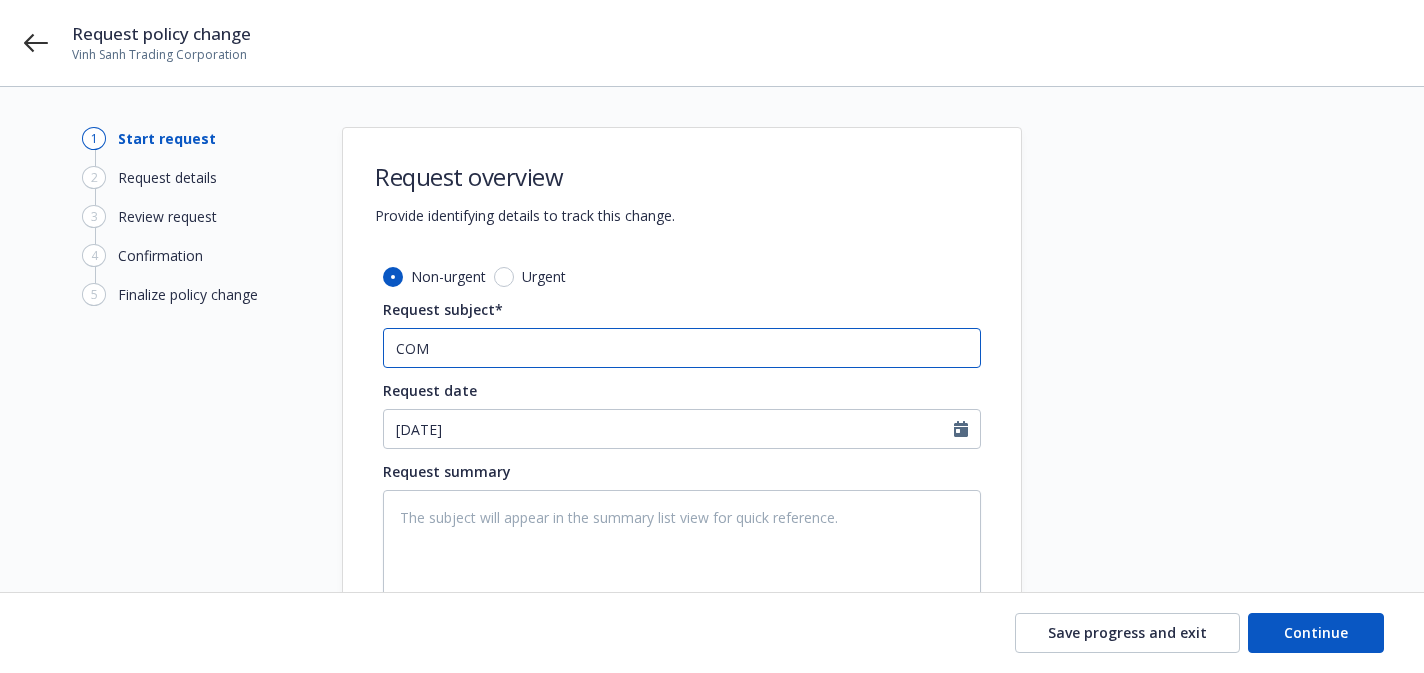 type on "x" 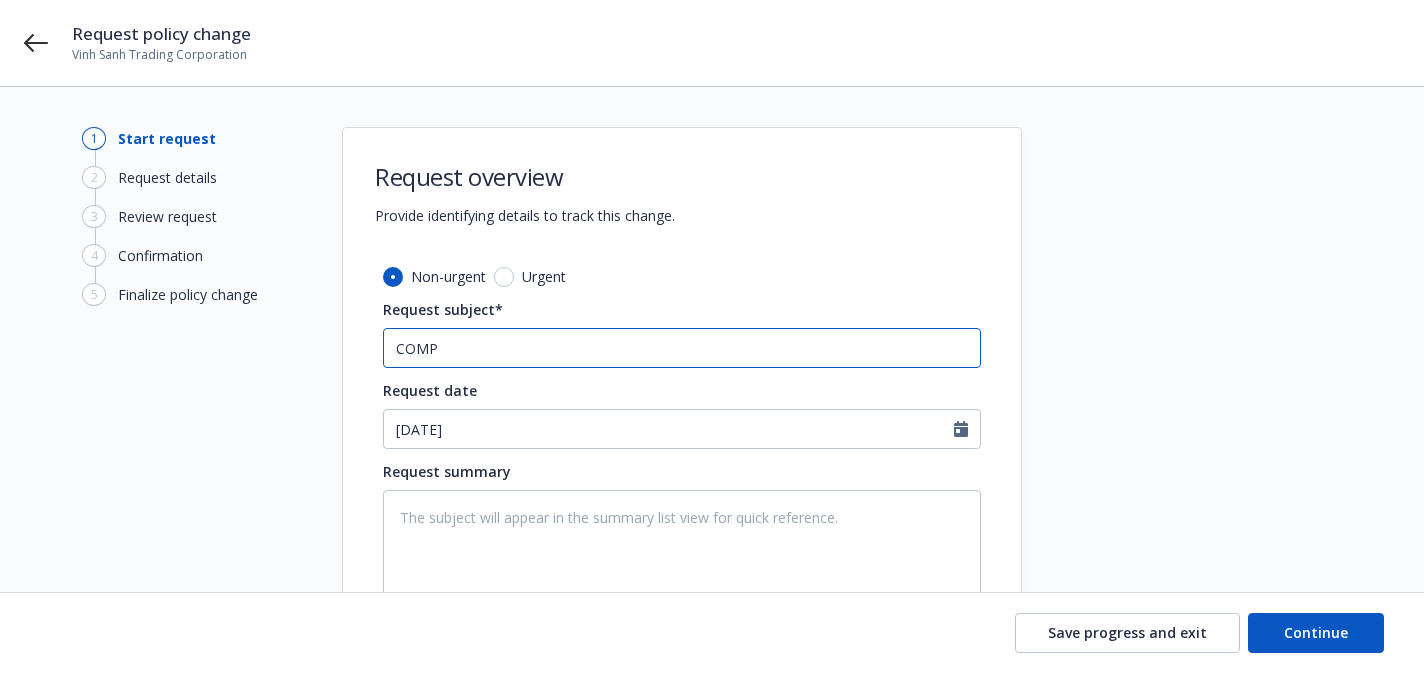 type on "x" 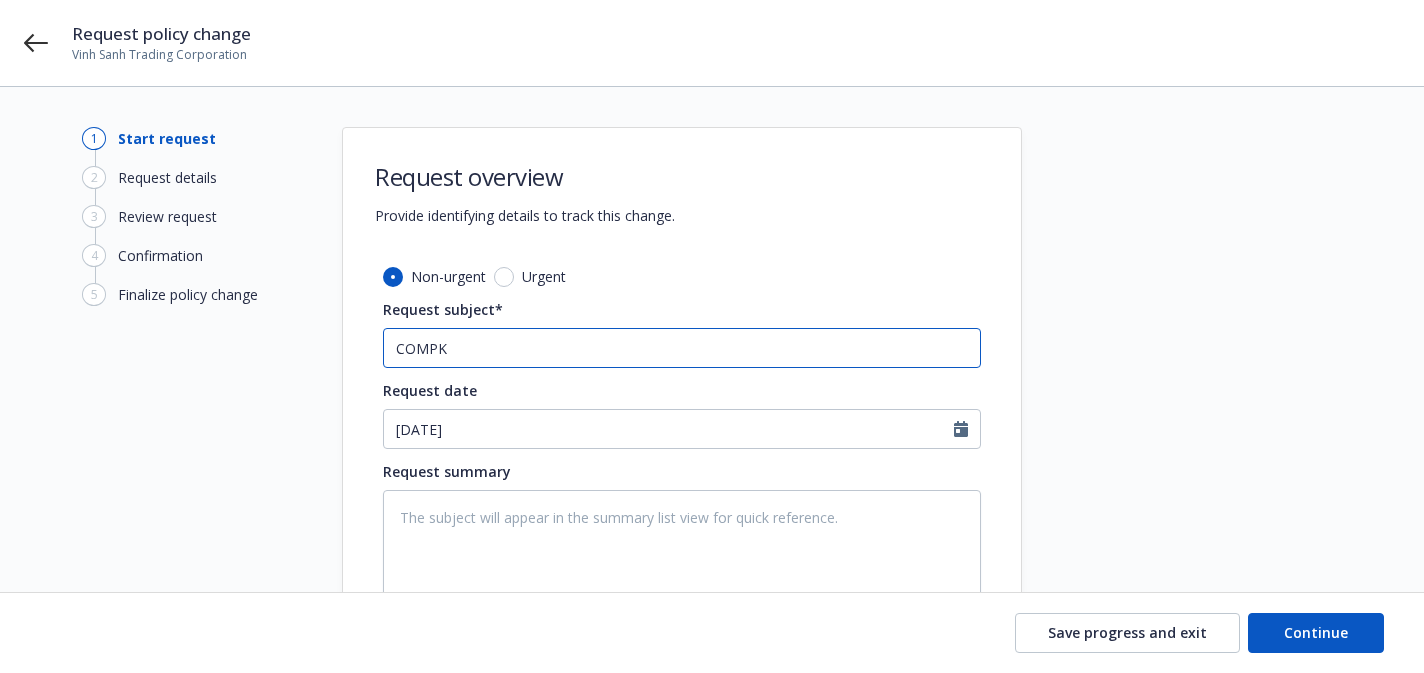 paste on "ommercial Package" 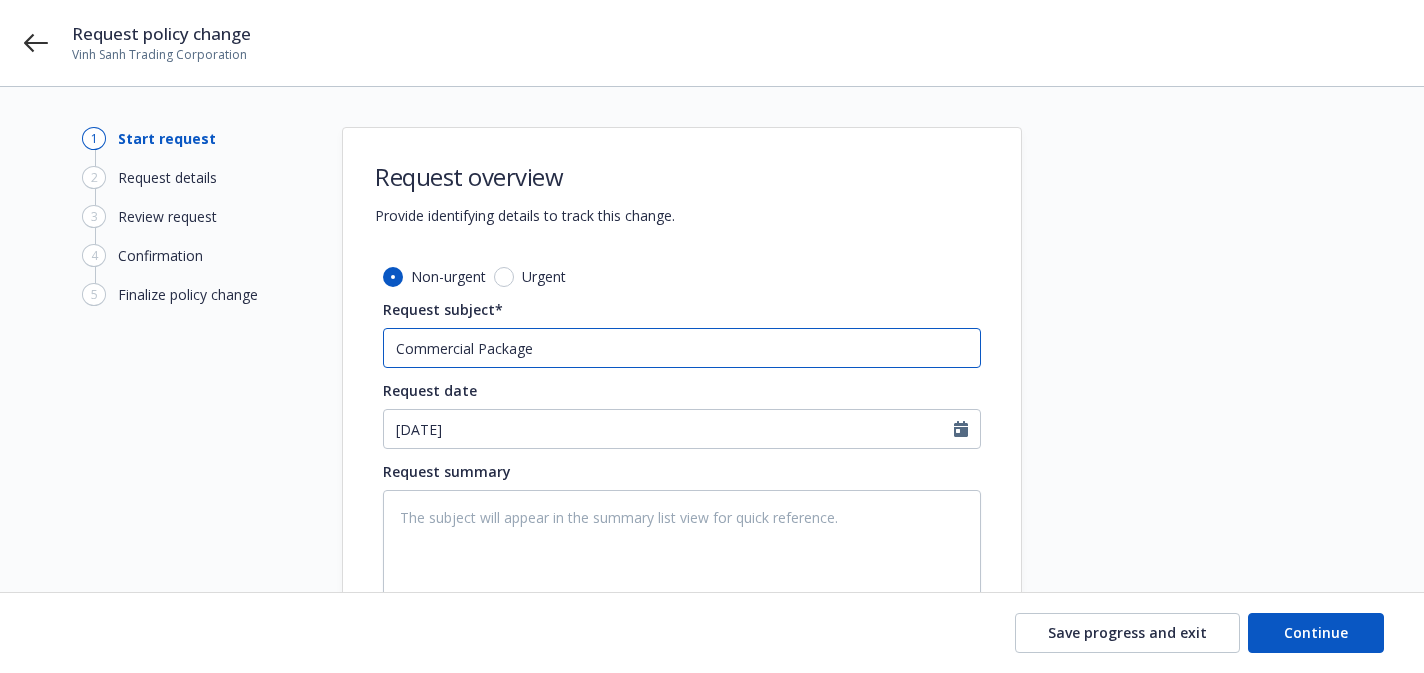type on "x" 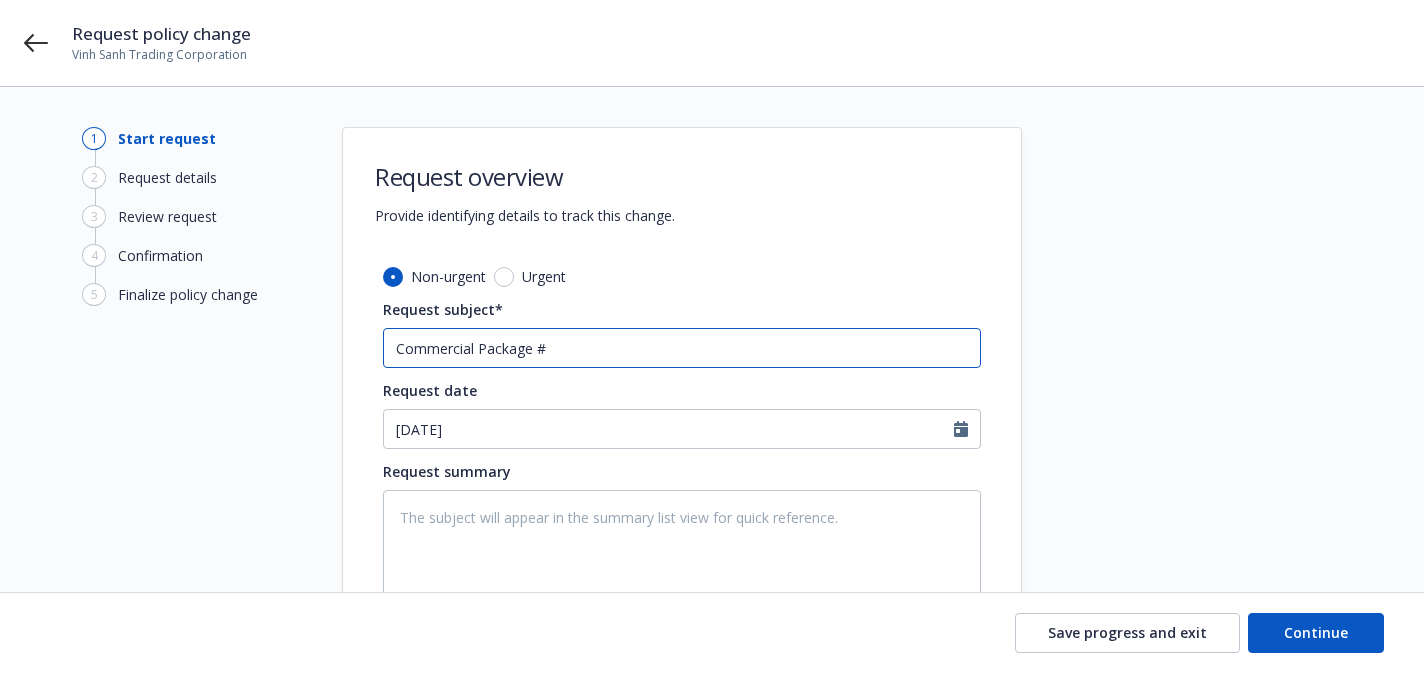 paste on "BKW ([NUMBER]) [PHONE]" 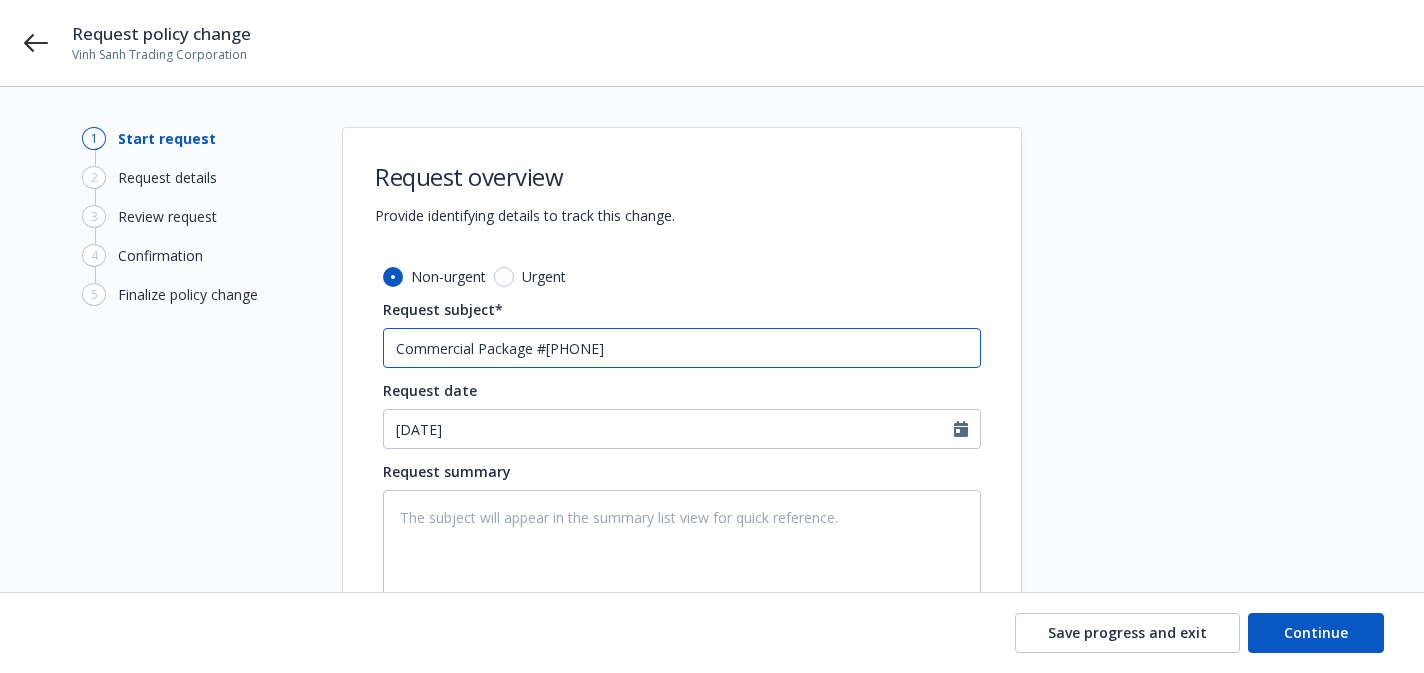 type on "x" 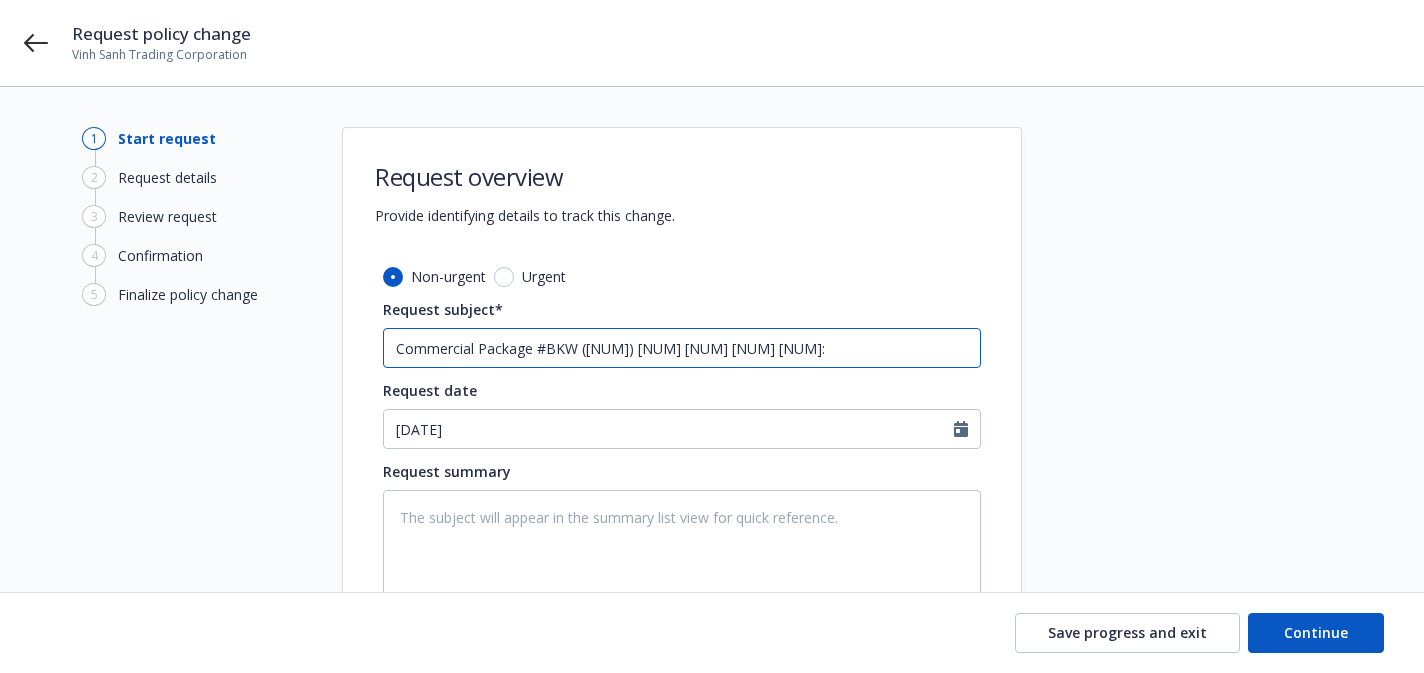 type on "x" 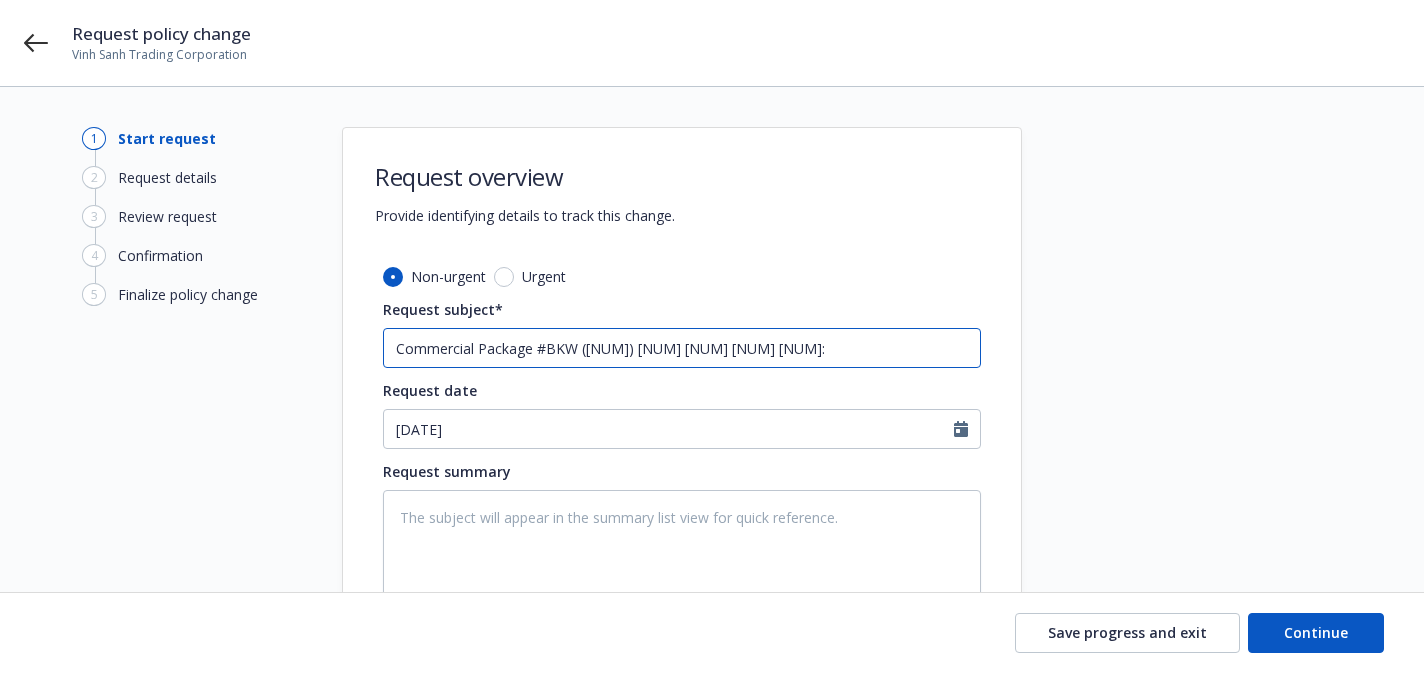 type on "x" 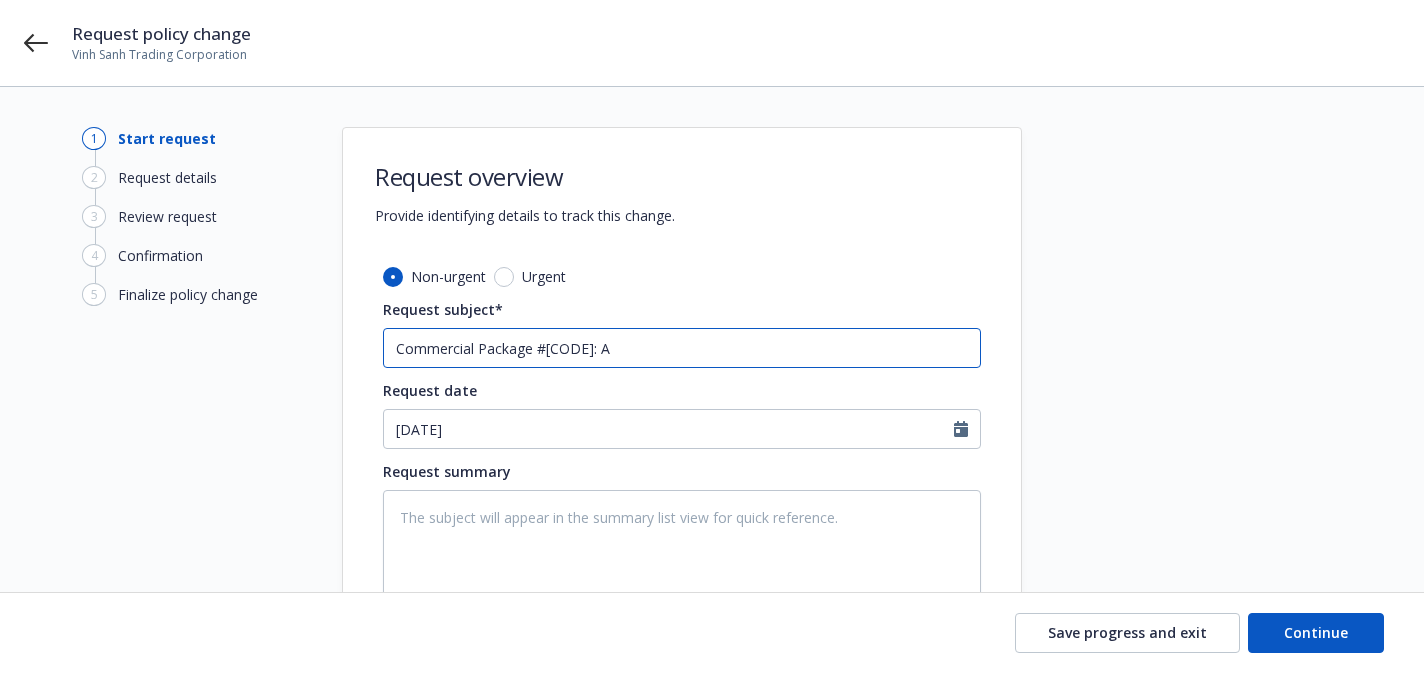 type on "x" 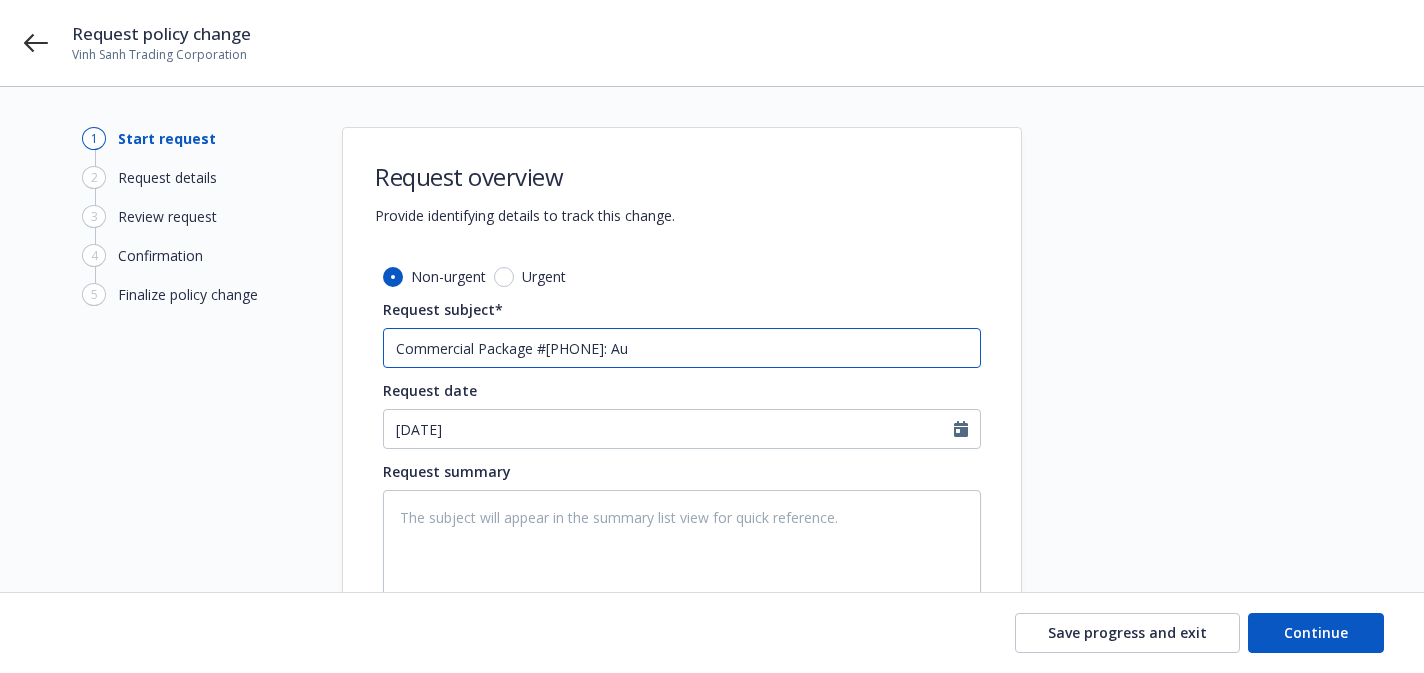 type on "x" 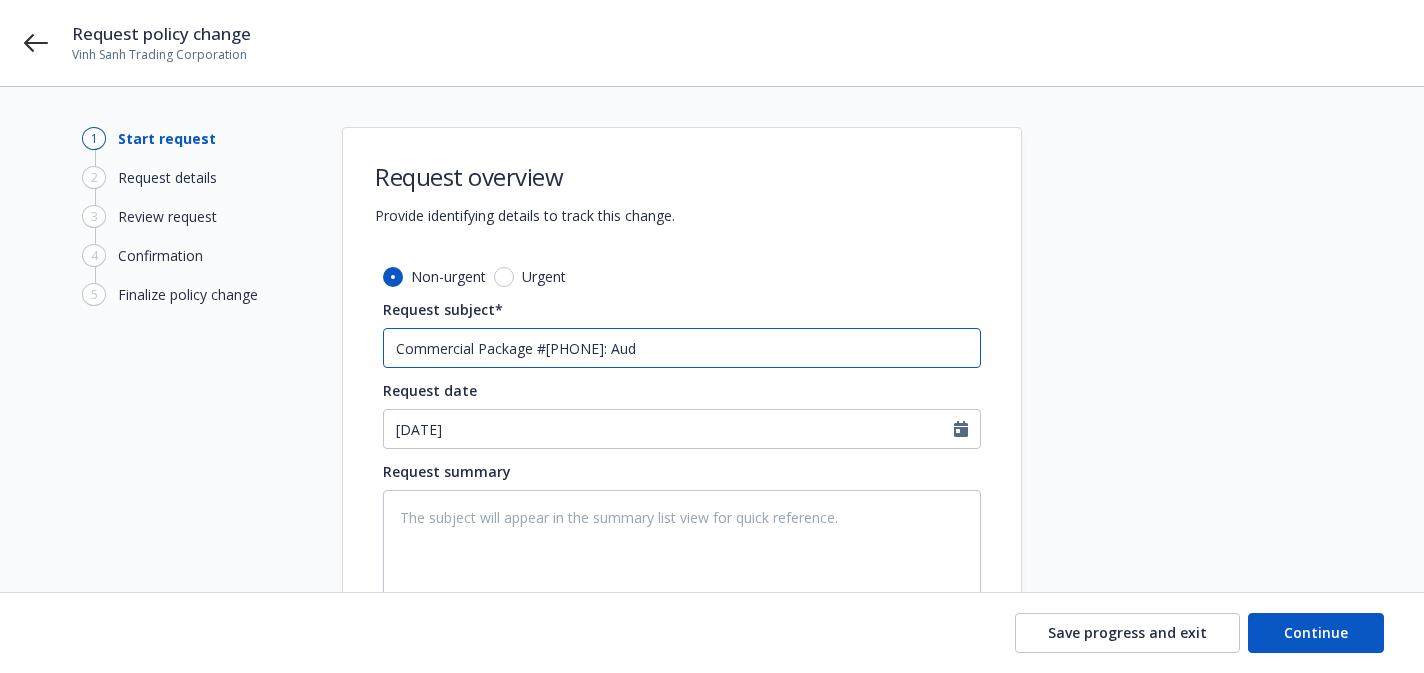 type on "Commercial Package #BKW (25) 56 52 77 62: Audi" 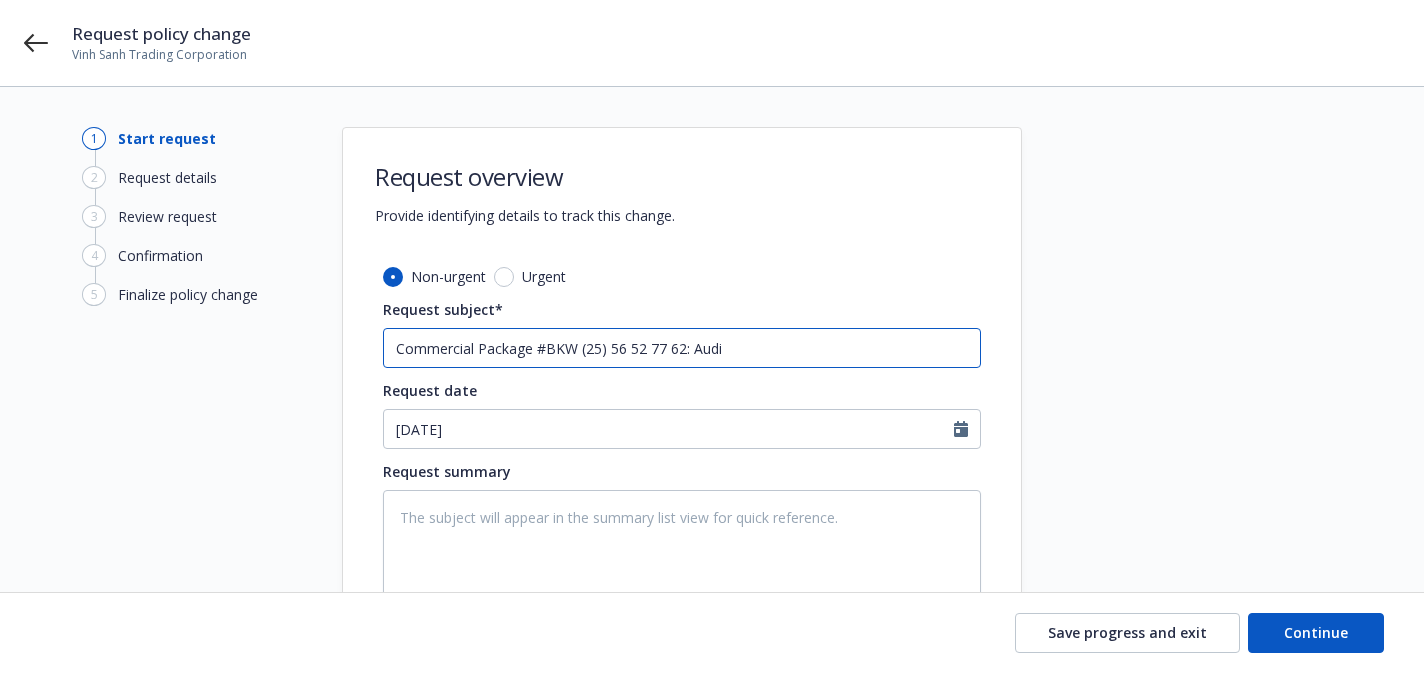 type on "x" 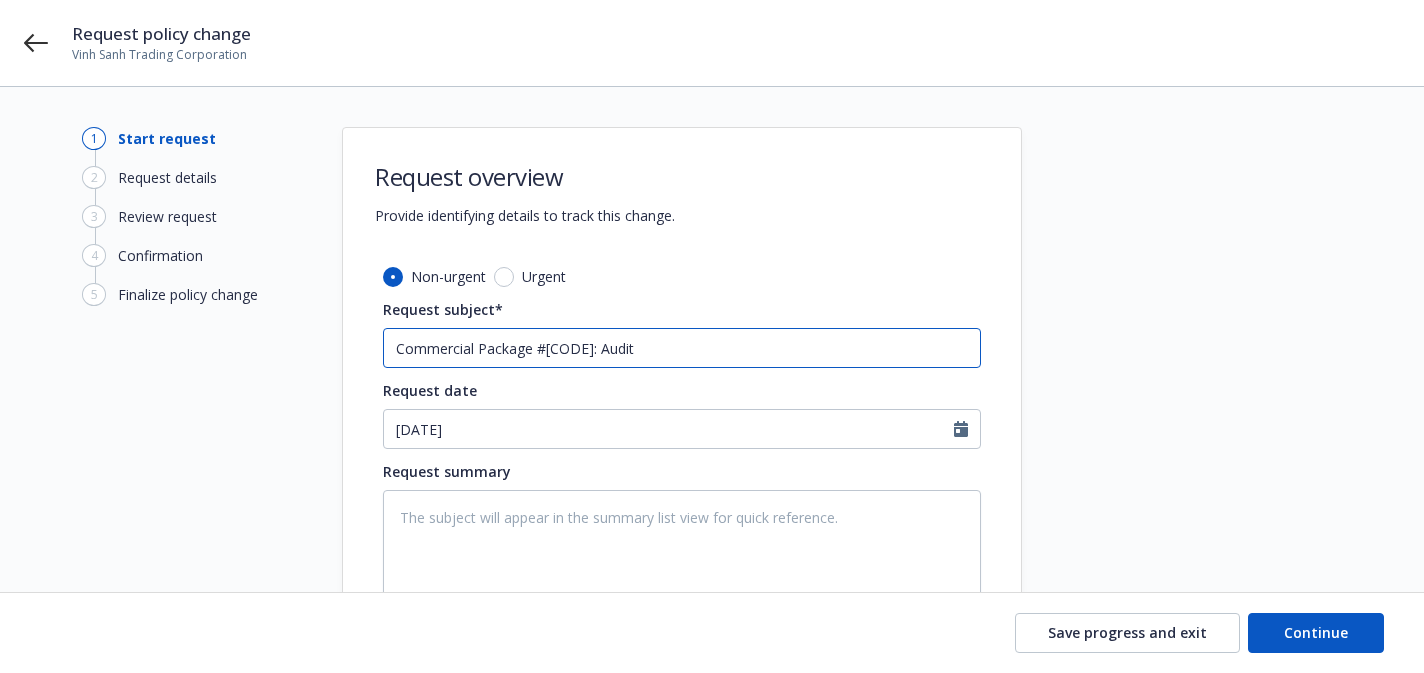 drag, startPoint x: 679, startPoint y: 350, endPoint x: 538, endPoint y: 349, distance: 141.00354 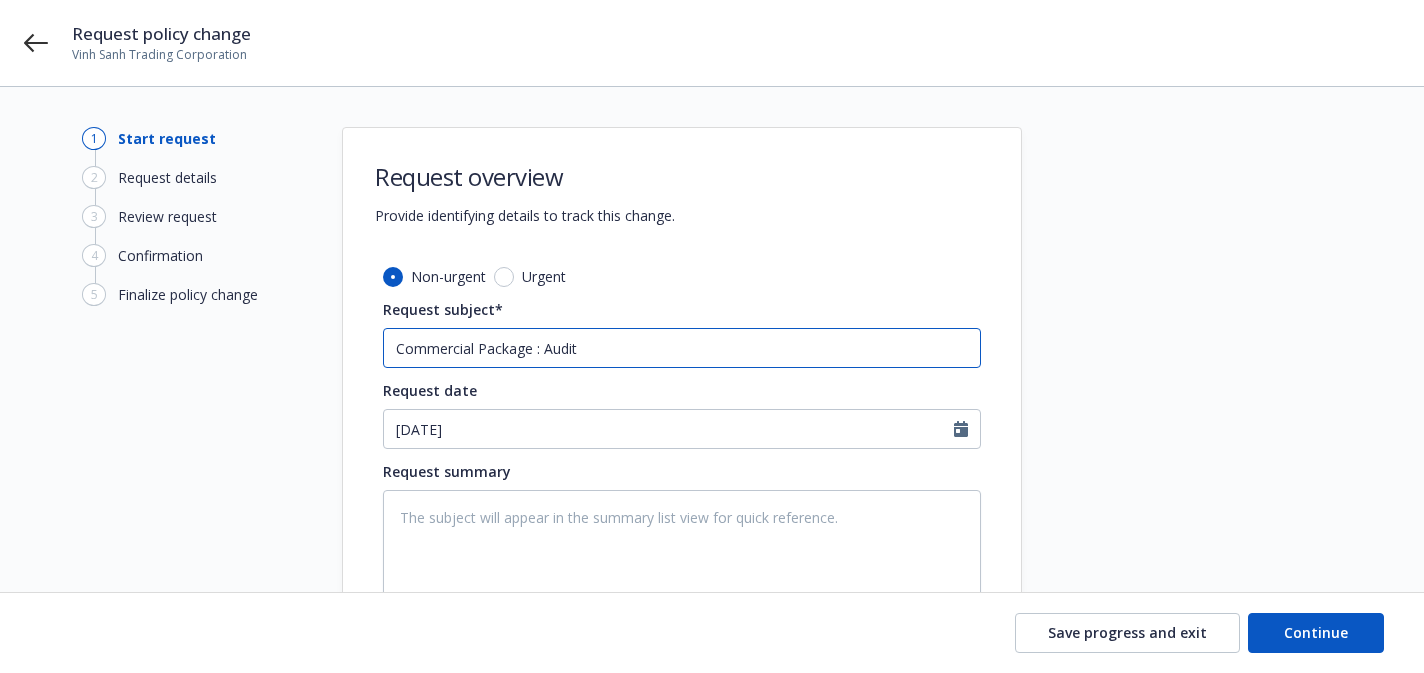 type on "x" 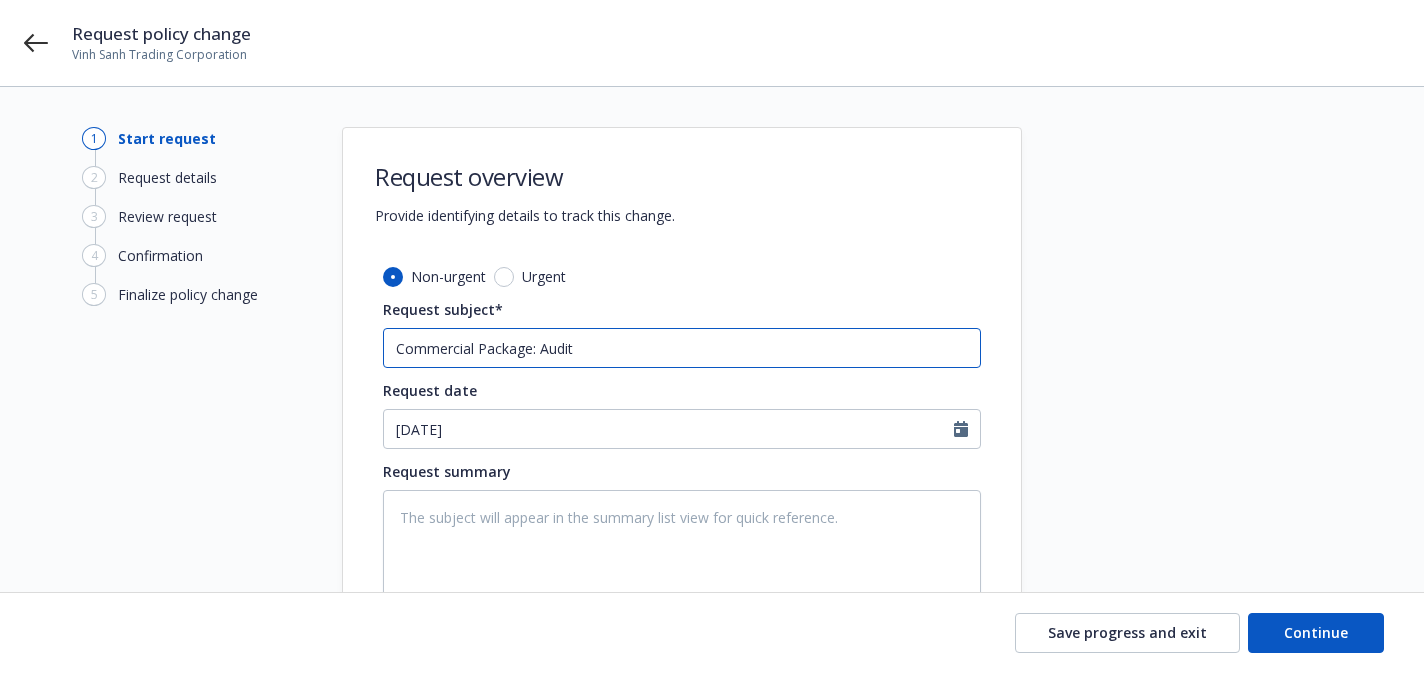 click on "Commercial Package: Audit" at bounding box center [682, 348] 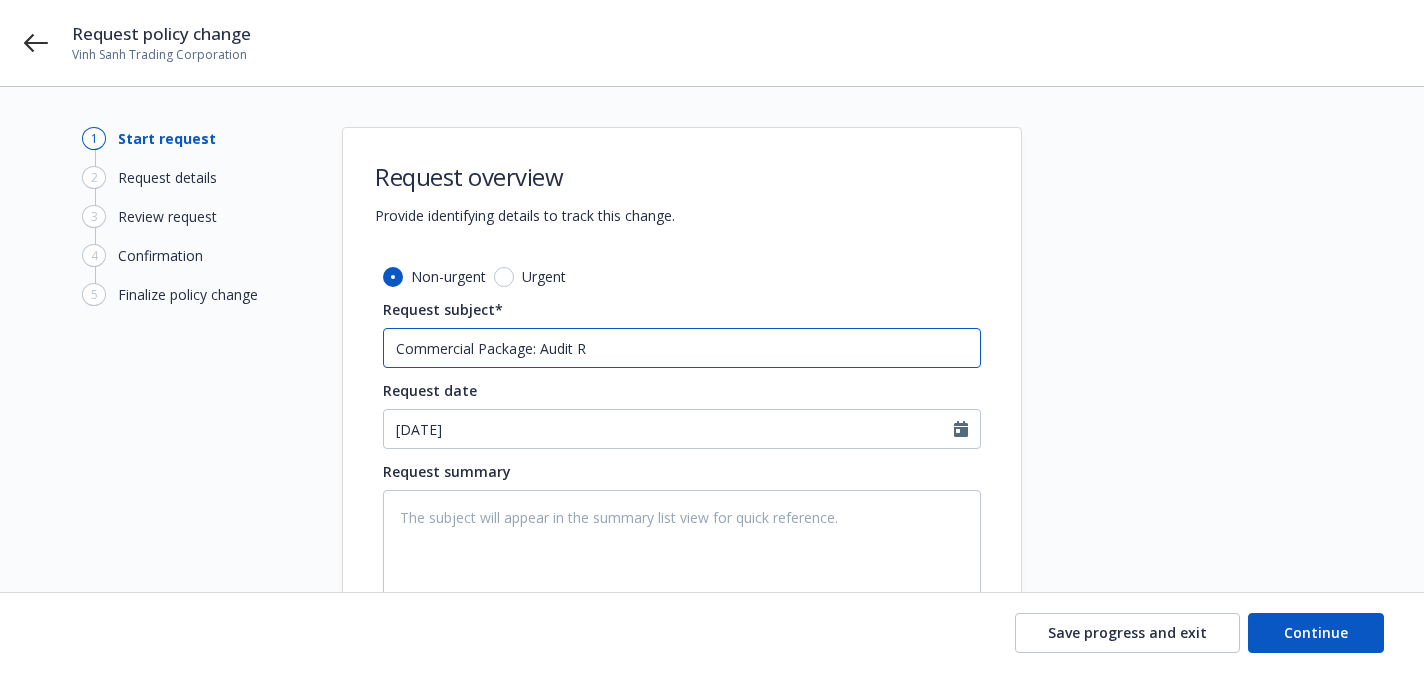 type on "x" 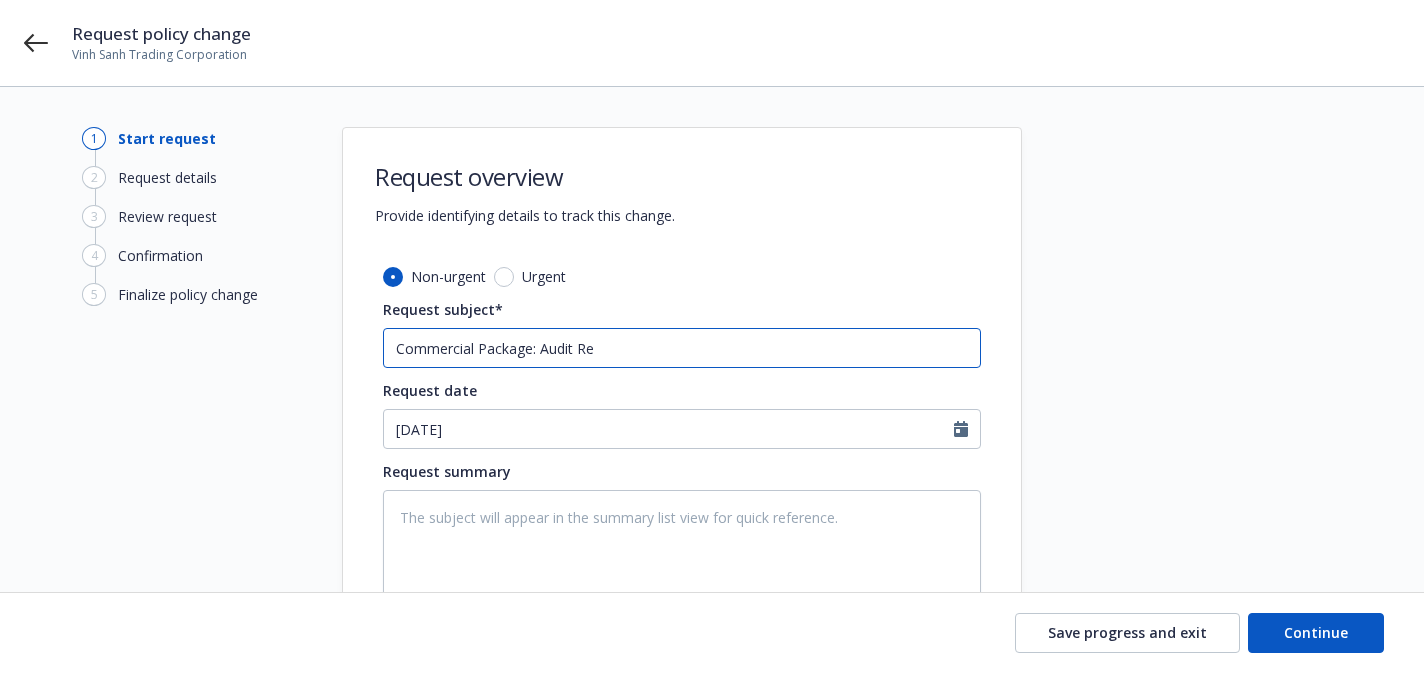 type on "x" 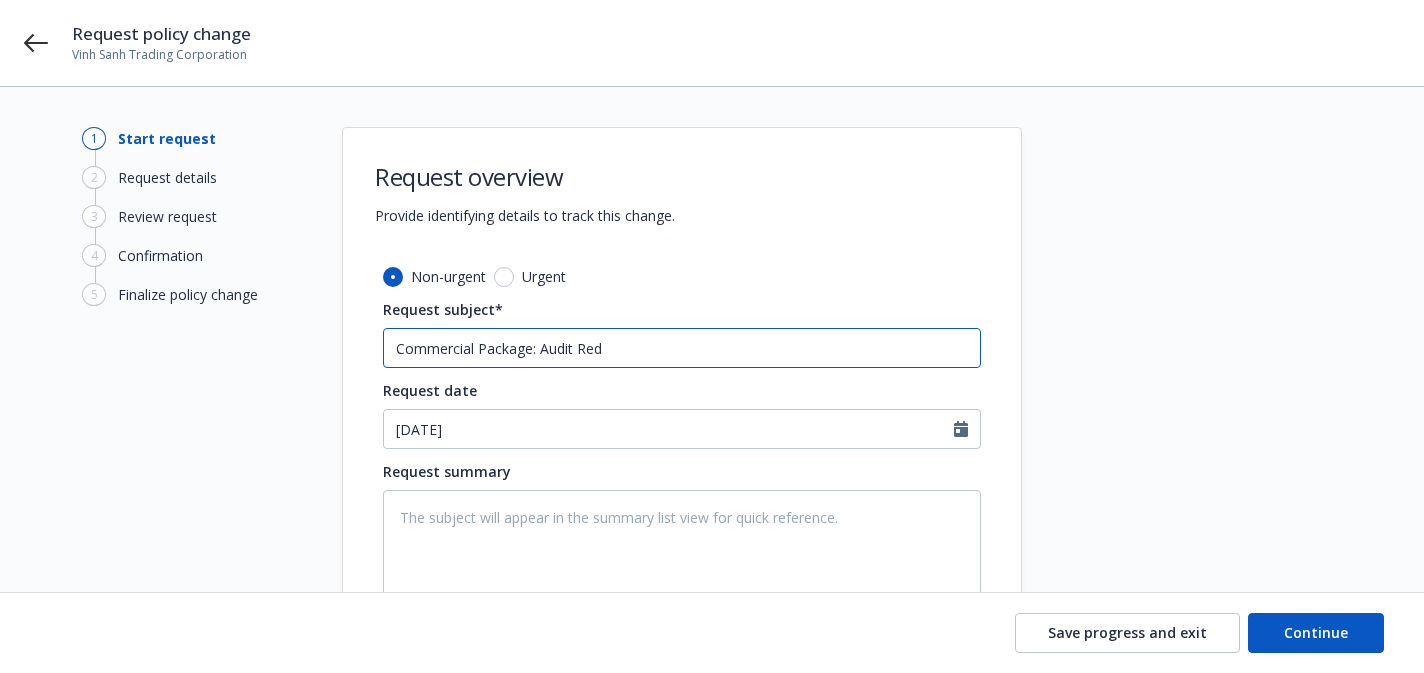 type on "x" 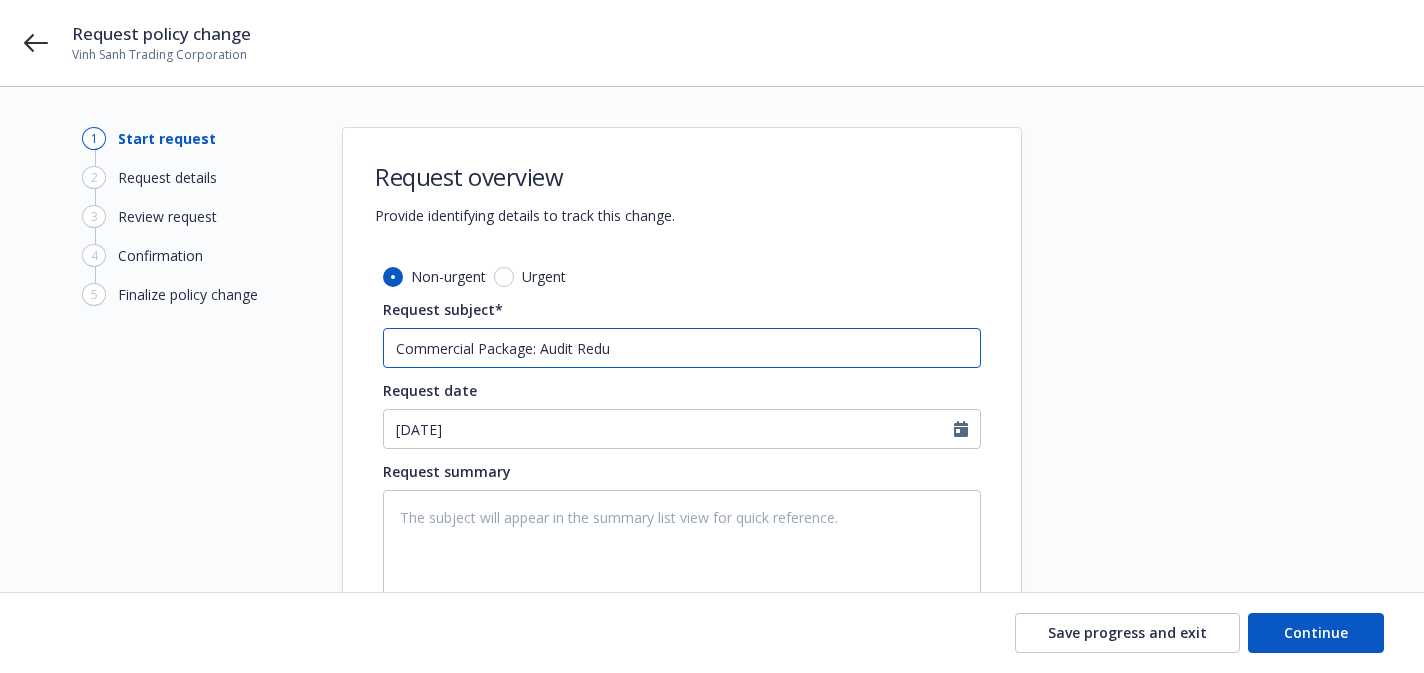 type on "x" 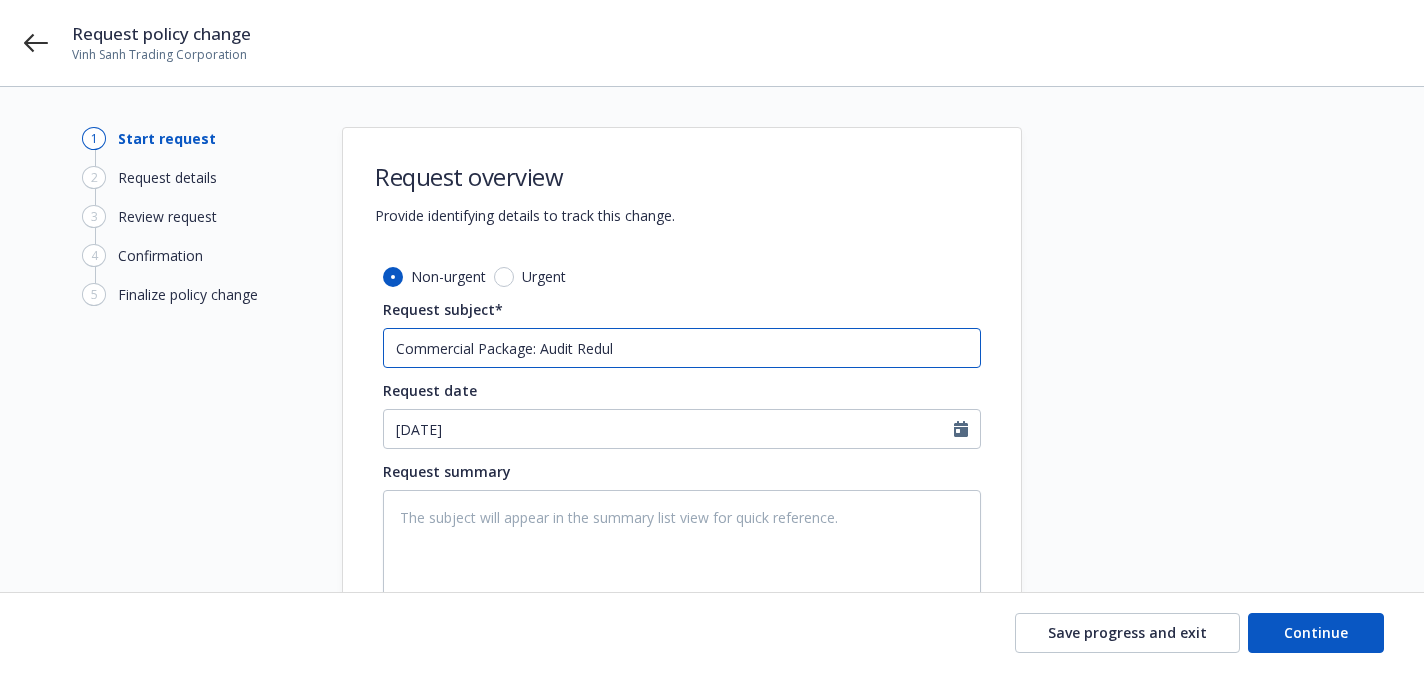 type on "x" 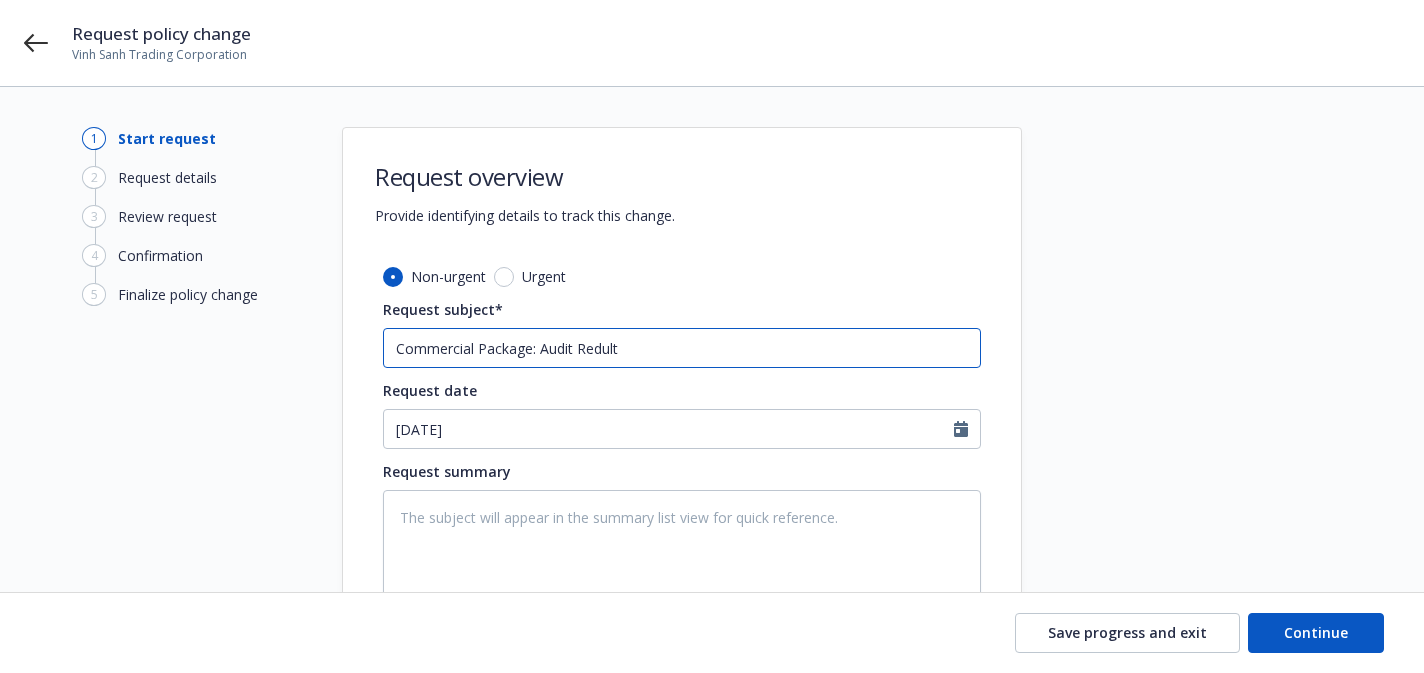 type on "x" 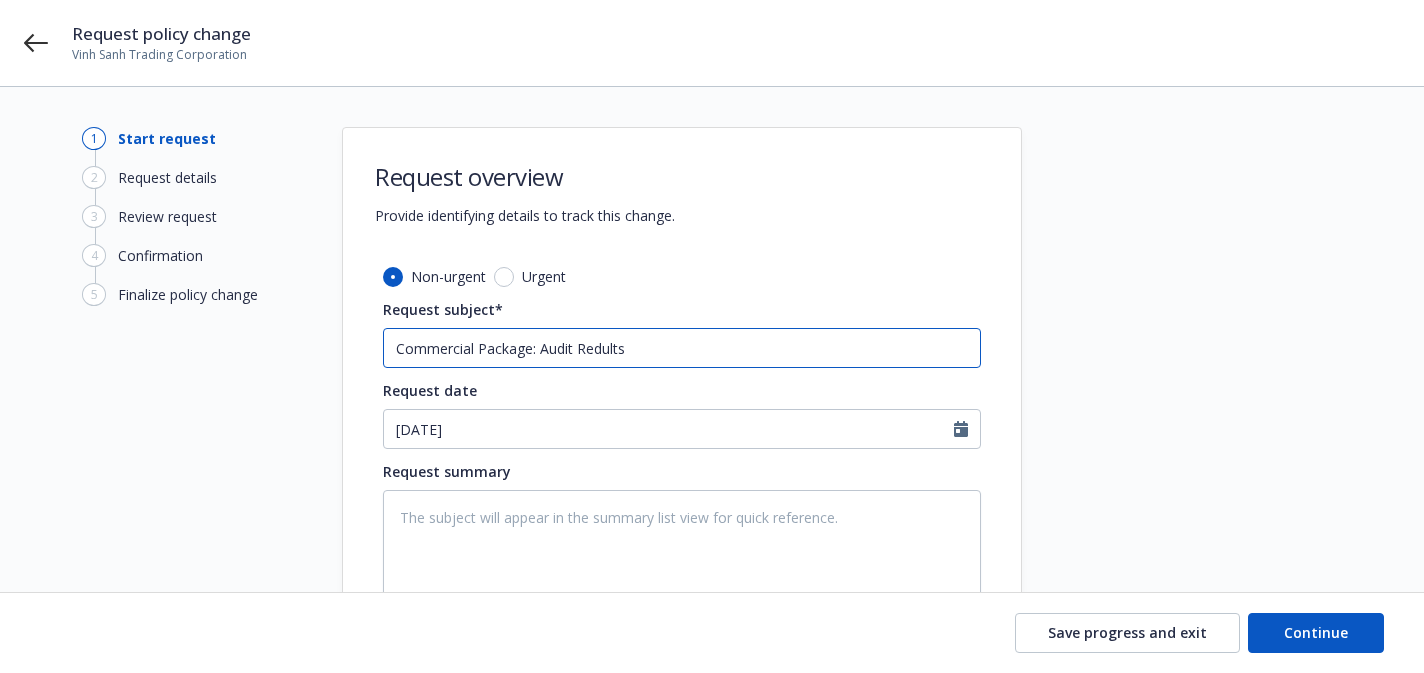 type on "x" 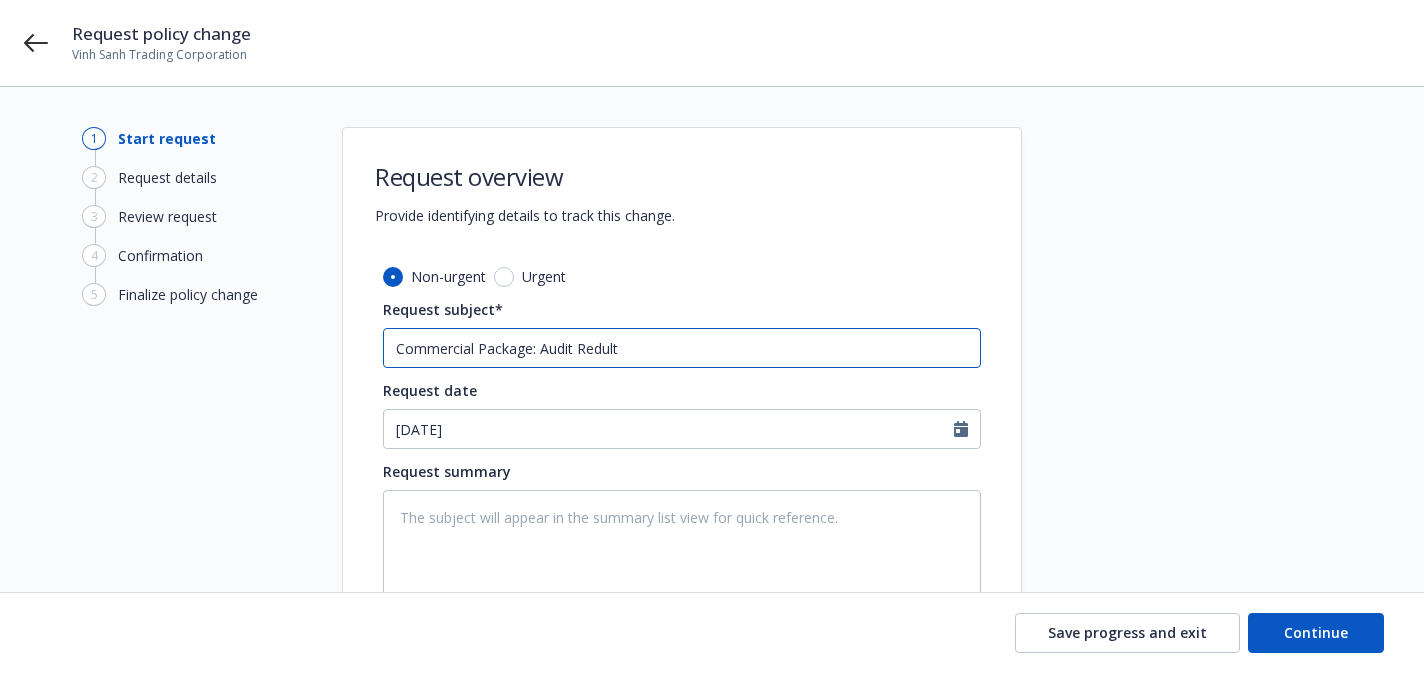 type on "x" 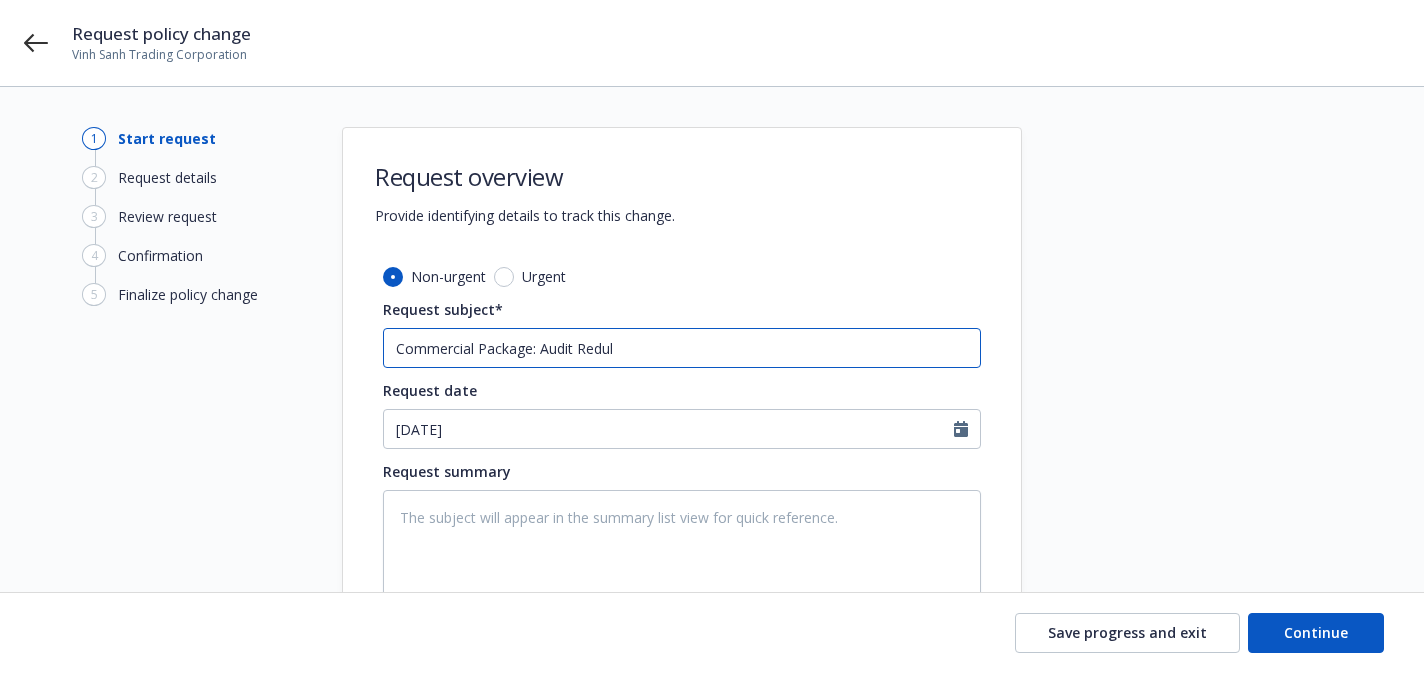 type on "x" 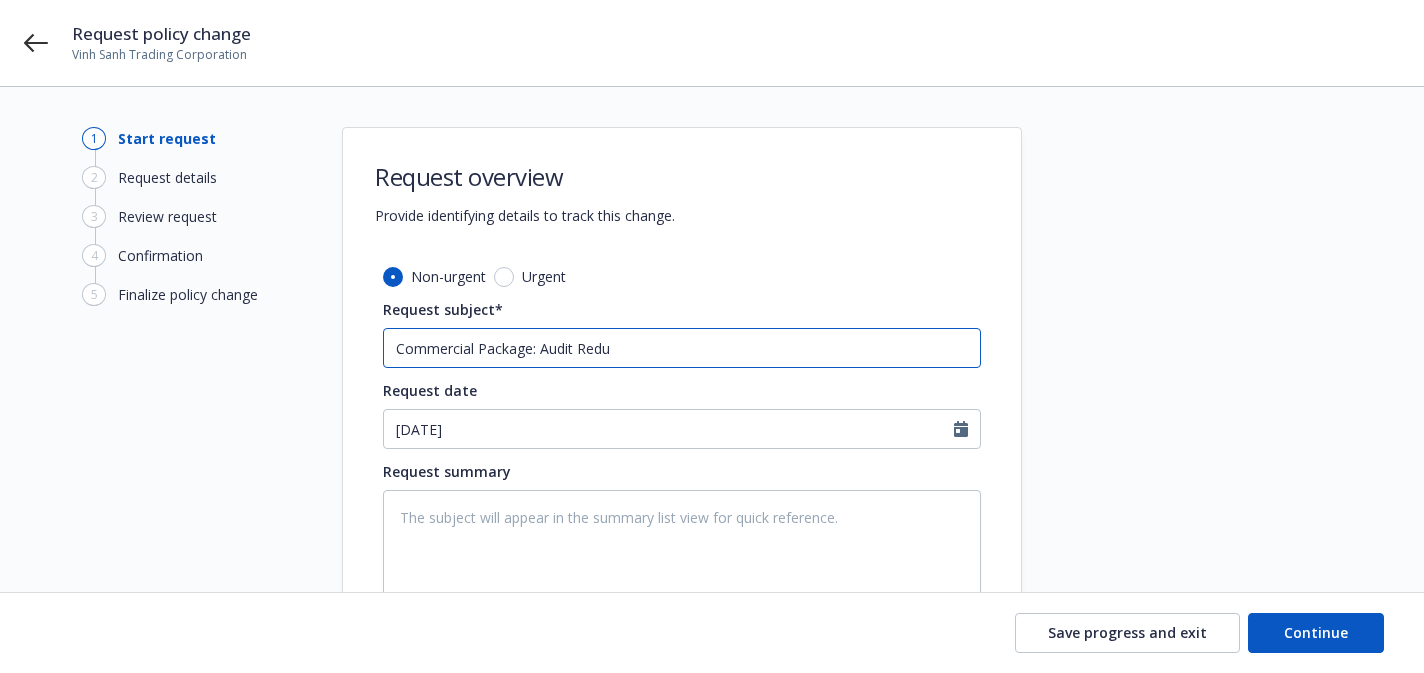 type on "x" 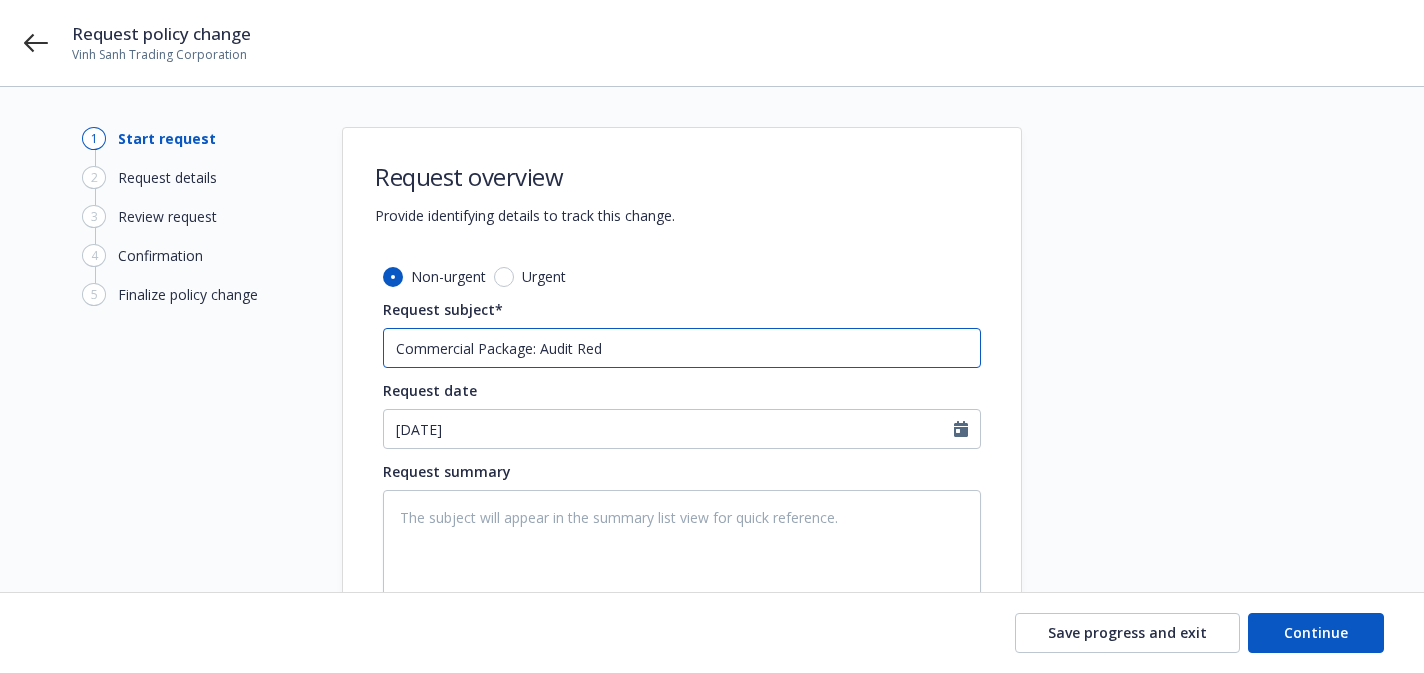 type on "x" 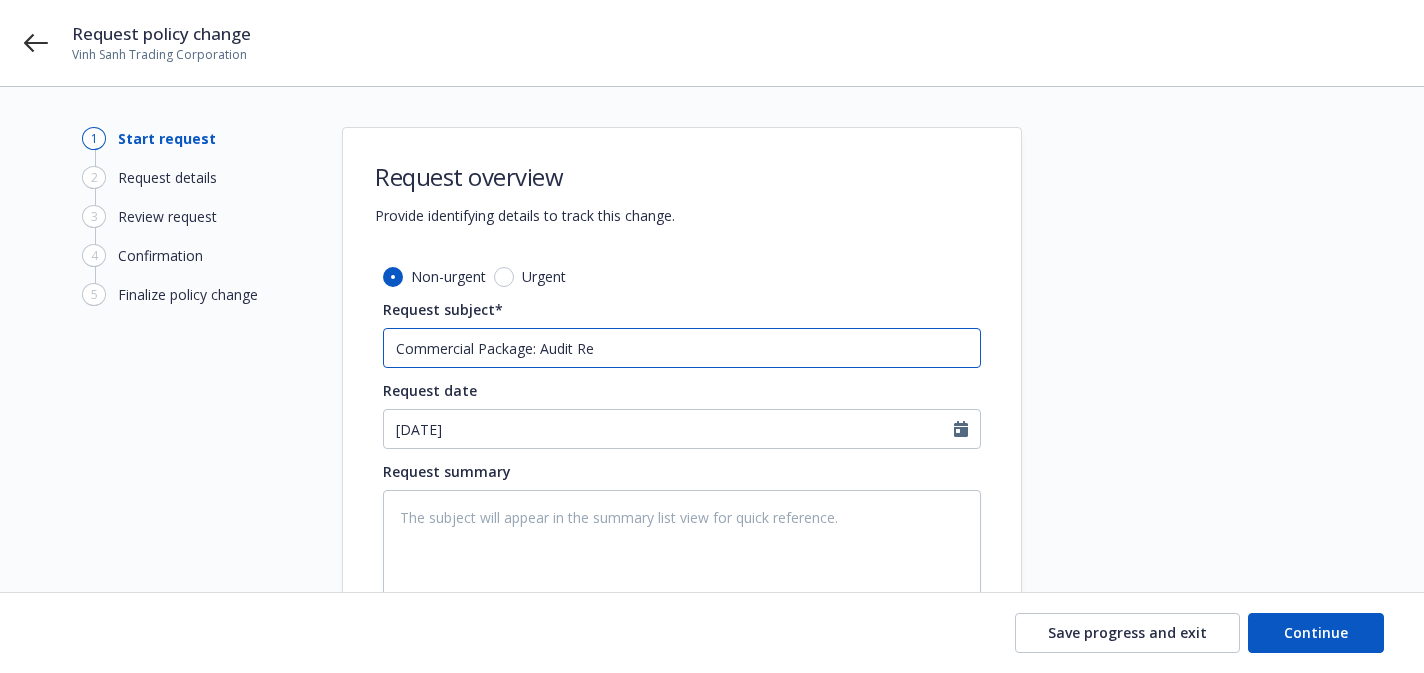 type on "x" 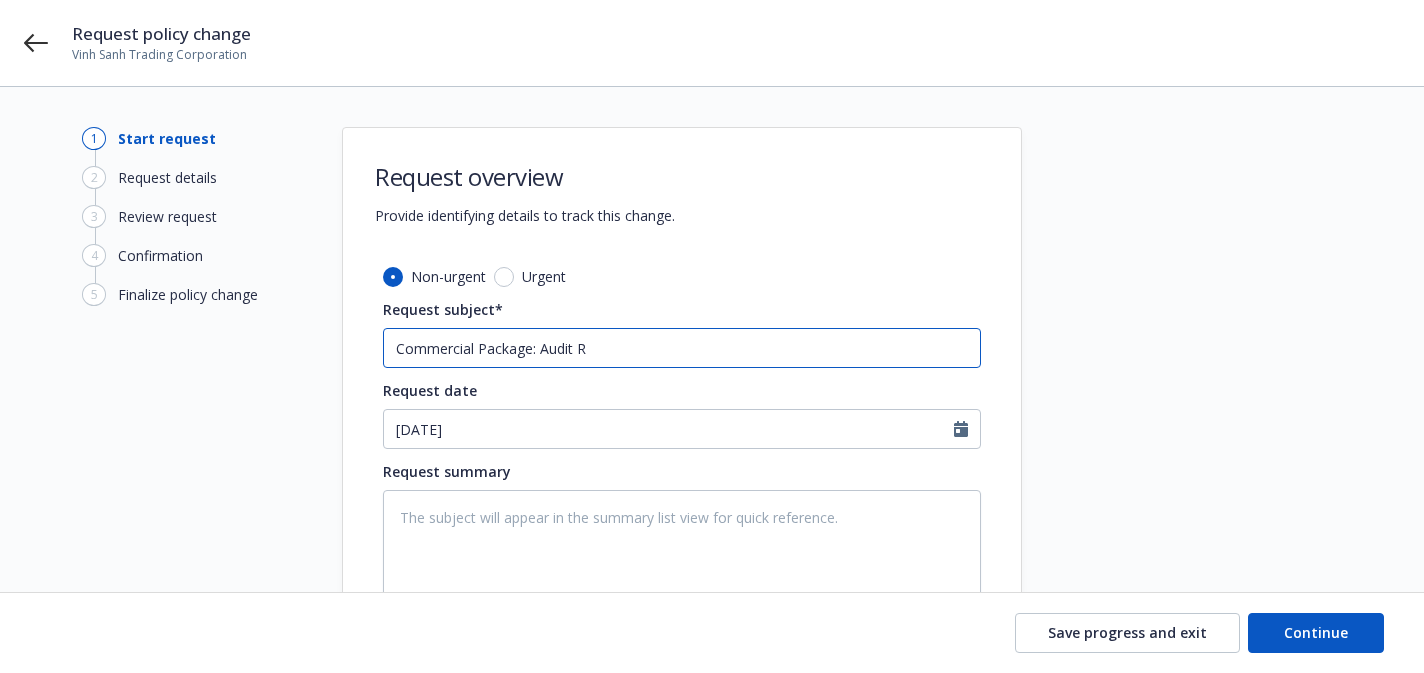 type on "x" 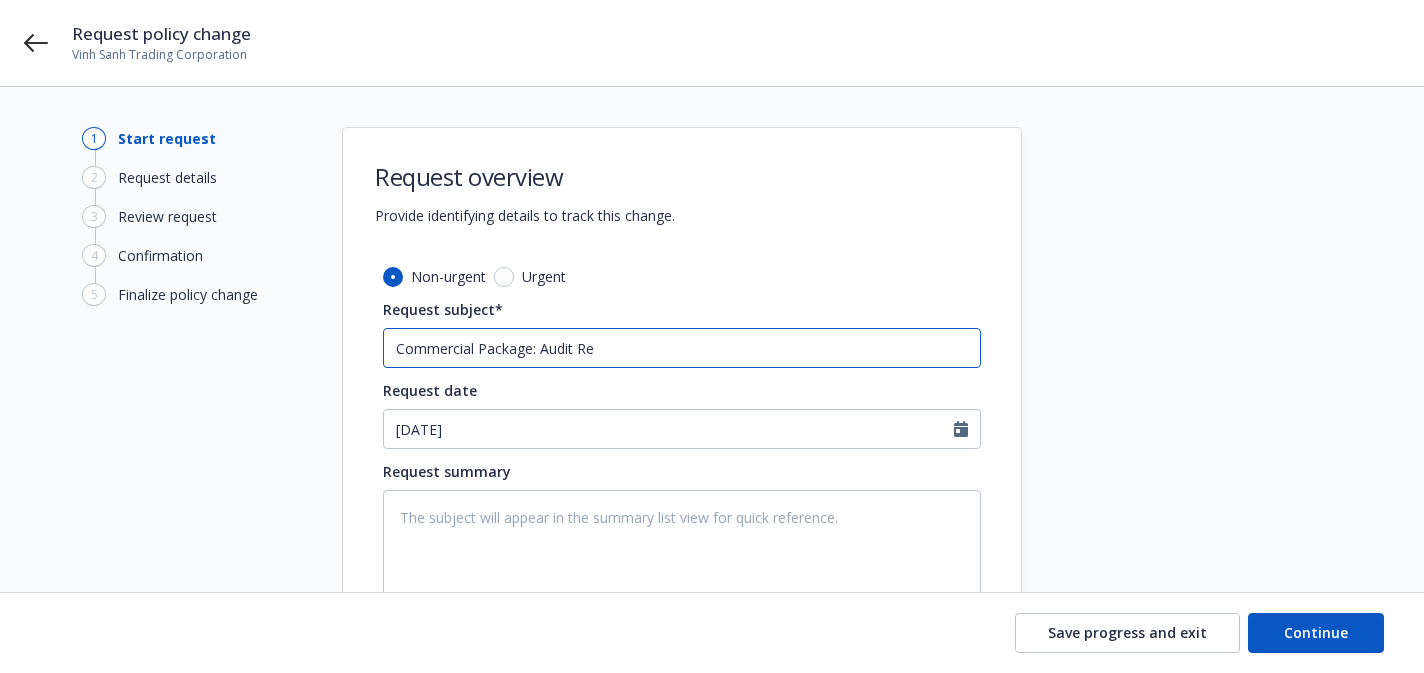 type on "Commercial Package: Audit Res" 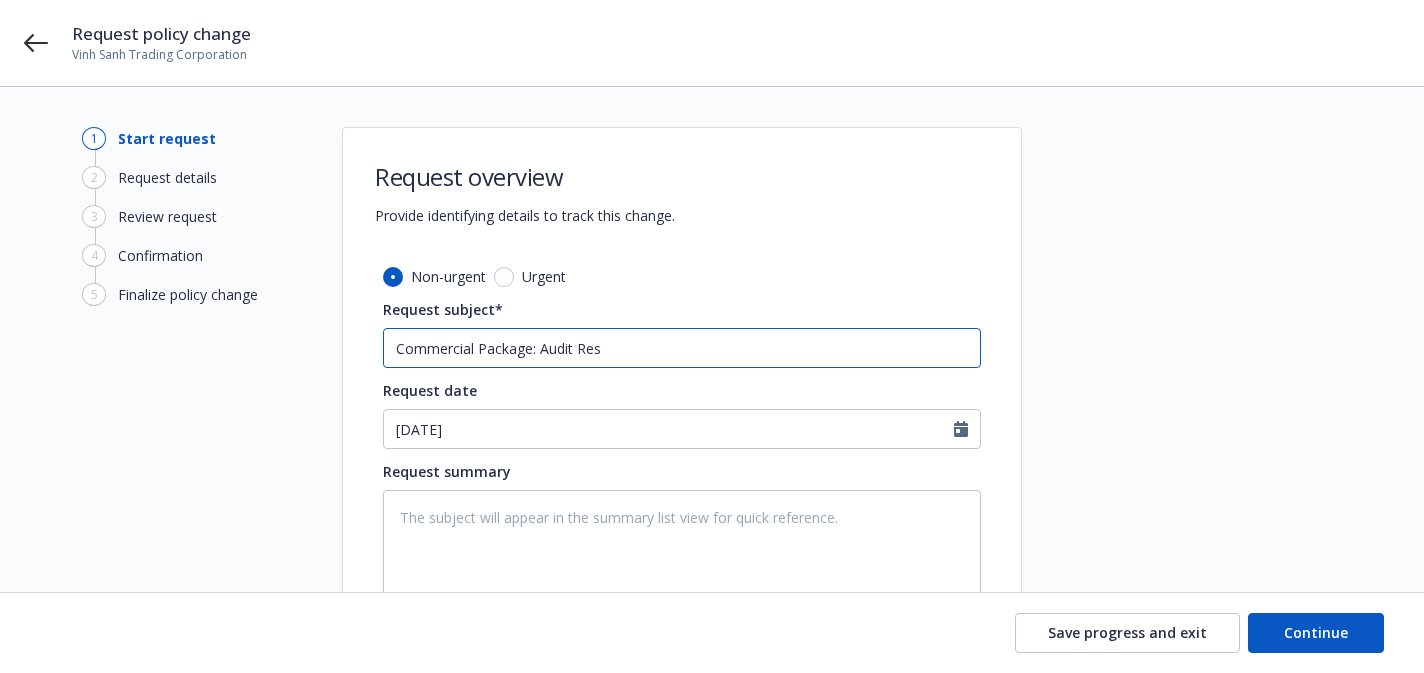 type on "x" 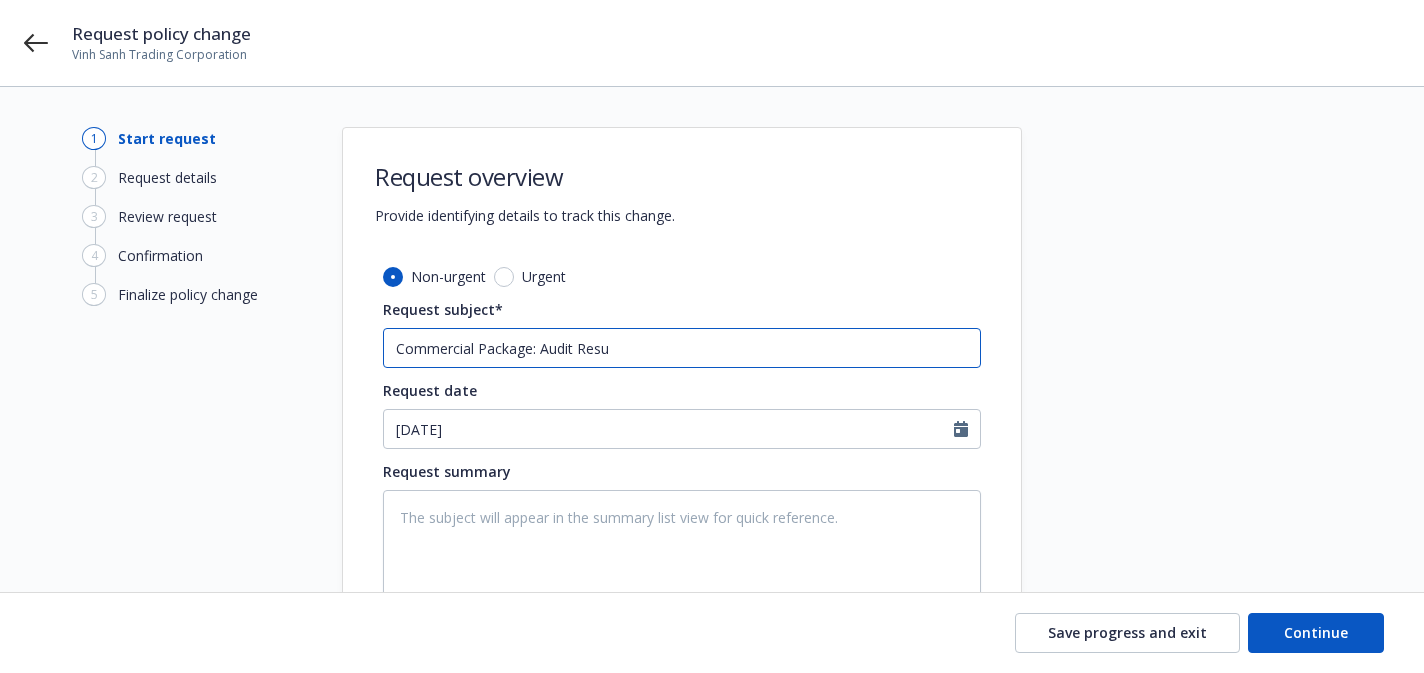 type on "x" 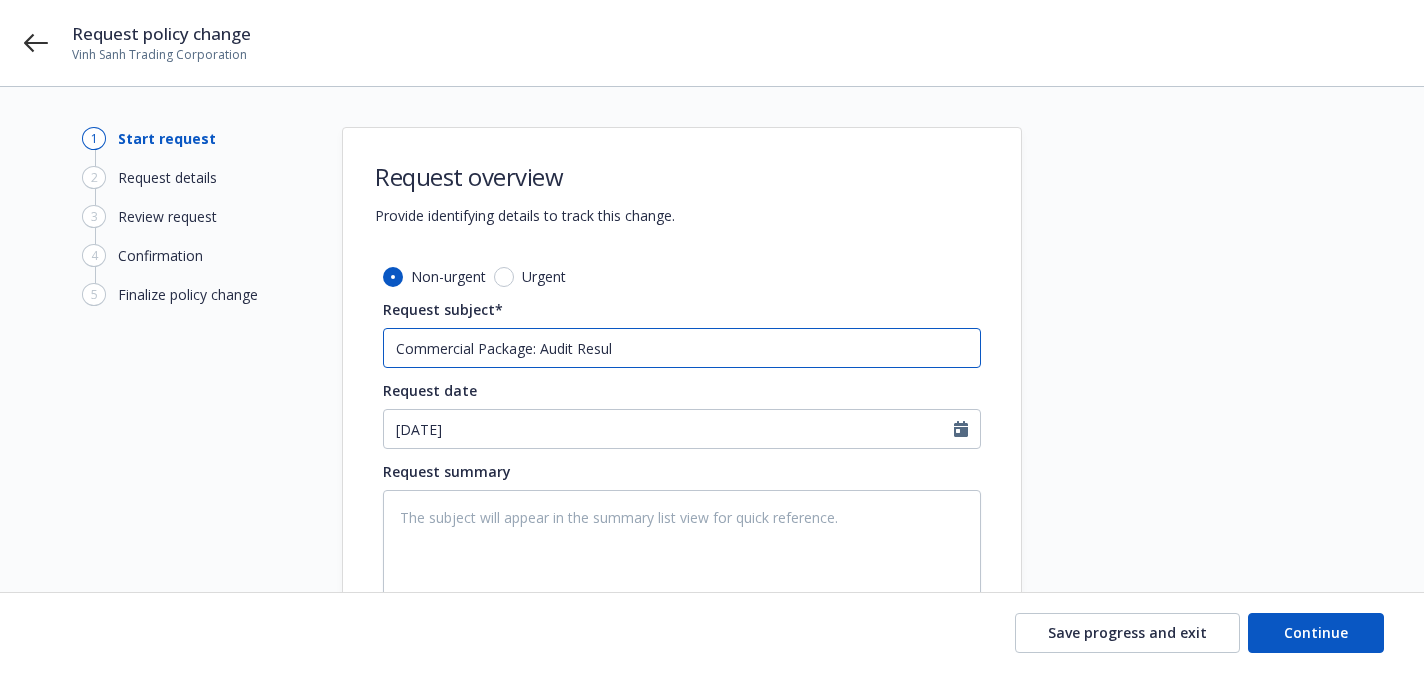 type on "x" 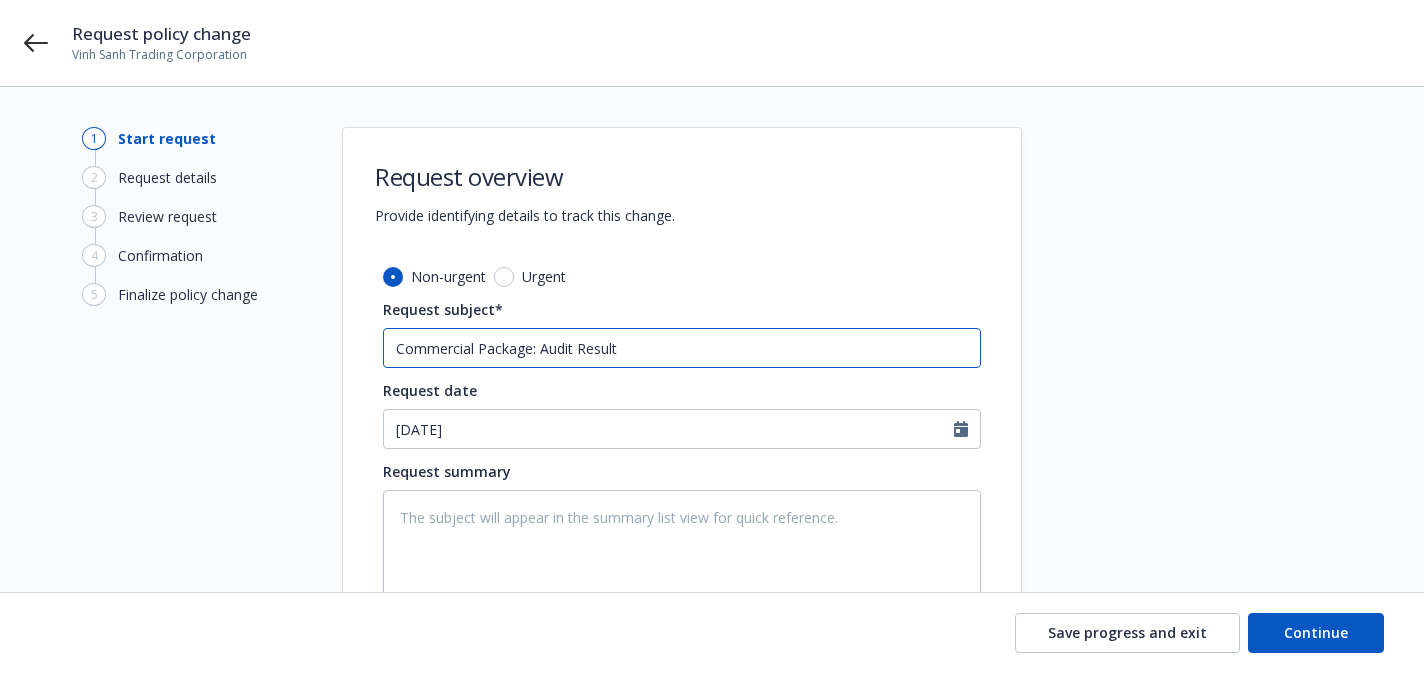 type on "Commercial Package: Audit Results" 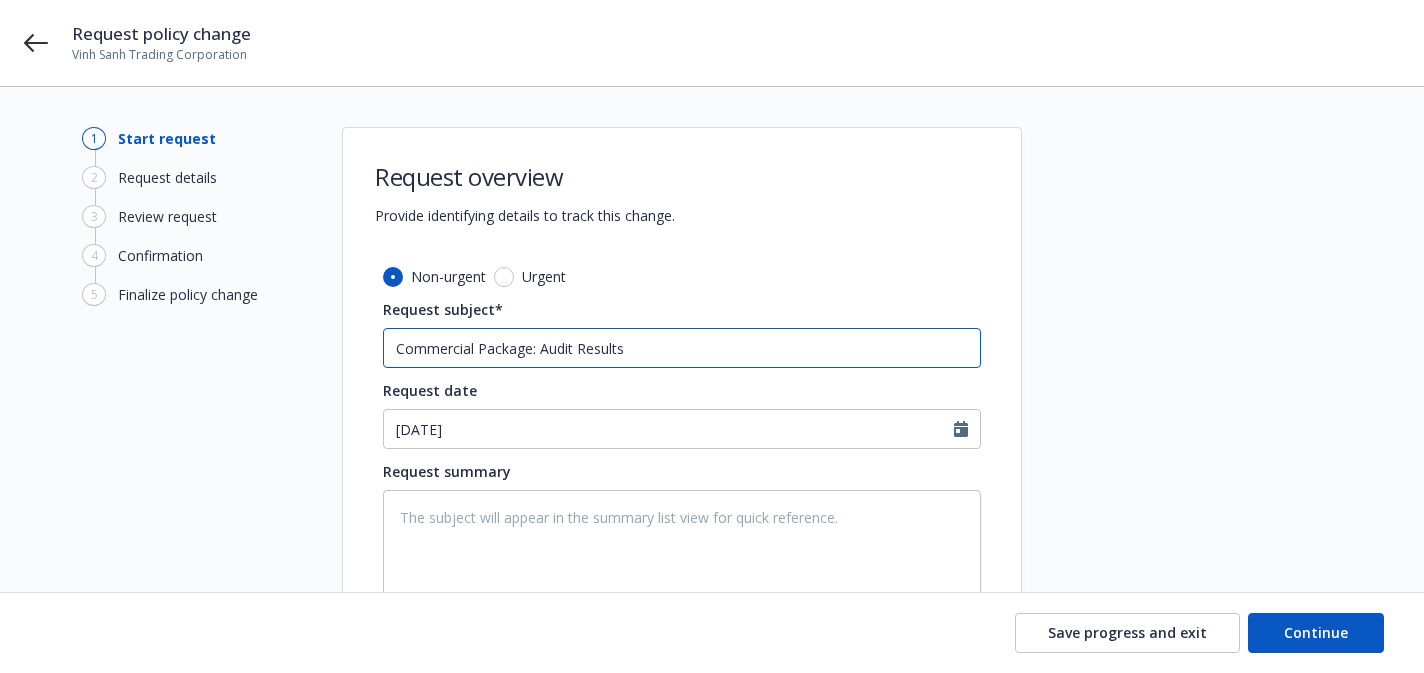 type on "x" 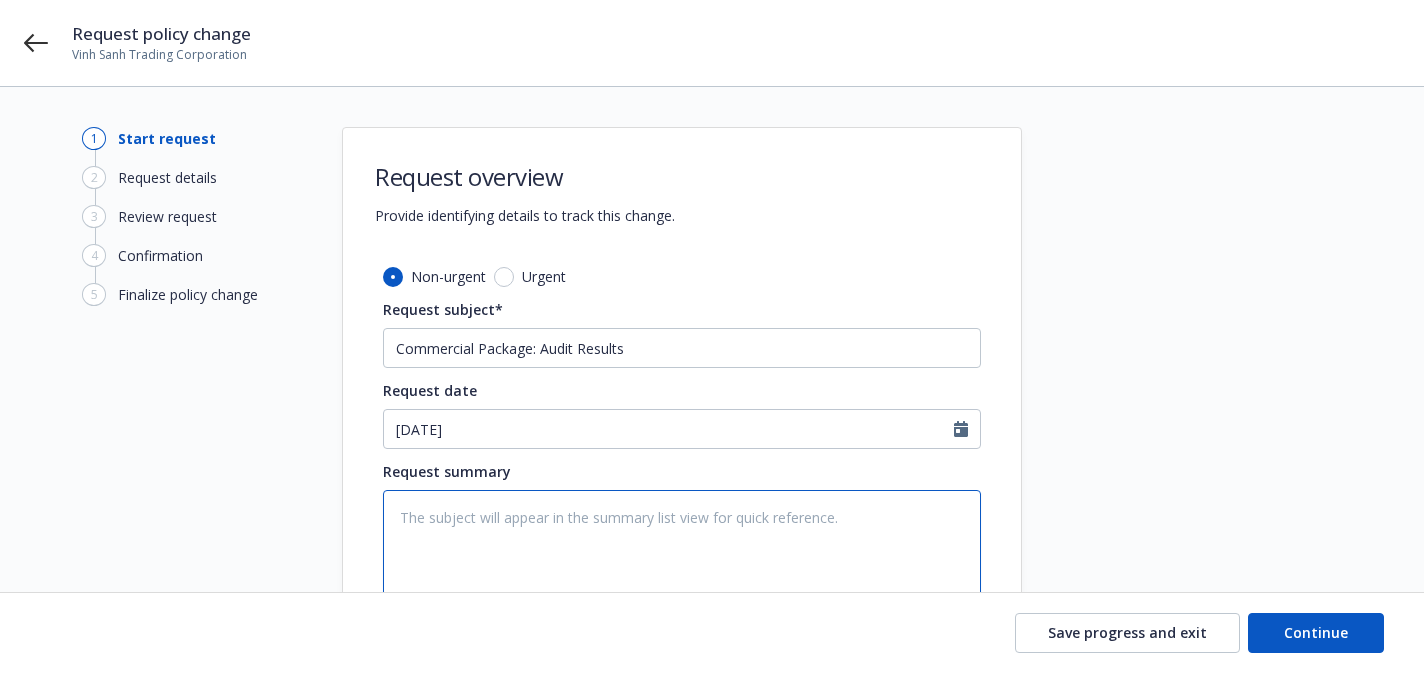 click at bounding box center [682, 549] 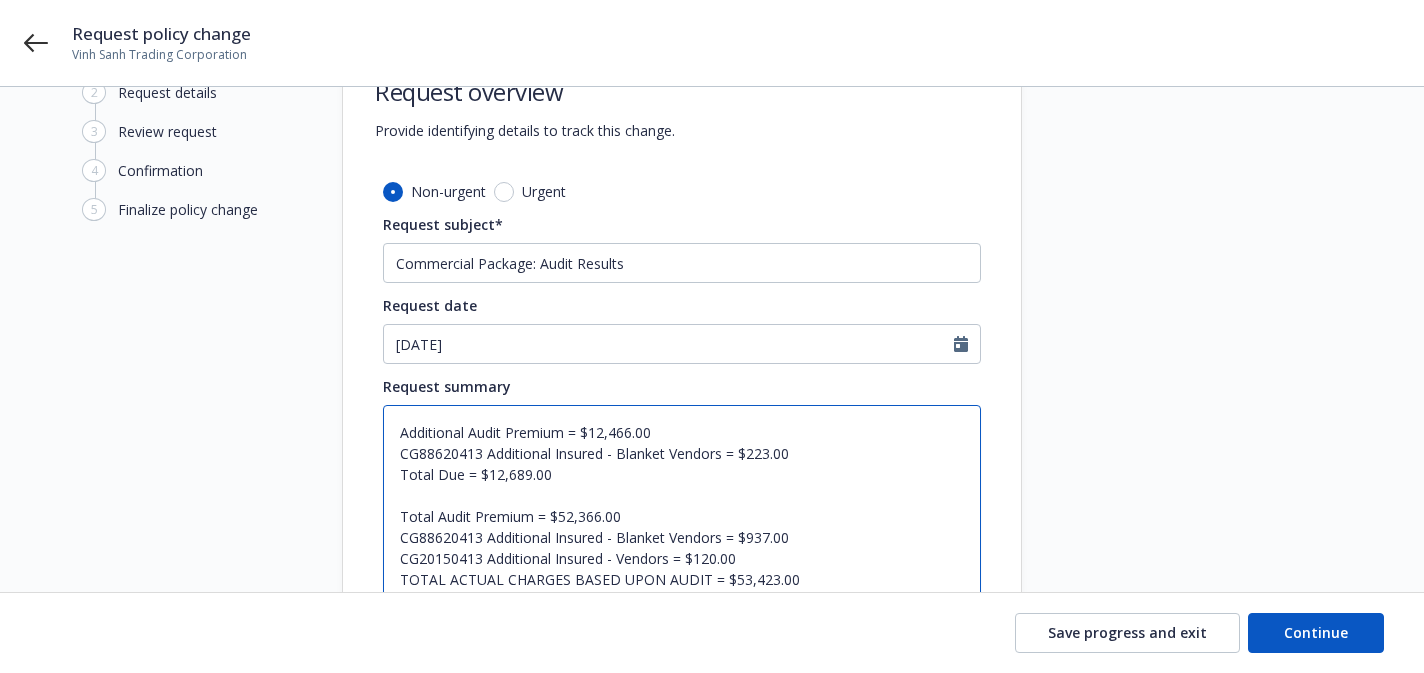 scroll, scrollTop: 150, scrollLeft: 0, axis: vertical 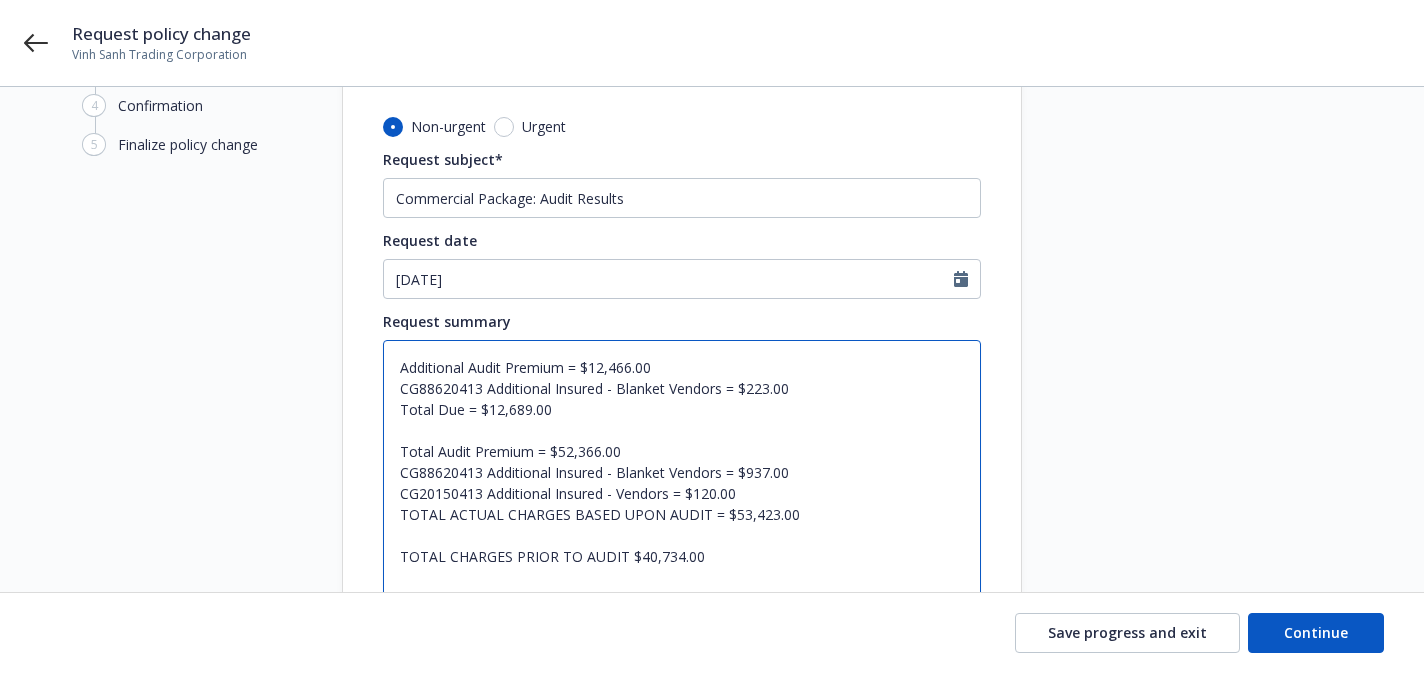 click on "Additional Audit Premium = $12,466.00
CG88620413 Additional Insured - Blanket Vendors = $223.00
Total Due = $12,689.00
Total Audit Premium = $52,366.00
CG88620413 Additional Insured - Blanket Vendors = $937.00
CG20150413 Additional Insured - Vendors = $120.00
TOTAL ACTUAL CHARGES BASED UPON AUDIT = $53,423.00
TOTAL CHARGES PRIOR TO AUDIT $40,734.00
Premium Difference: $53,423.00 - $40,734.00 = $12,689.00" at bounding box center [682, 483] 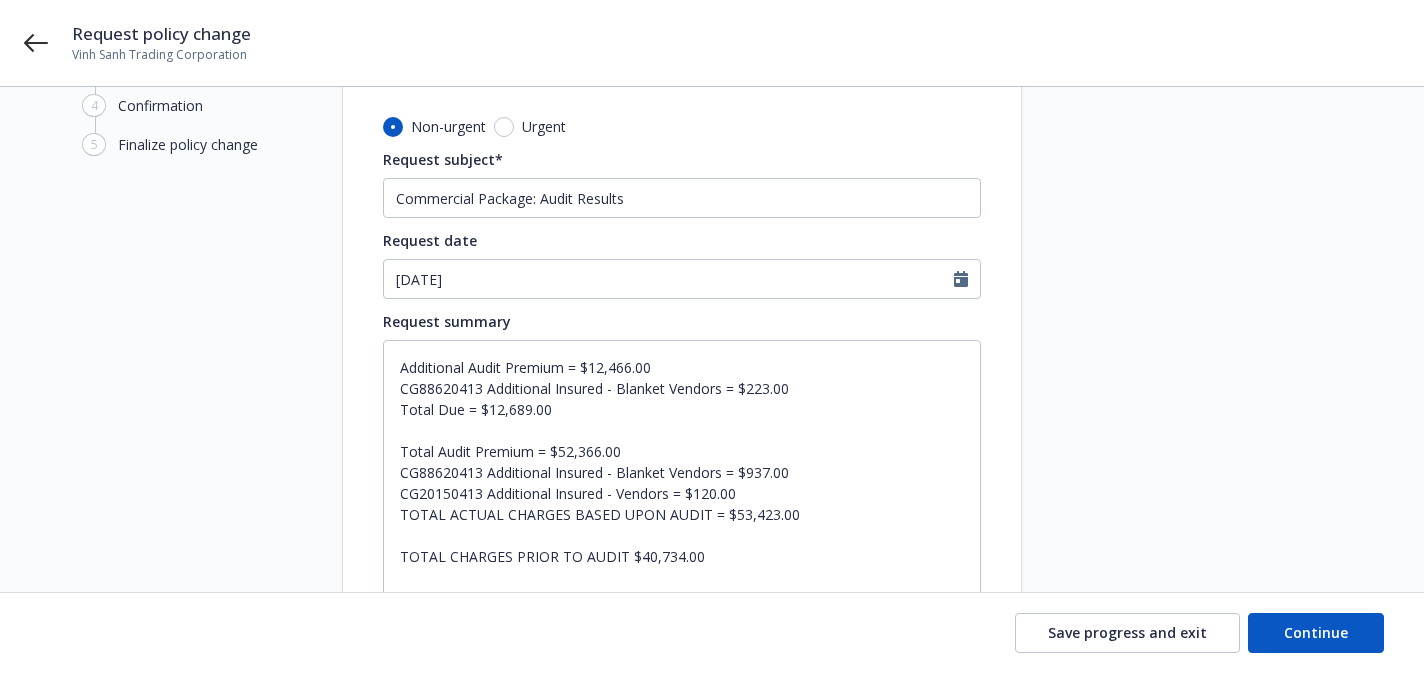 click on "Request summary
Additional Audit Premium = $12,466.00
CG88620413 Additional Insured - Blanket Vendors = $223.00
Total Due = $12,689.00
Total Audit Premium = $52,366.00
CG88620413 Additional Insured - Blanket Vendors = $937.00
CG20150413 Additional Insured - Vendors = $120.00
TOTAL ACTUAL CHARGES BASED UPON AUDIT = $53,423.00
TOTAL CHARGES PRIOR TO AUDIT $40,734.00
Premium Difference: $53,423.00 - $40,734.00 = $12,689.00 This information will be populated into the SSC case and appear in the sidebar for servicing team's reference throughout the workflow." at bounding box center (682, 510) 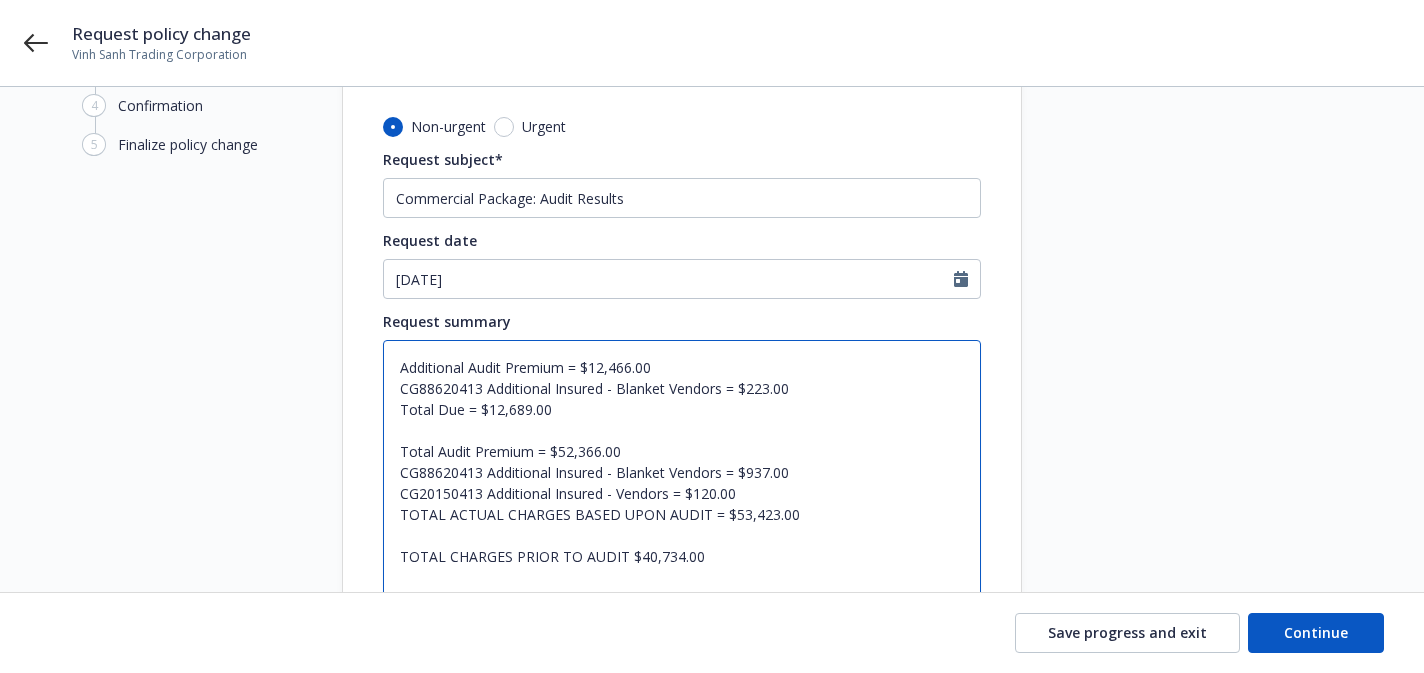 click on "Additional Audit Premium = $12,466.00
CG88620413 Additional Insured - Blanket Vendors = $223.00
Total Due = $12,689.00
Total Audit Premium = $52,366.00
CG88620413 Additional Insured - Blanket Vendors = $937.00
CG20150413 Additional Insured - Vendors = $120.00
TOTAL ACTUAL CHARGES BASED UPON AUDIT = $53,423.00
TOTAL CHARGES PRIOR TO AUDIT $40,734.00
Premium Difference: $53,423.00 - $40,734.00 = $12,689.00" at bounding box center (682, 504) 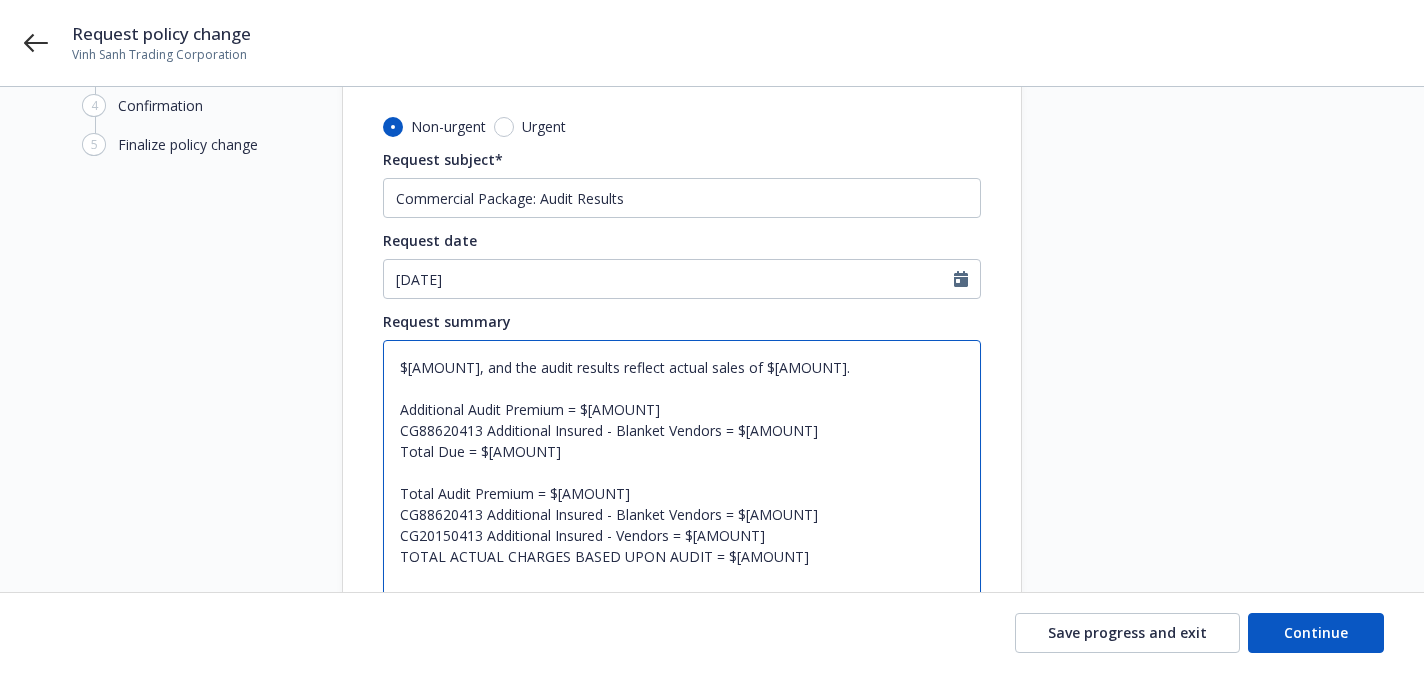 click on "$[AMOUNT], and the audit results reflect actual sales of $[AMOUNT].
Additional Audit Premium = $[AMOUNT]
CG88620413 Additional Insured - Blanket Vendors = $[AMOUNT]
Total Due = $[AMOUNT]
Total Audit Premium = $[AMOUNT]
CG88620413 Additional Insured - Blanket Vendors = $[AMOUNT]
CG20150413 Additional Insured - Vendors = $[AMOUNT]
TOTAL ACTUAL CHARGES BASED UPON AUDIT = $[AMOUNT]
TOTAL CHARGES PRIOR TO AUDIT $[AMOUNT]
Premium Difference: $[AMOUNT] - $[AMOUNT] = $[AMOUNT]" at bounding box center (682, 504) 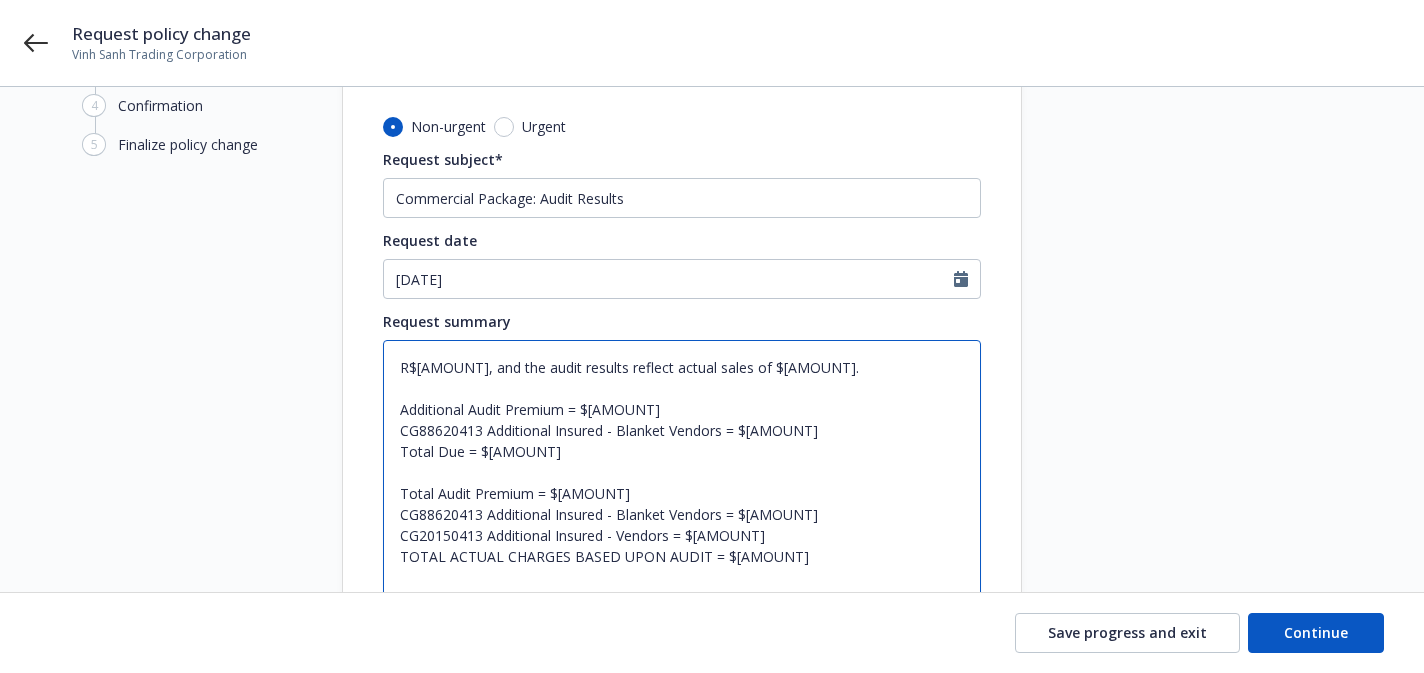 type on "x" 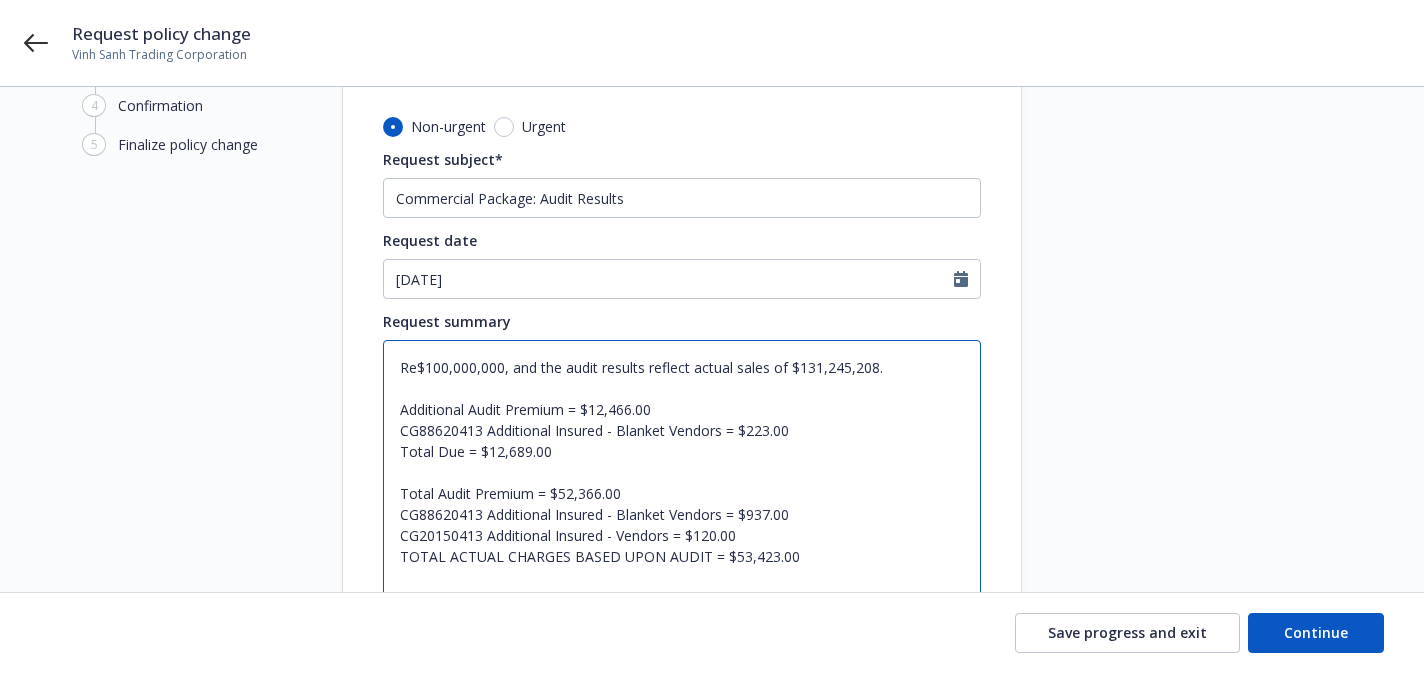 type on "x" 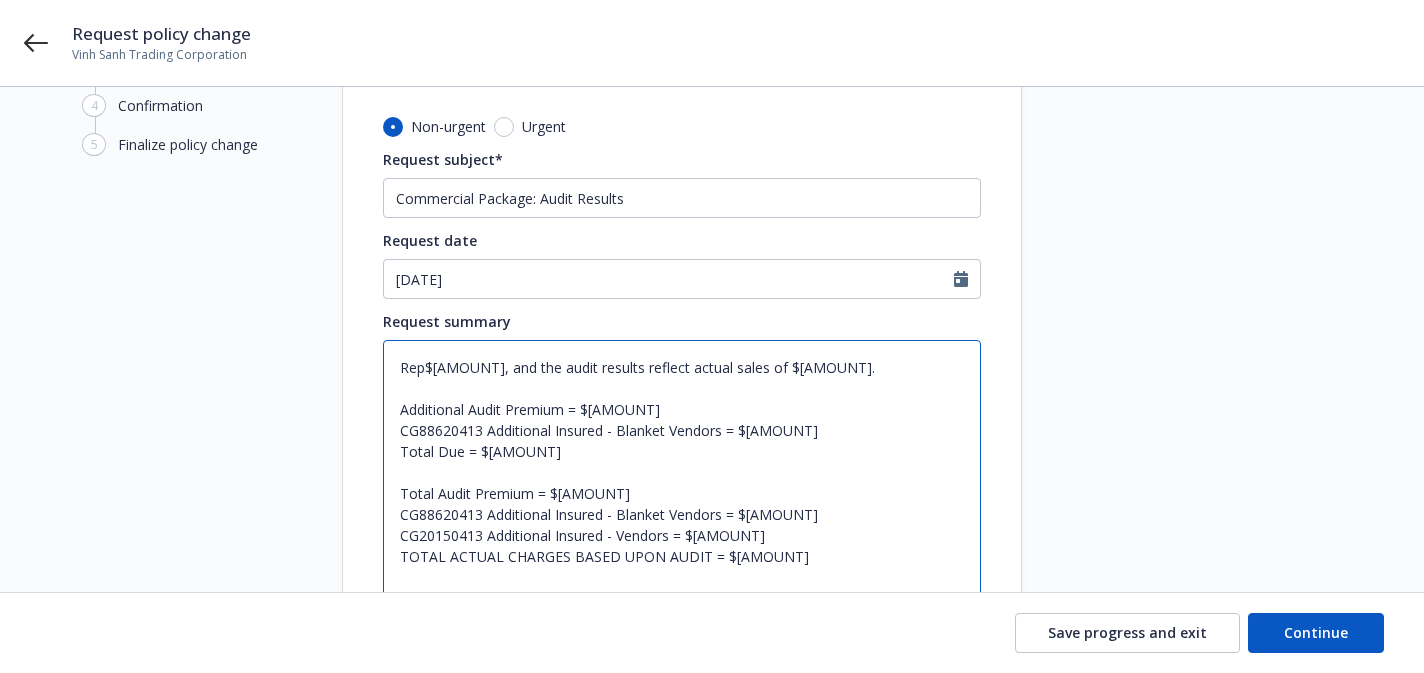type on "x" 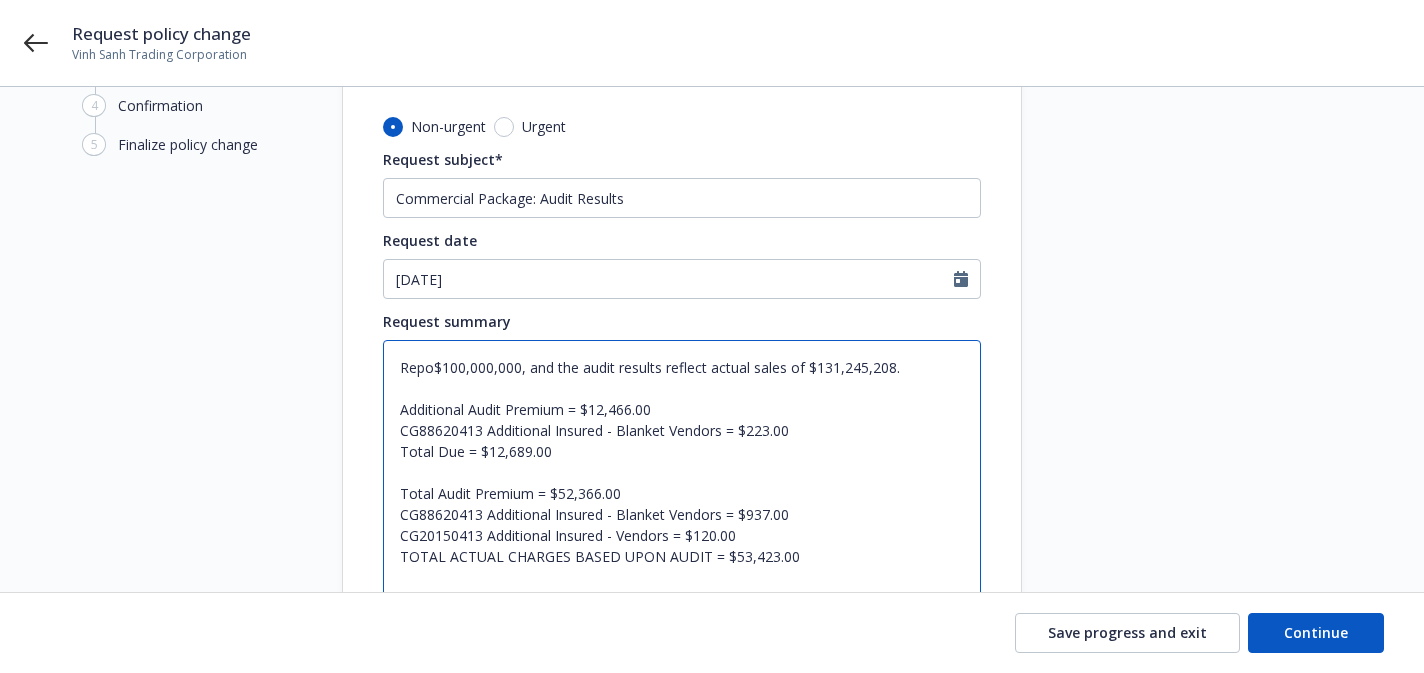 type on "x" 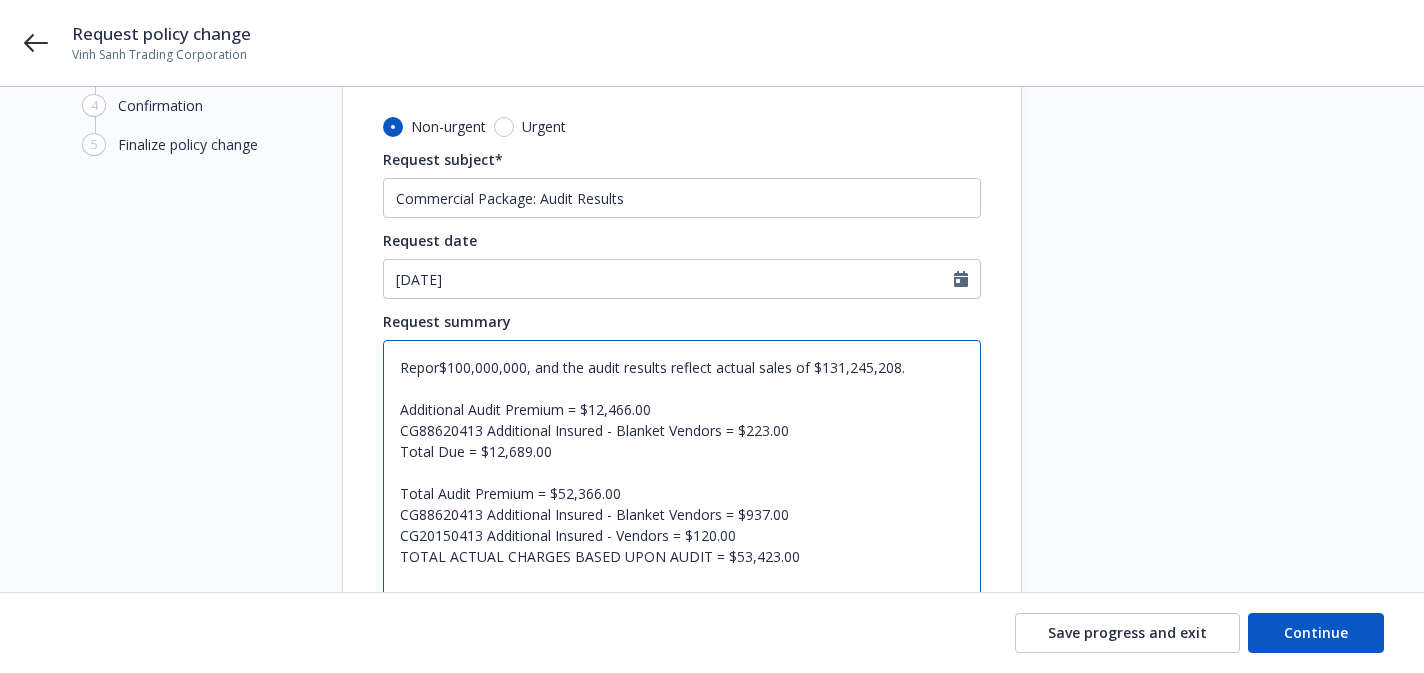 type on "x" 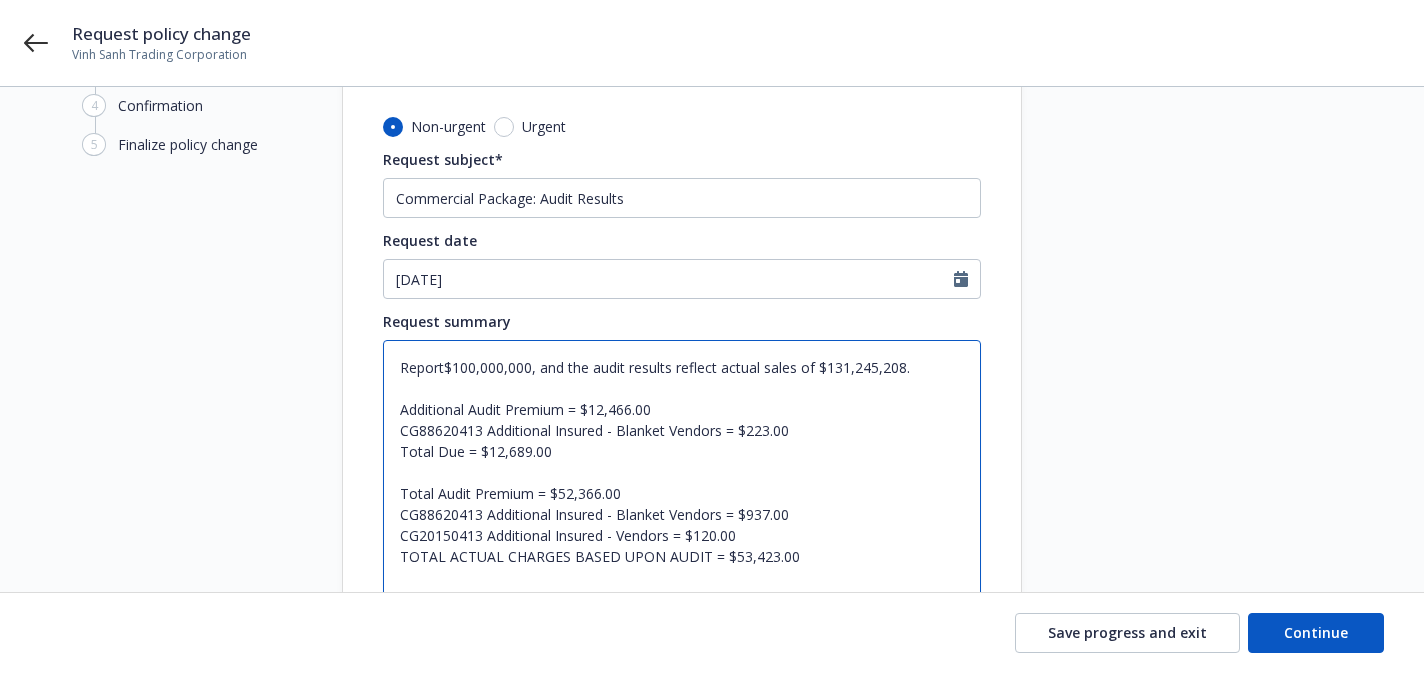 type on "x" 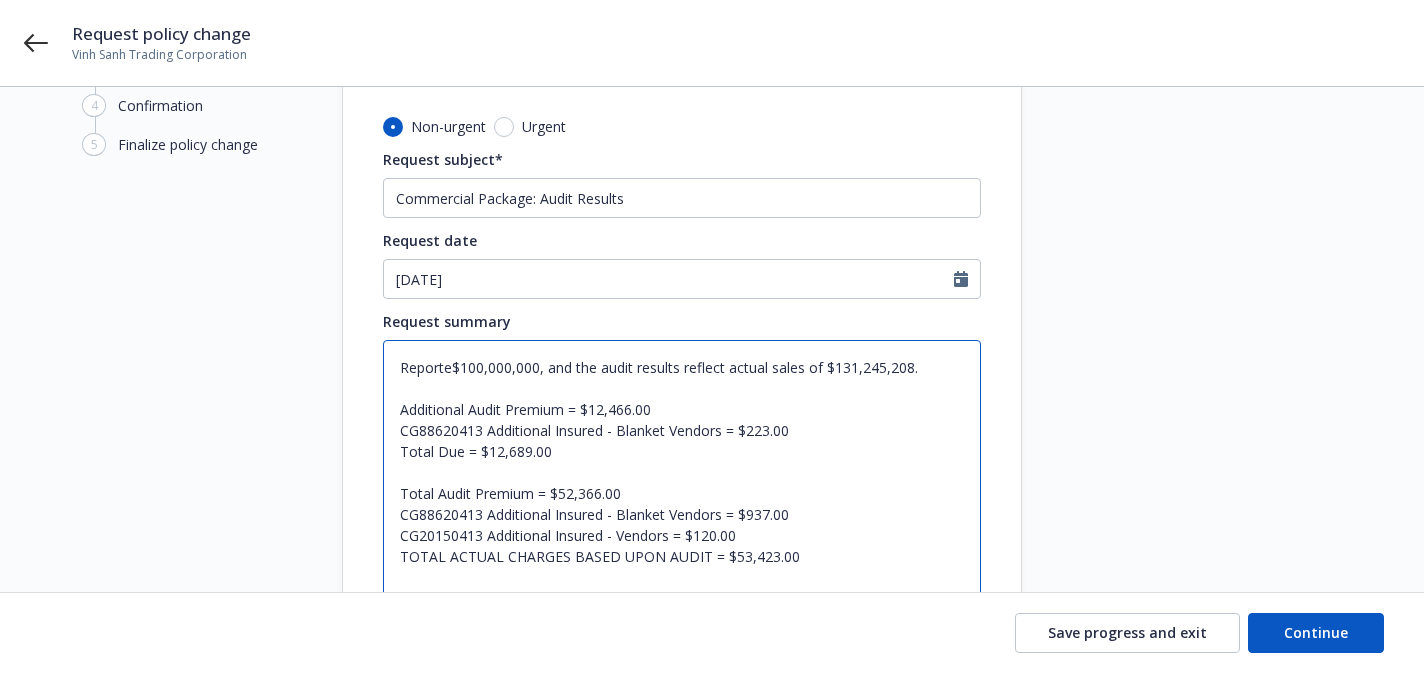 type on "x" 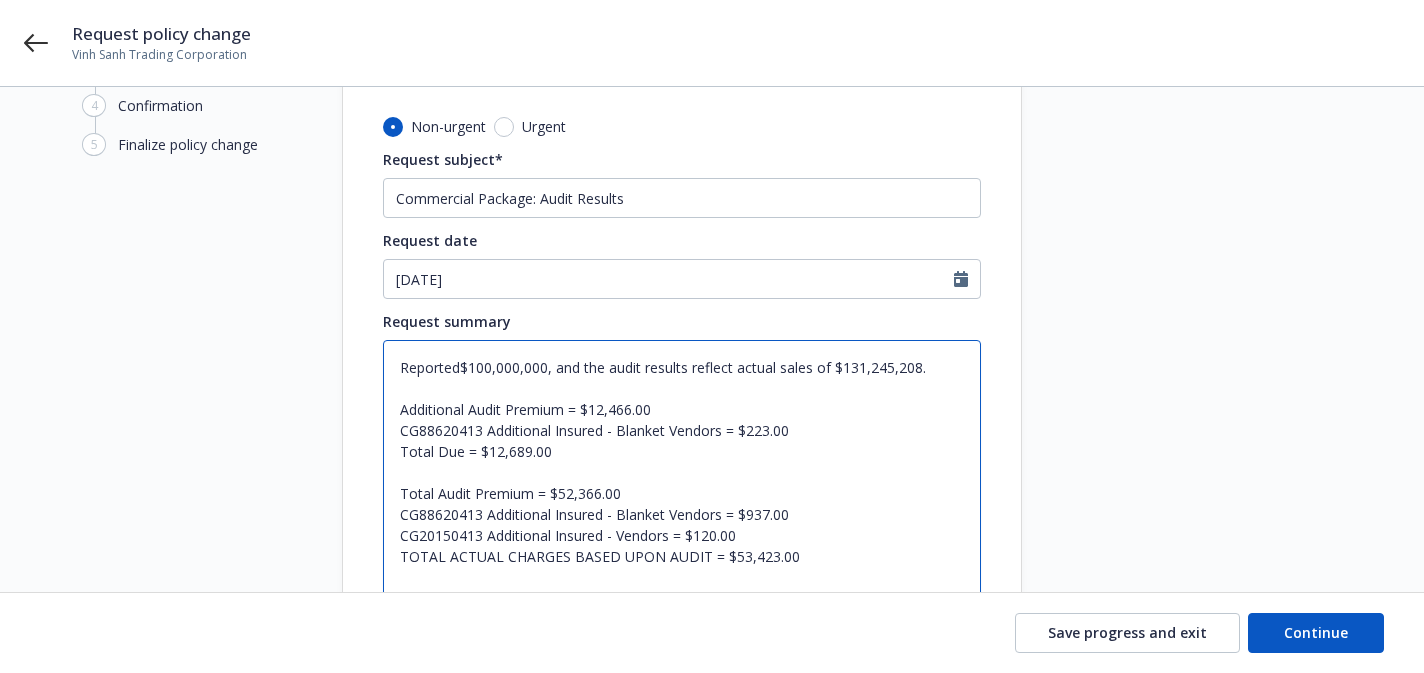 type on "Reported $[AMOUNT], and the audit results reflect actual sales of $[AMOUNT].
Additional Audit Premium = $[AMOUNT]
CG88620413 Additional Insured - Blanket Vendors = $[AMOUNT]
Total Due = $[AMOUNT]
Total Audit Premium = $[AMOUNT]
CG88620413 Additional Insured - Blanket Vendors = $[AMOUNT]
CG20150413 Additional Insured - Vendors = $[AMOUNT]
TOTAL ACTUAL CHARGES BASED UPON AUDIT = $[AMOUNT]
TOTAL CHARGES PRIOR TO AUDIT $[AMOUNT]
Premium Difference: $[AMOUNT] - $[AMOUNT] = $[AMOUNT]" 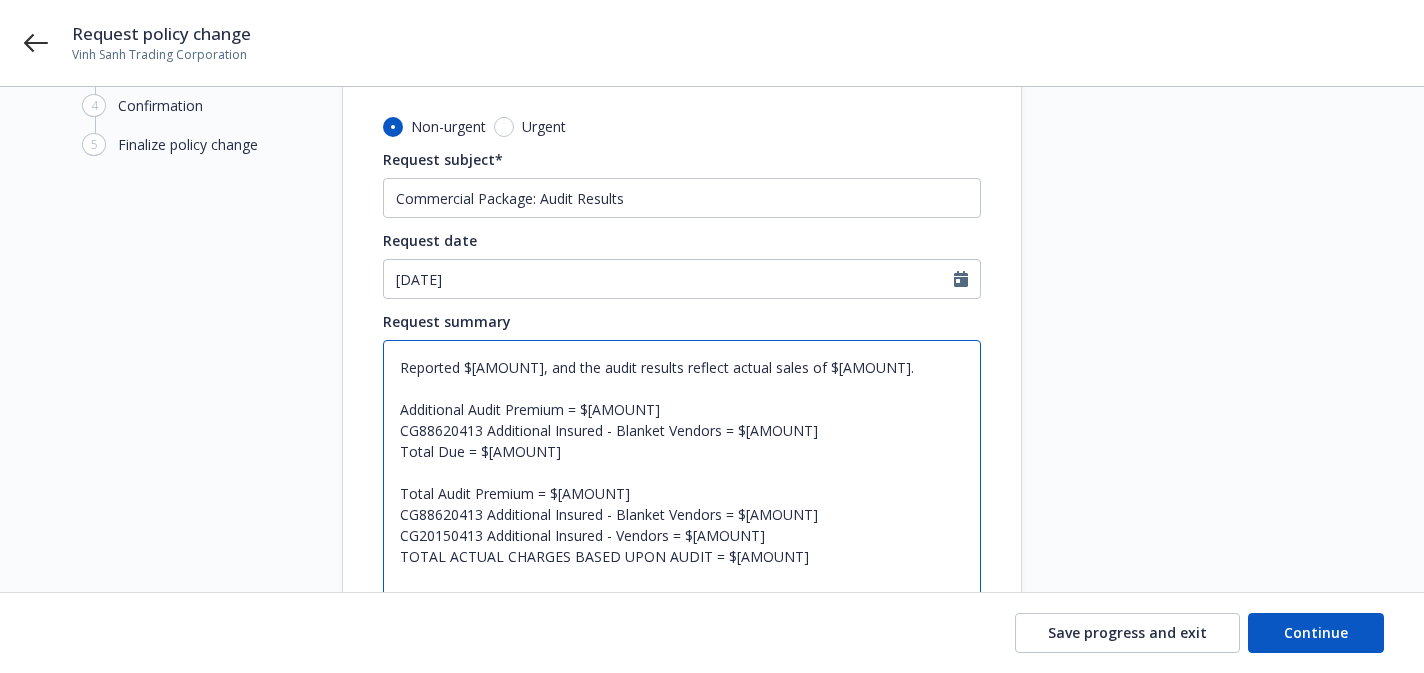 type on "x" 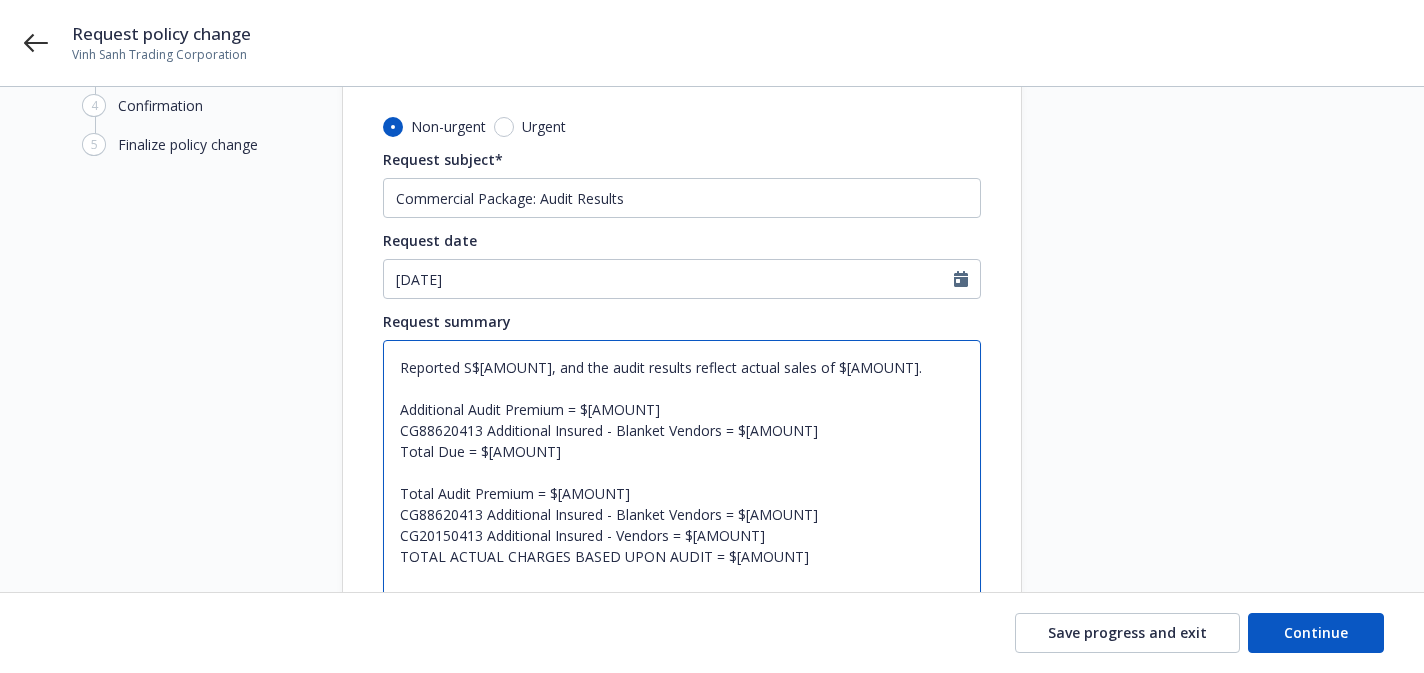 type on "x" 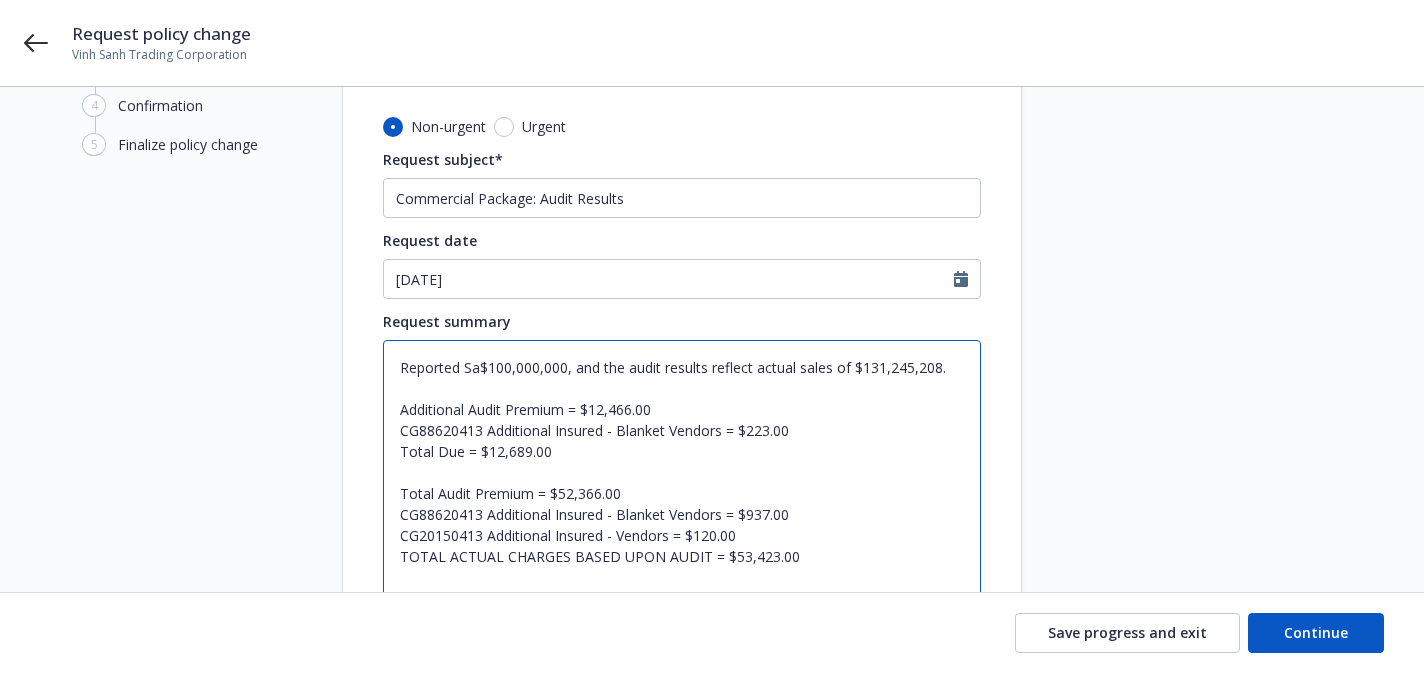type on "x" 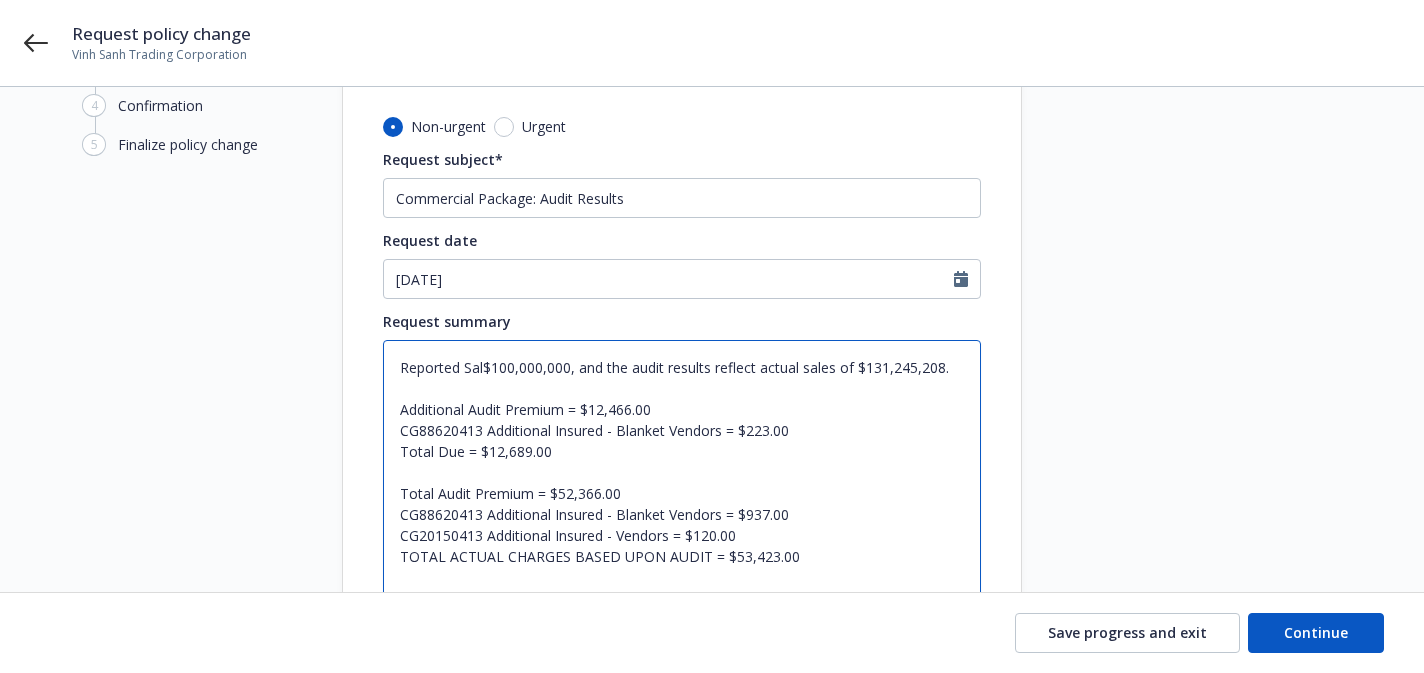 type on "x" 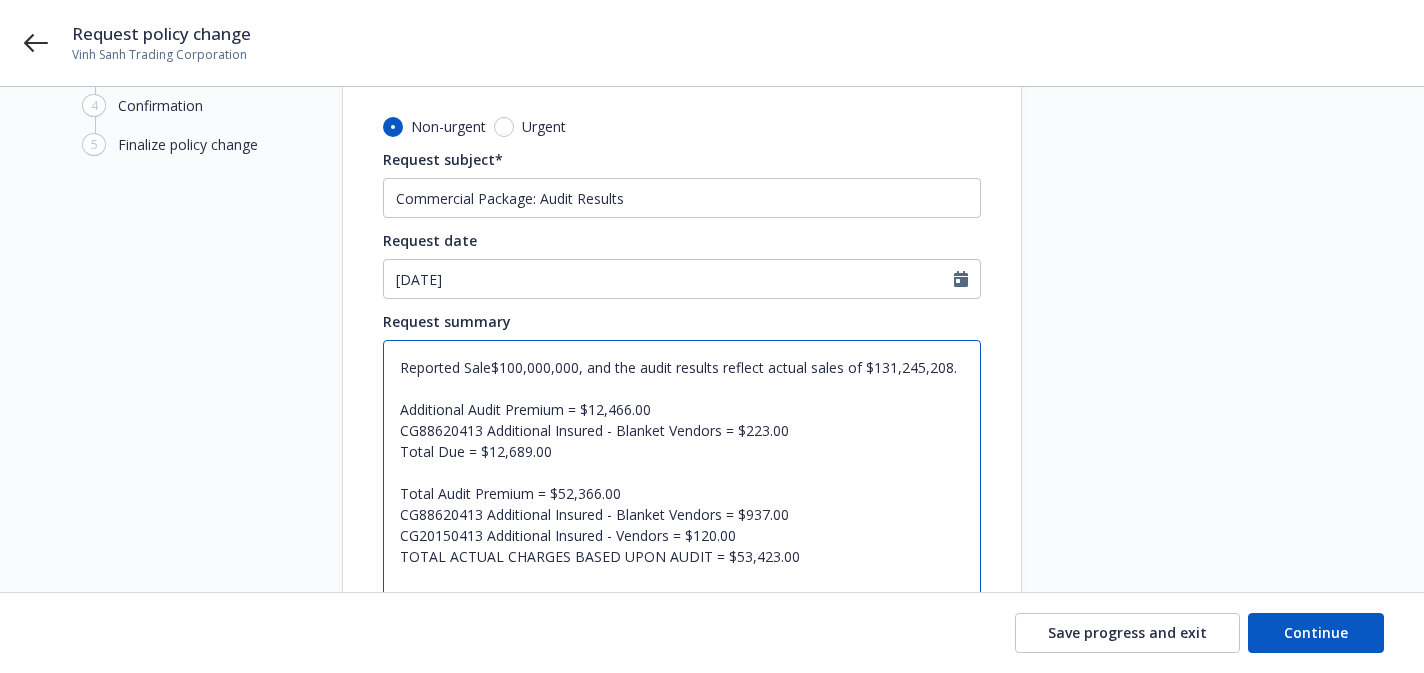 type on "x" 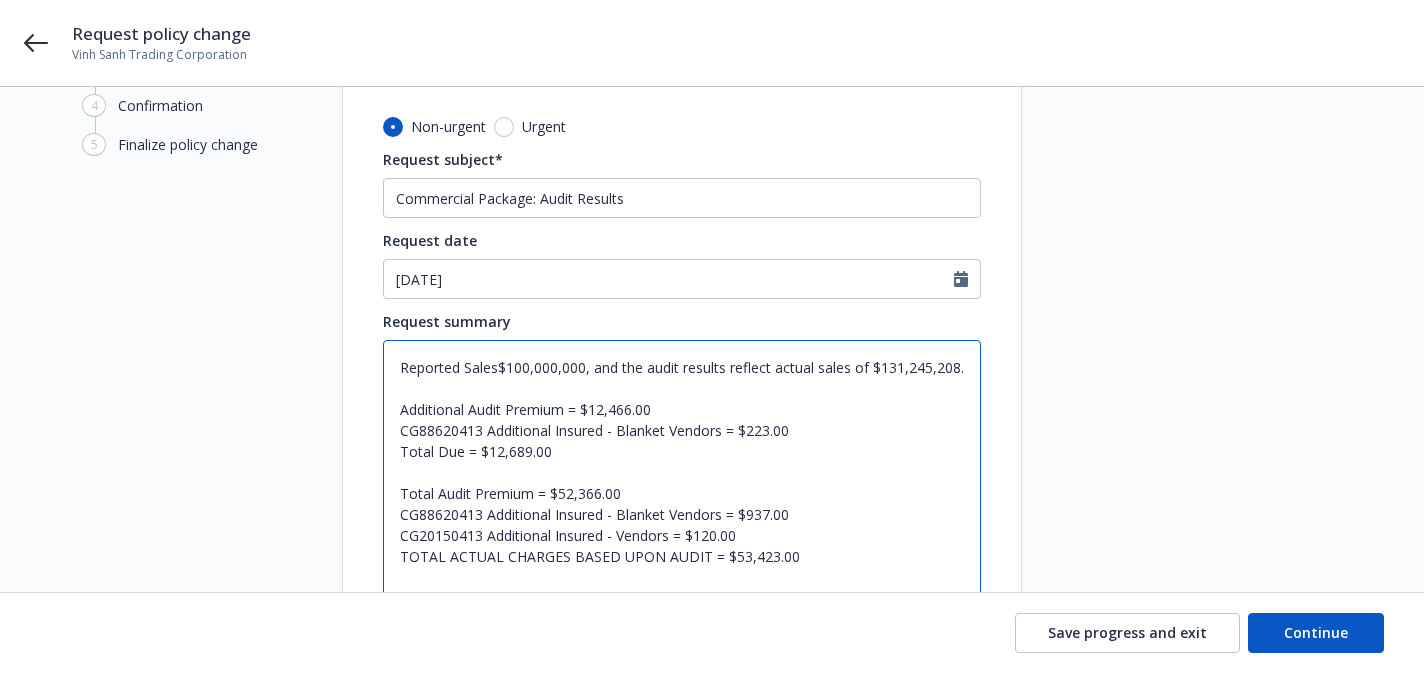 type on "x" 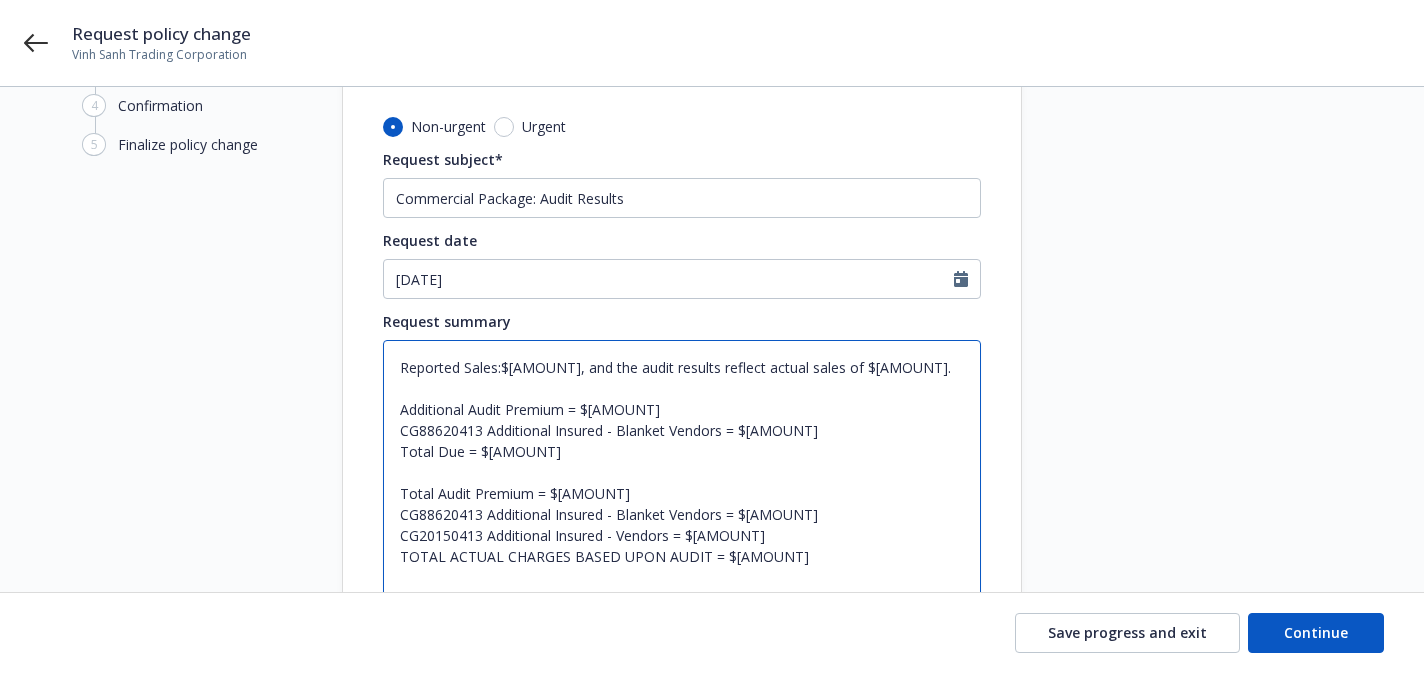 type on "x" 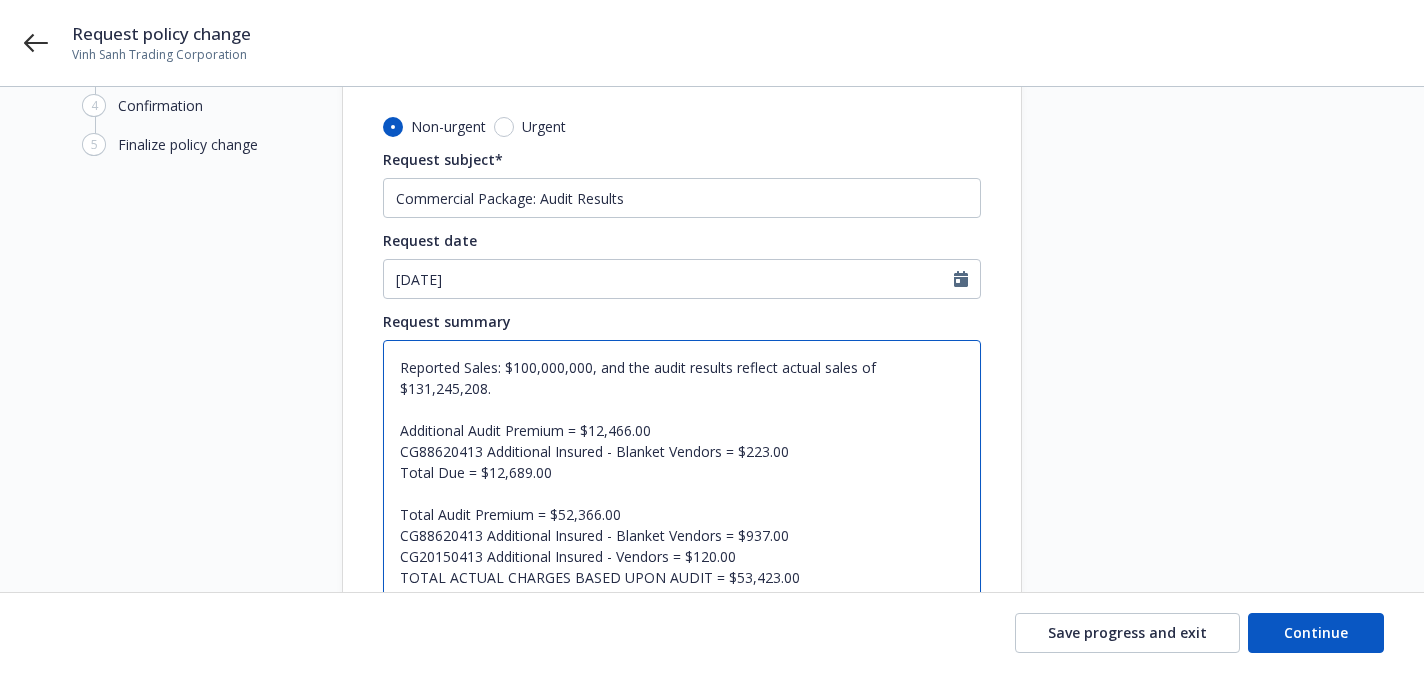 drag, startPoint x: 595, startPoint y: 371, endPoint x: 901, endPoint y: 375, distance: 306.02615 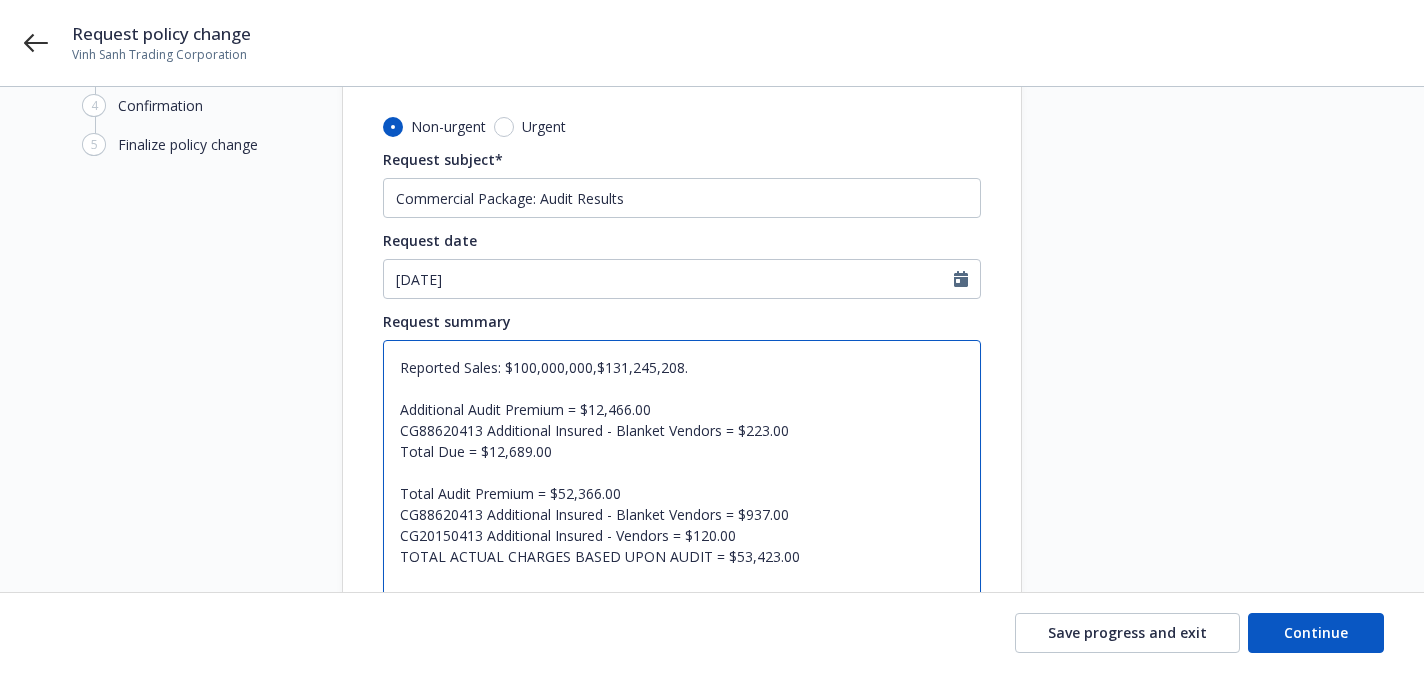 type on "x" 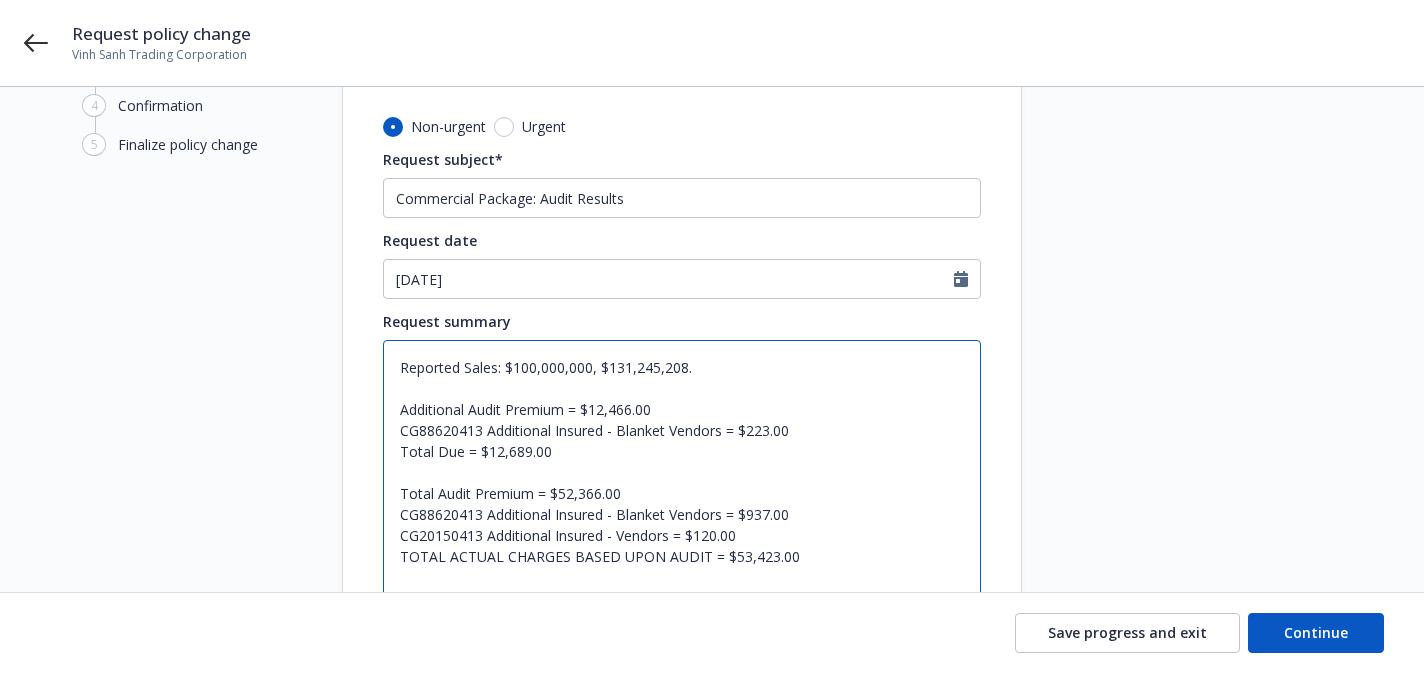 type on "x" 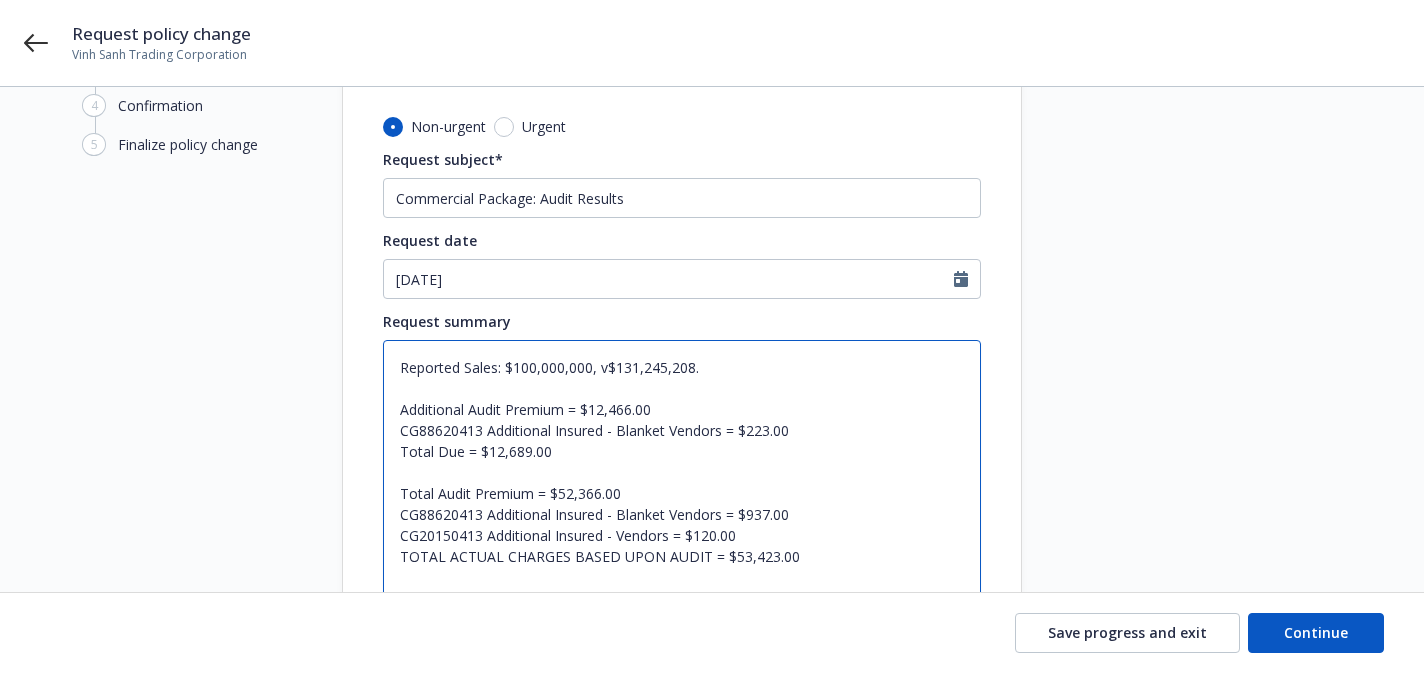 type on "x" 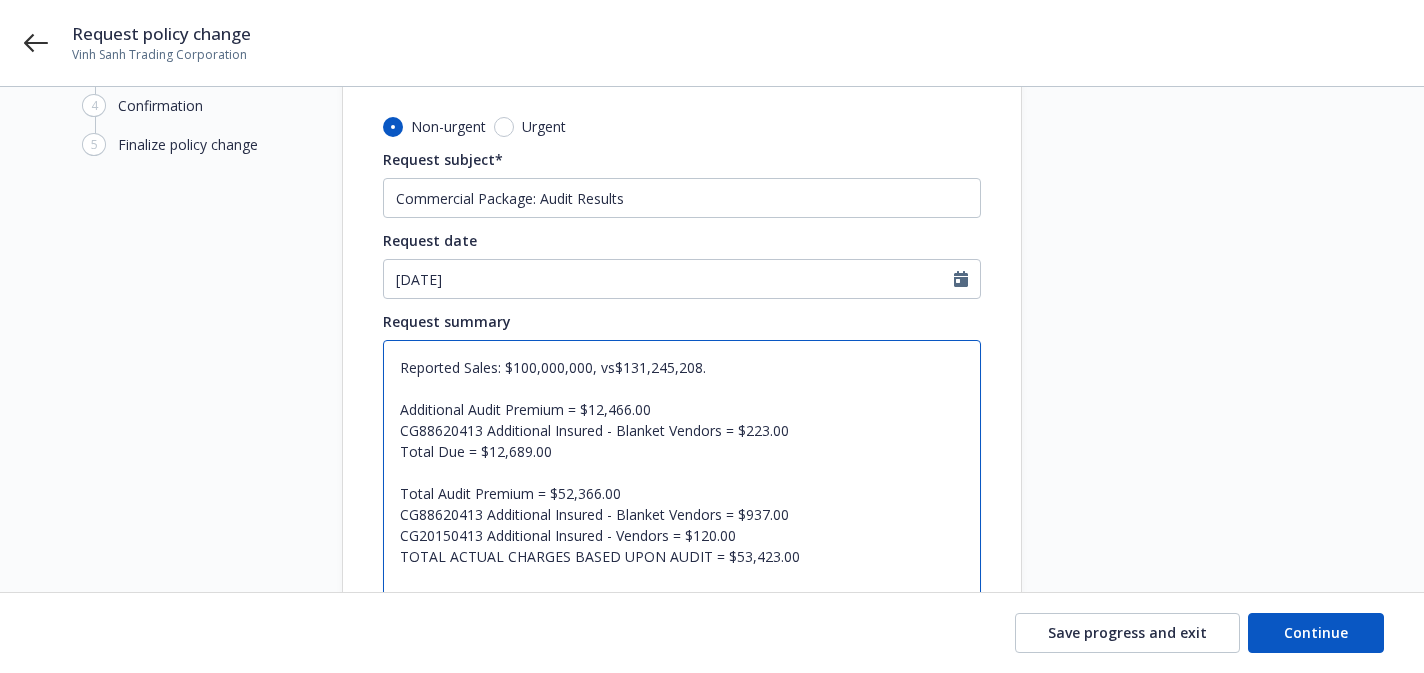 type on "x" 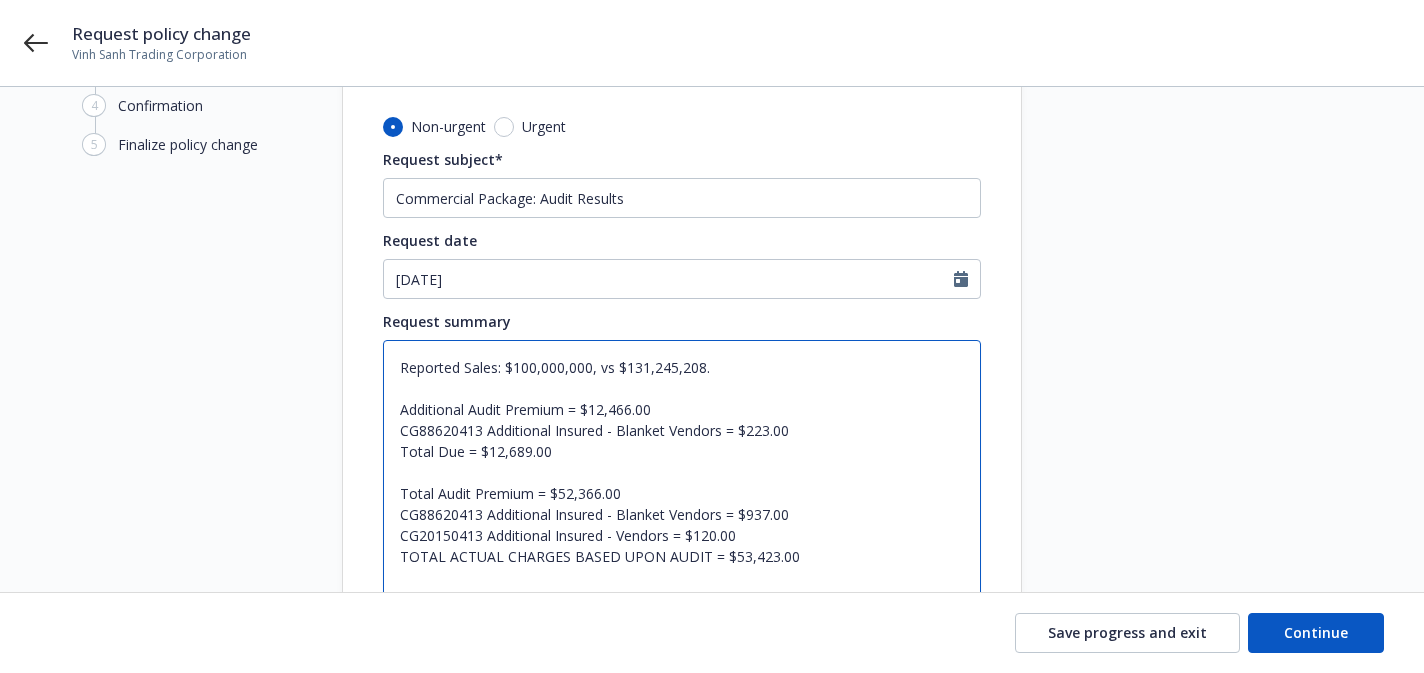 type on "x" 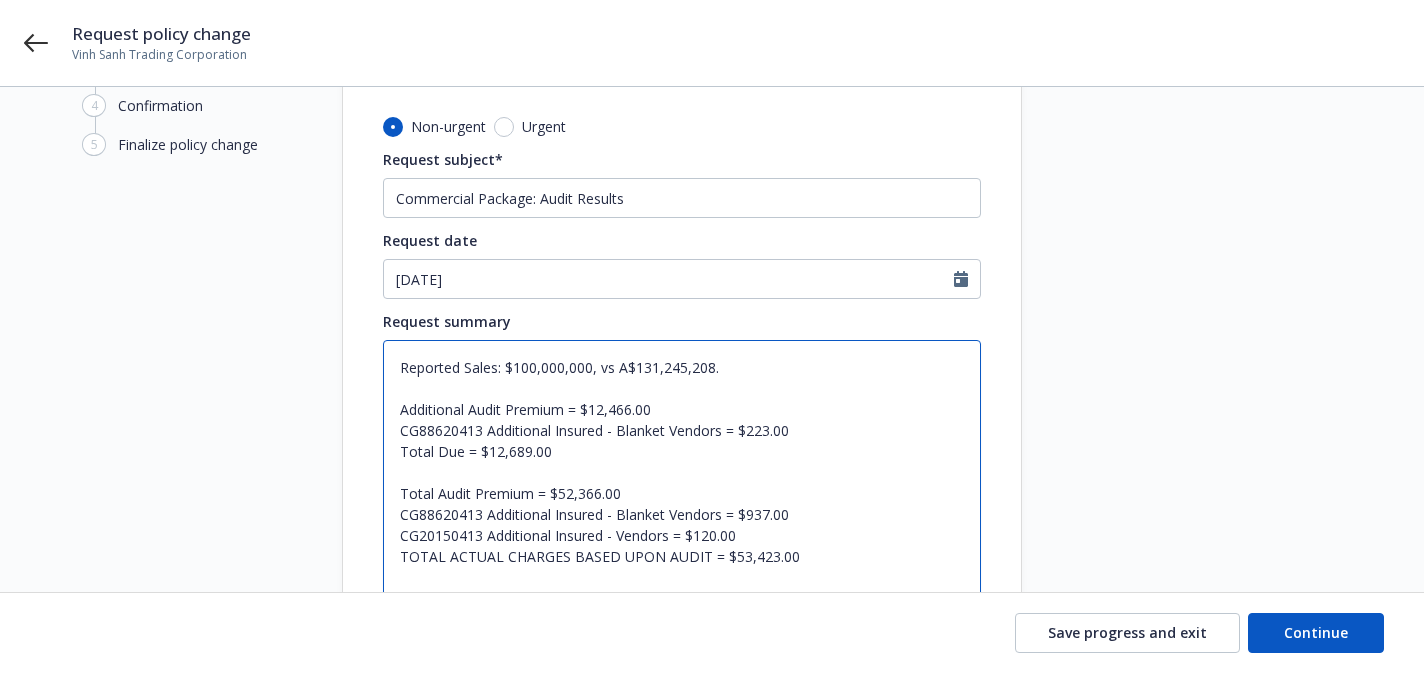 type on "x" 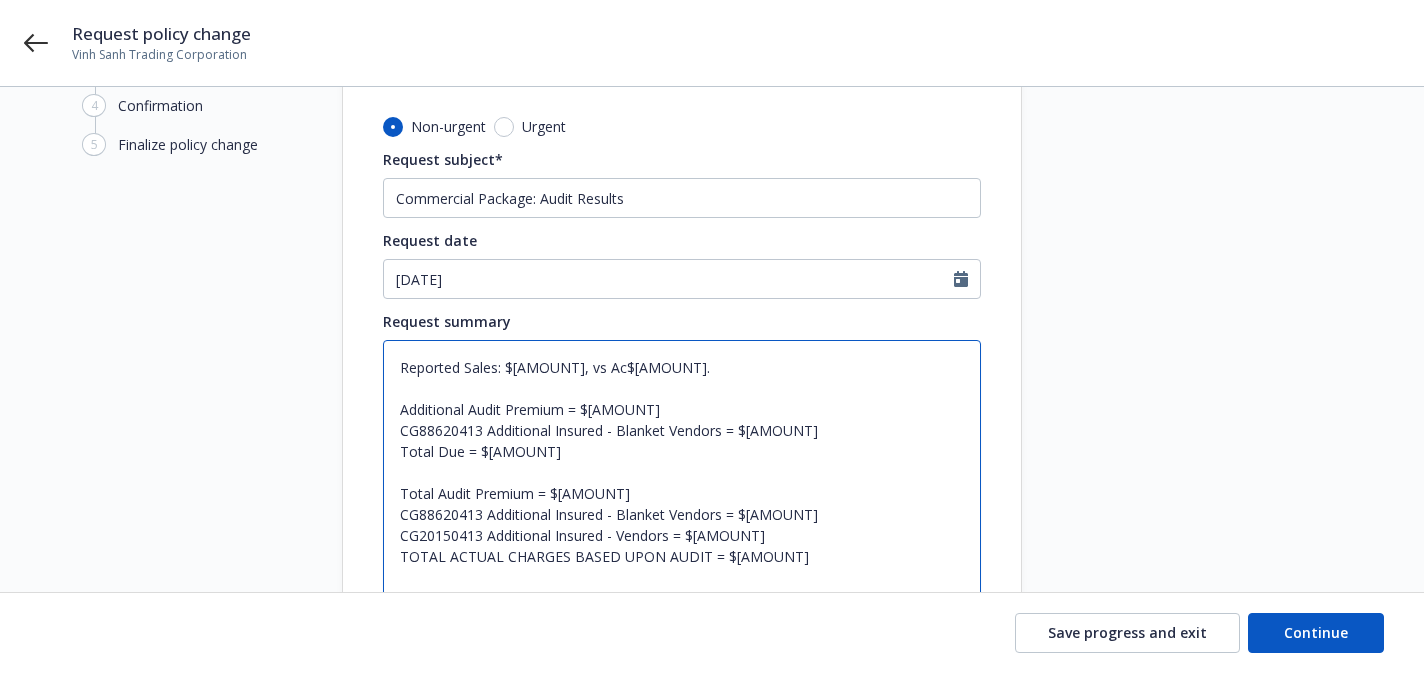 type on "x" 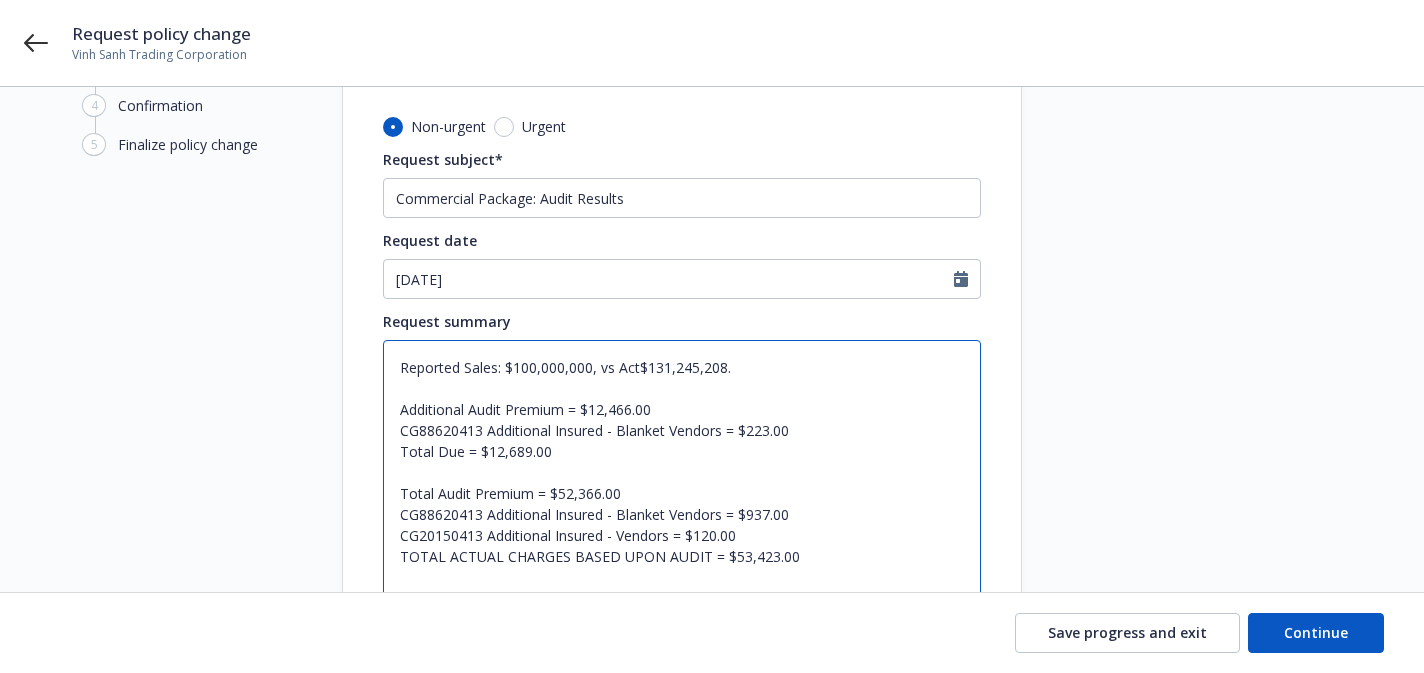 type on "Reported Sales: $100,000,000, vs Actu$131,245,208.
Additional Audit Premium = $12,466.00
CG88620413 Additional Insured - Blanket Vendors = $223.00
Total Due = $12,689.00
Total Audit Premium = $52,366.00
CG88620413 Additional Insured - Blanket Vendors = $937.00
CG20150413 Additional Insured - Vendors = $120.00
TOTAL ACTUAL CHARGES BASED UPON AUDIT = $53,423.00
TOTAL CHARGES PRIOR TO AUDIT $40,734.00
Premium Difference: $53,423.00 - $40,734.00 = $12,689.00" 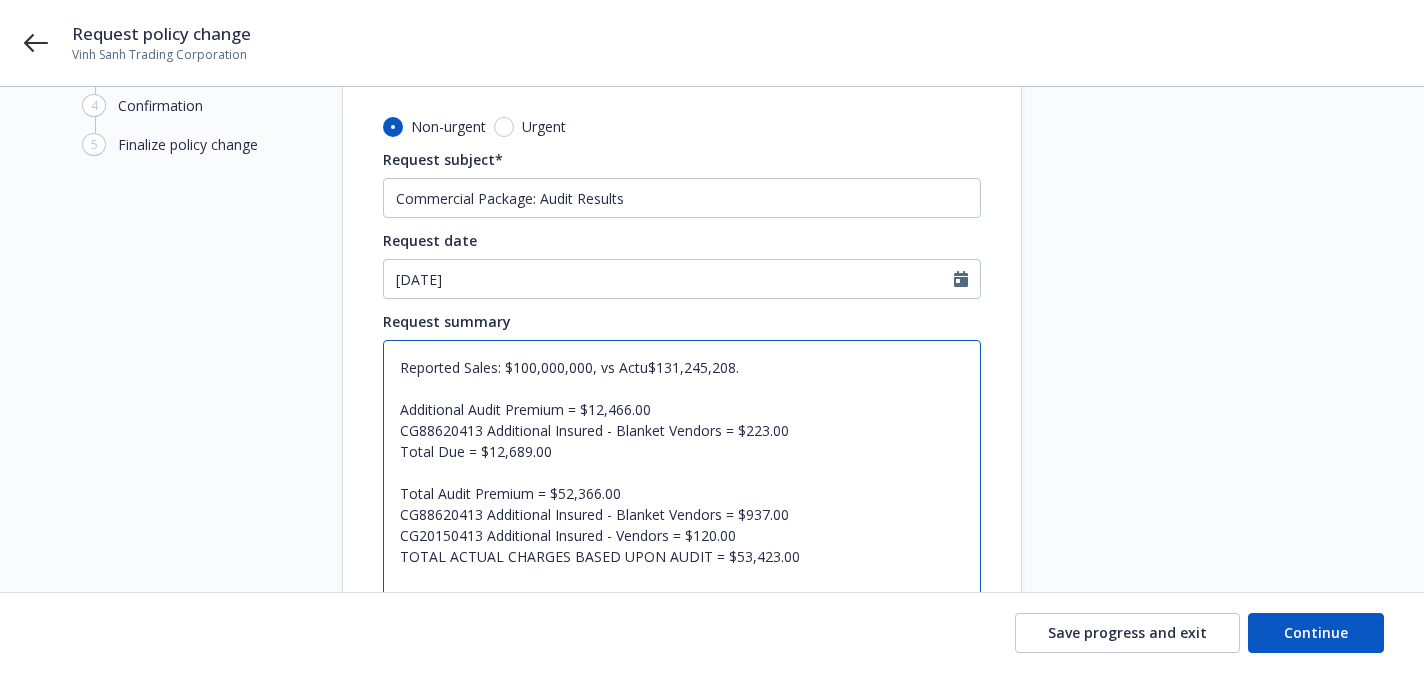 type on "x" 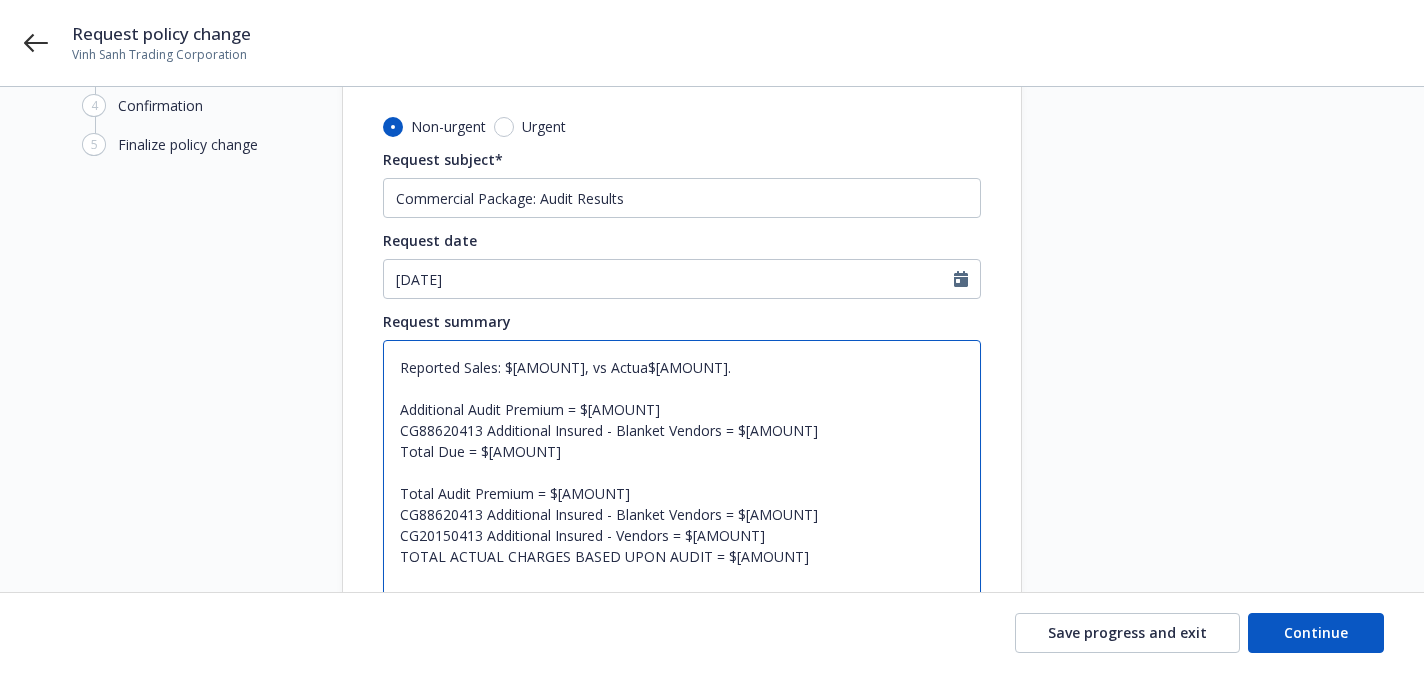 type on "Reported Sales: $100,000,000, vs Actual$131,245,208.
Additional Audit Premium = $12,466.00
CG88620413 Additional Insured - Blanket Vendors = $223.00
Total Due = $12,689.00
Total Audit Premium = $52,366.00
CG88620413 Additional Insured - Blanket Vendors = $937.00
CG20150413 Additional Insured - Vendors = $120.00
TOTAL ACTUAL CHARGES BASED UPON AUDIT = $53,423.00
TOTAL CHARGES PRIOR TO AUDIT $40,734.00
Premium Difference: $53,423.00 - $40,734.00 = $12,689.00" 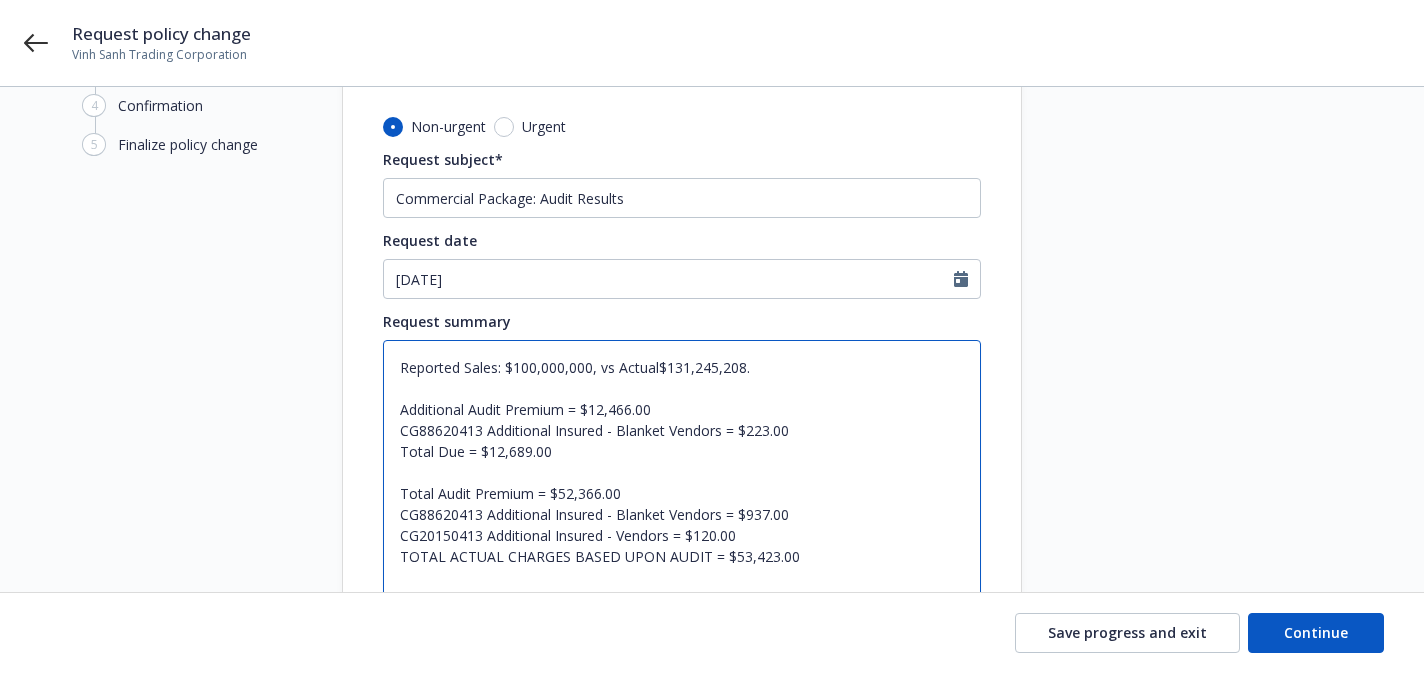 type on "x" 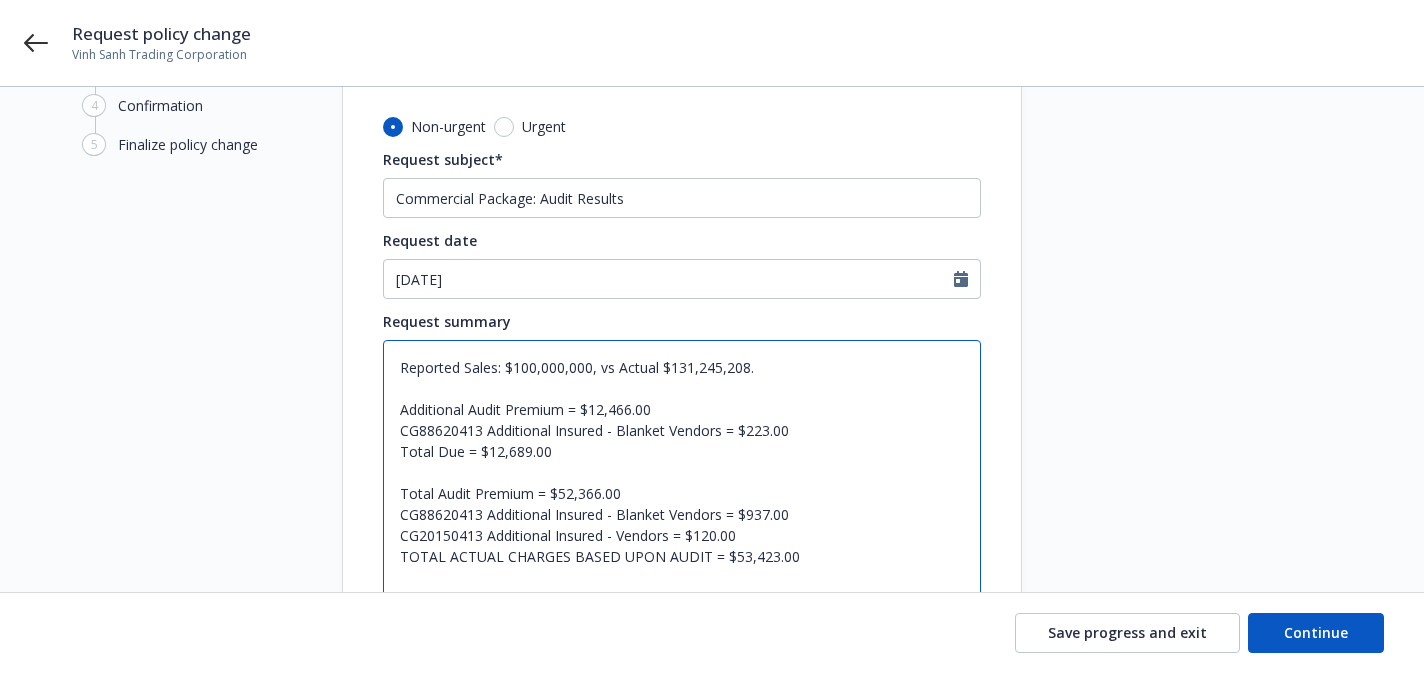 type on "x" 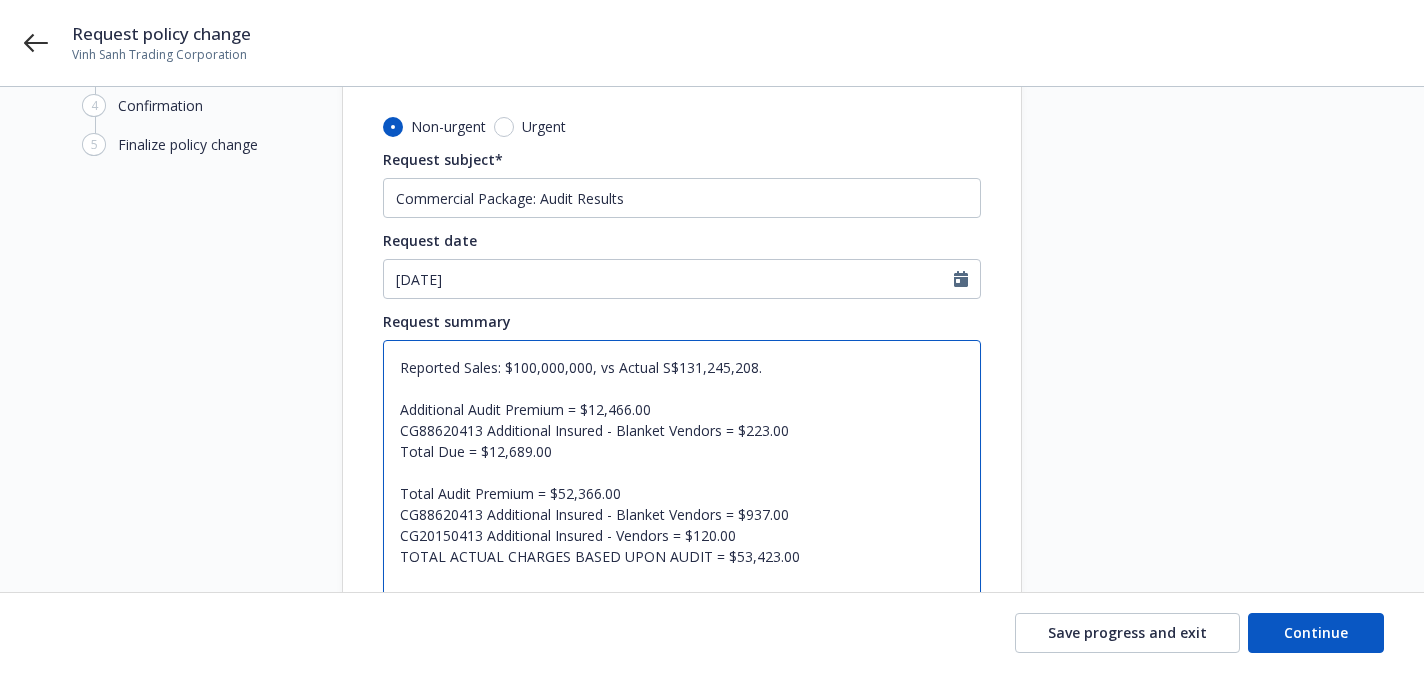 type on "x" 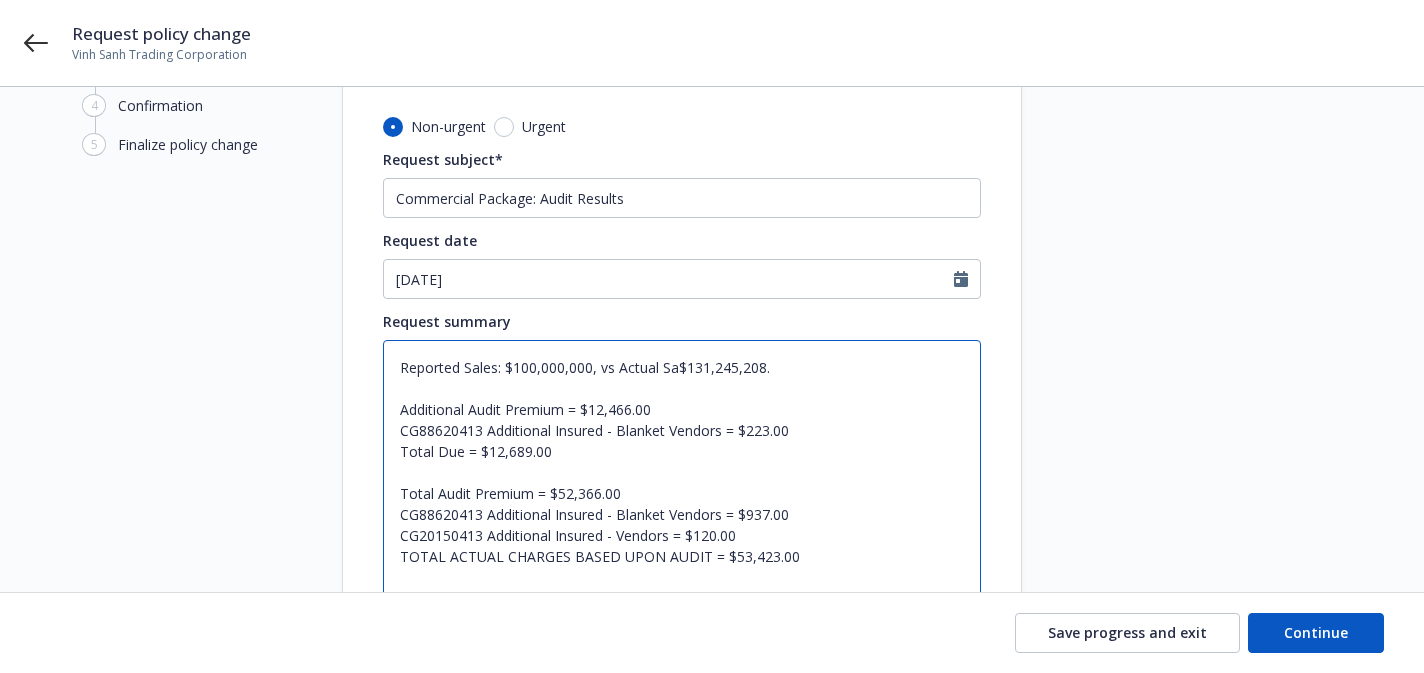 type on "x" 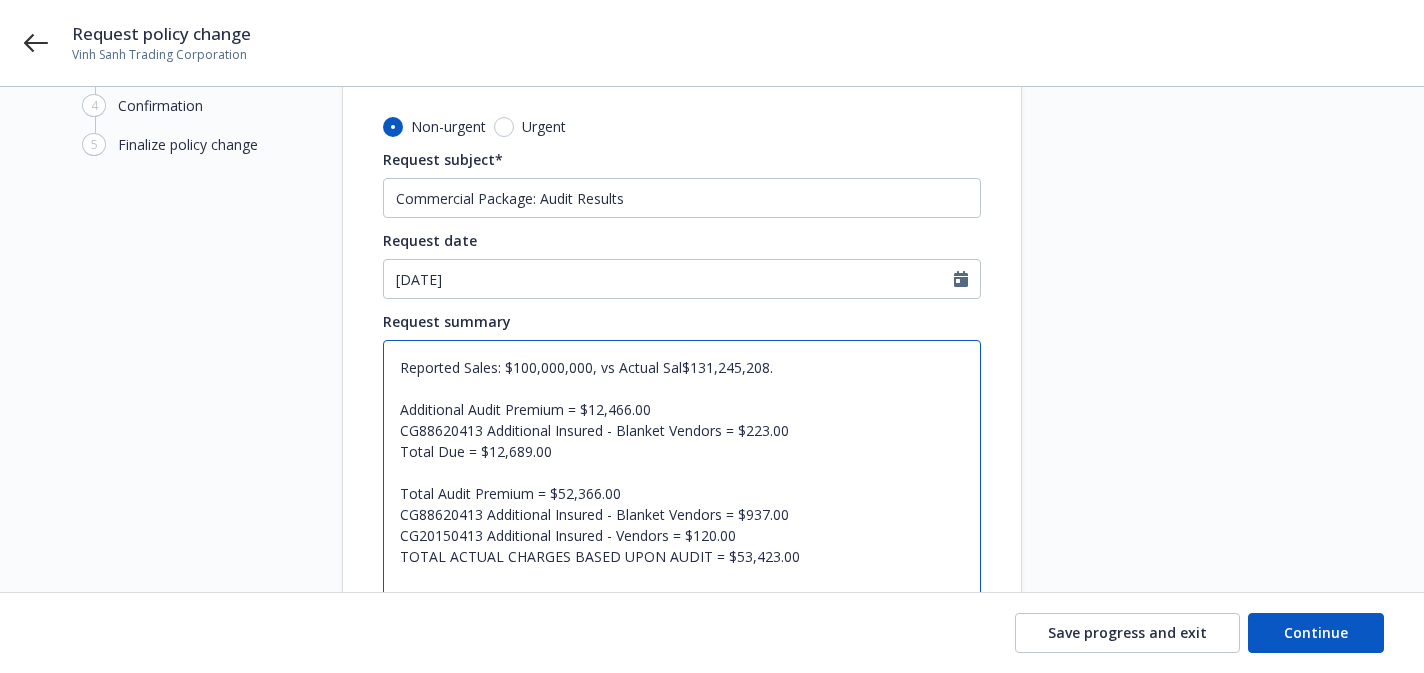 type on "x" 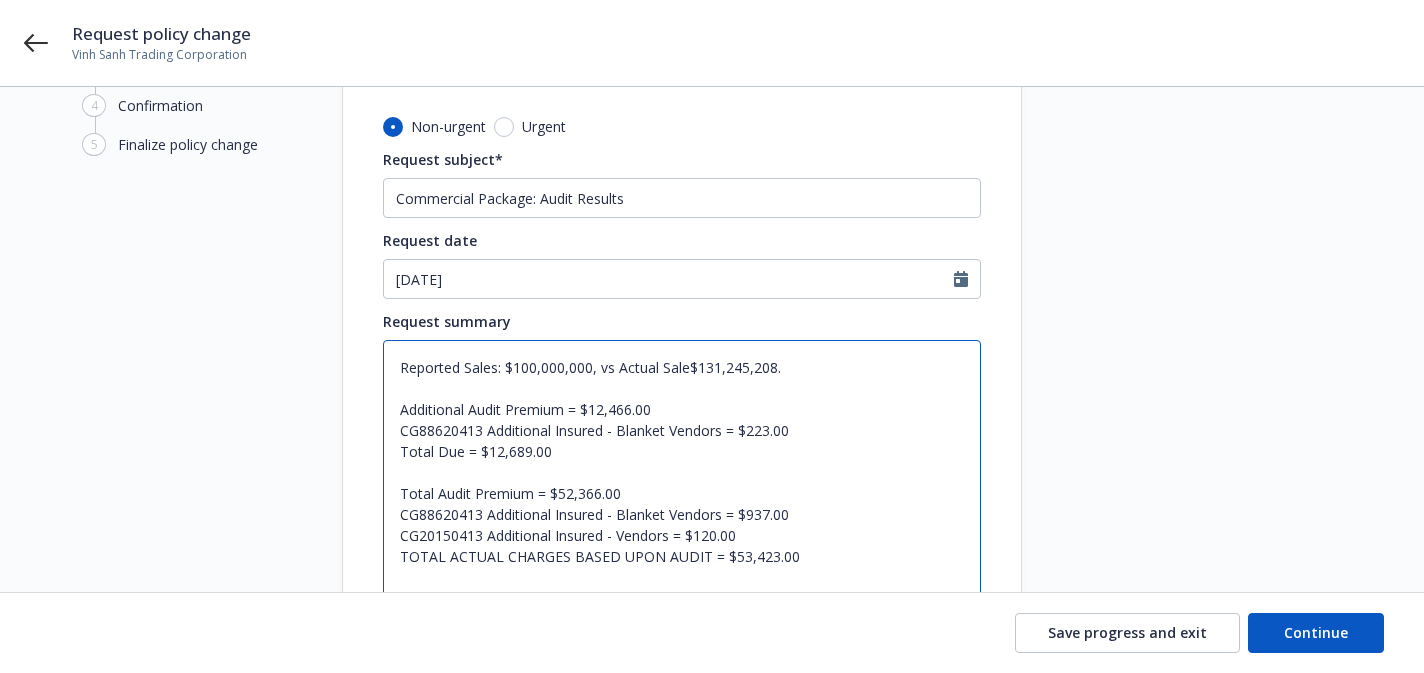 type on "x" 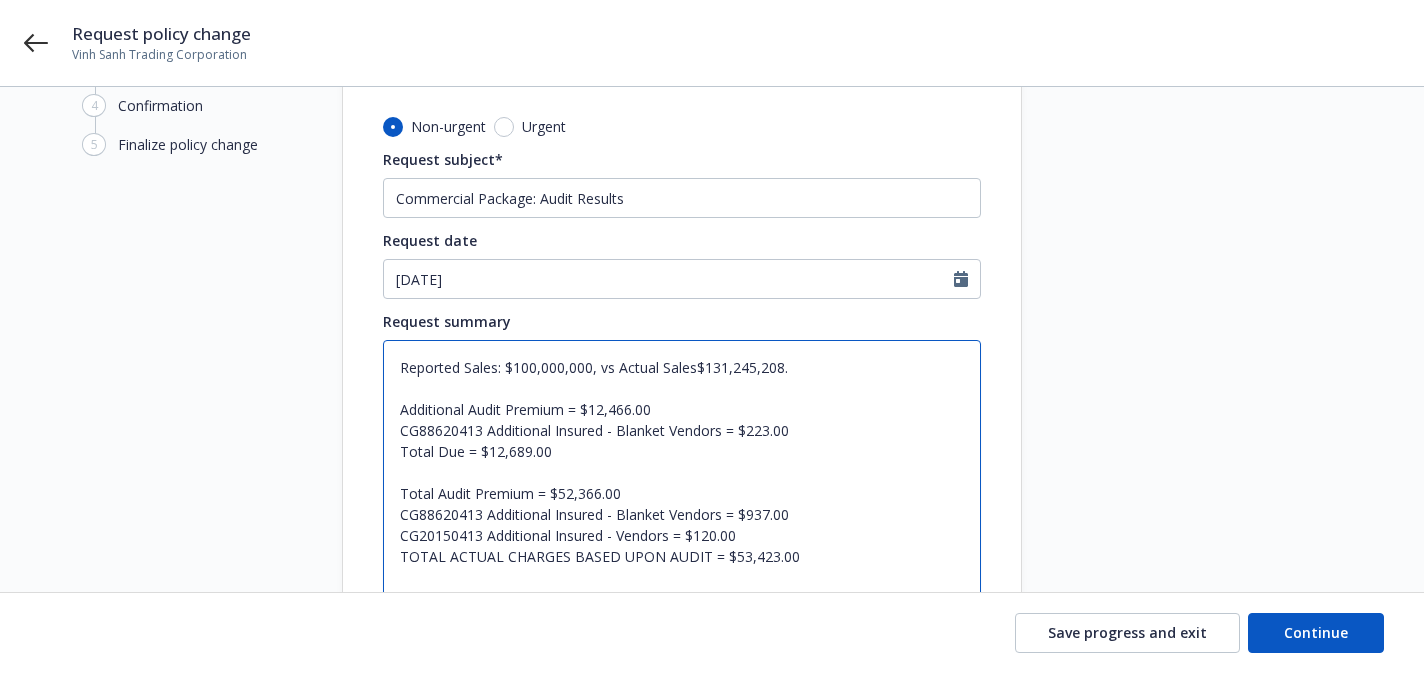 type on "x" 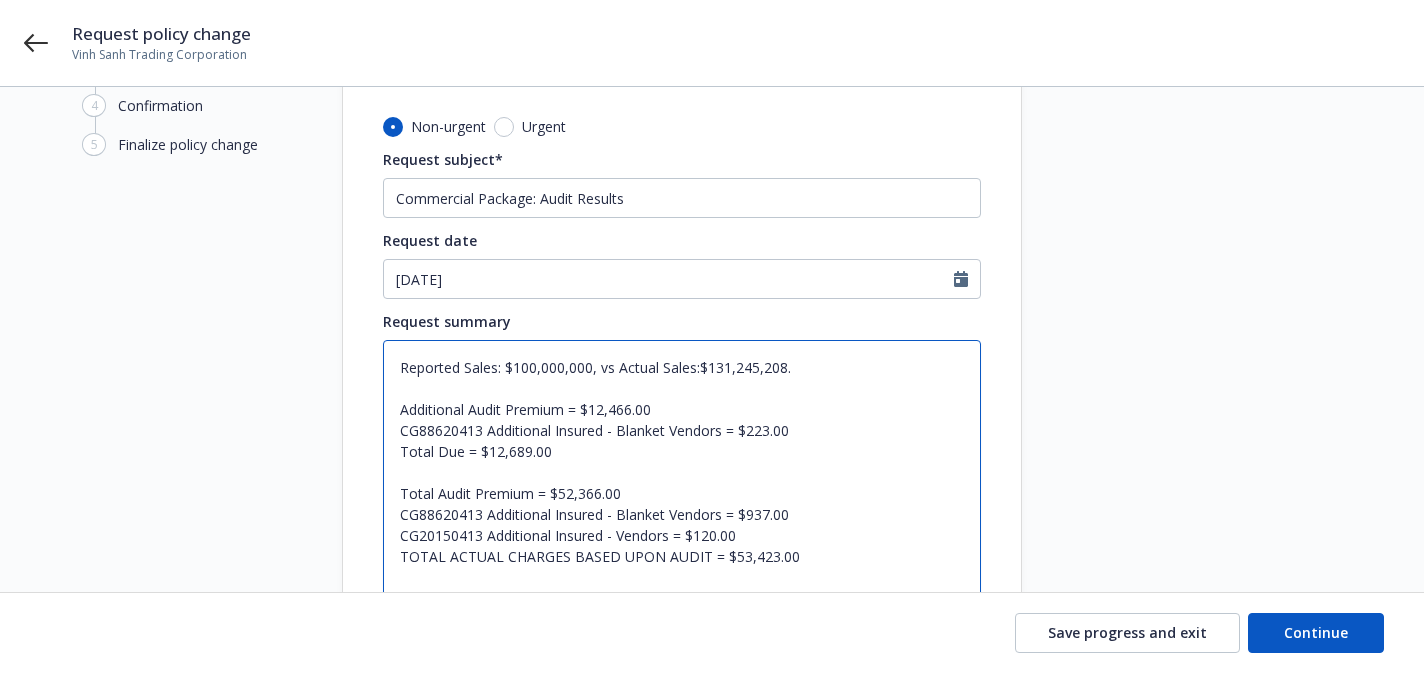 type on "x" 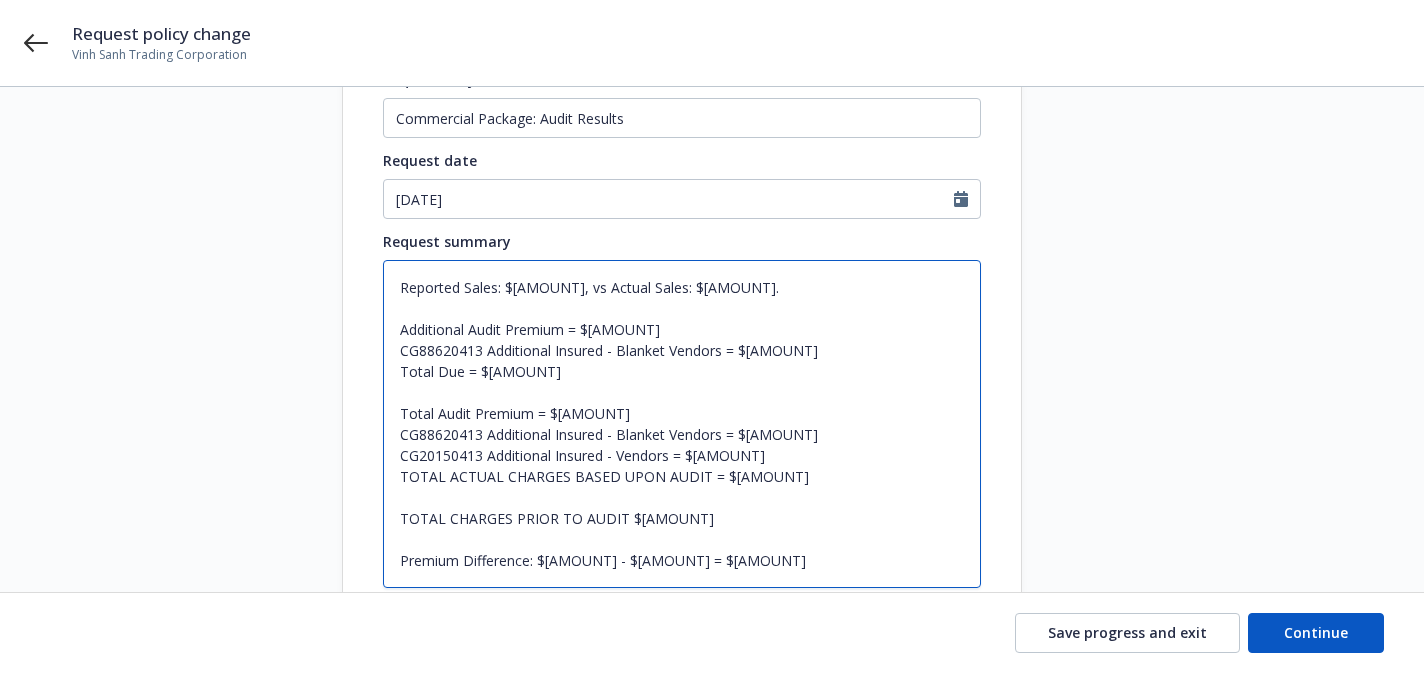 scroll, scrollTop: 232, scrollLeft: 0, axis: vertical 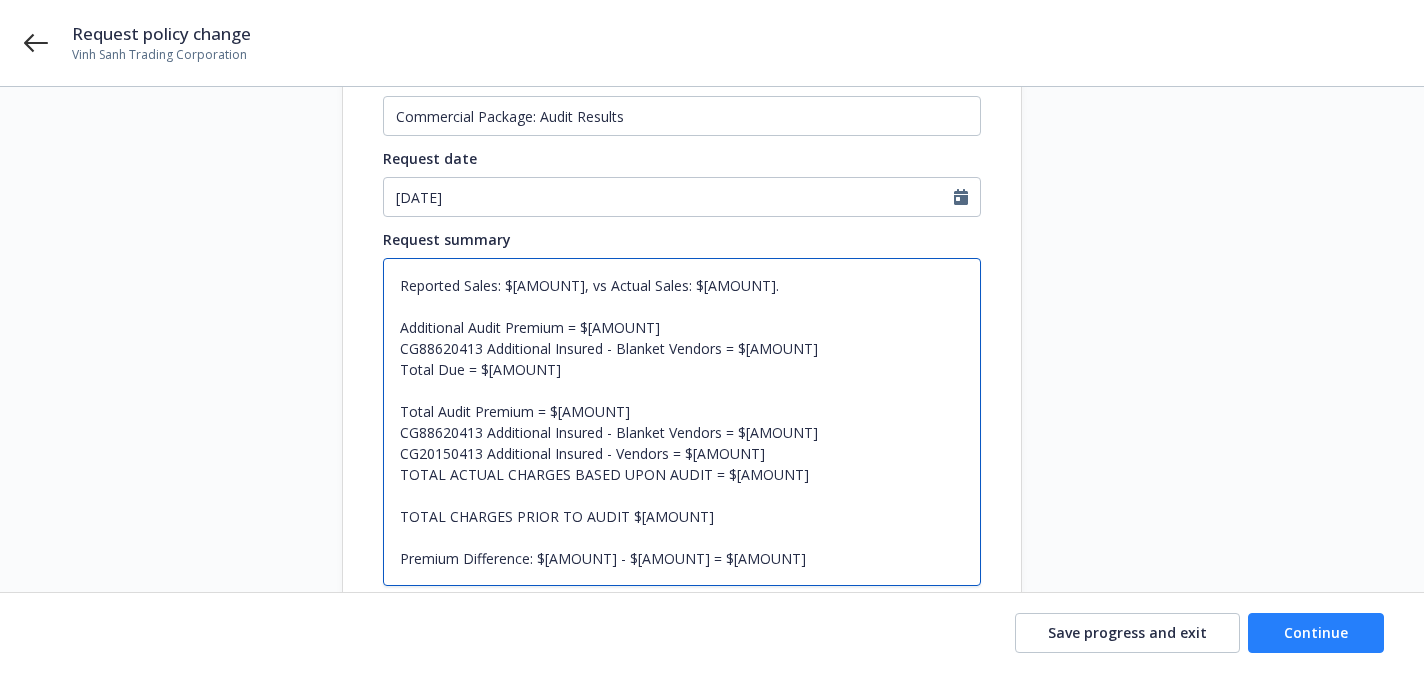 type on "Reported Sales: $[AMOUNT], vs Actual Sales: $[AMOUNT].
Additional Audit Premium = $[AMOUNT]
CG88620413 Additional Insured - Blanket Vendors = $[AMOUNT]
Total Due = $[AMOUNT]
Total Audit Premium = $[AMOUNT]
CG88620413 Additional Insured - Blanket Vendors = $[AMOUNT]
CG20150413 Additional Insured - Vendors = $[AMOUNT]
TOTAL ACTUAL CHARGES BASED UPON AUDIT = $[AMOUNT]
TOTAL CHARGES PRIOR TO AUDIT $[AMOUNT]
Premium Difference: $[AMOUNT] - $[AMOUNT] = $[AMOUNT]" 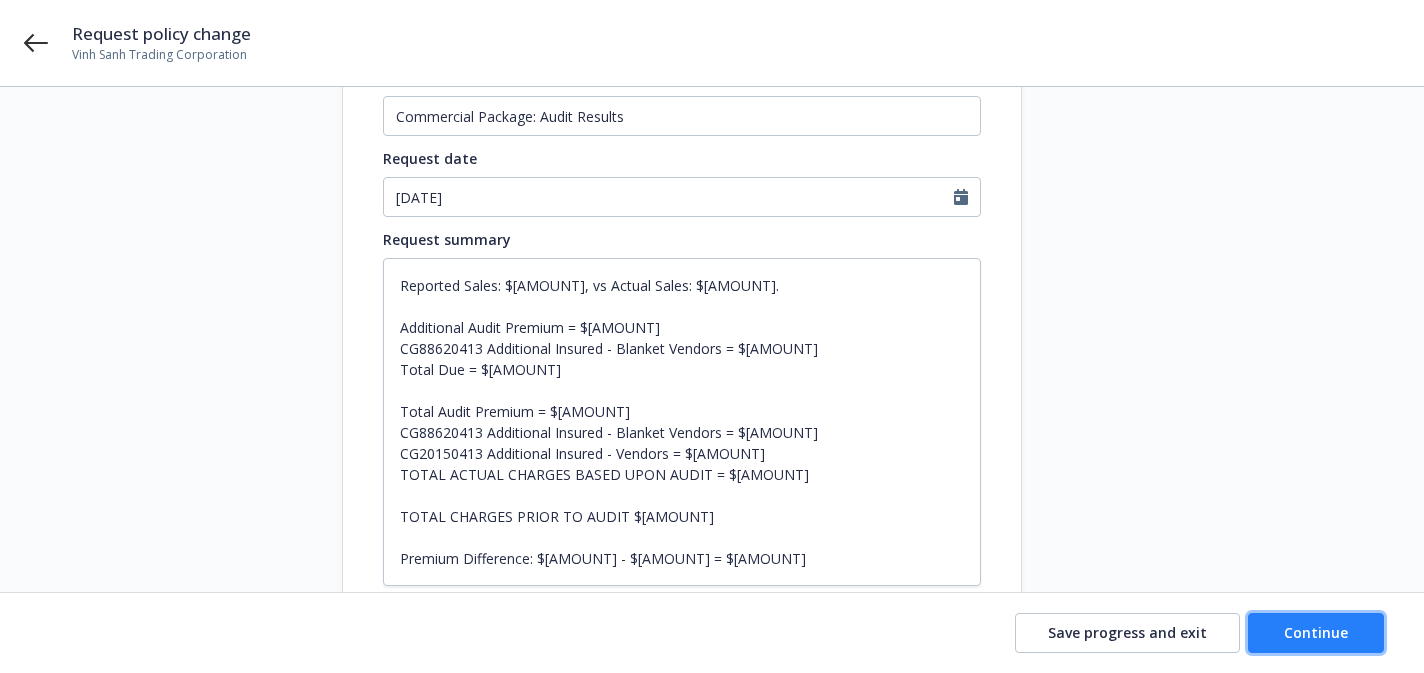 click on "Continue" at bounding box center (1316, 632) 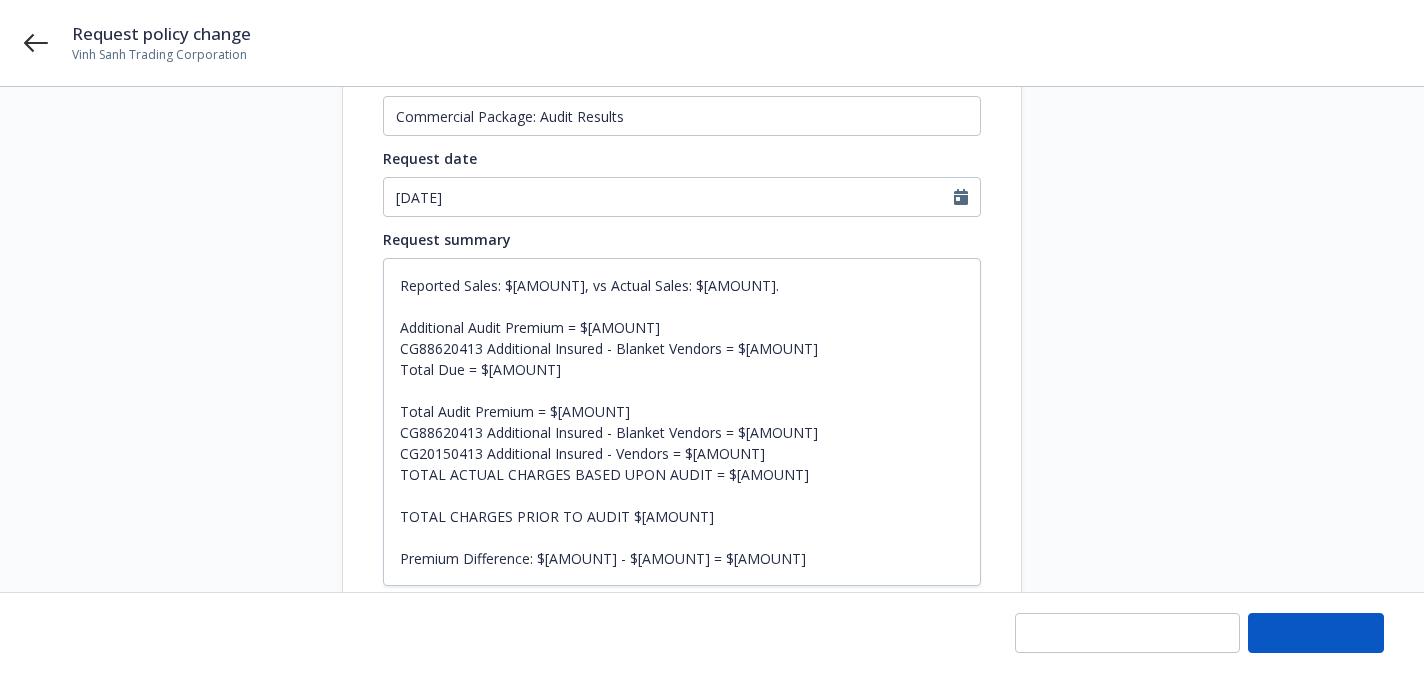 type on "x" 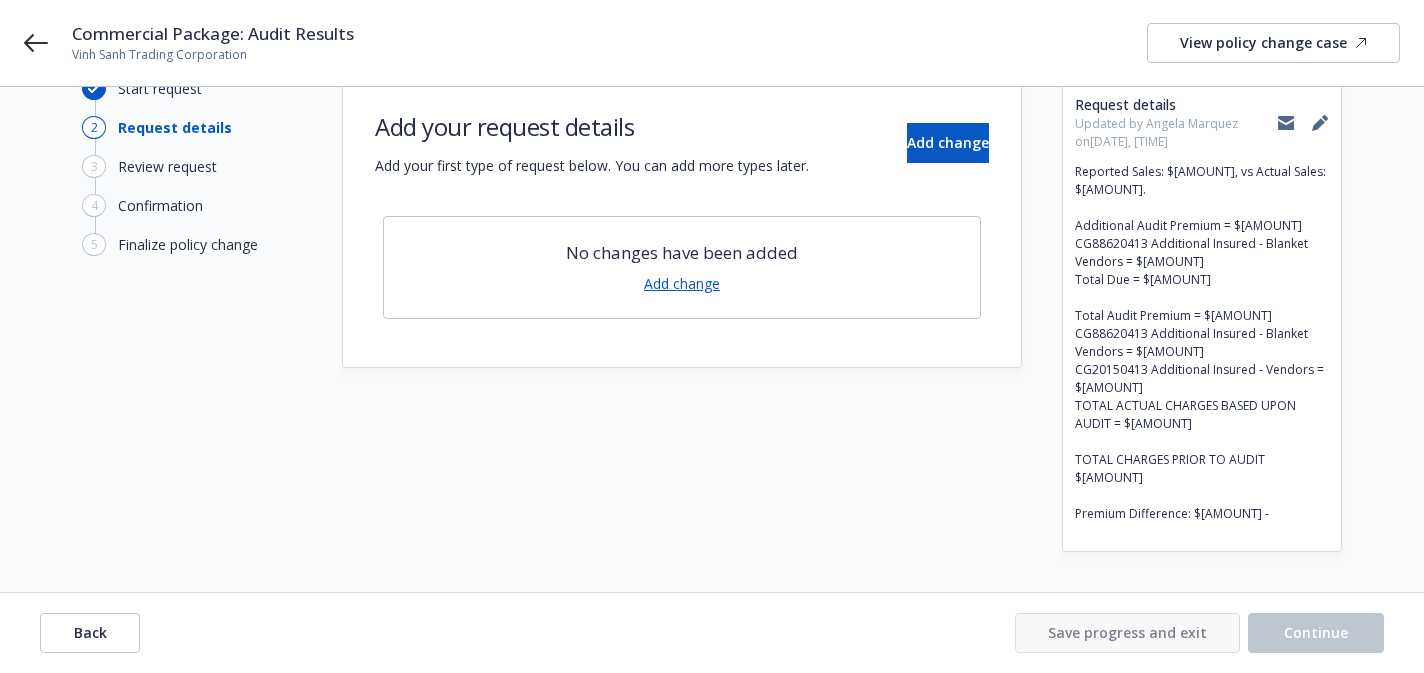 scroll, scrollTop: 0, scrollLeft: 0, axis: both 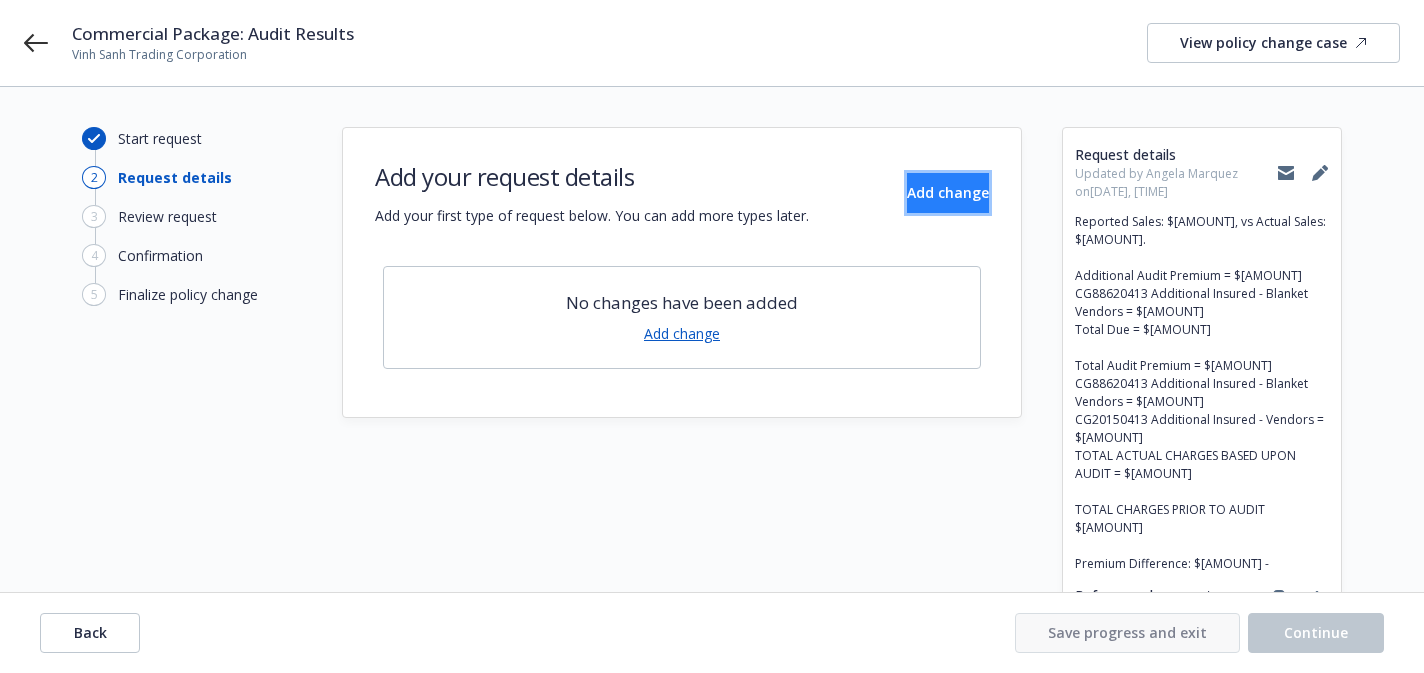 click on "Add change" at bounding box center [948, 192] 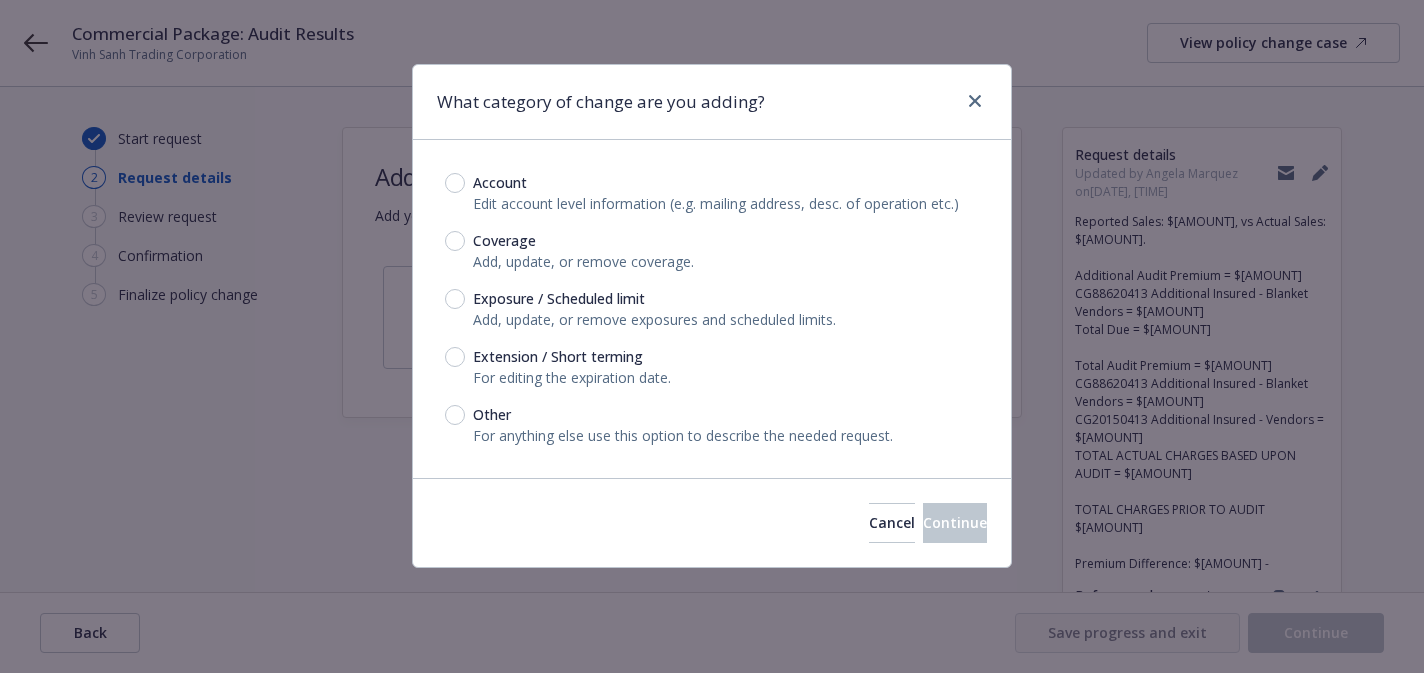 click on "Exposure / Scheduled limit" at bounding box center (559, 298) 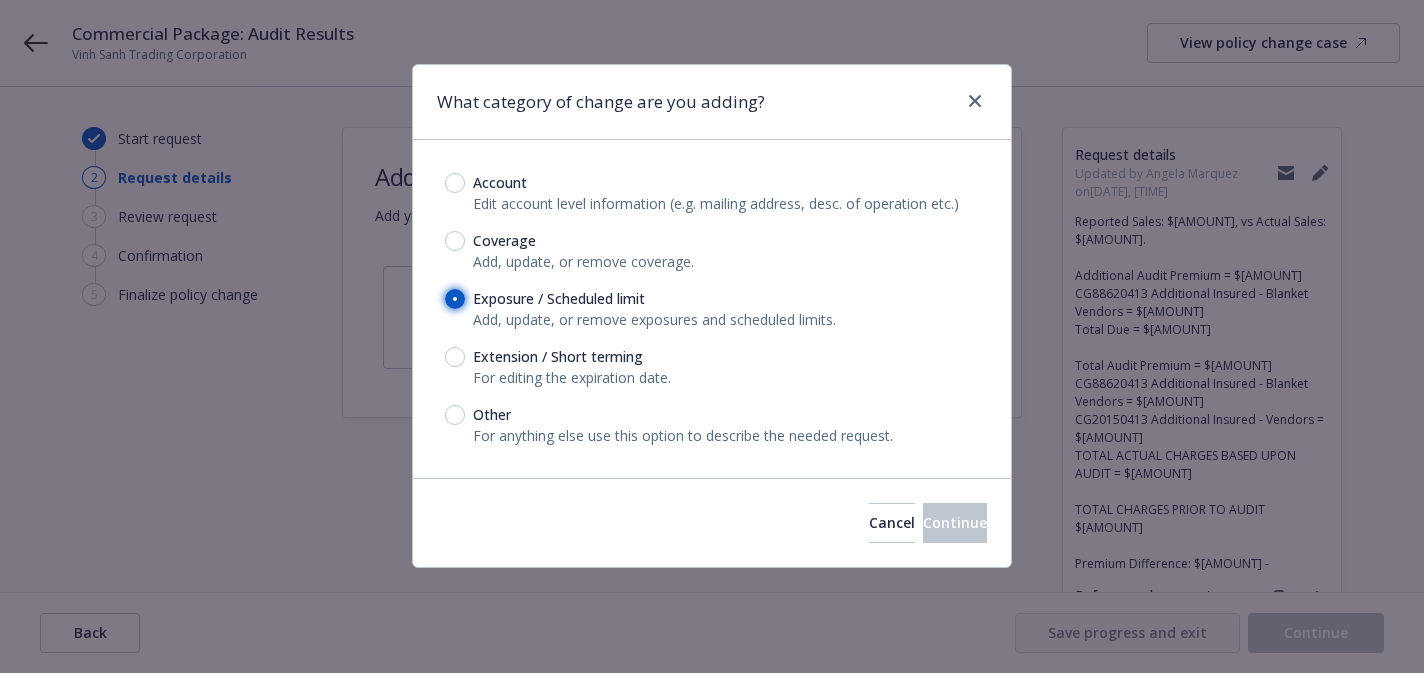 radio on "true" 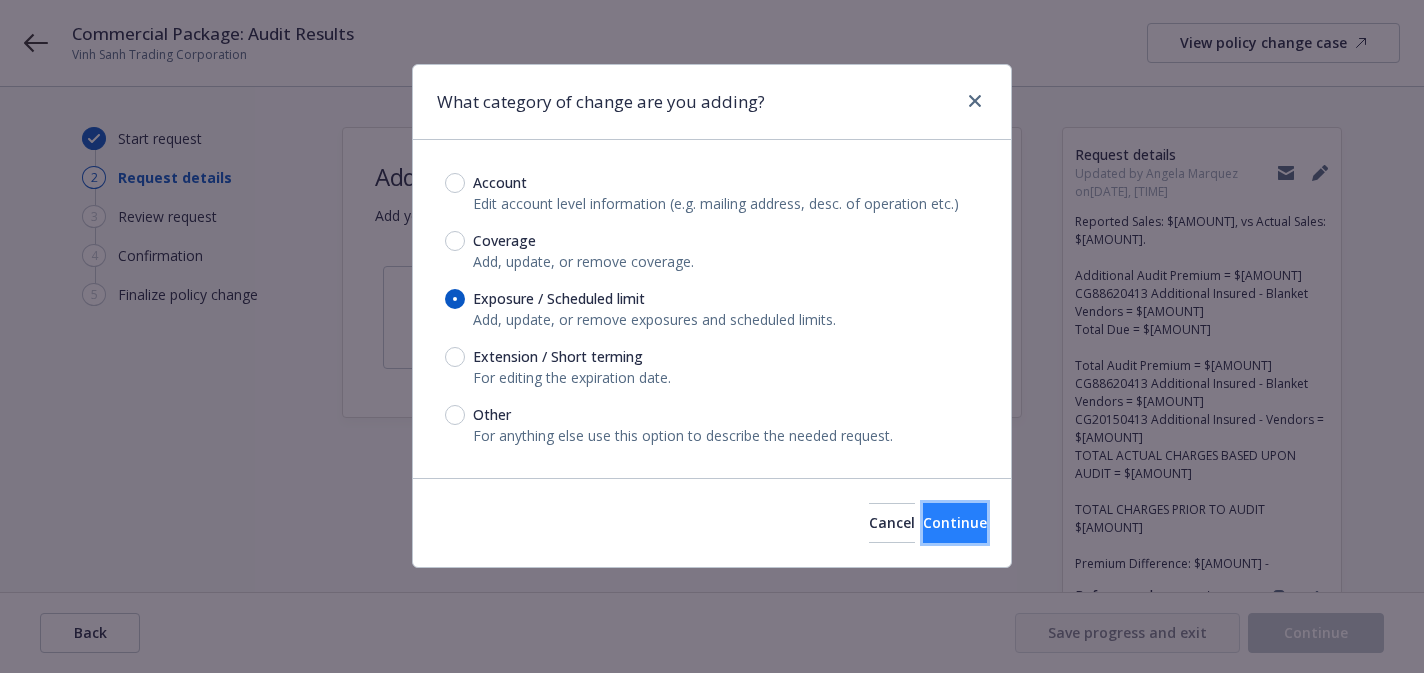 click on "Continue" at bounding box center [955, 523] 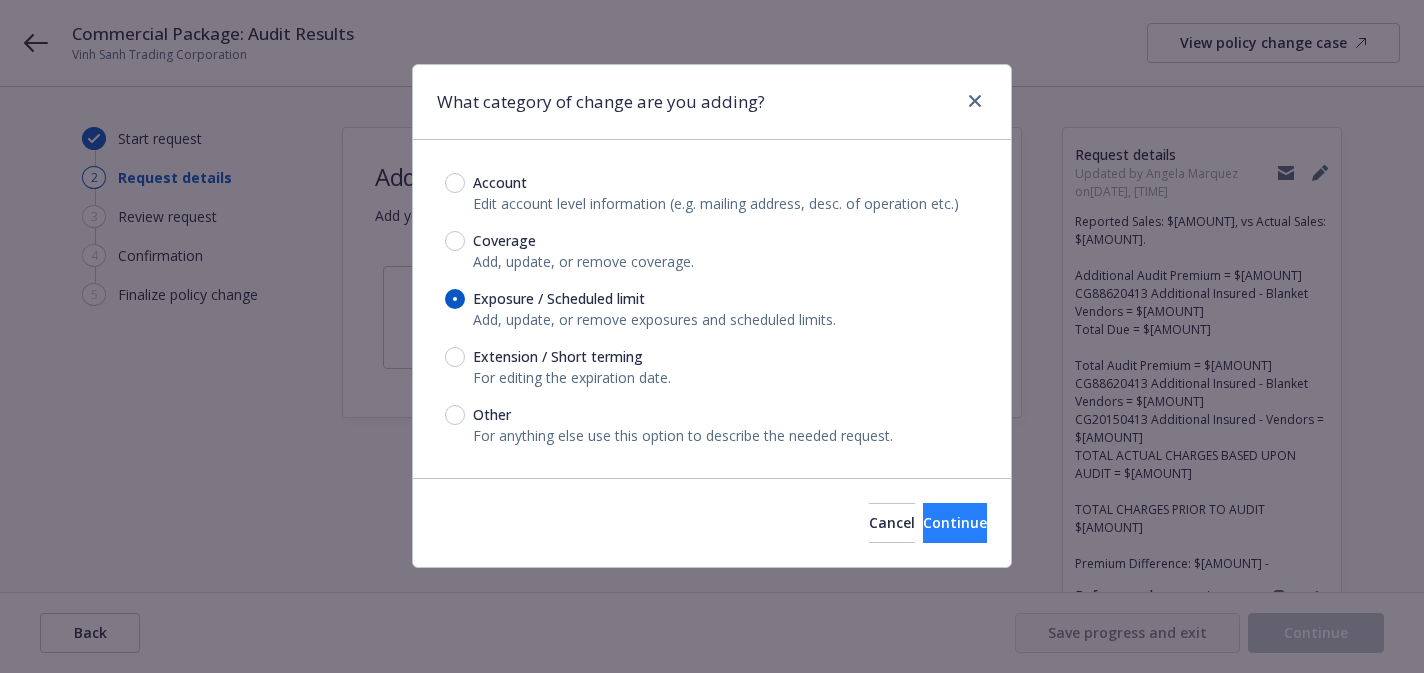 type on "x" 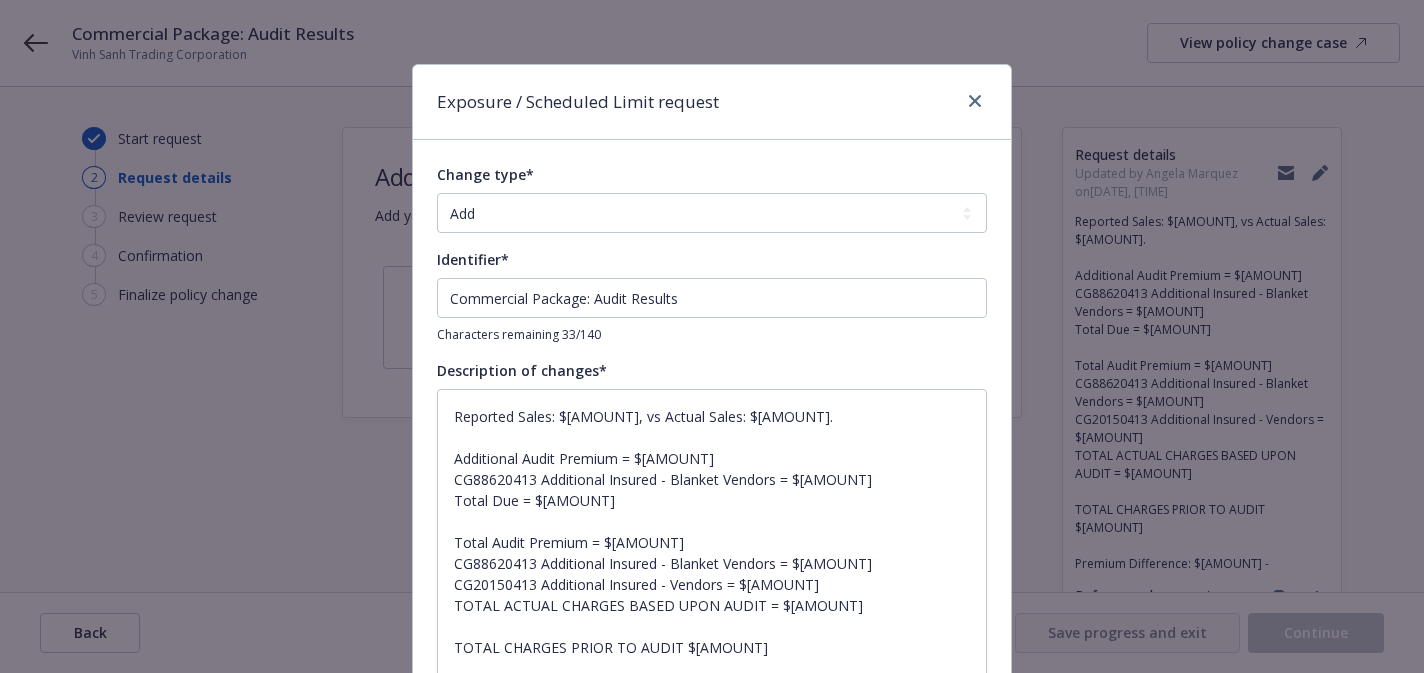scroll, scrollTop: 19, scrollLeft: 0, axis: vertical 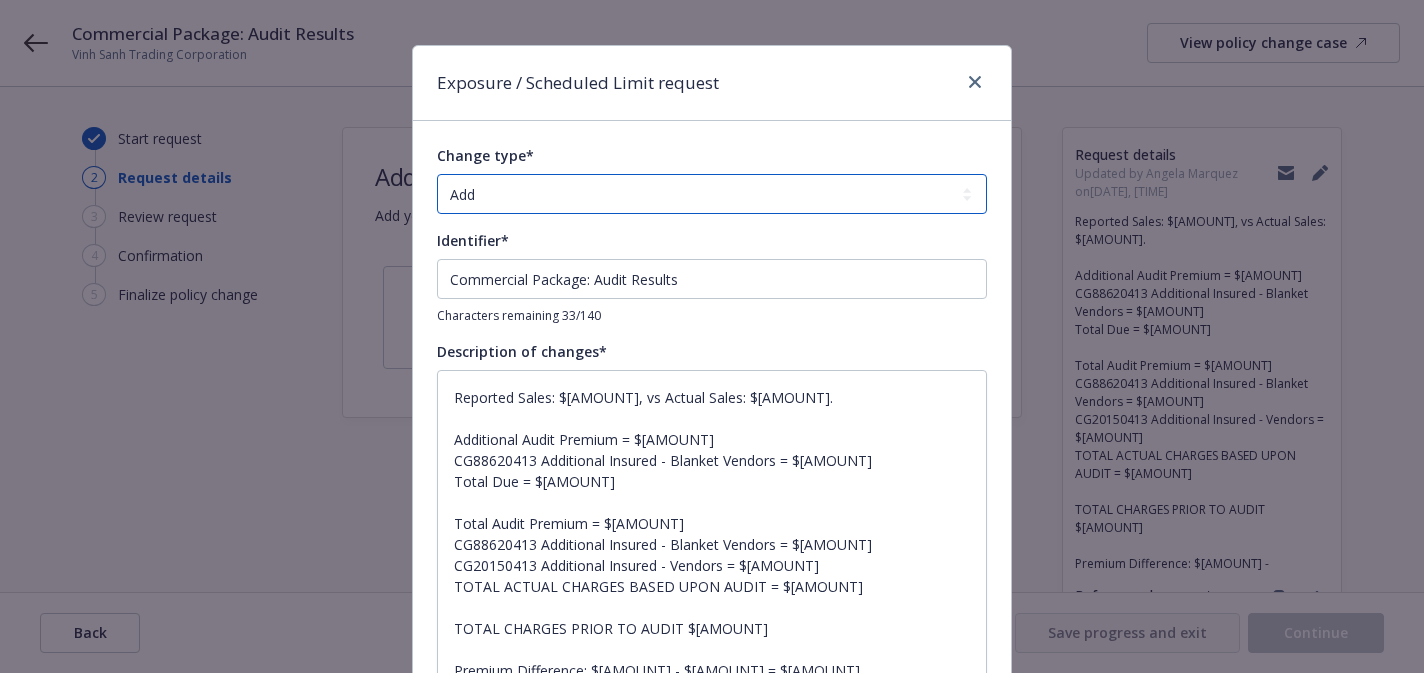 click on "Add Audit Change Remove" at bounding box center [712, 194] 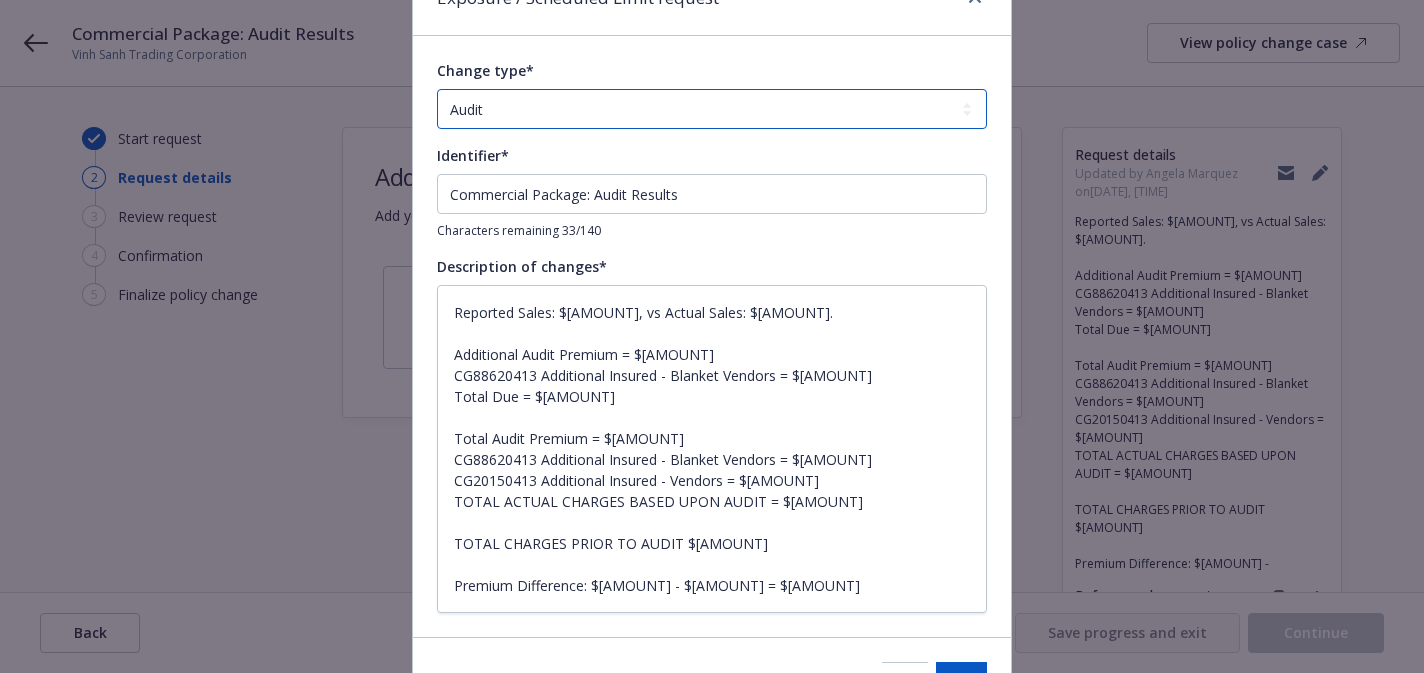 scroll, scrollTop: 39, scrollLeft: 0, axis: vertical 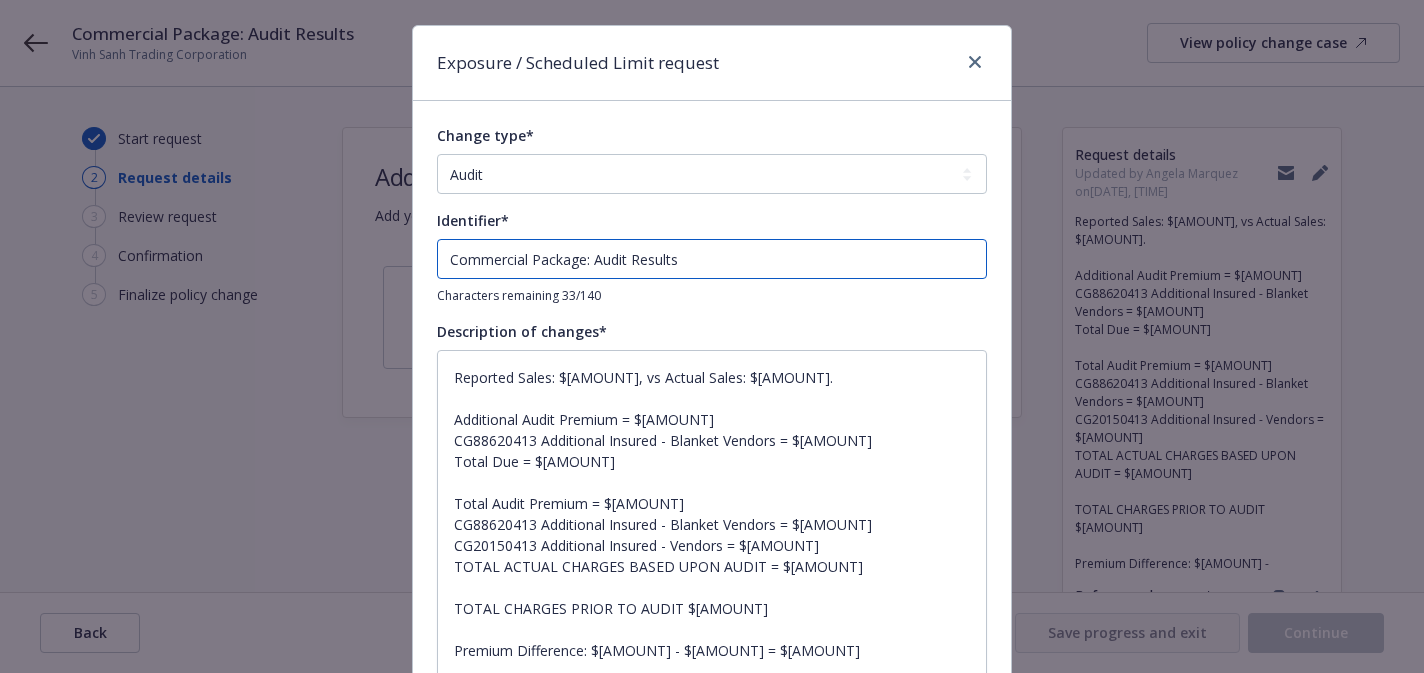 click on "Commercial Package: Audit Results" at bounding box center [712, 259] 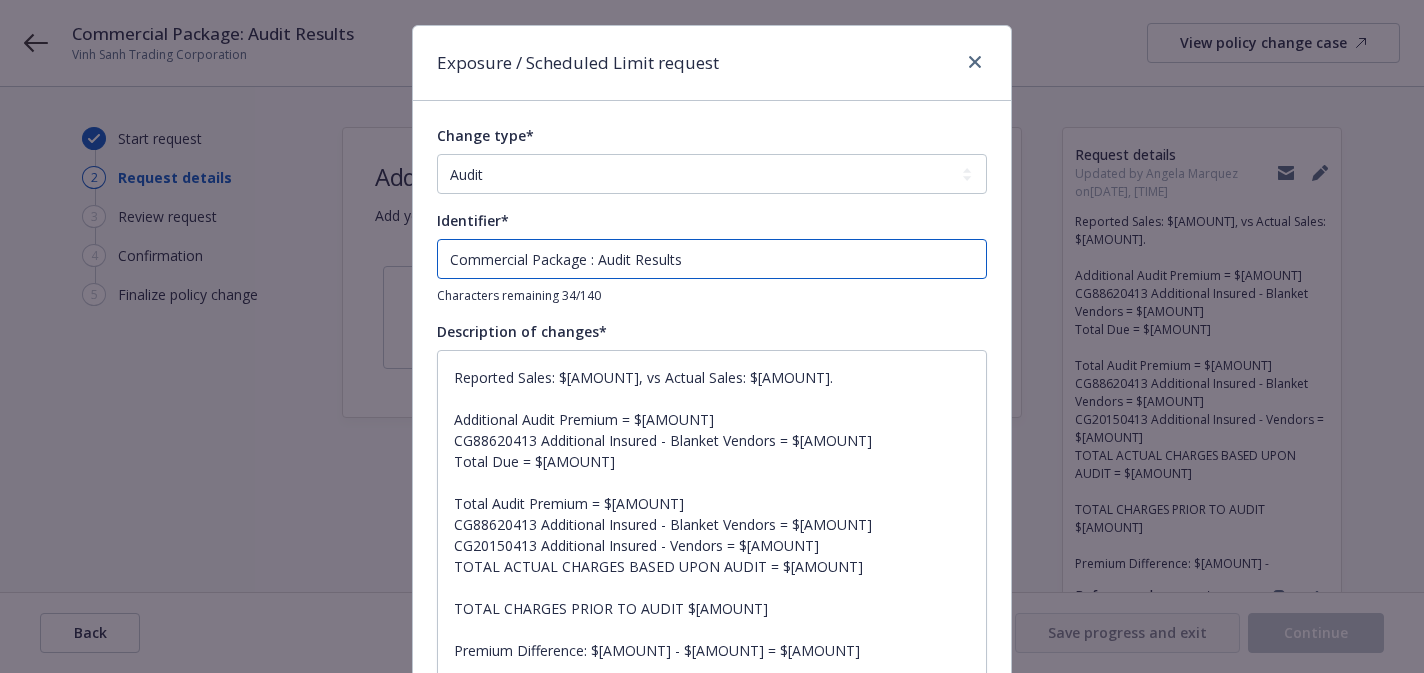 type on "Commercial Package : Audit Results" 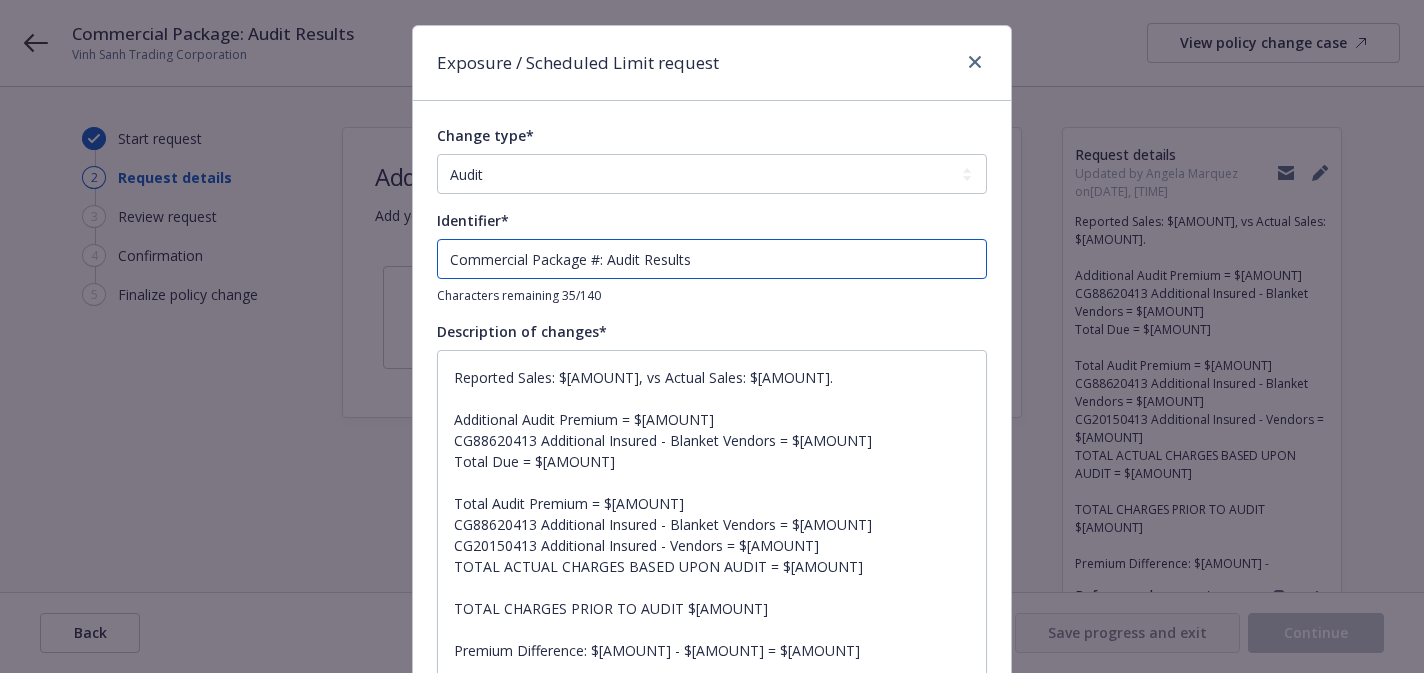 paste on "BKW ([NUMBER]) [PHONE]" 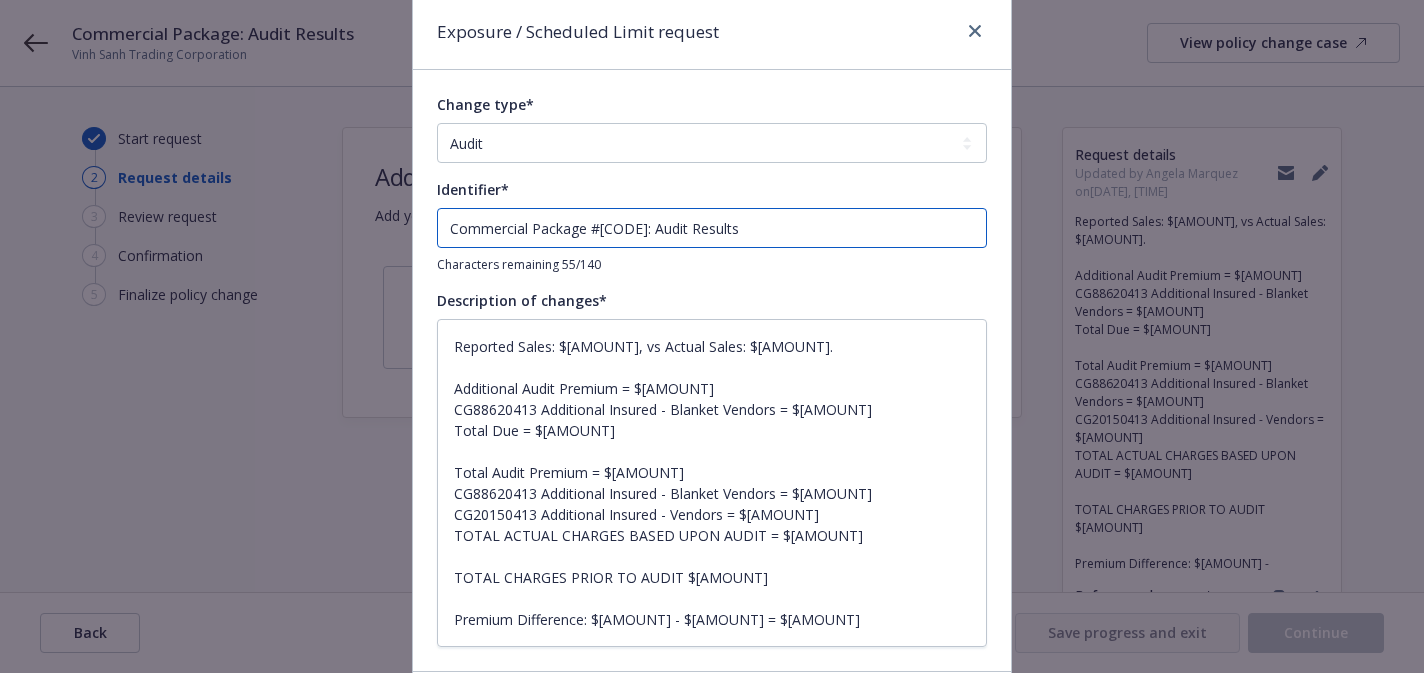 scroll, scrollTop: 72, scrollLeft: 0, axis: vertical 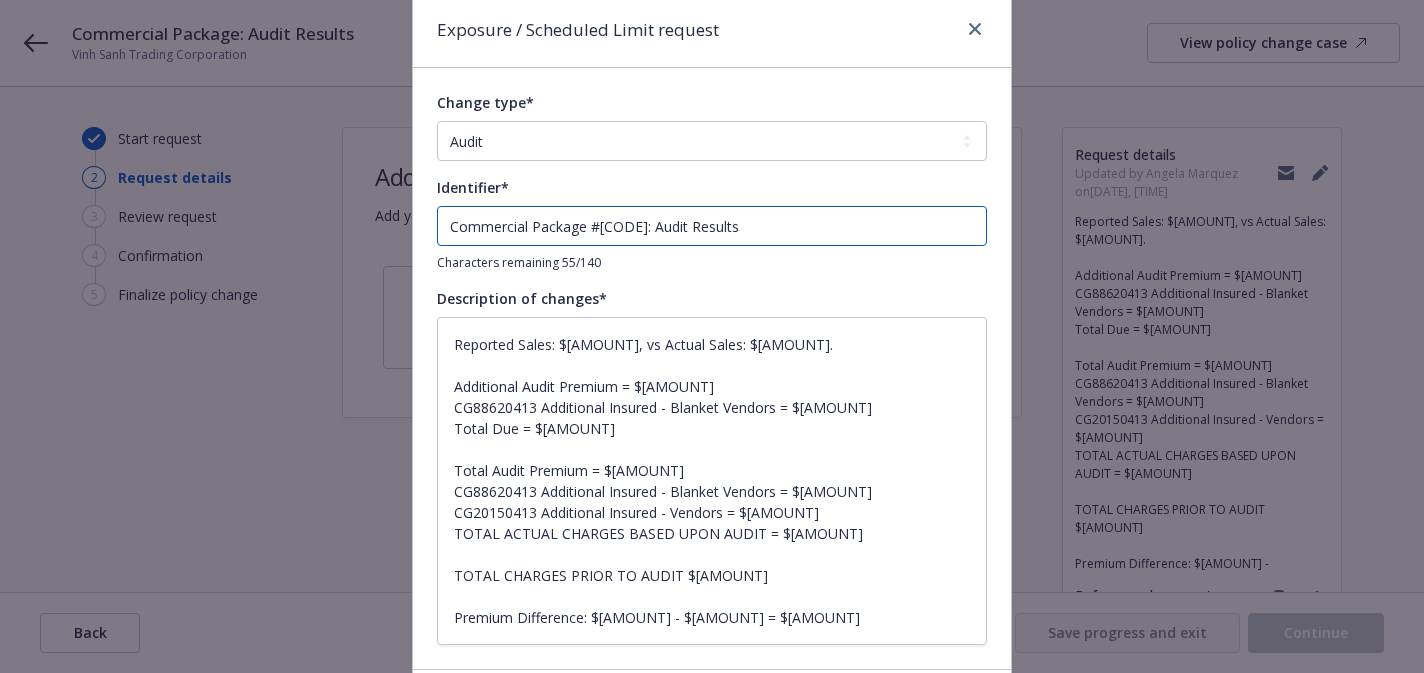type on "Commercial Package #[CODE]: Audit Results" 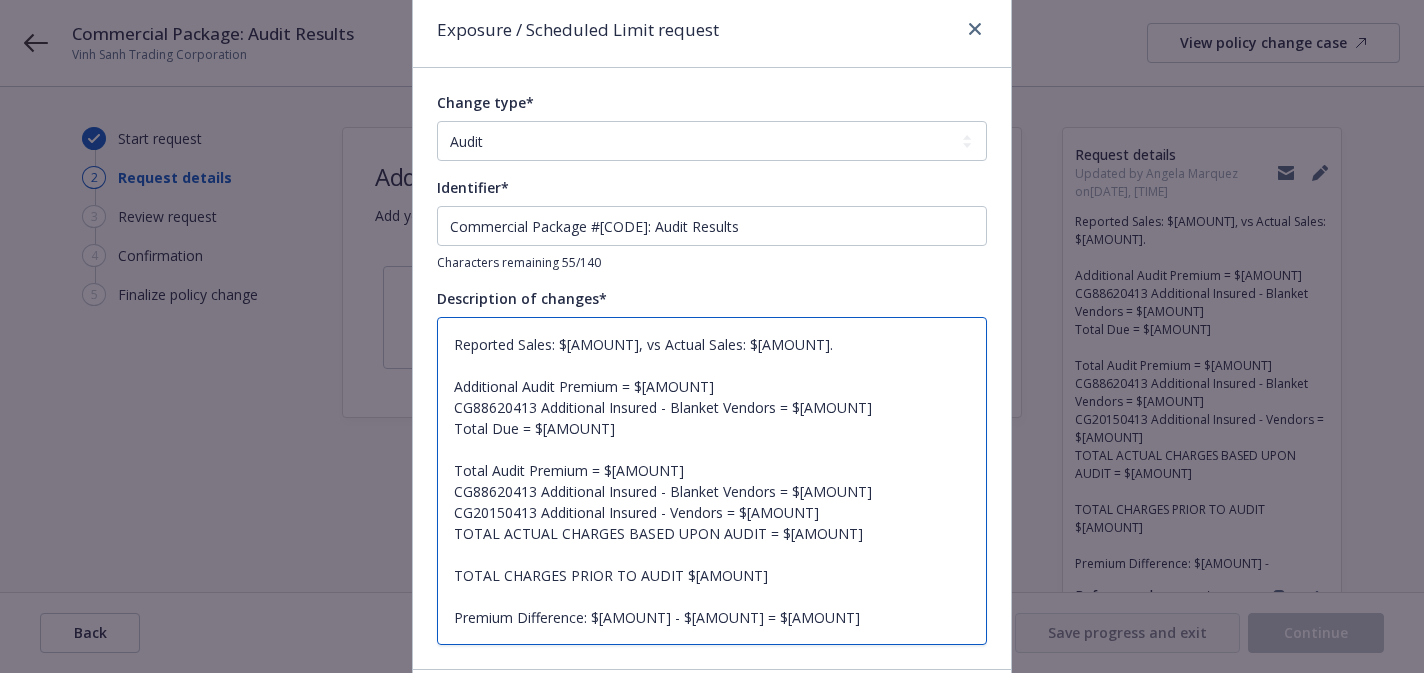 drag, startPoint x: 858, startPoint y: 539, endPoint x: 447, endPoint y: 452, distance: 420.10712 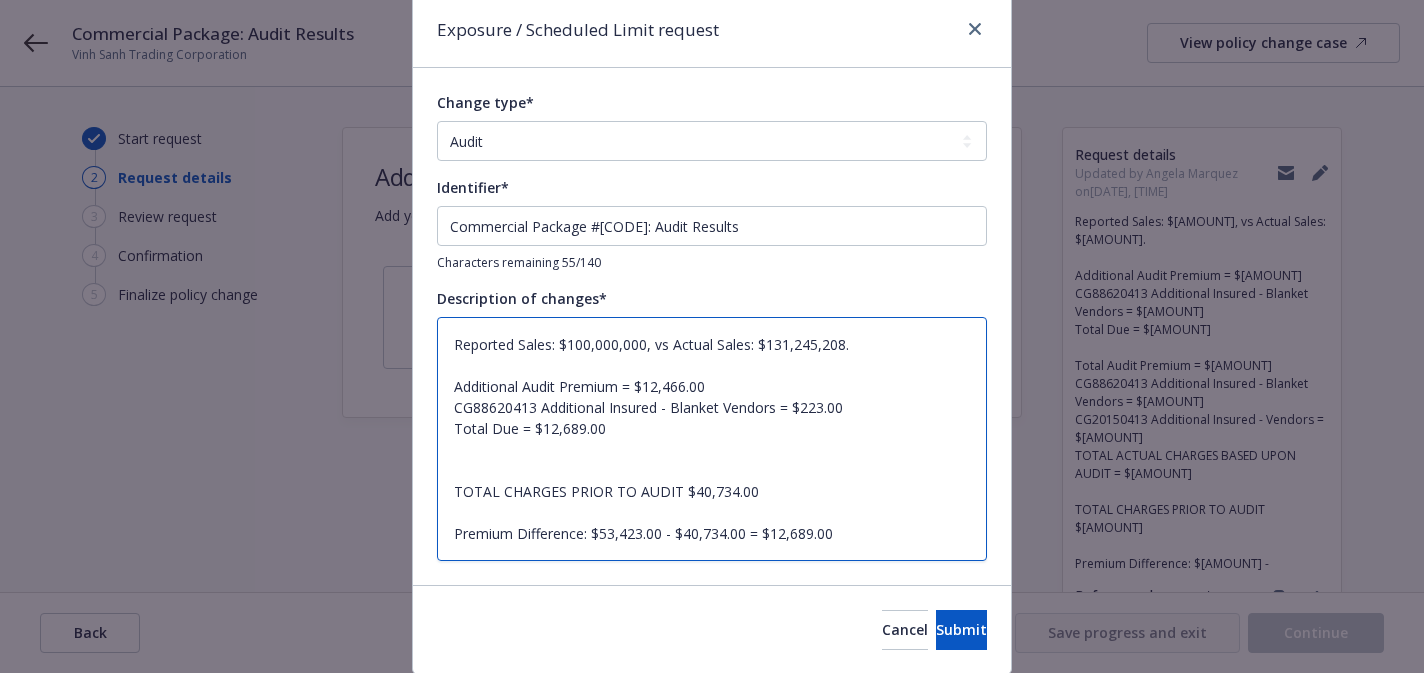 drag, startPoint x: 901, startPoint y: 528, endPoint x: 454, endPoint y: 456, distance: 452.76154 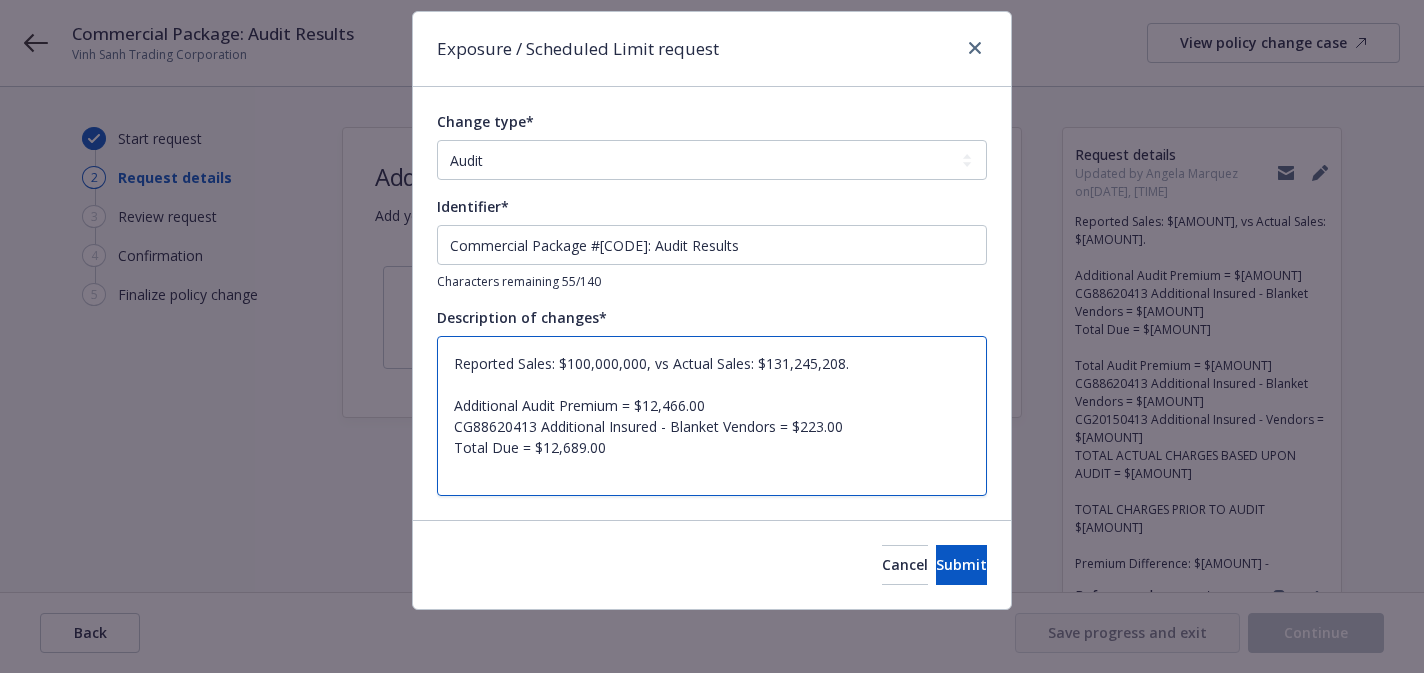 type on "x" 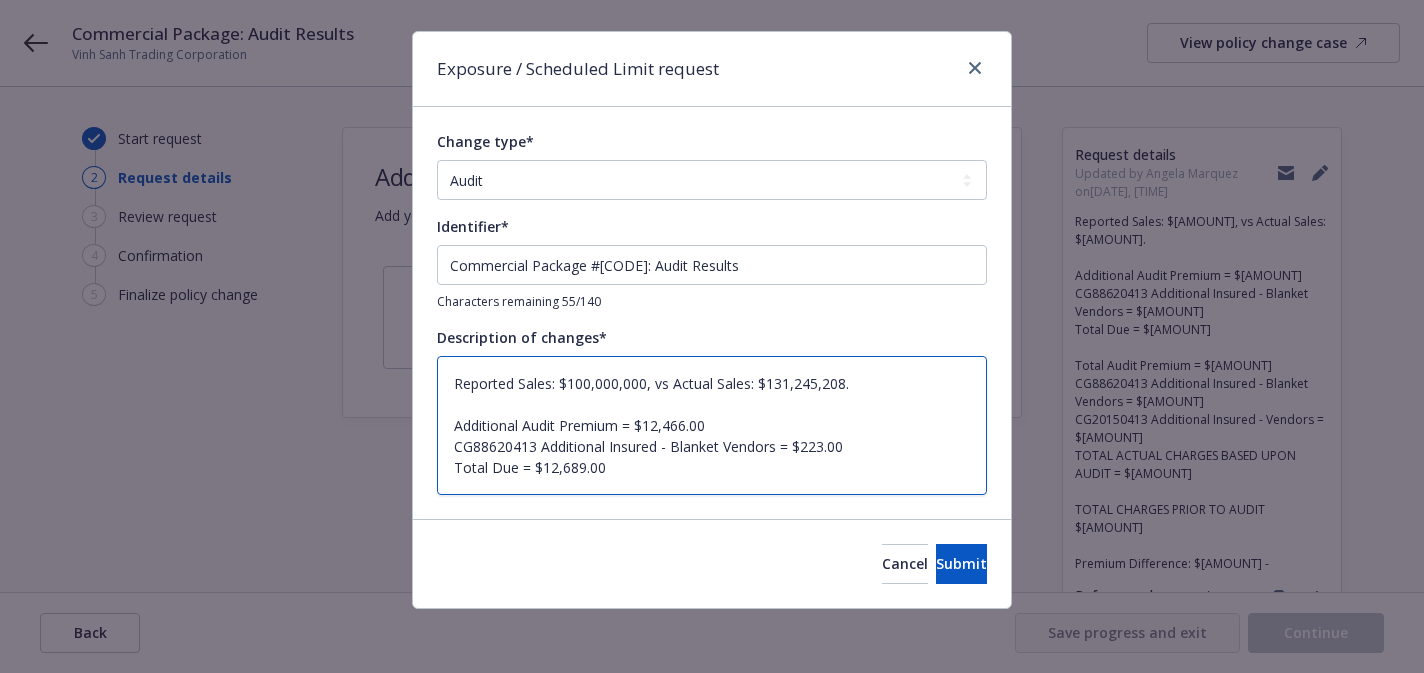 scroll, scrollTop: 32, scrollLeft: 0, axis: vertical 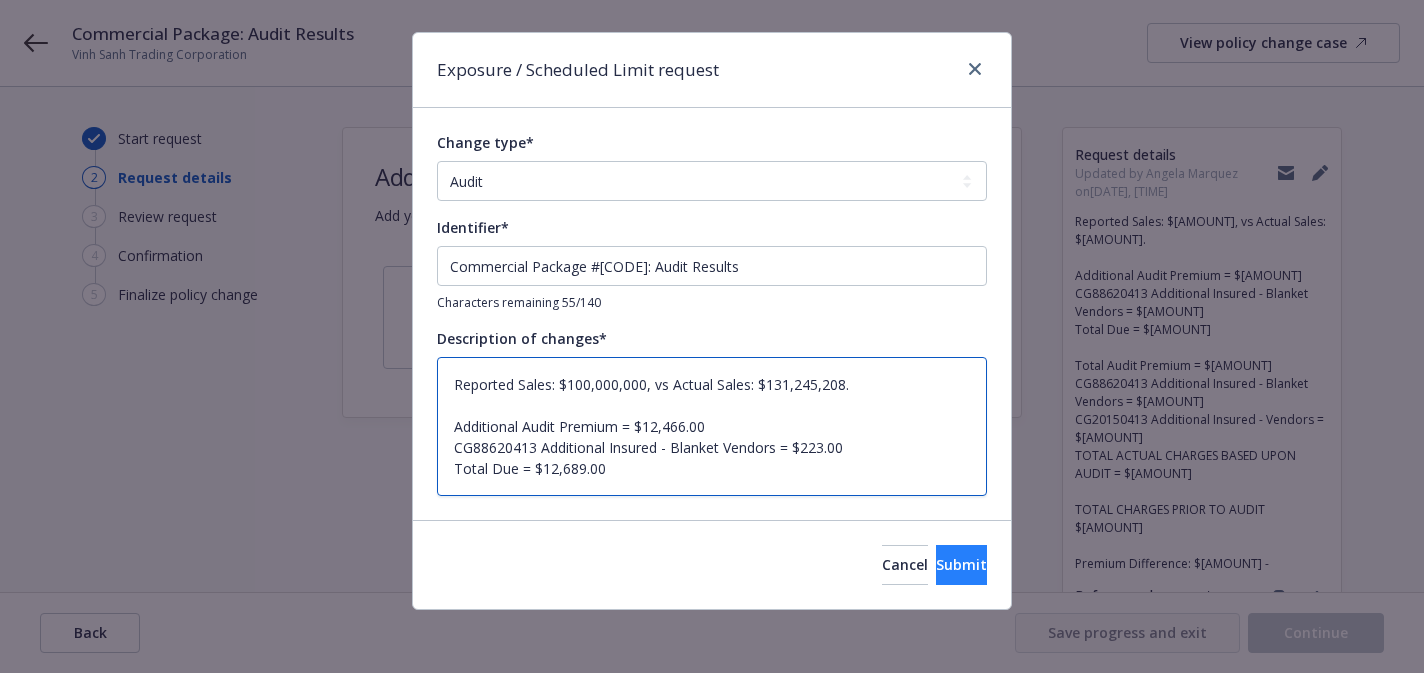 type on "Reported Sales: $100,000,000, vs Actual Sales: $131,245,208.
Additional Audit Premium = $12,466.00
CG88620413 Additional Insured - Blanket Vendors = $223.00
Total Due = $12,689.00" 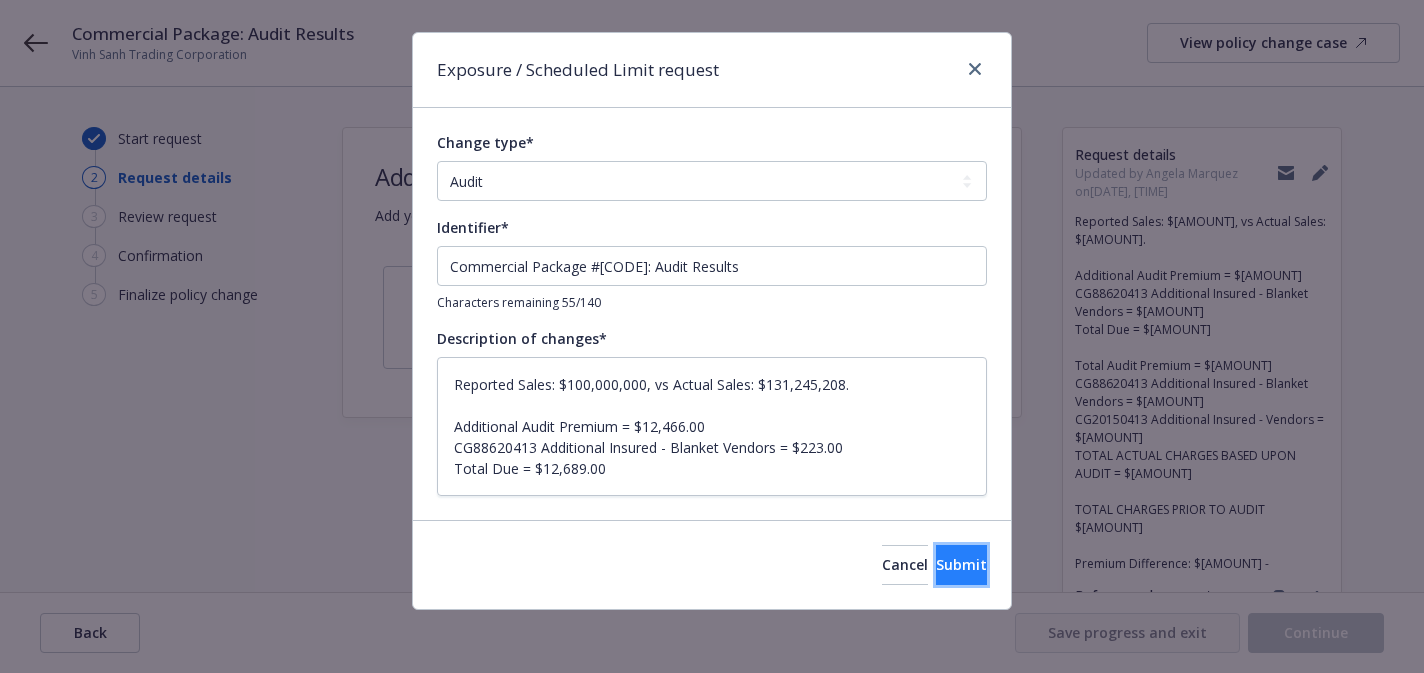 click on "Submit" at bounding box center (961, 564) 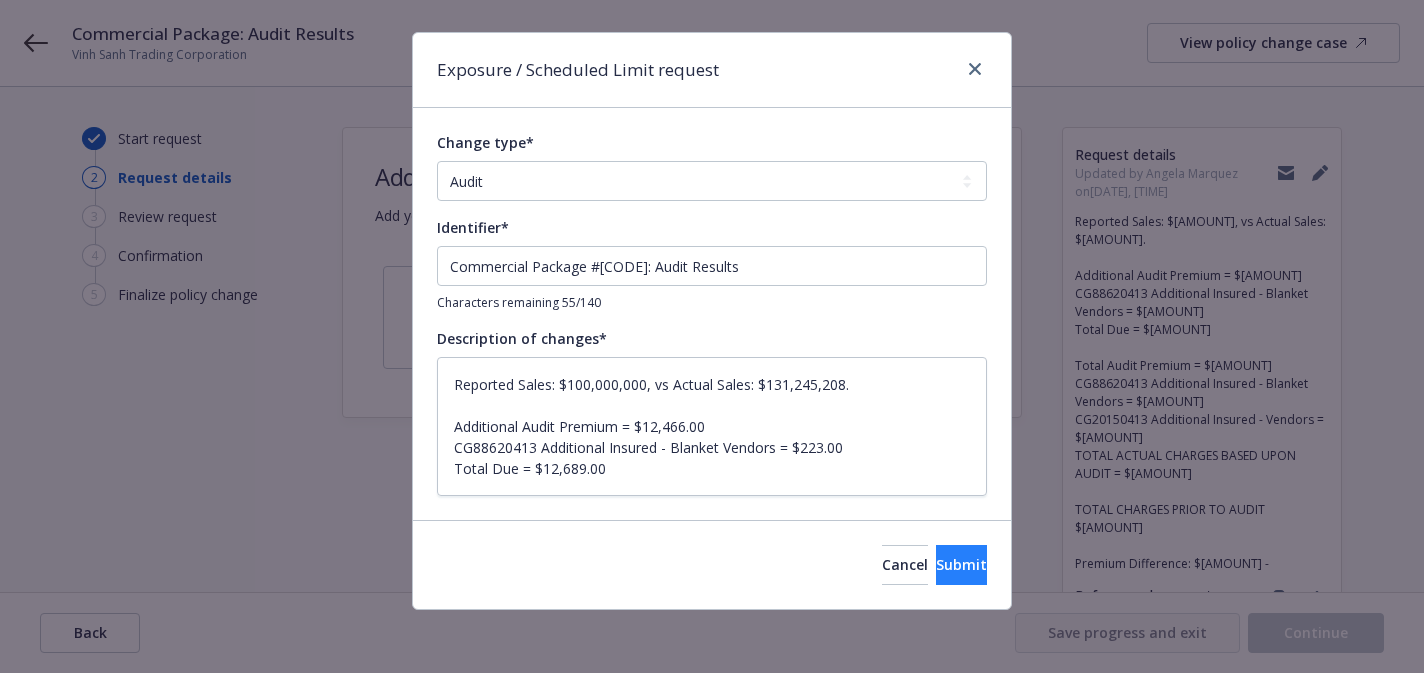 type on "x" 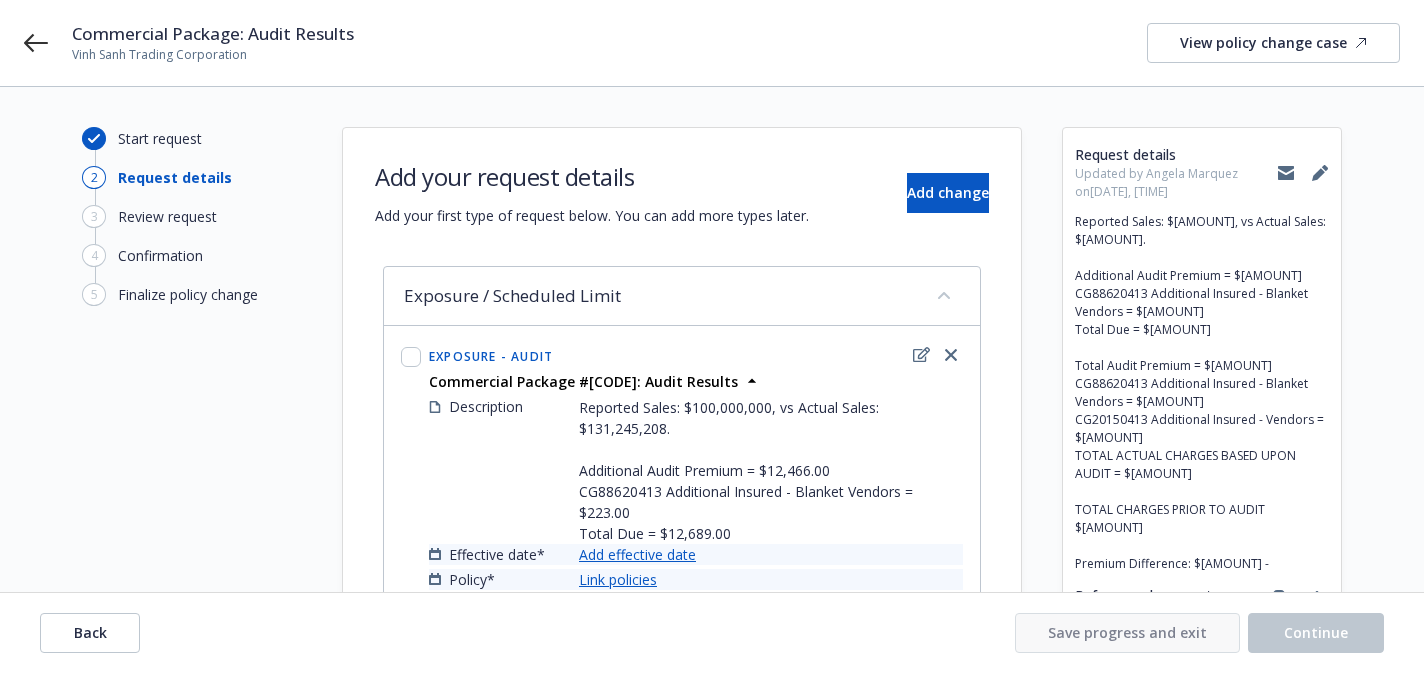 click on "Add effective date" at bounding box center [637, 554] 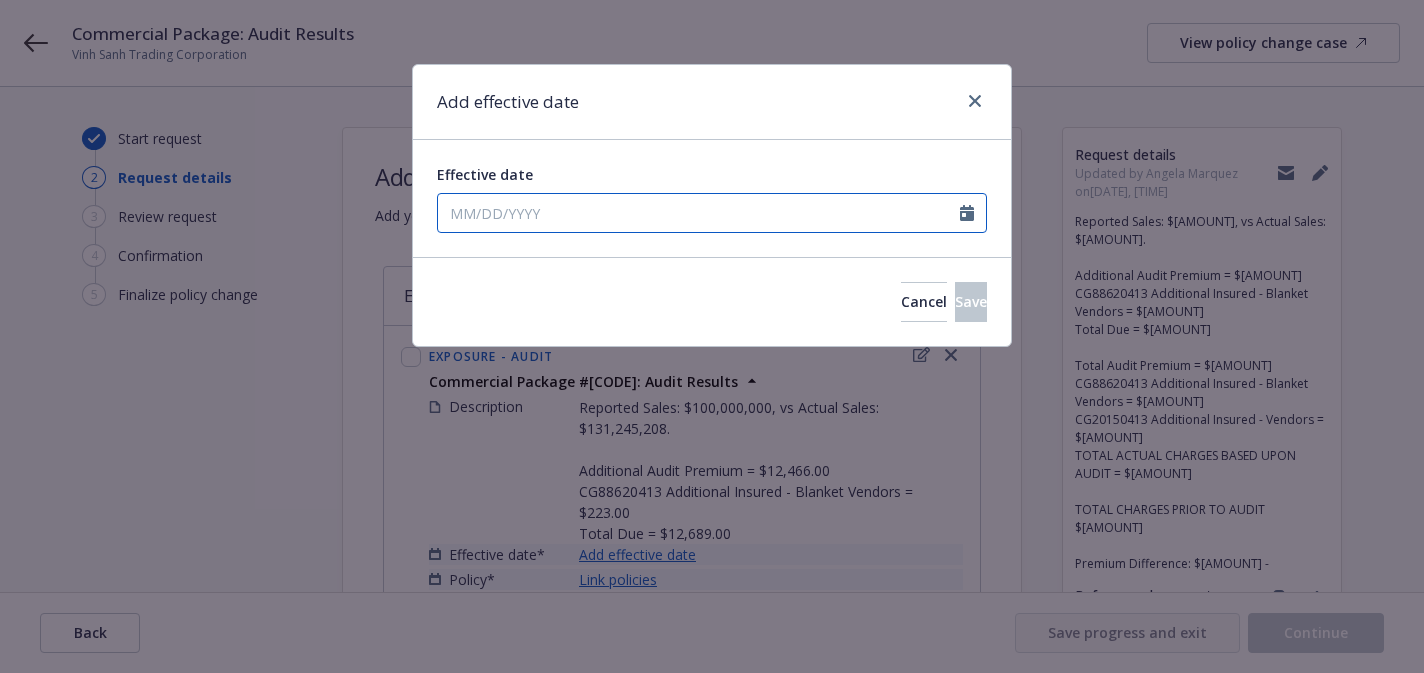 click on "Effective date" at bounding box center [699, 213] 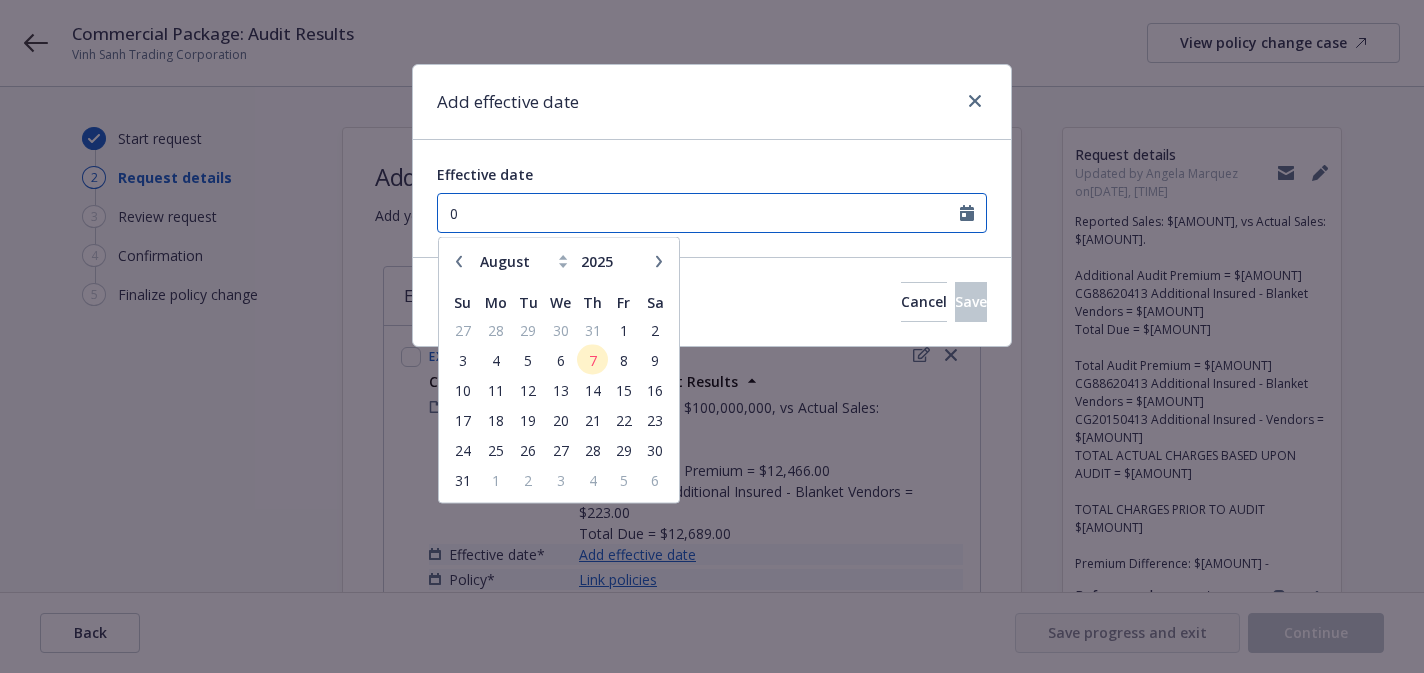 paste on "5/17/2024" 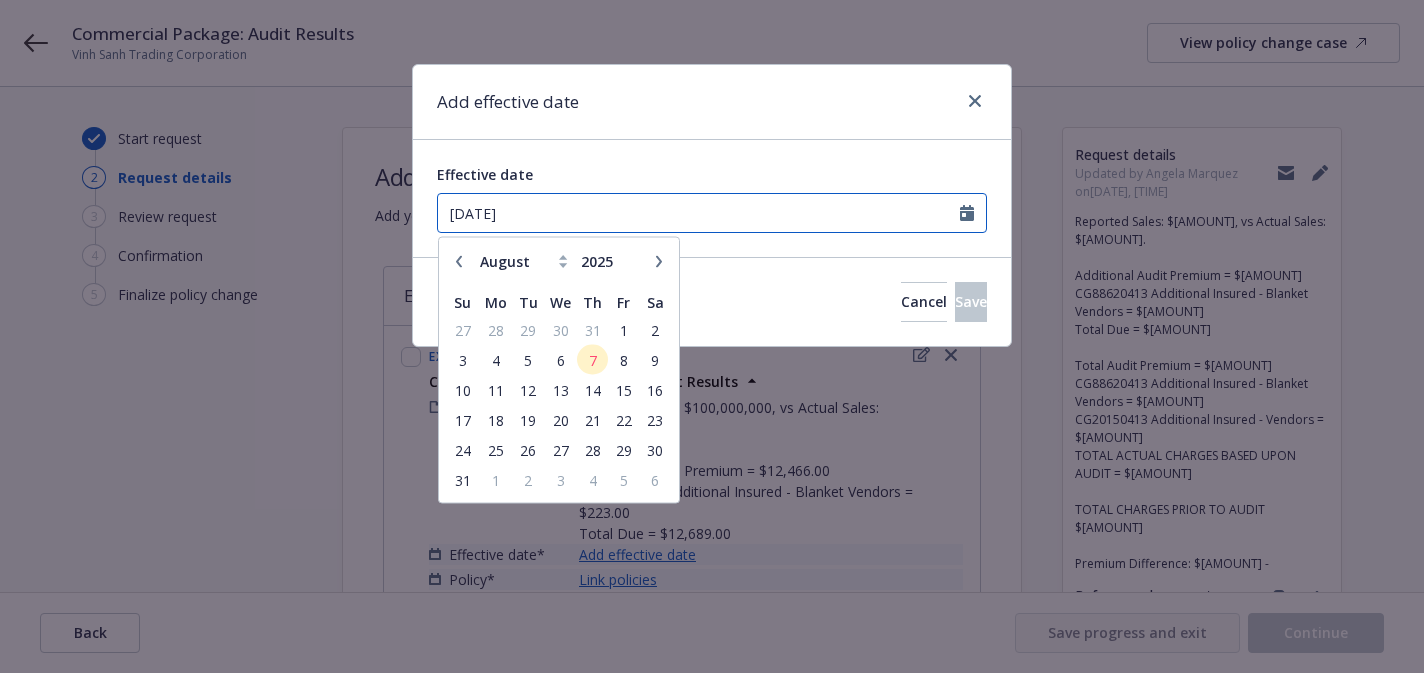 type on "[DATE]" 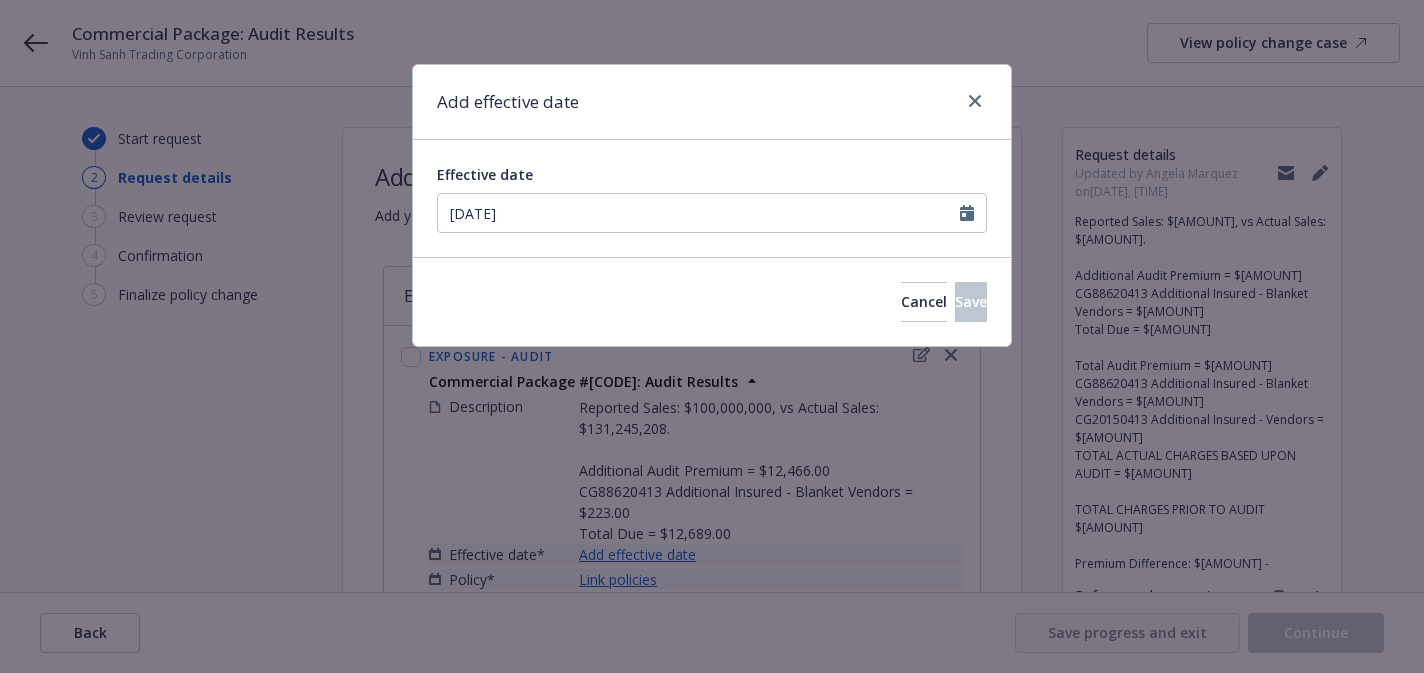 click on "Cancel Save" at bounding box center [712, 301] 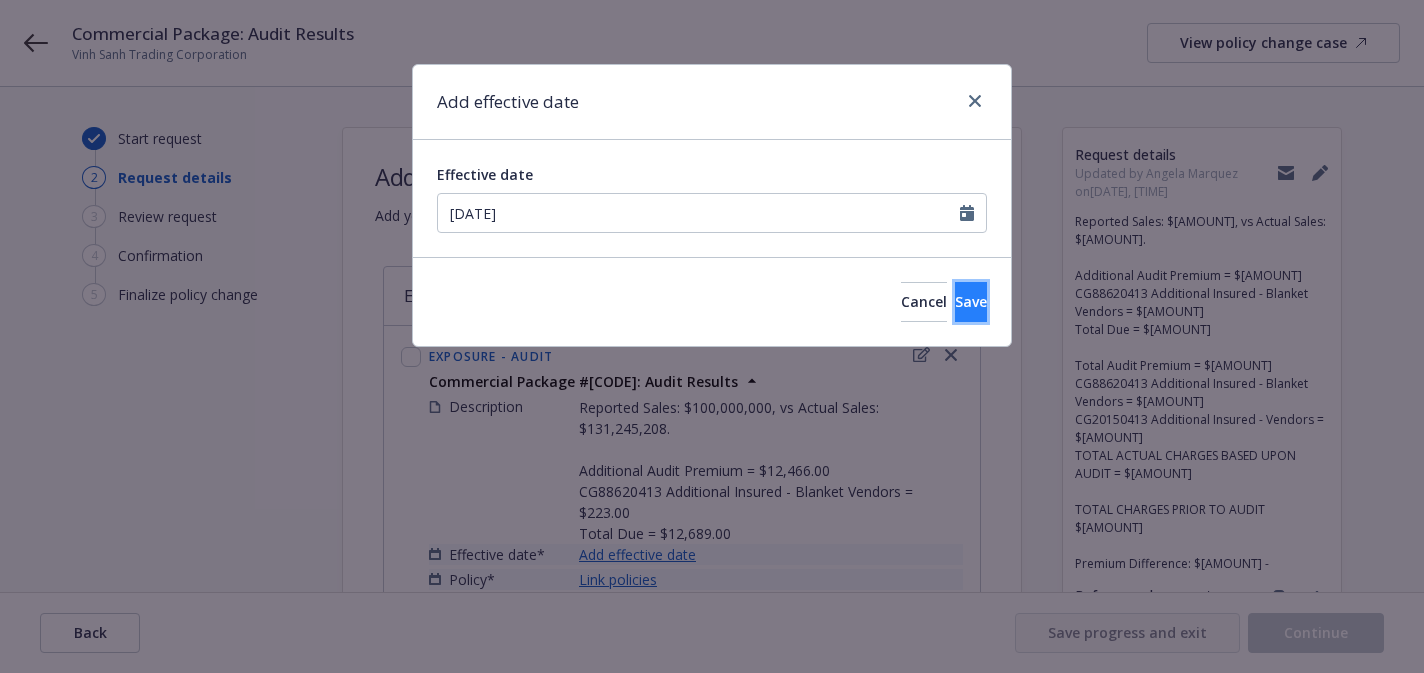 click on "Save" at bounding box center [971, 302] 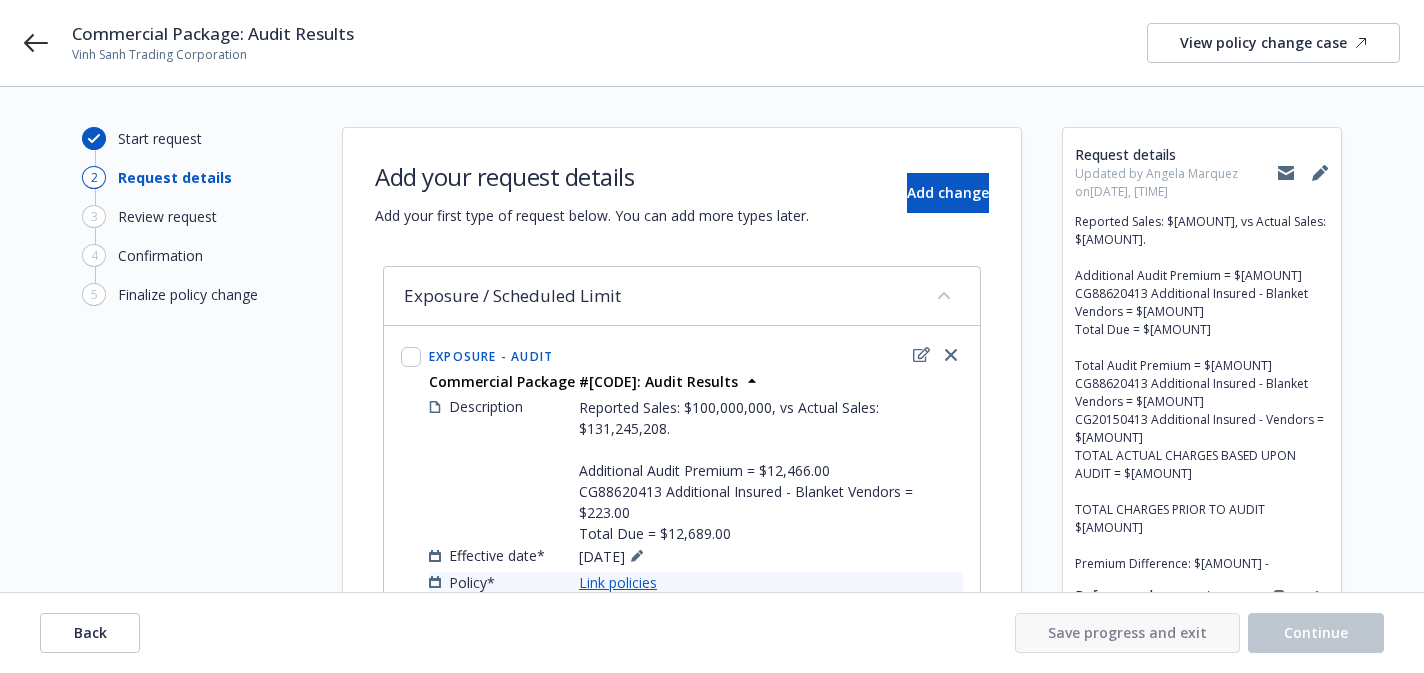 click on "Link policies" at bounding box center [618, 582] 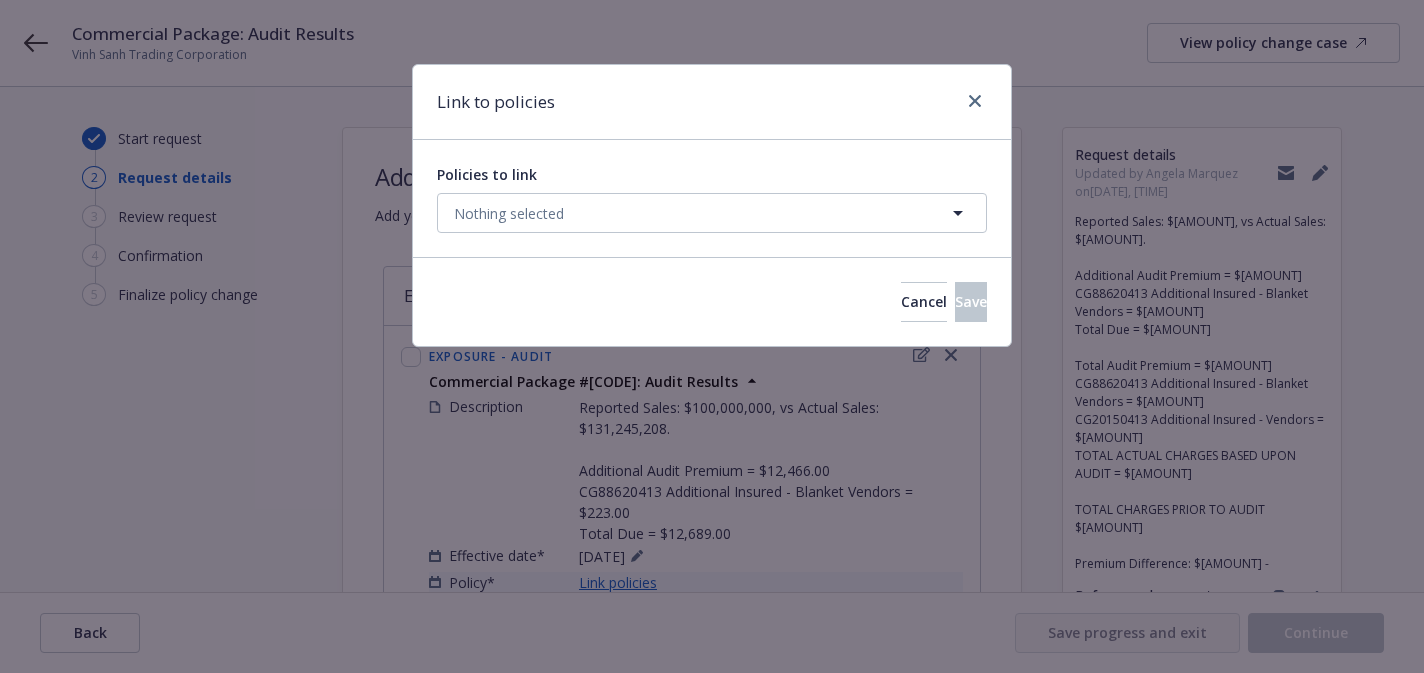 click on "Cancel Save" at bounding box center [712, 301] 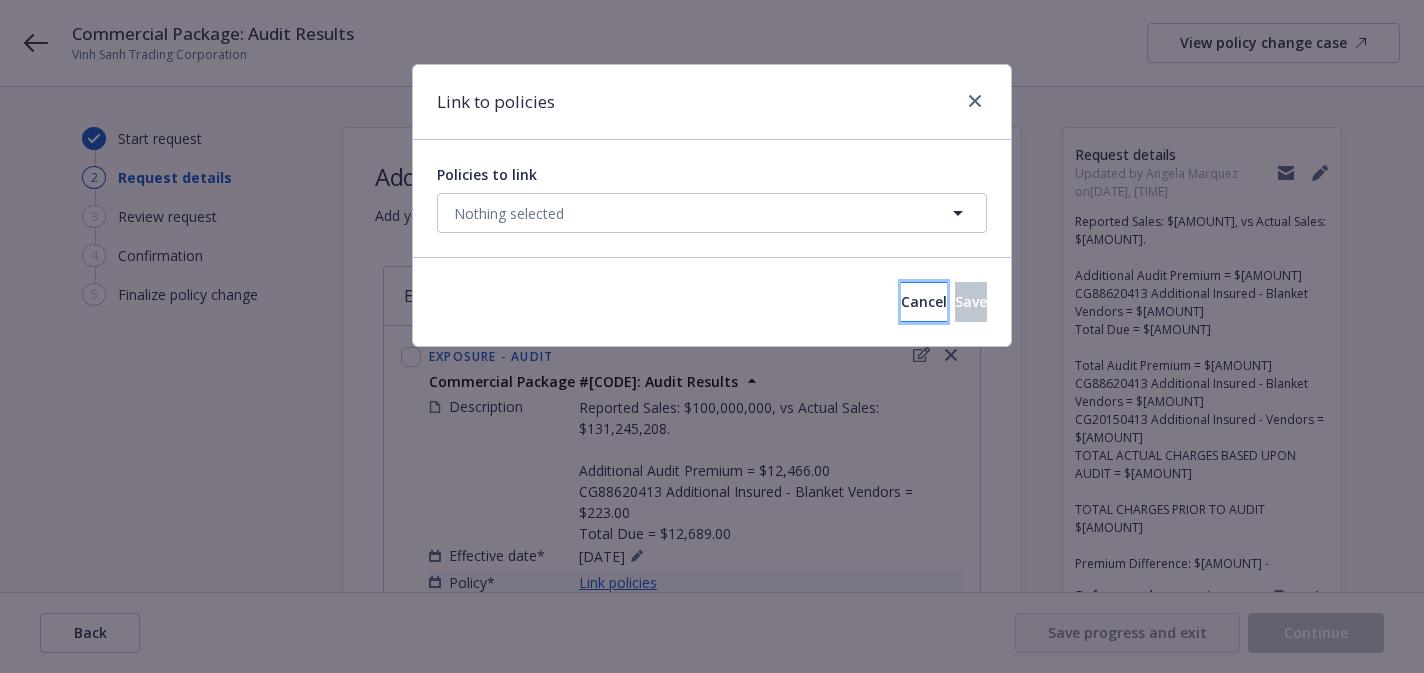 click on "Cancel" at bounding box center [924, 301] 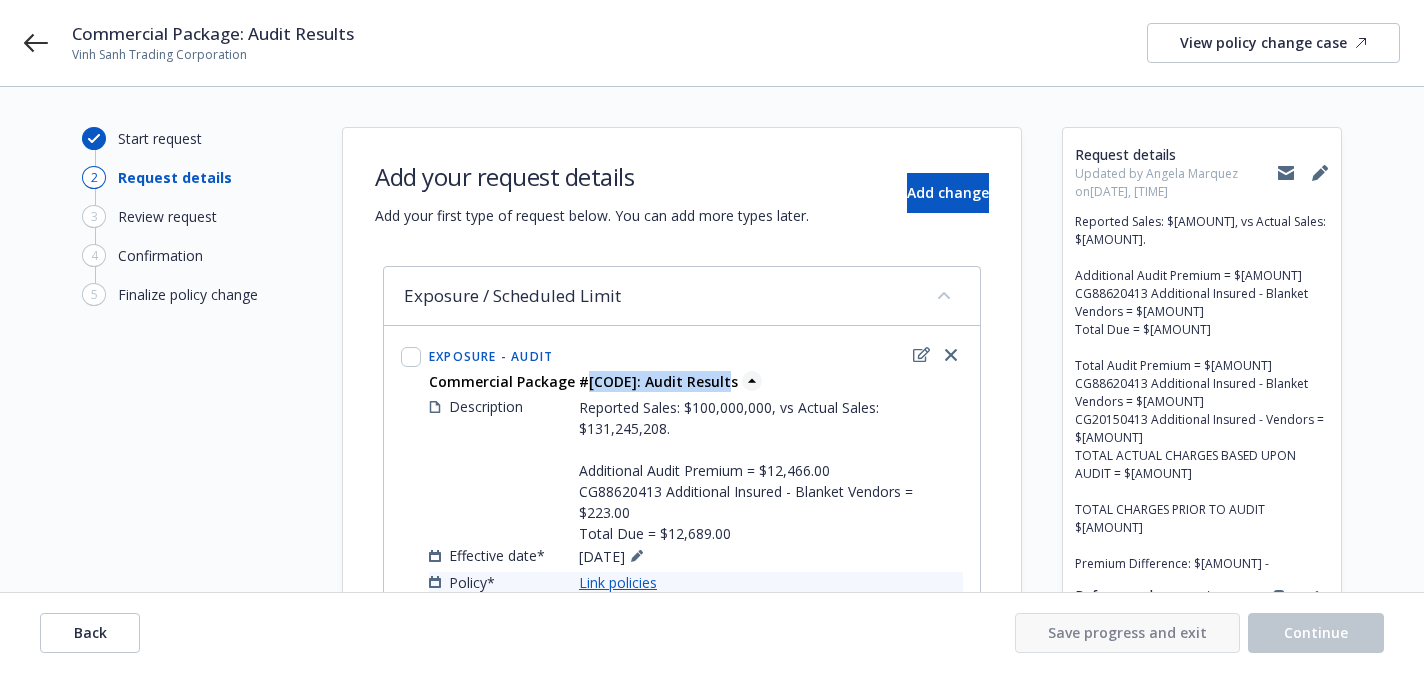 drag, startPoint x: 721, startPoint y: 382, endPoint x: 582, endPoint y: 385, distance: 139.03236 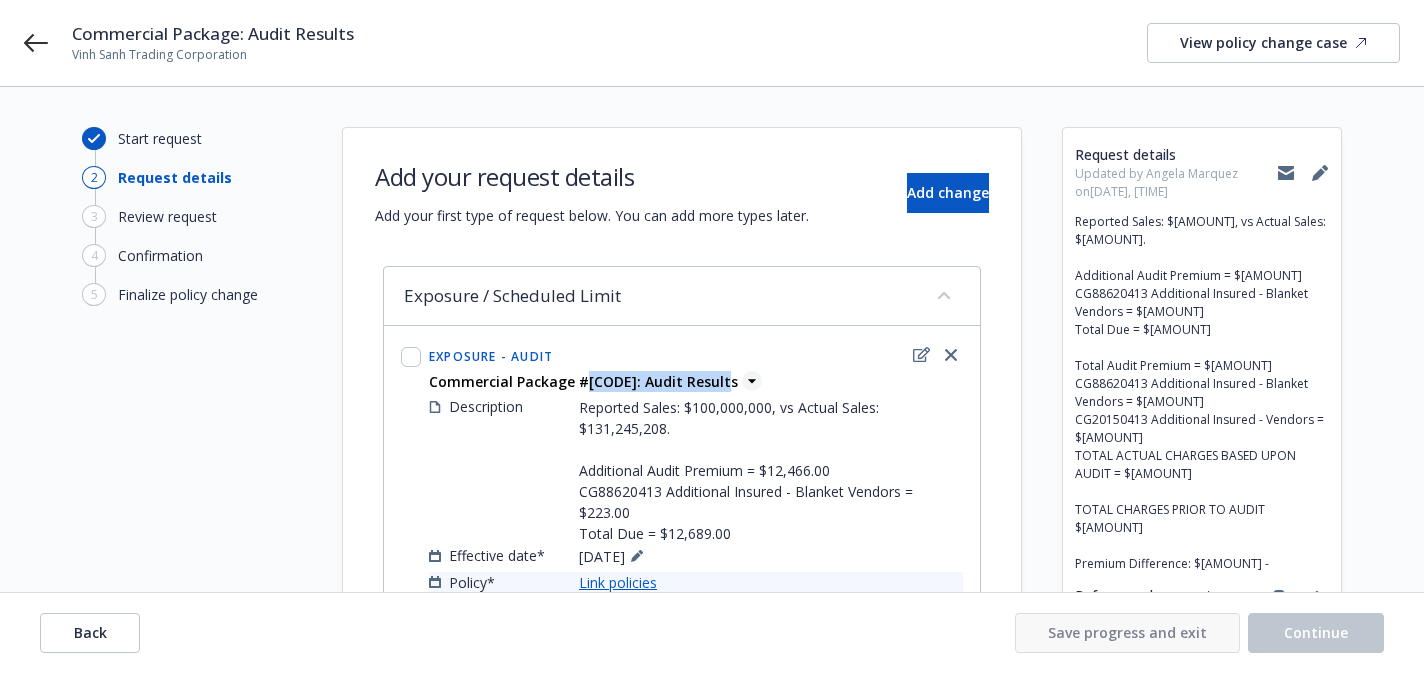 copy on "BKW ([NUMBER]) [PHONE]" 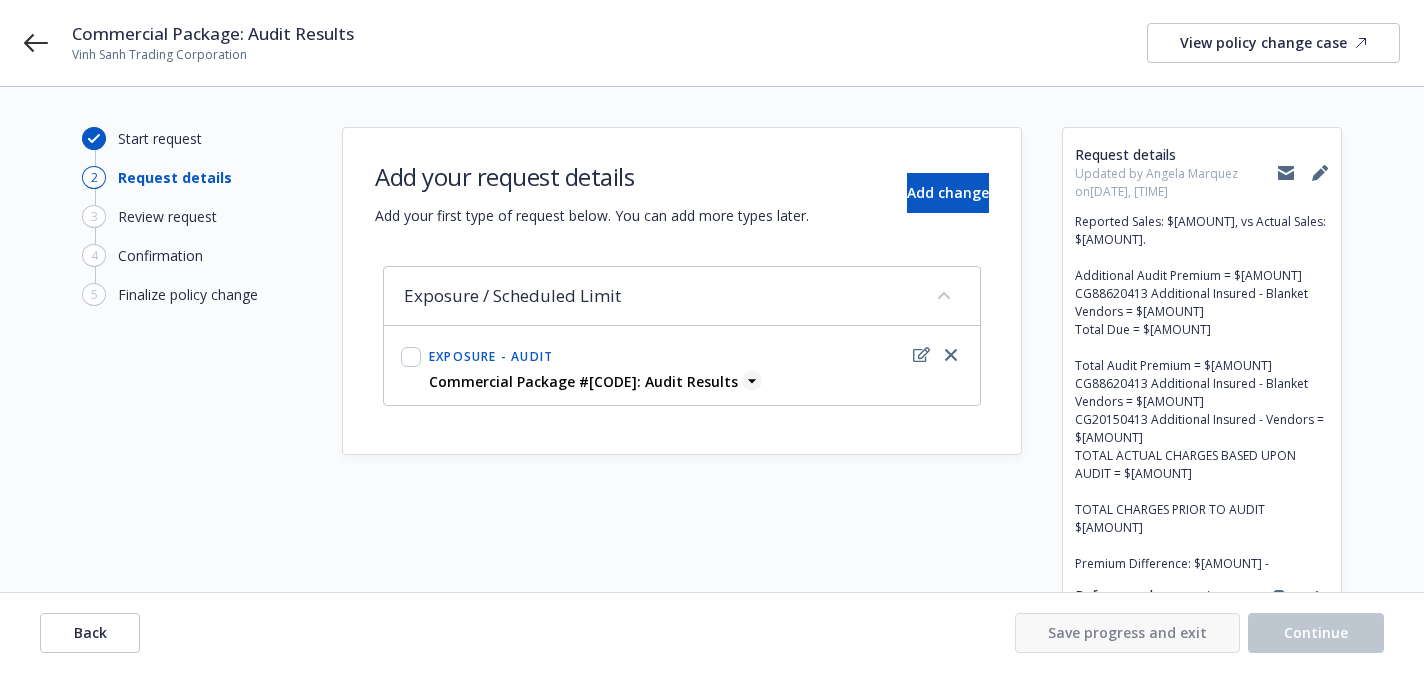 click on "Commercial Package #[CODE]: Audit Results" at bounding box center (583, 381) 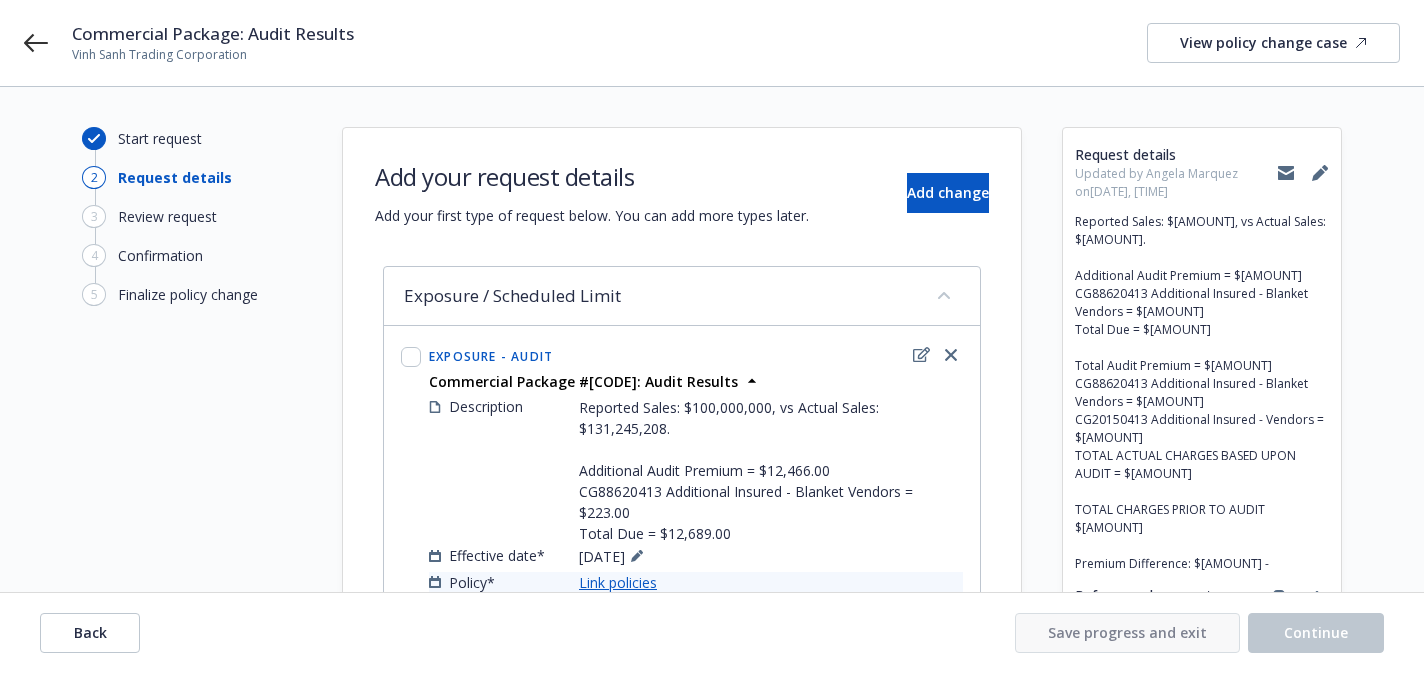 click on "Link policies" at bounding box center (618, 582) 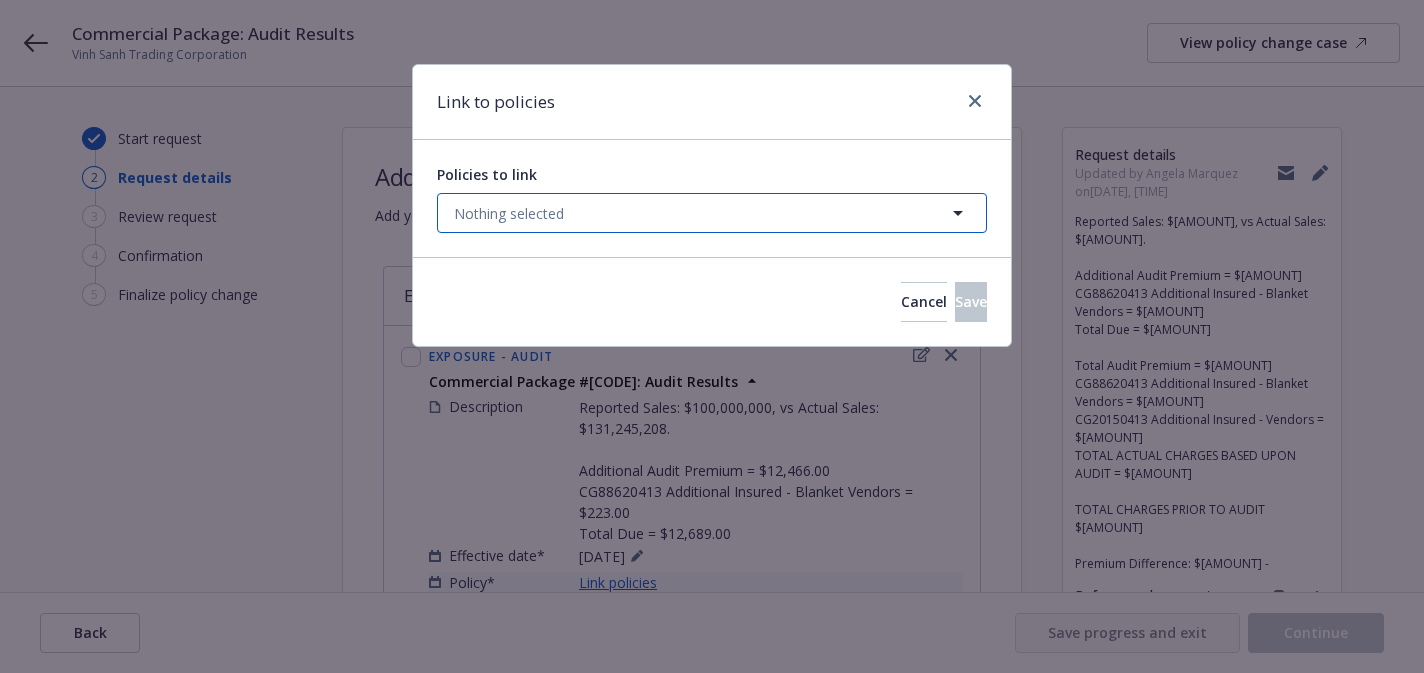 click on "Nothing selected" at bounding box center (712, 213) 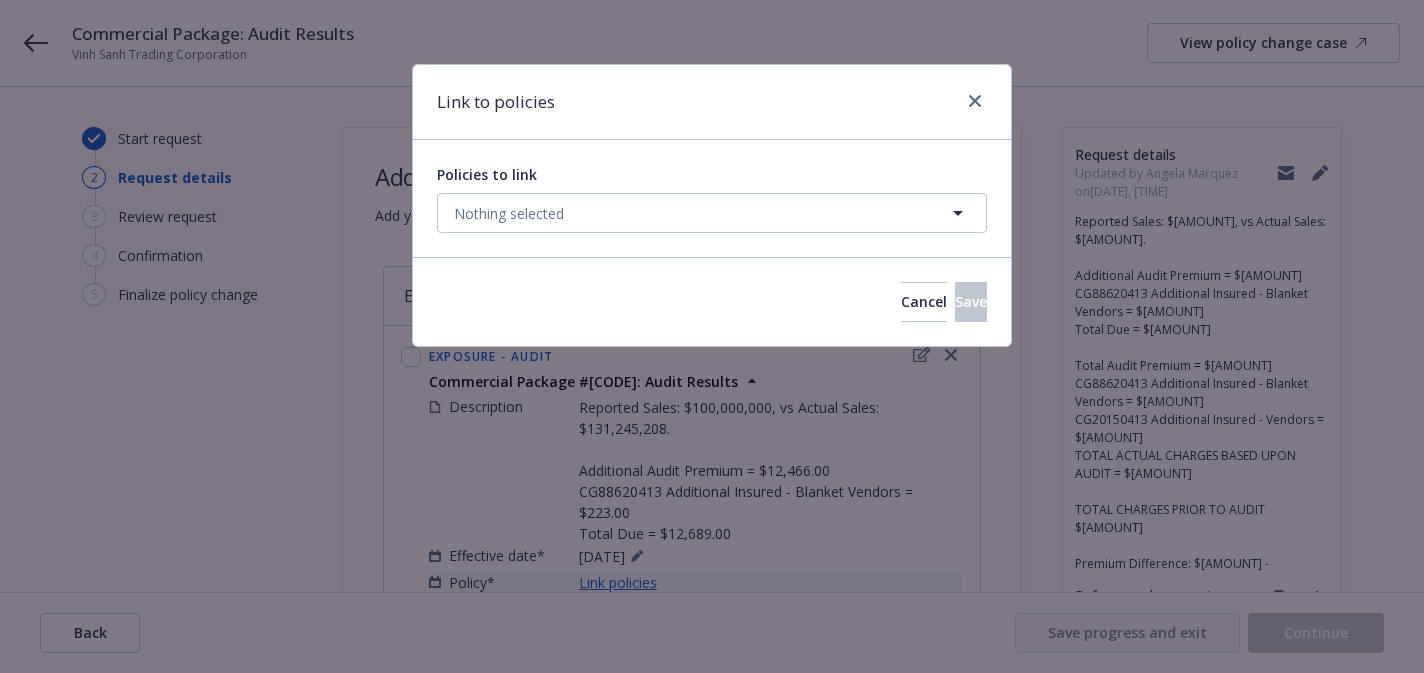 select on "ACTIVE" 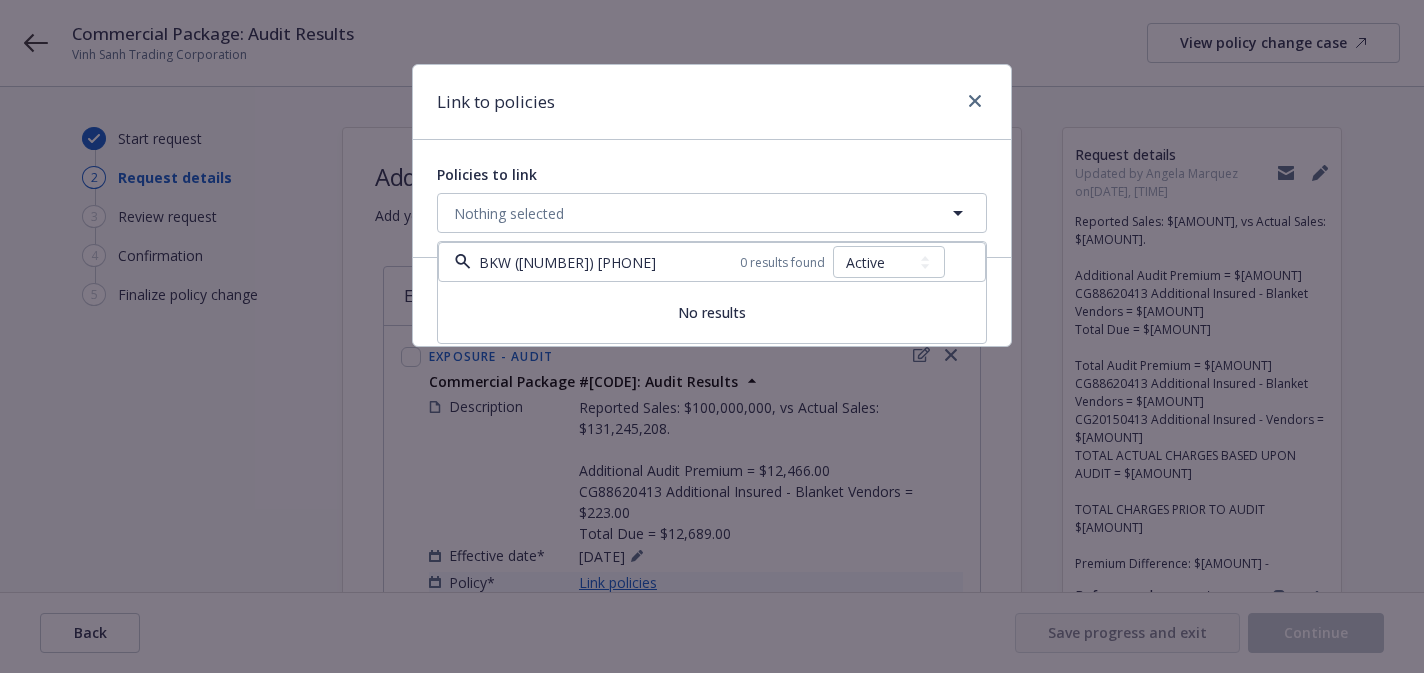 type on "BKW ([NUMBER]) [PHONE]" 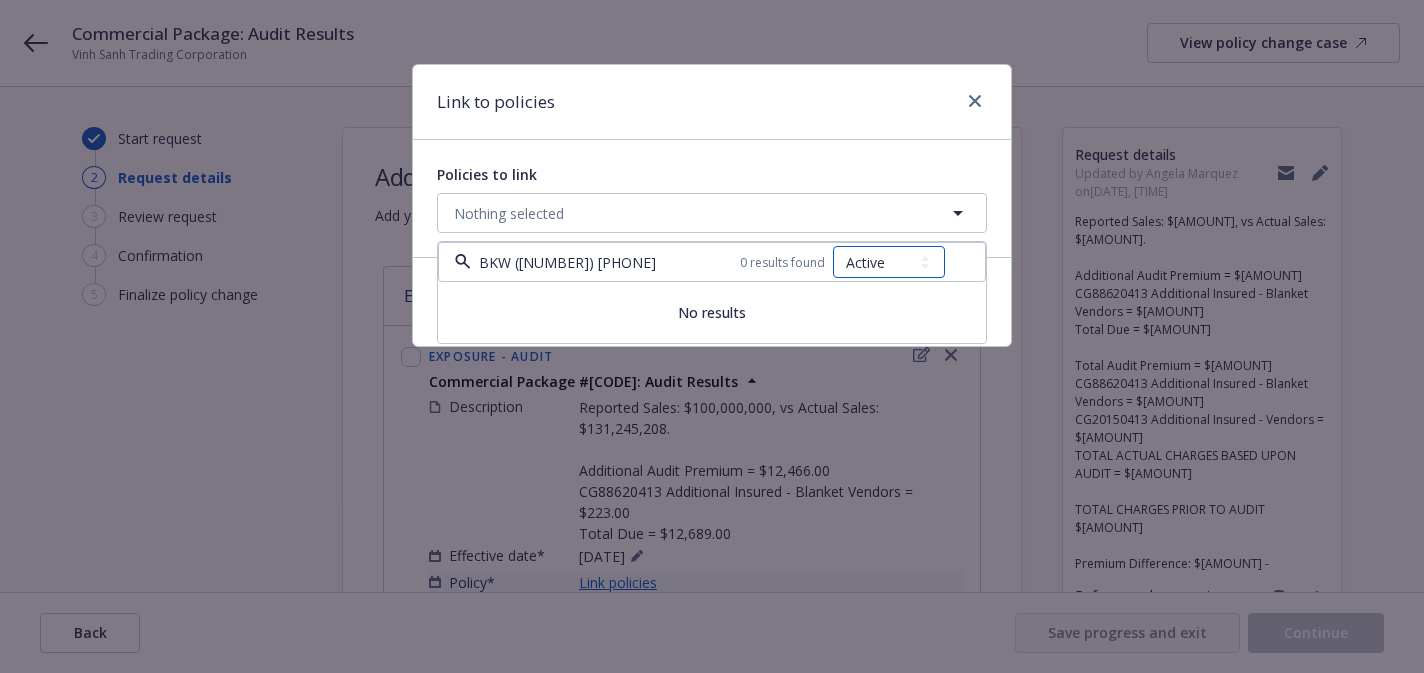 click on "All Active Upcoming Expired Cancelled" at bounding box center [889, 262] 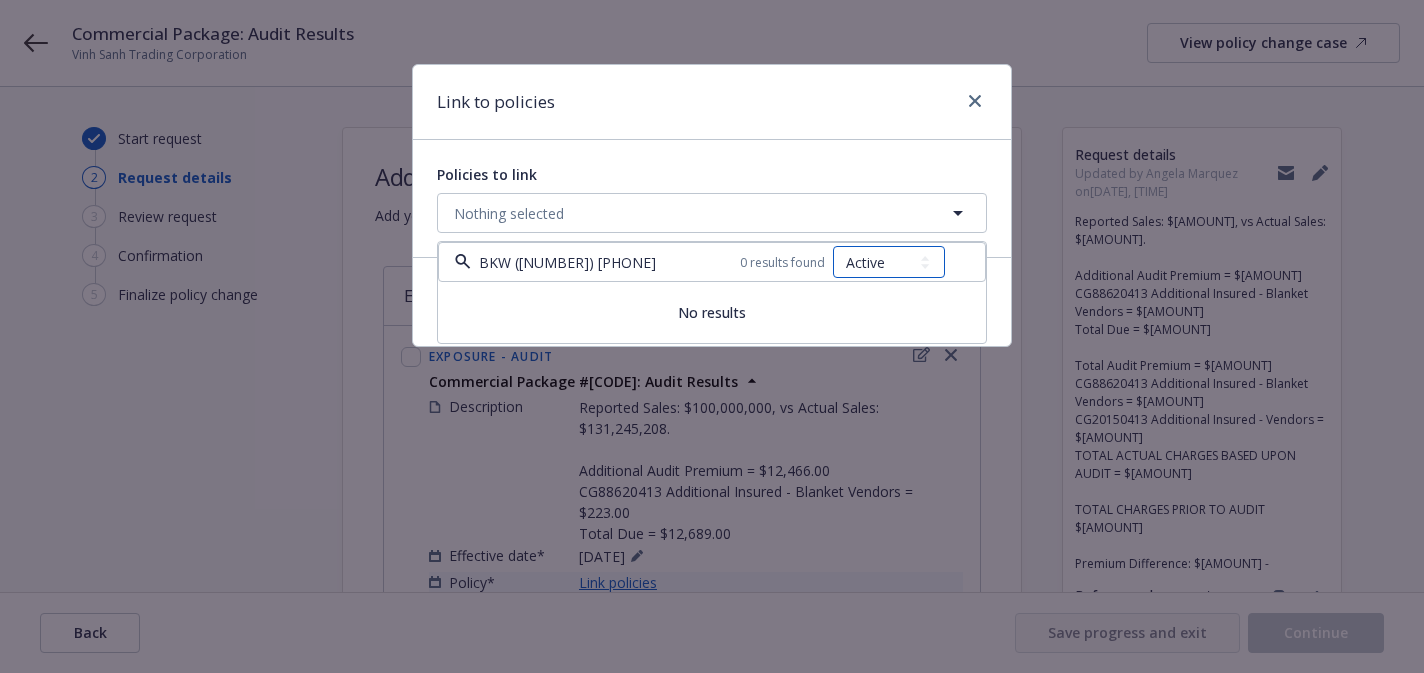 select on "EXPIRED" 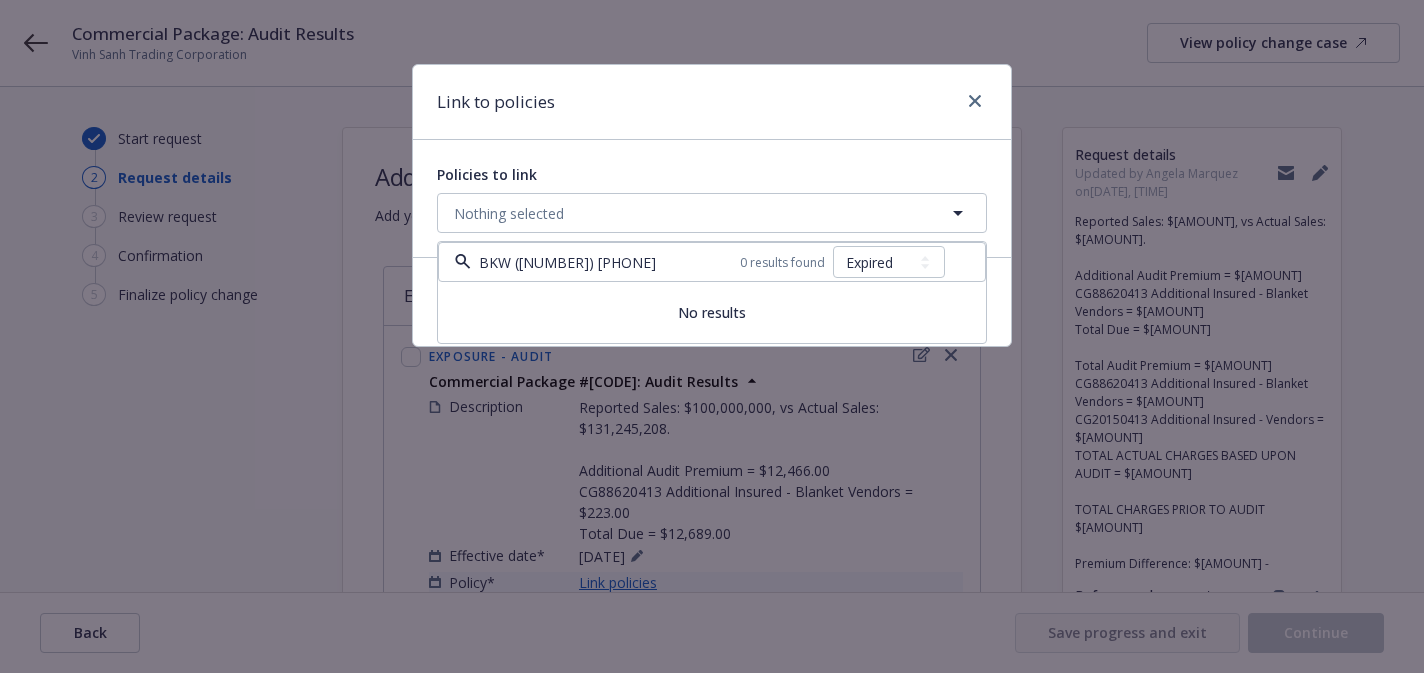 click on "BKW ([NUMBER]) [PHONE]" at bounding box center (605, 262) 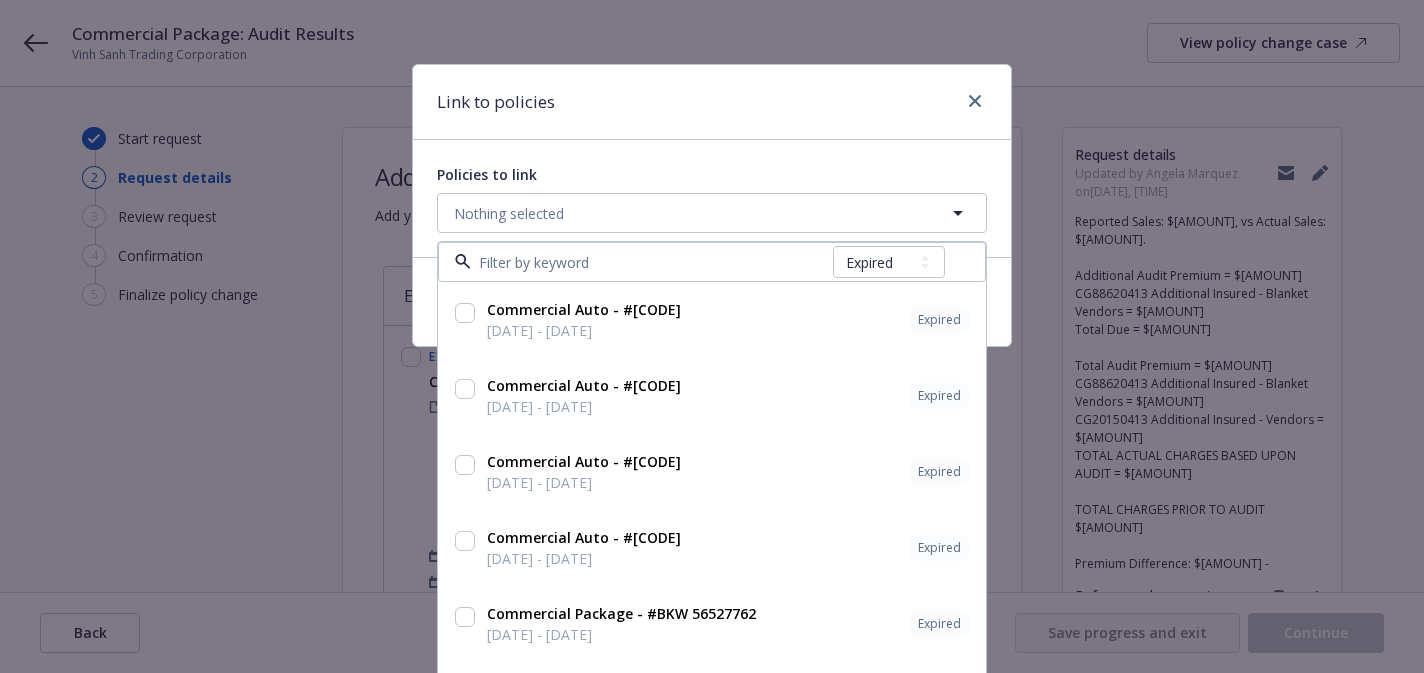 click at bounding box center (652, 262) 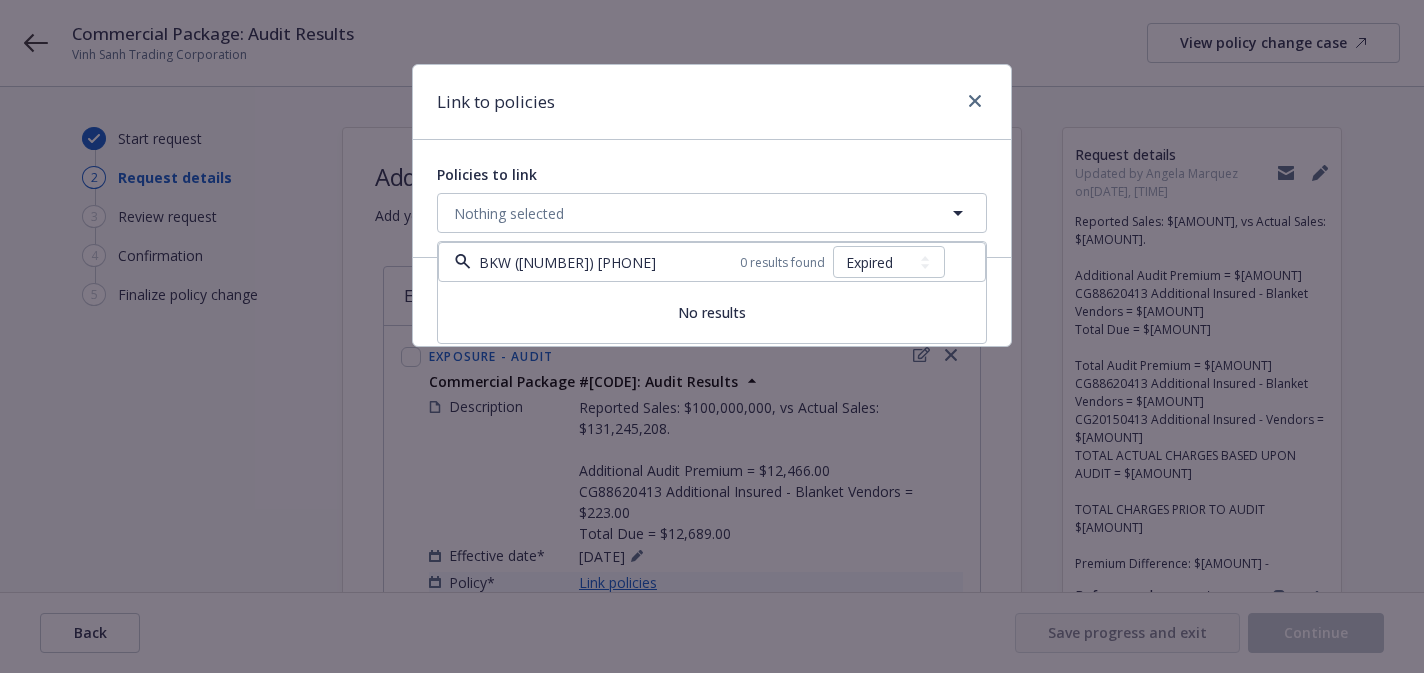 click on "BKW ([NUMBER]) [PHONE]" at bounding box center [605, 262] 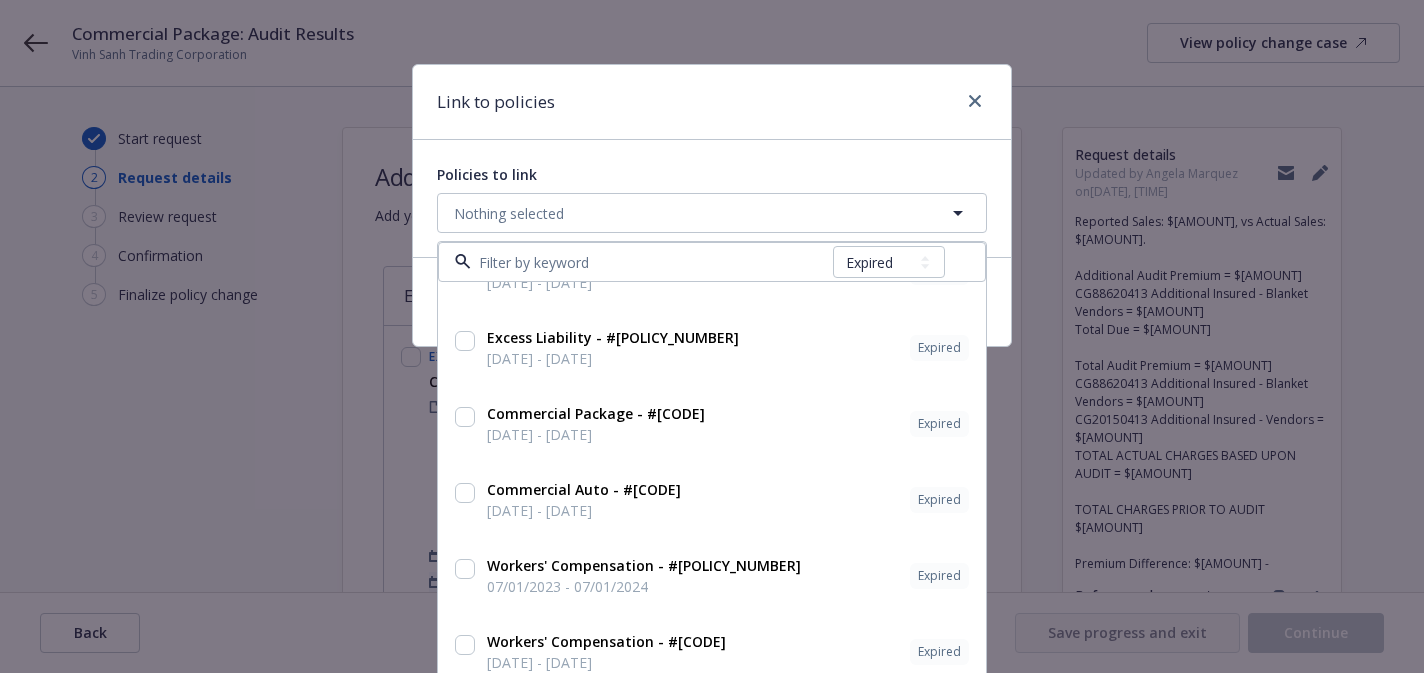 scroll, scrollTop: 2236, scrollLeft: 0, axis: vertical 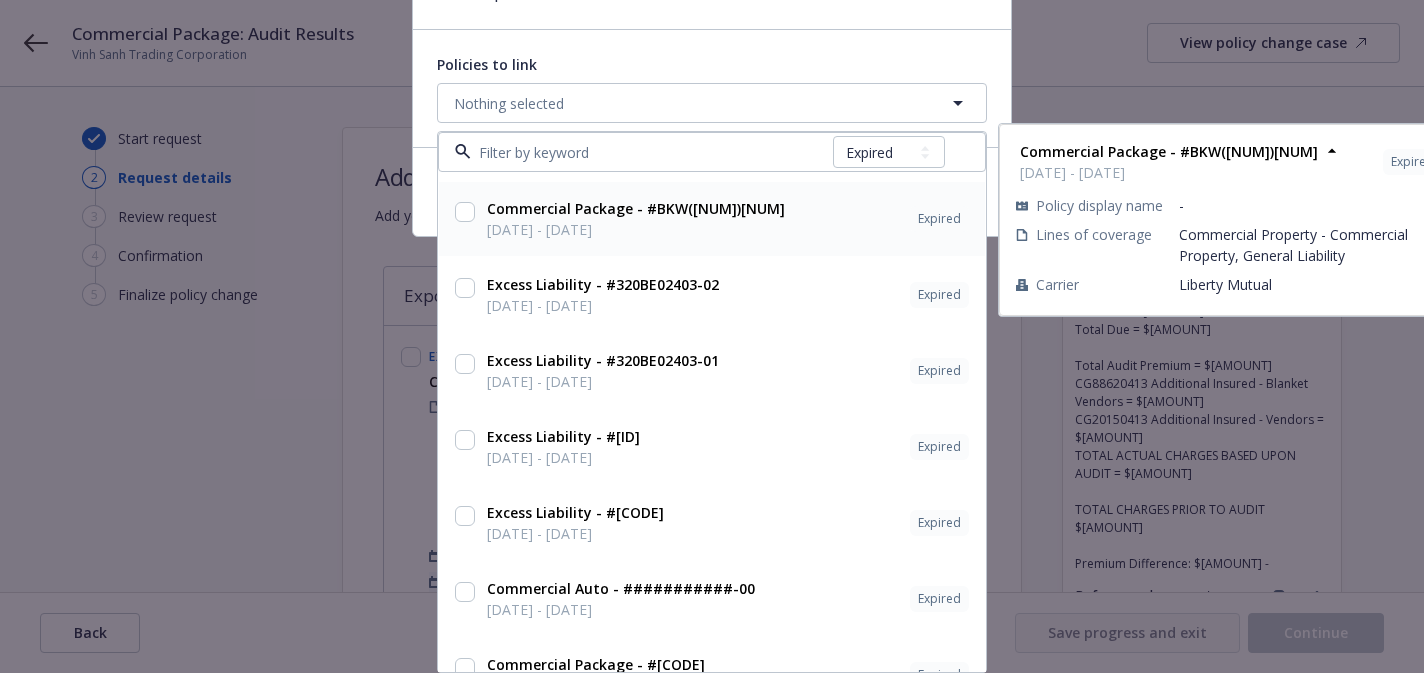 click on "Commercial Package - #BKW([NUM])[NUM]" at bounding box center [636, 208] 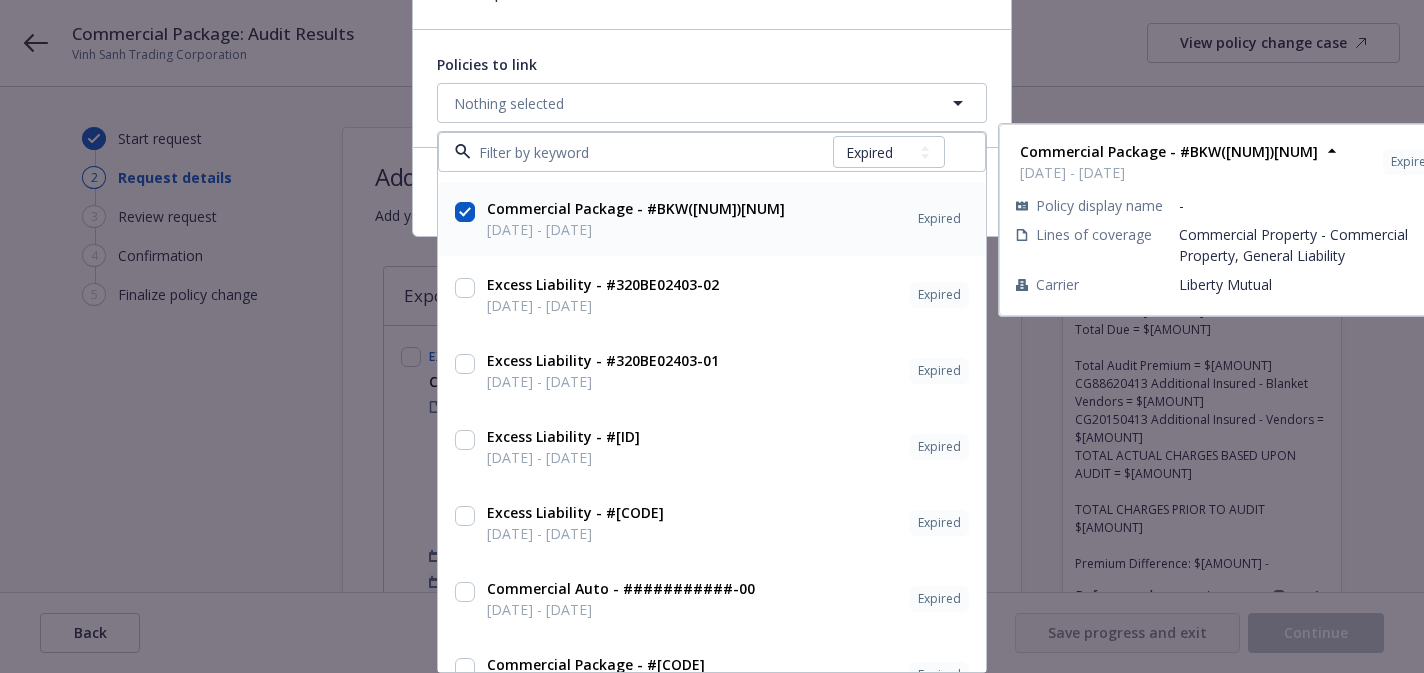 checkbox on "true" 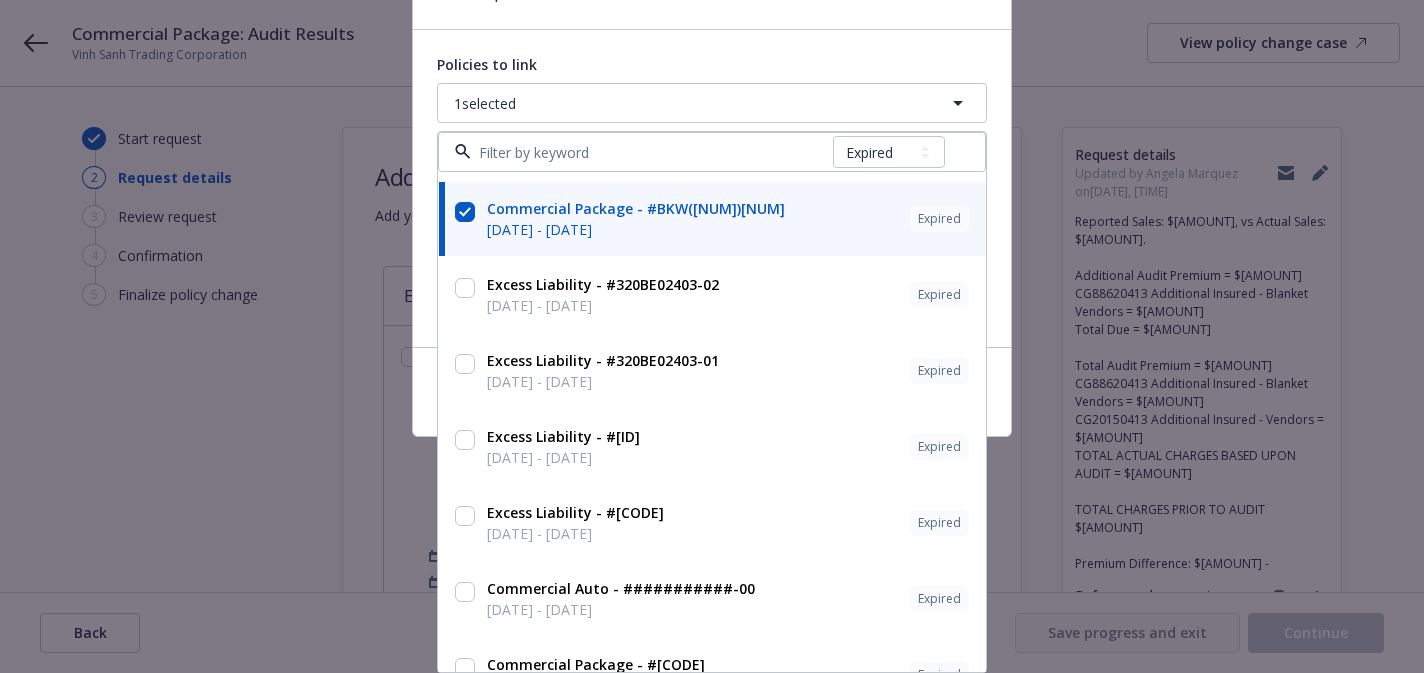 click on "Excess Liability - #XS F195834 [DATE] - [DATE] Expired Policy display name - Lines of coverage Excess Carrier Great American Insurance Group Commercial Auto - #5087-0986-02 [DATE] - [DATE] Expired Policy display name - Lines of coverage Commercial Auto Liability Carrier Allied World Assurance Company (AWAC) Commercial Package - #BKW([NUMBER])[PHONE]_05/17/2024 - 05/17/2025 Expired Policy display name - Lines of coverage Commercial Property - Commercial Property, General Liability Carrier Liberty Mutual Excess Liability - #320BE02403-02 [DATE] - [DATE] Expired Policy display name - Lines of coverage Excess Carrier IFG Companies Excess Liability - #320BE02403-01 [DATE] - [DATE] Expired Policy display name - Lines of coverage Excess Carrier IFG Companies Excess Liability - #HFF0012914 [DATE] - [DATE] Expired Policy display name - Lines of coverage Excess Carrier IFG Companies Excess Liability - #HFF0009466 - - -" at bounding box center (712, 188) 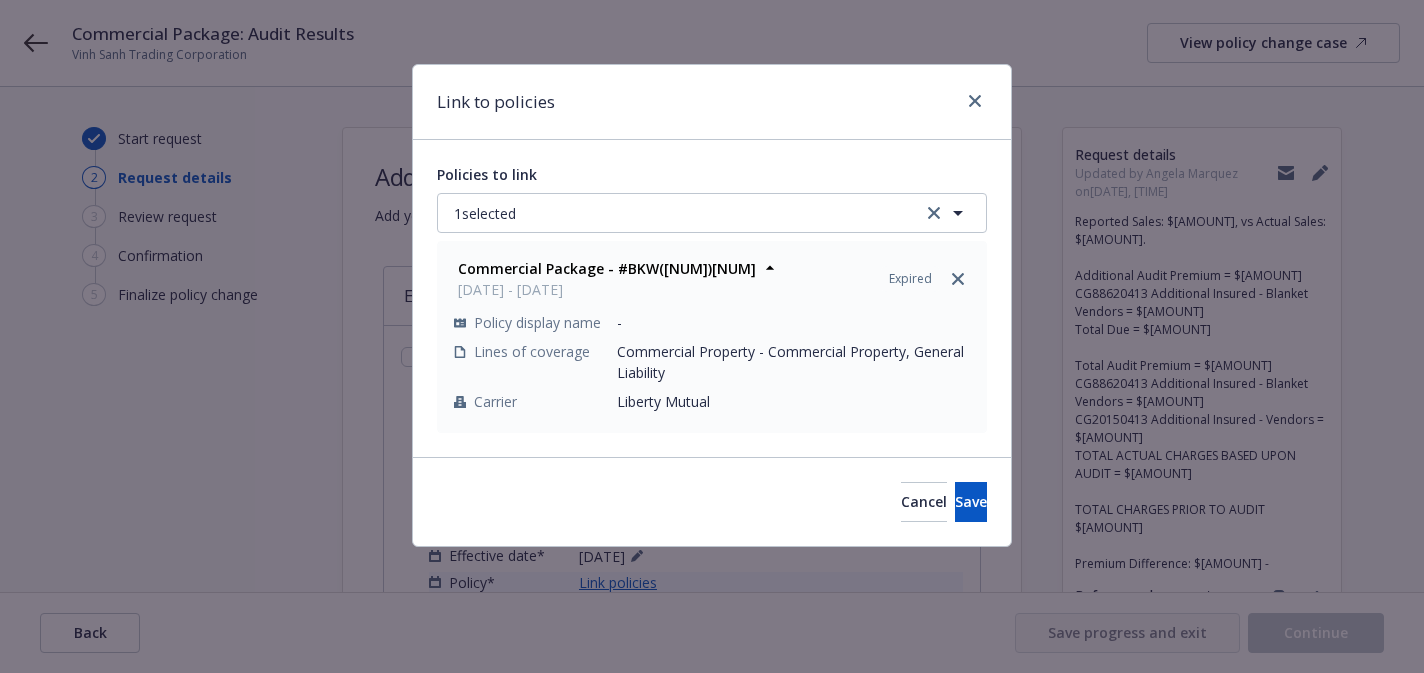scroll, scrollTop: 0, scrollLeft: 0, axis: both 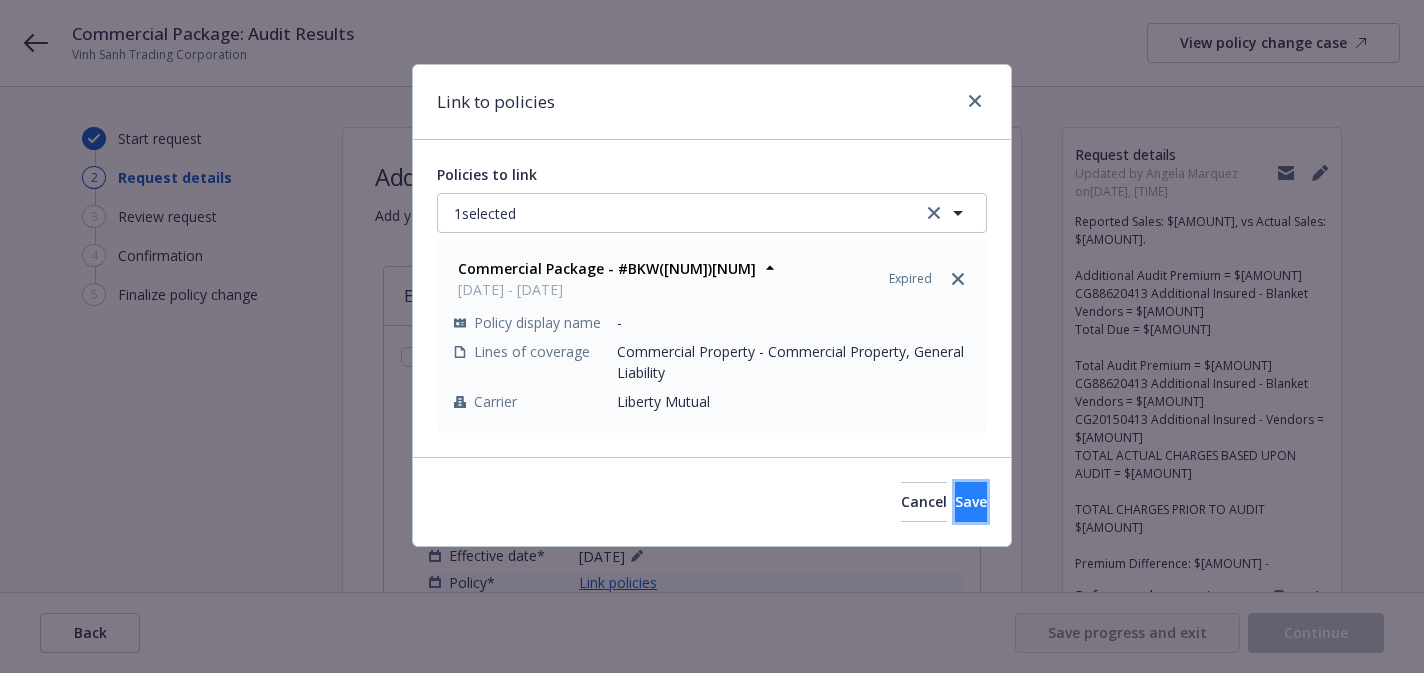 click on "Save" at bounding box center [971, 501] 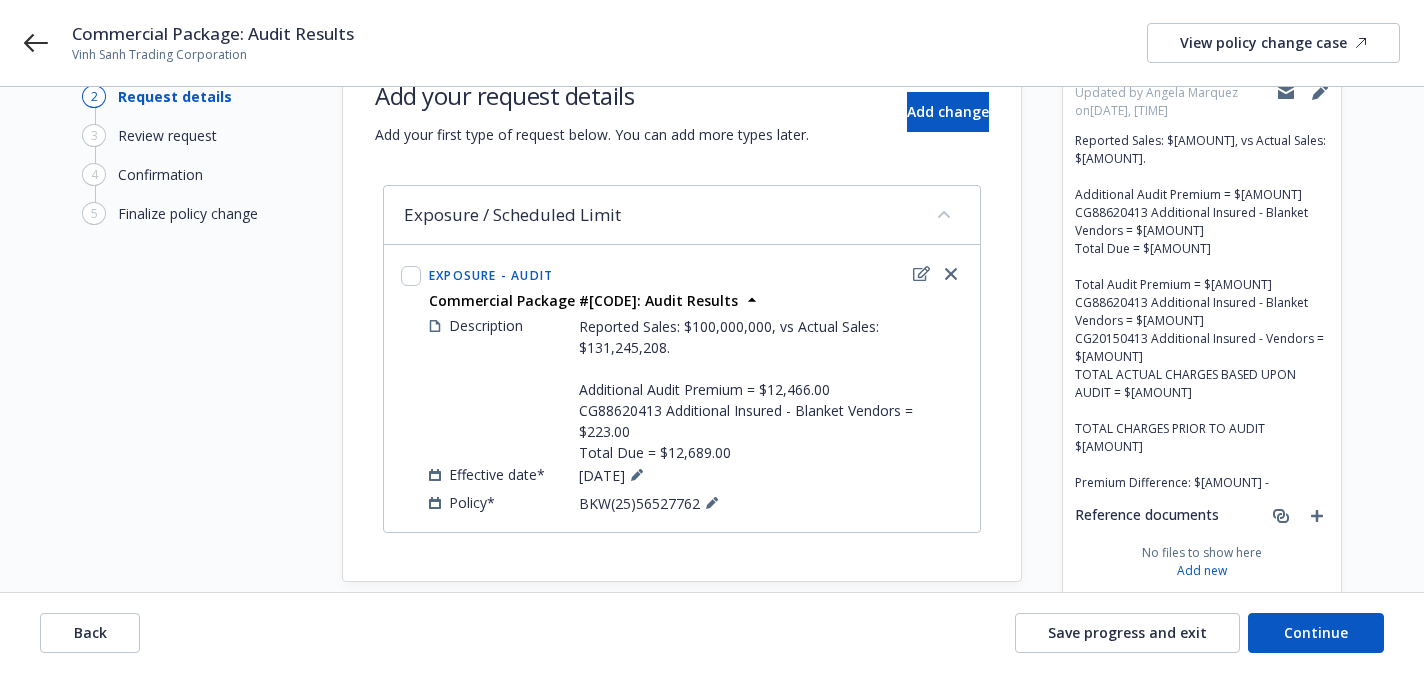 scroll, scrollTop: 0, scrollLeft: 0, axis: both 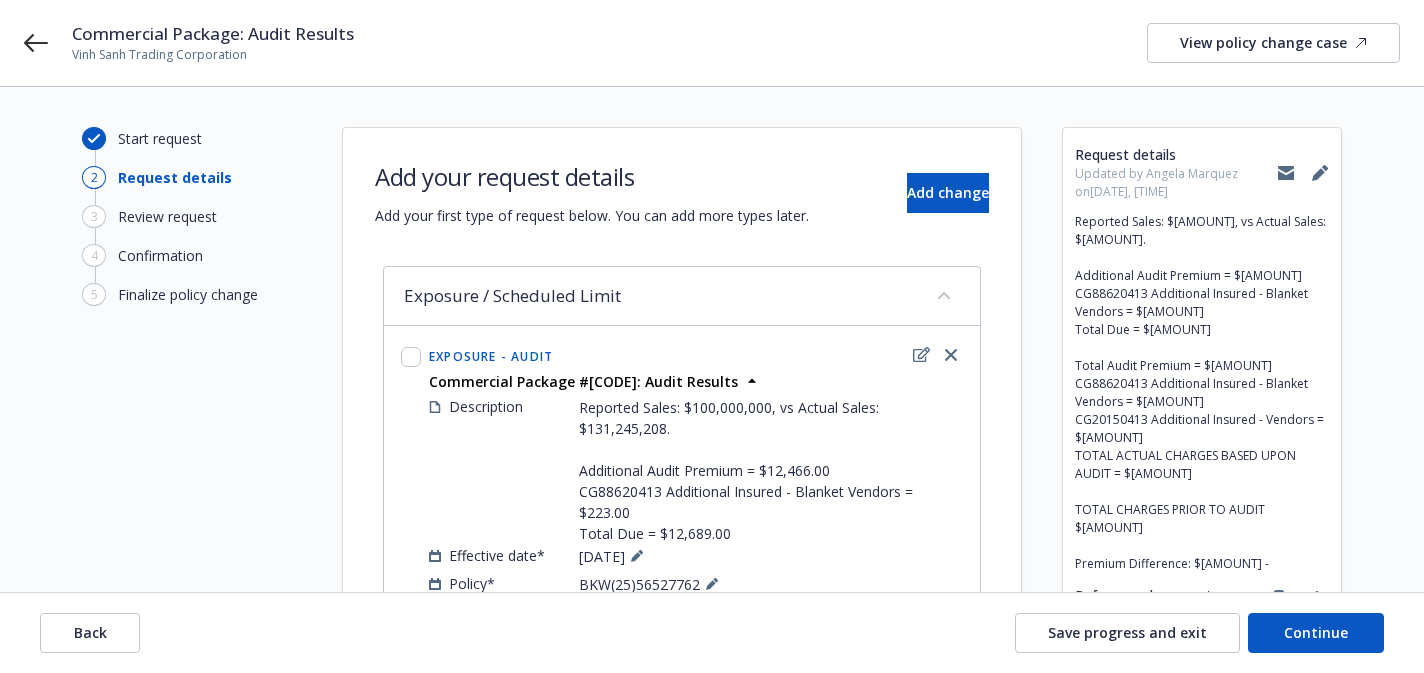 click 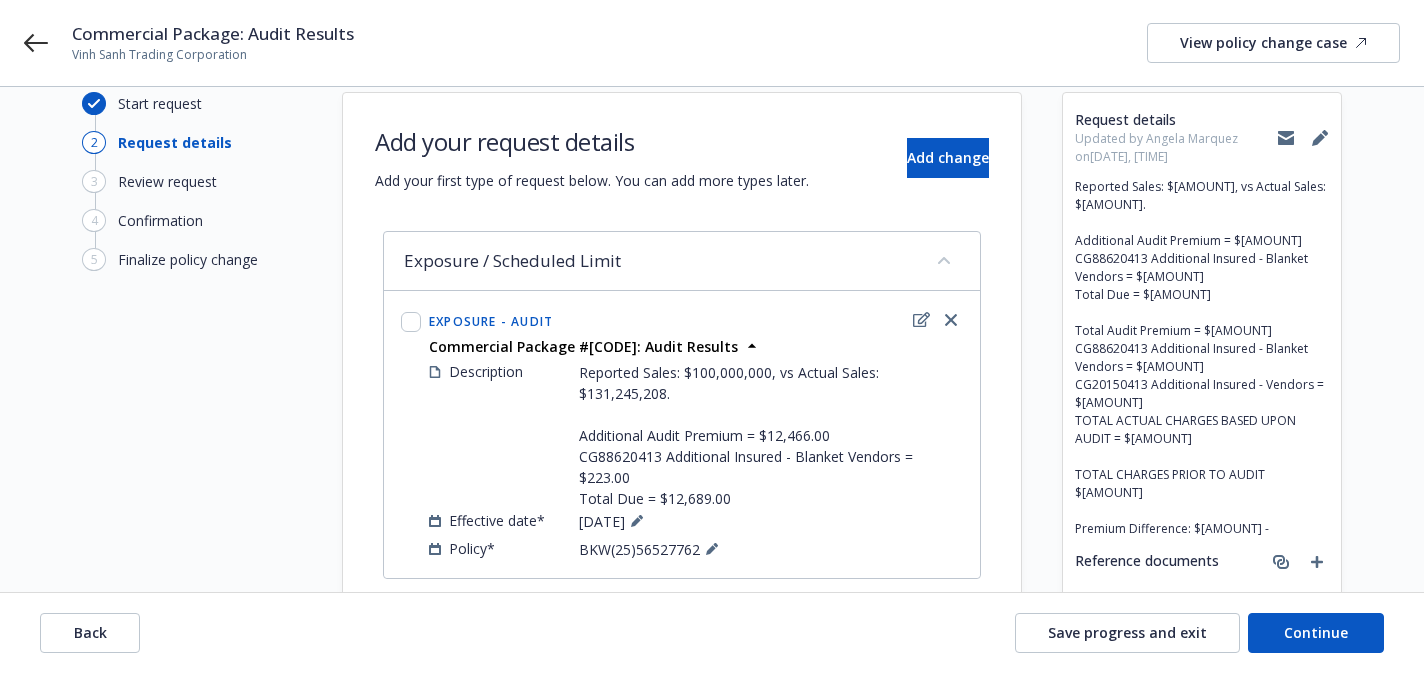 scroll, scrollTop: 34, scrollLeft: 0, axis: vertical 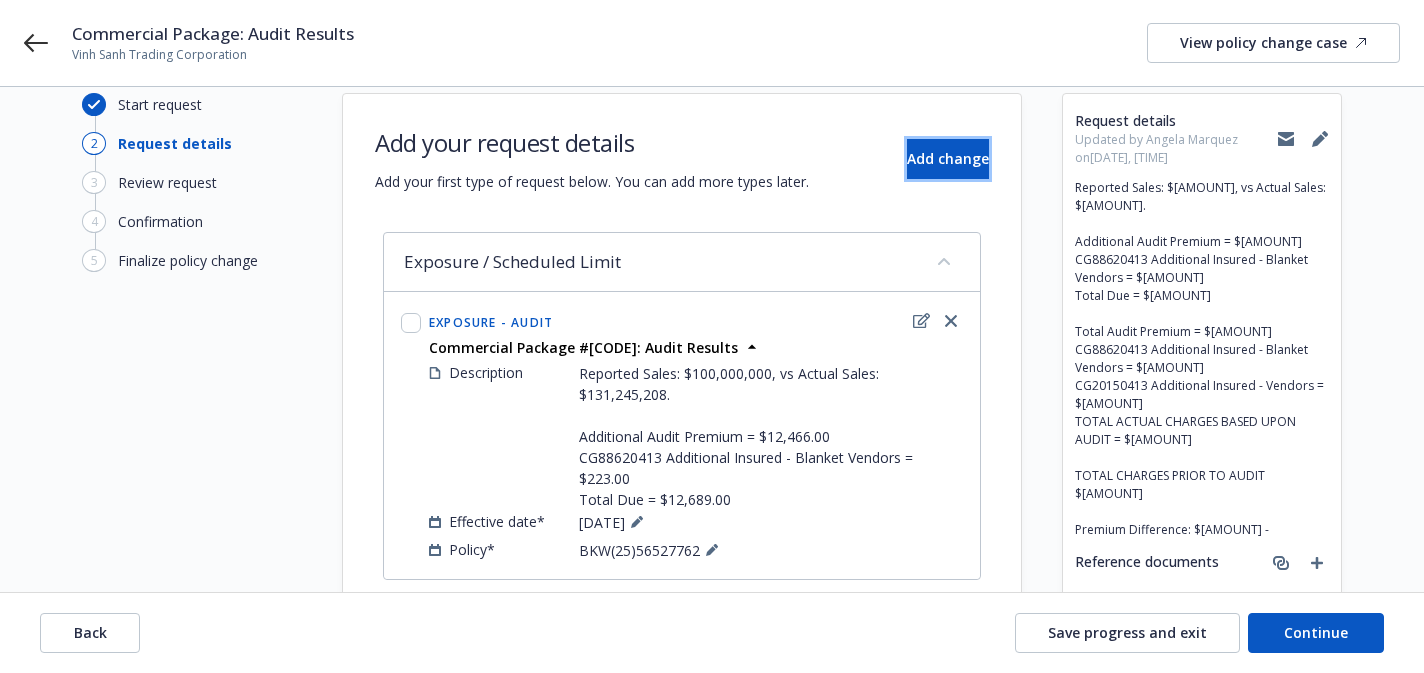 click on "Add change" at bounding box center [948, 159] 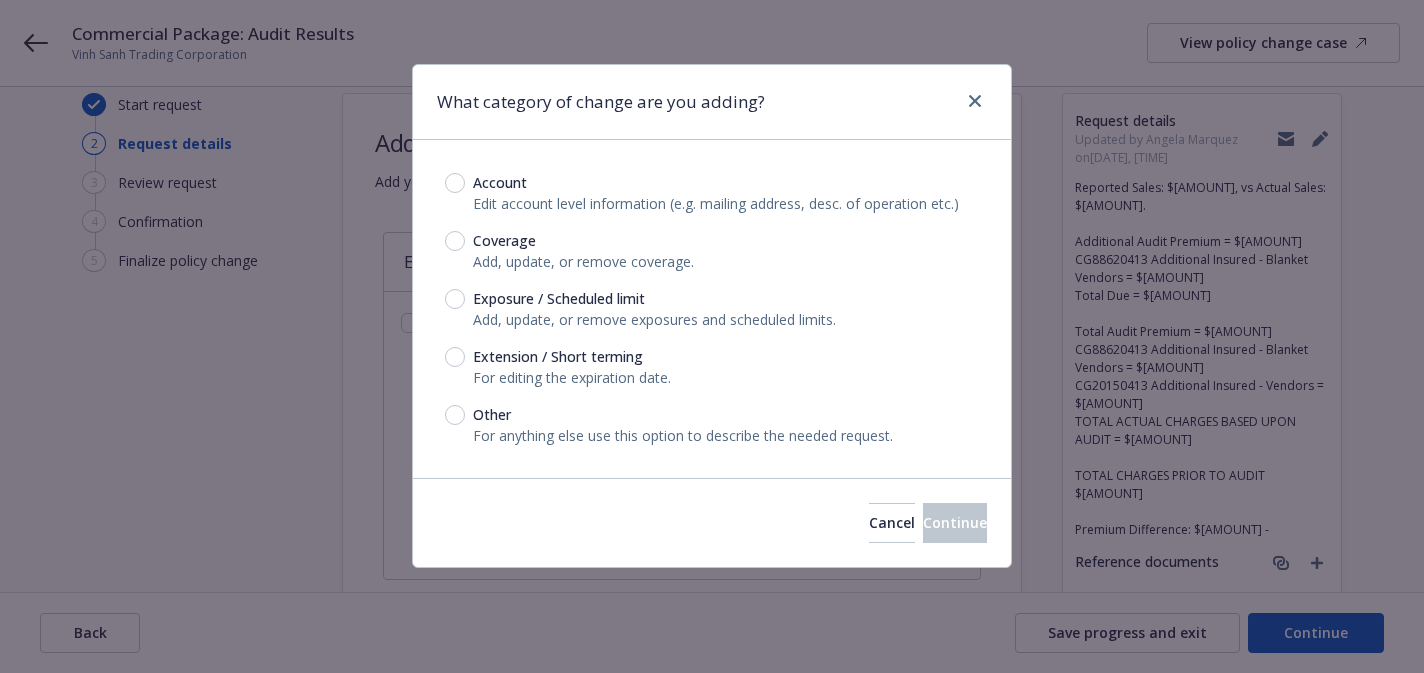 click on "Exposure / Scheduled limit" at bounding box center (559, 298) 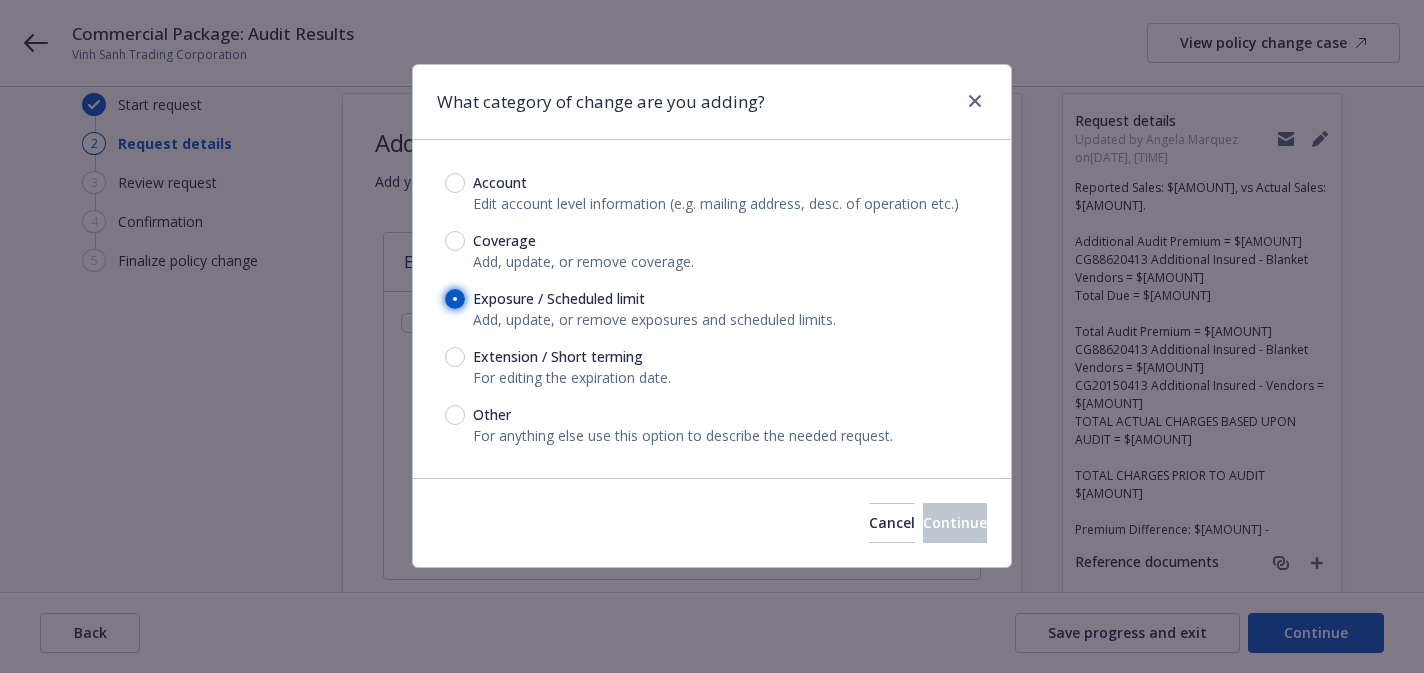 radio on "true" 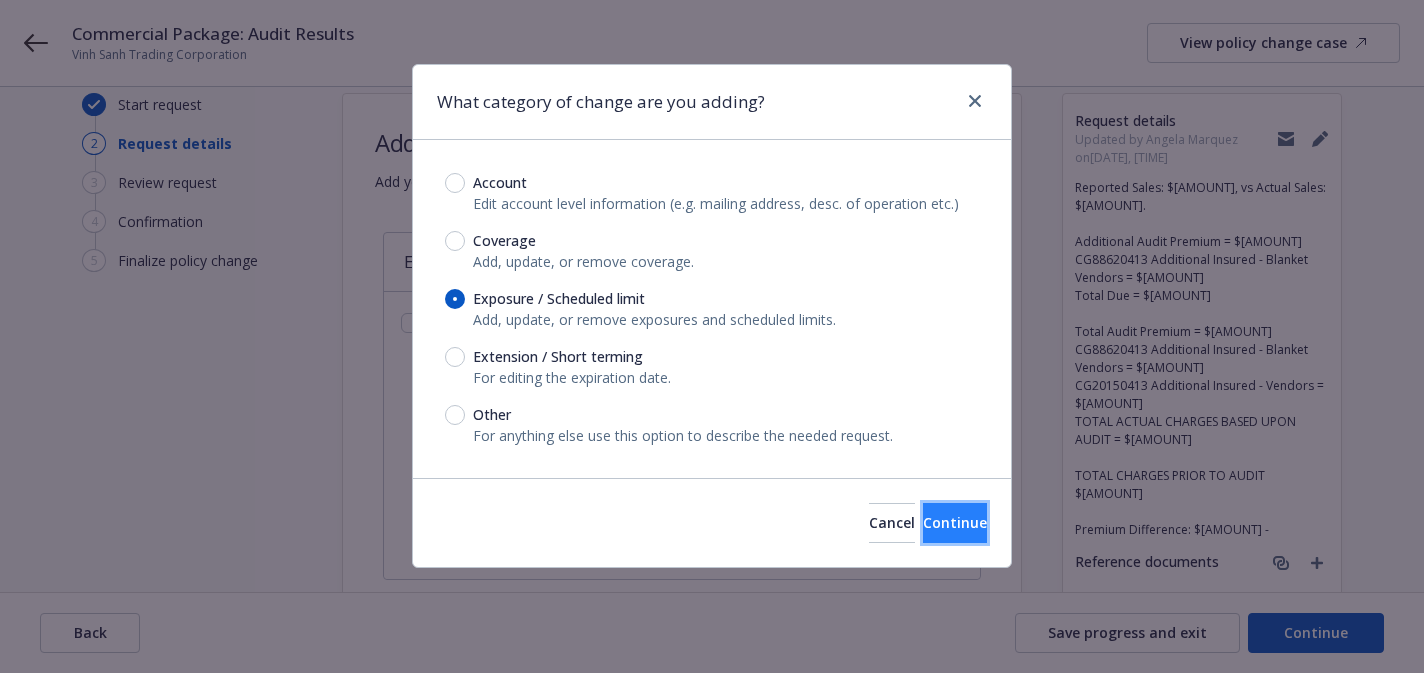 click on "Continue" at bounding box center [955, 523] 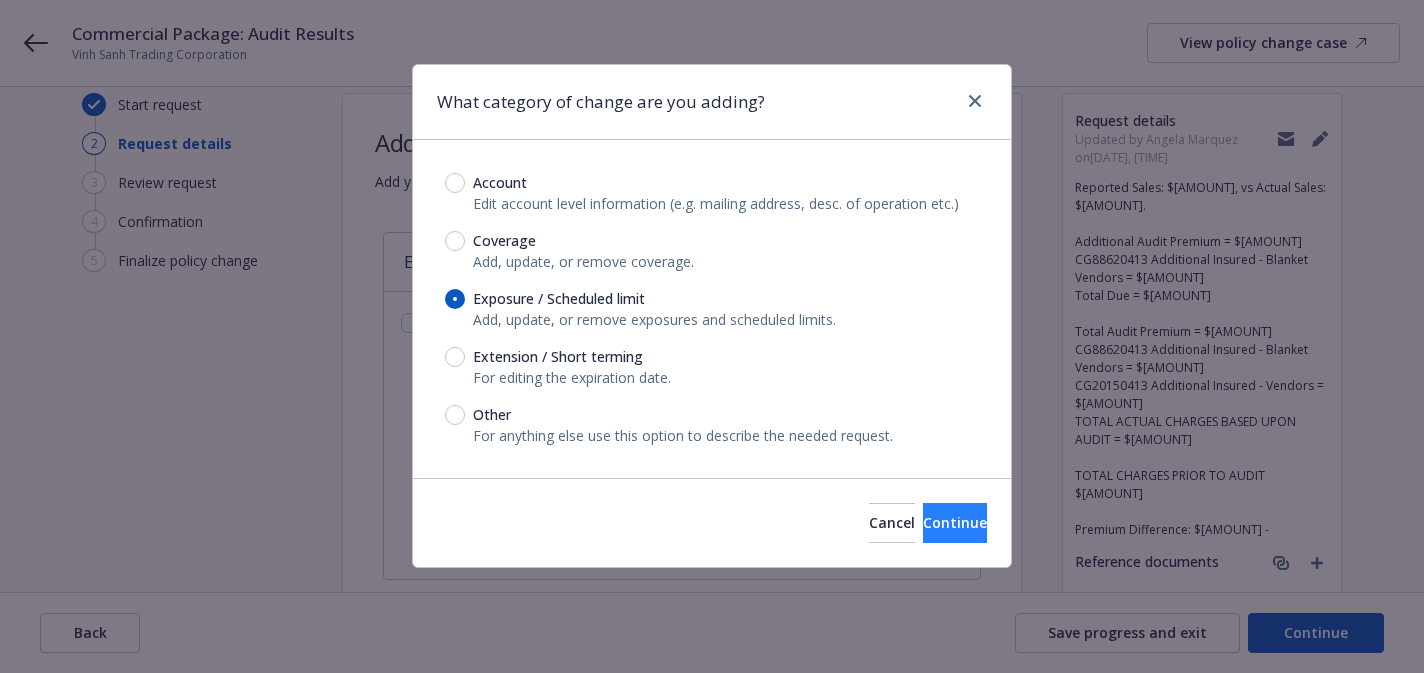 type on "x" 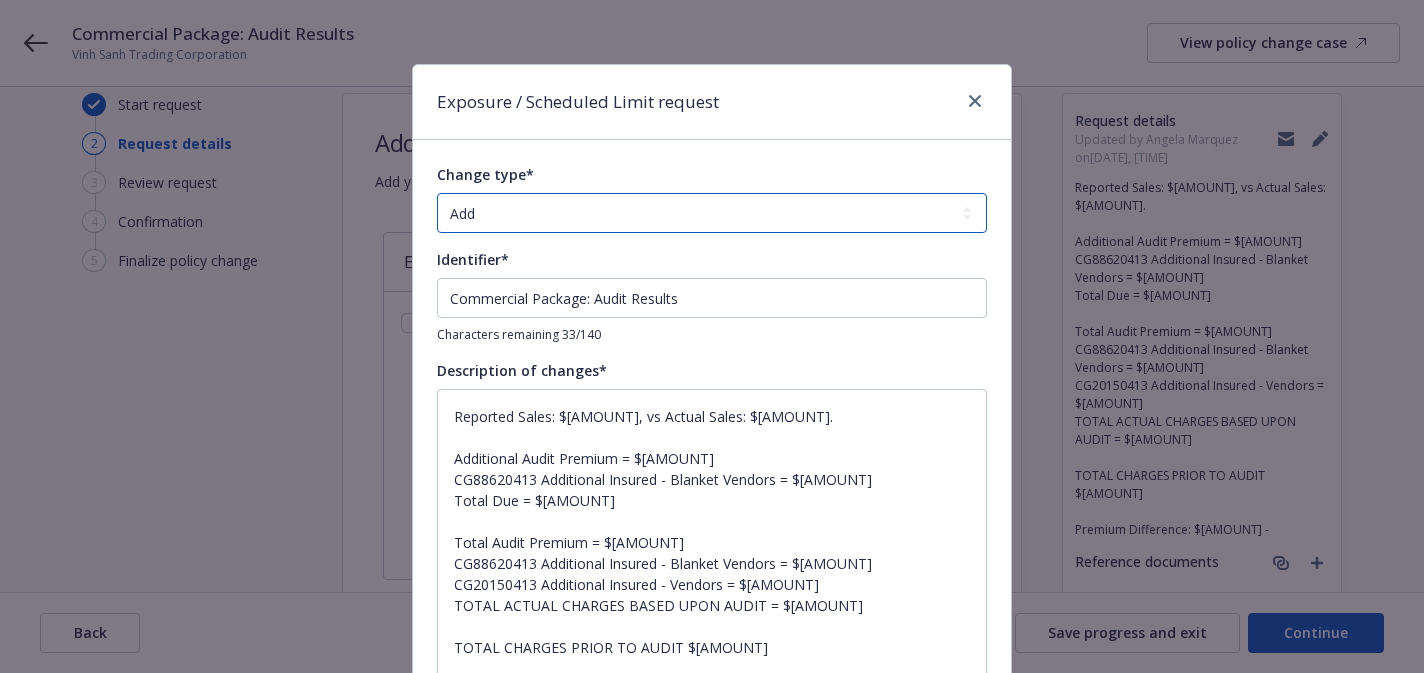 click on "Add Audit Change Remove" at bounding box center (712, 213) 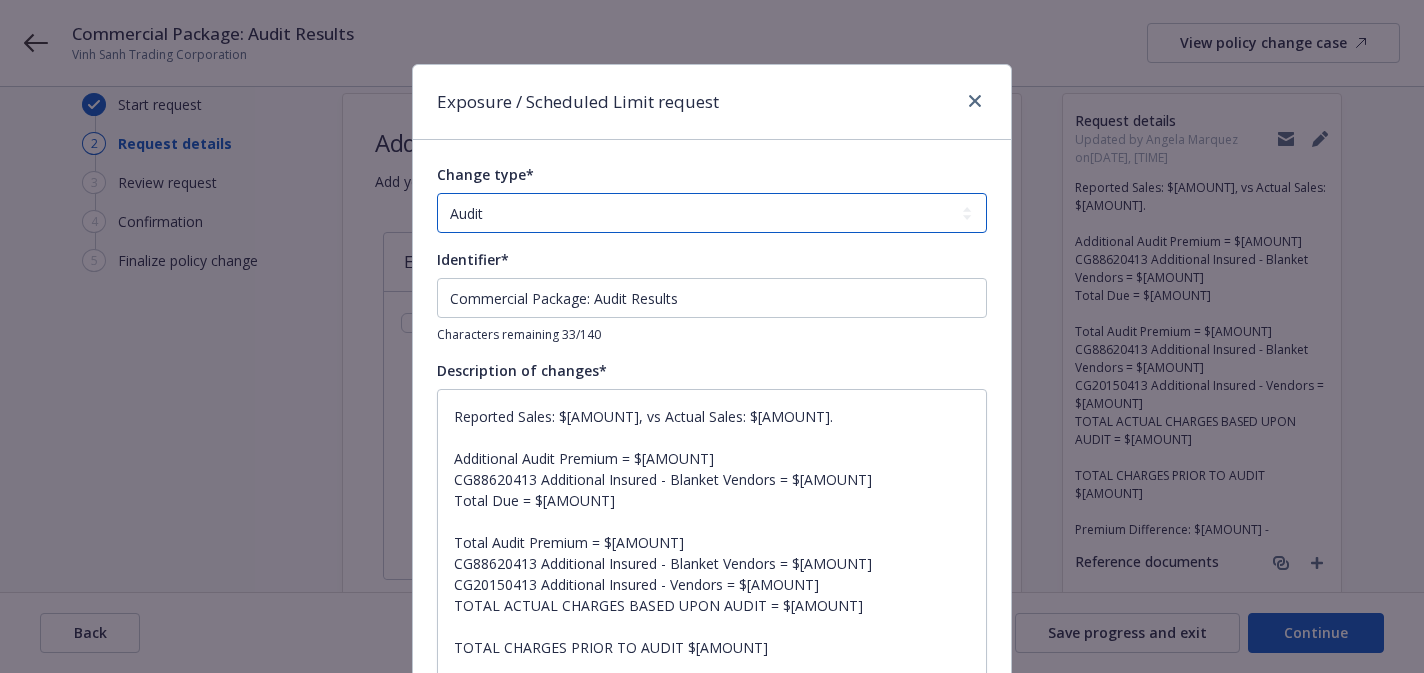 type on "x" 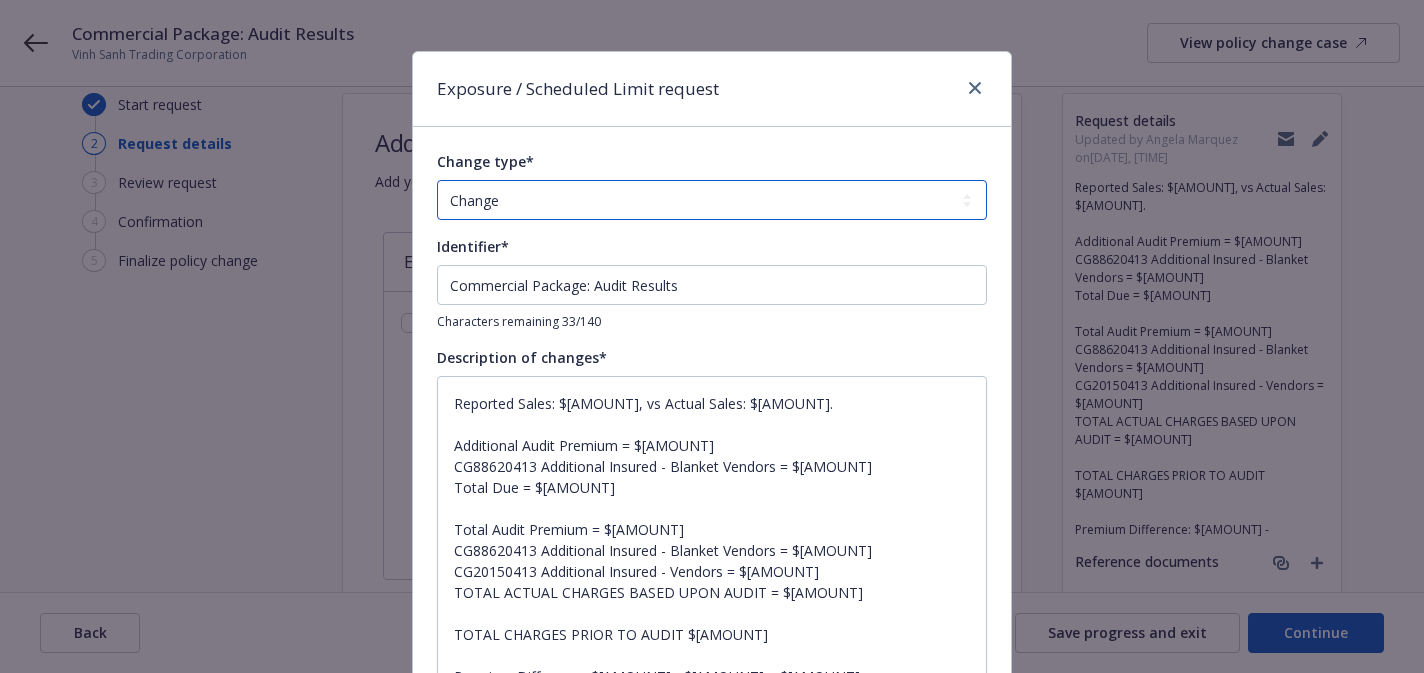 scroll, scrollTop: 25, scrollLeft: 0, axis: vertical 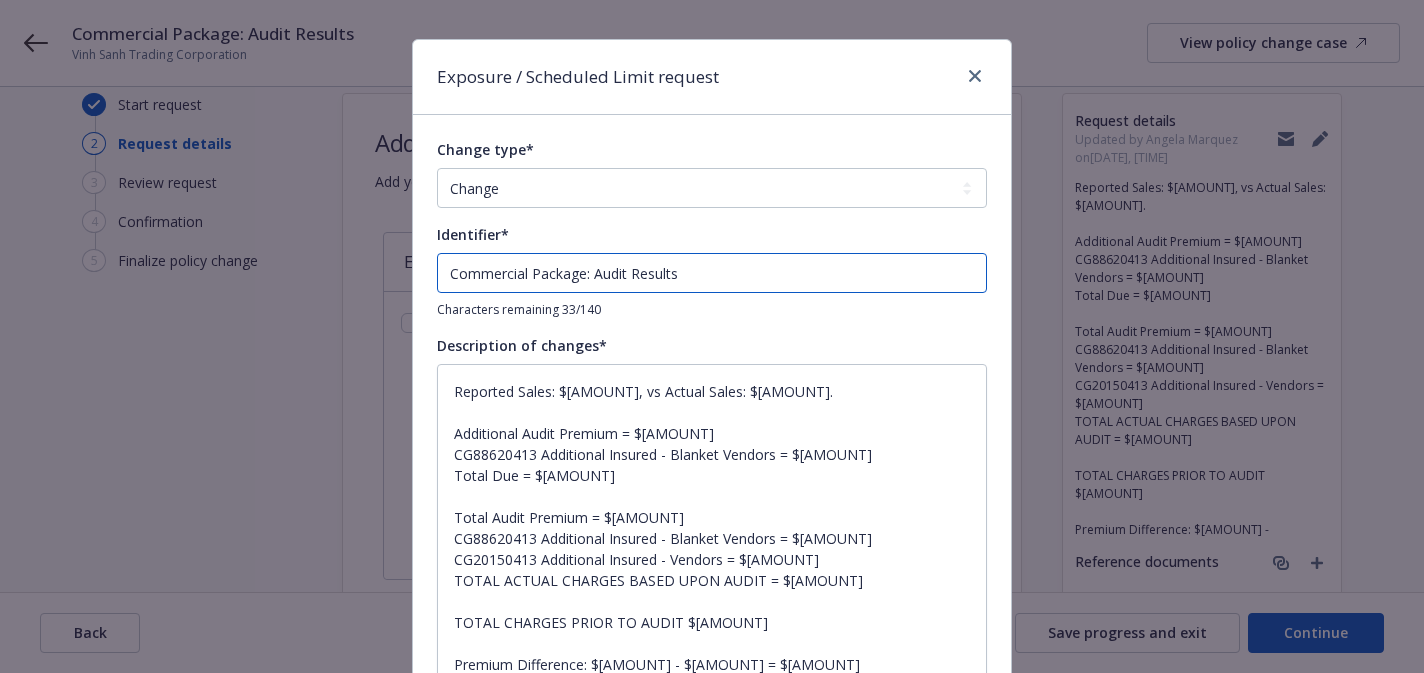click on "Commercial Package: Audit Results" at bounding box center [712, 273] 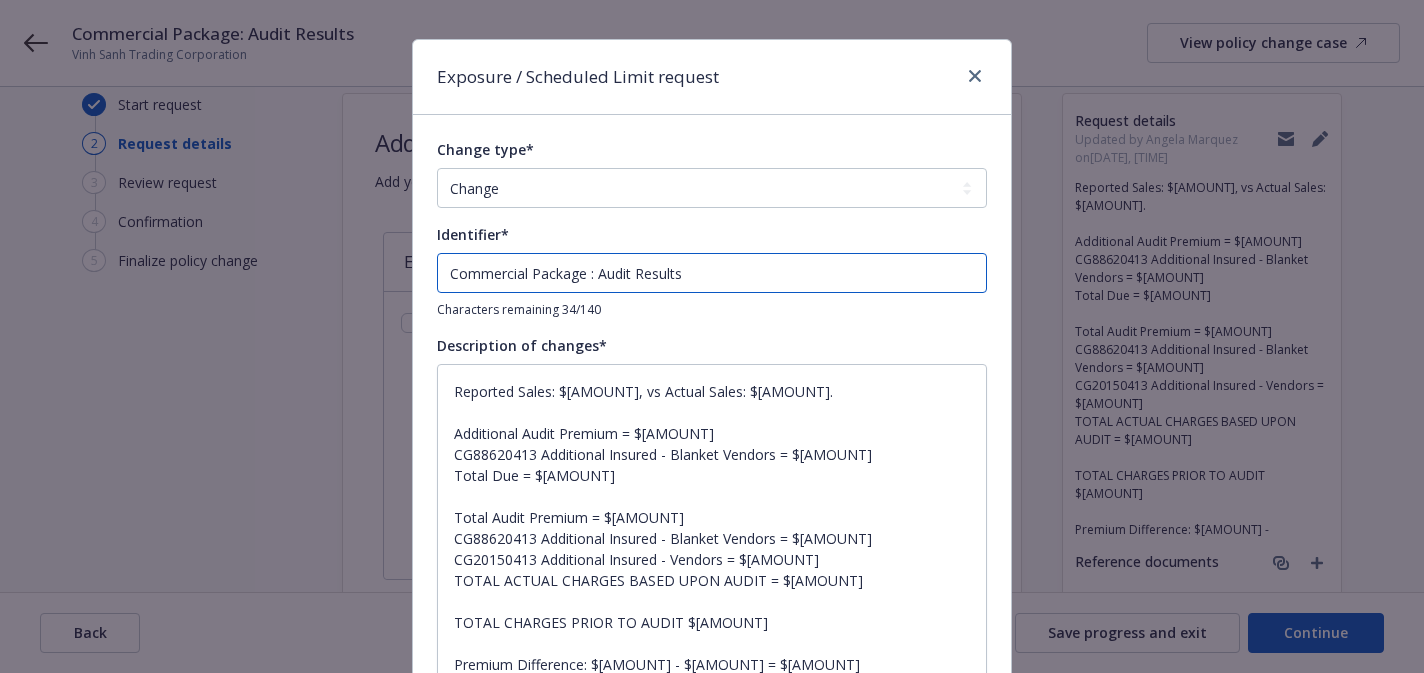 type on "x" 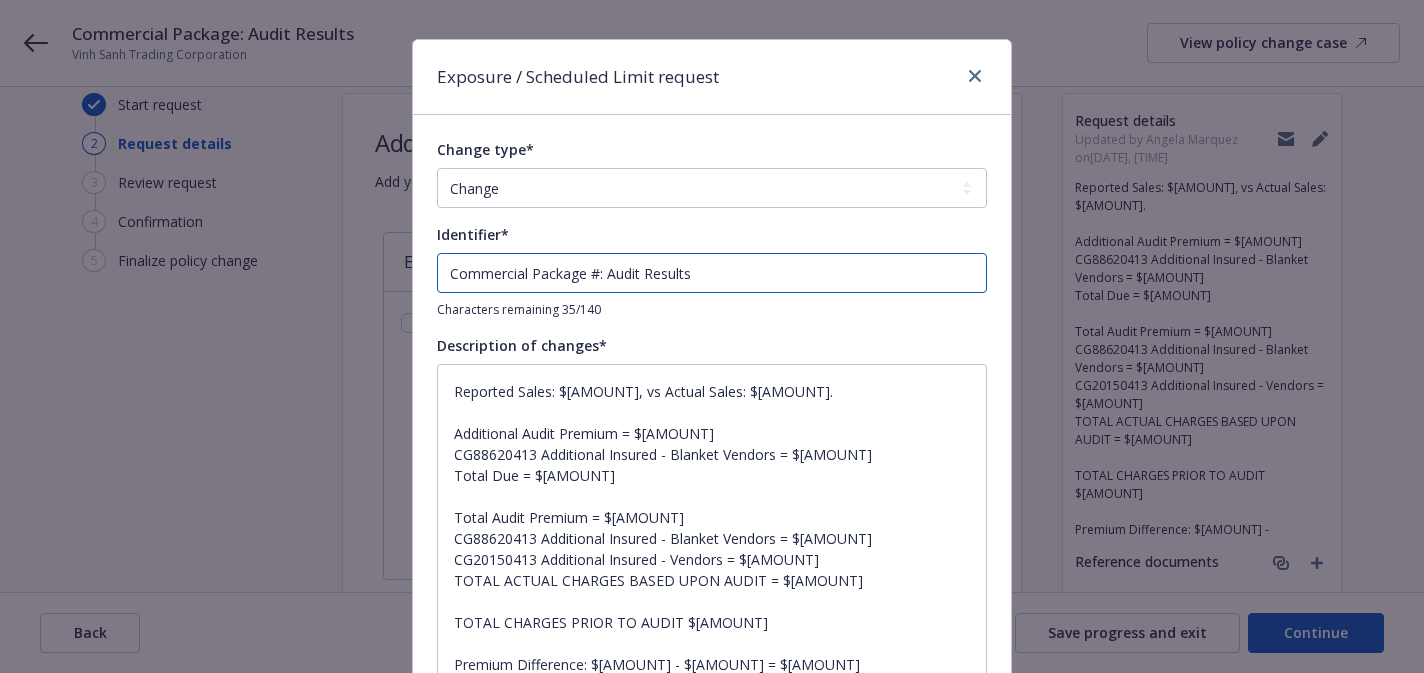 paste on "BKW ([NUMBER]) [NUMBER] [NUMBER] [NUMBER] [NUMBER]" 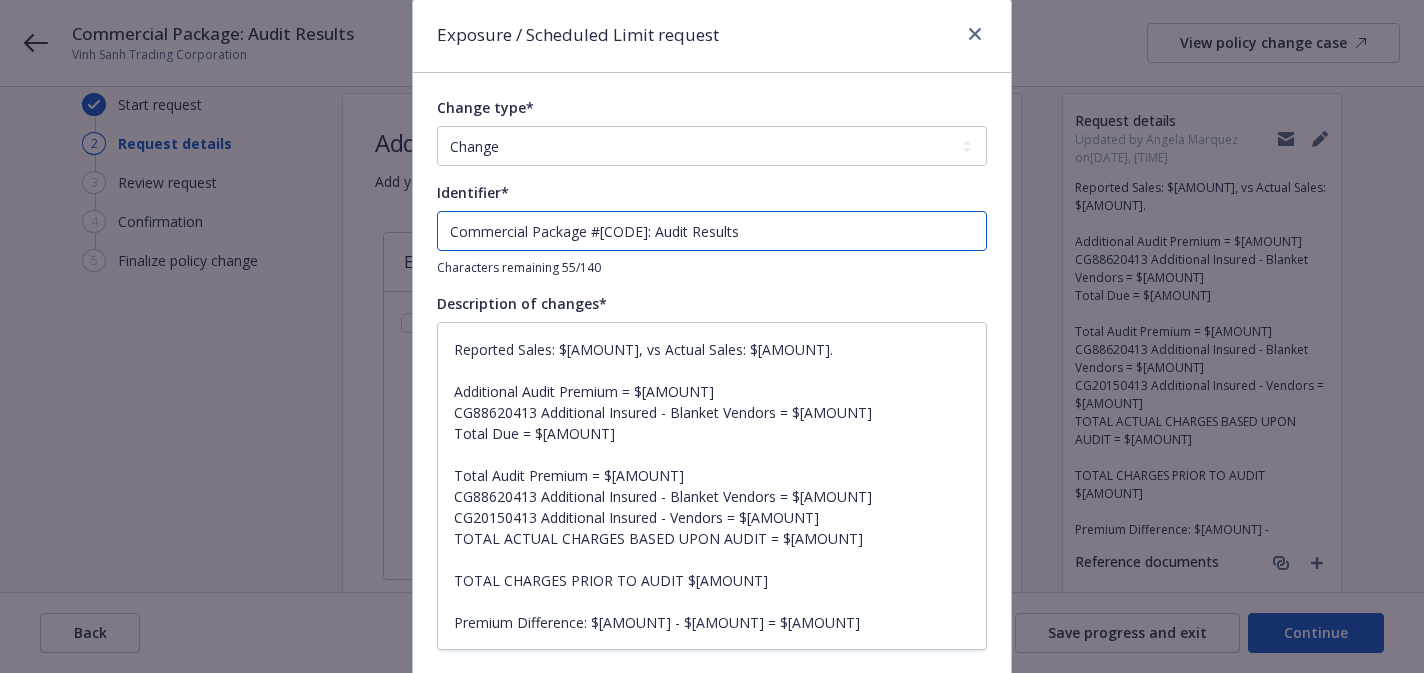 scroll, scrollTop: 73, scrollLeft: 0, axis: vertical 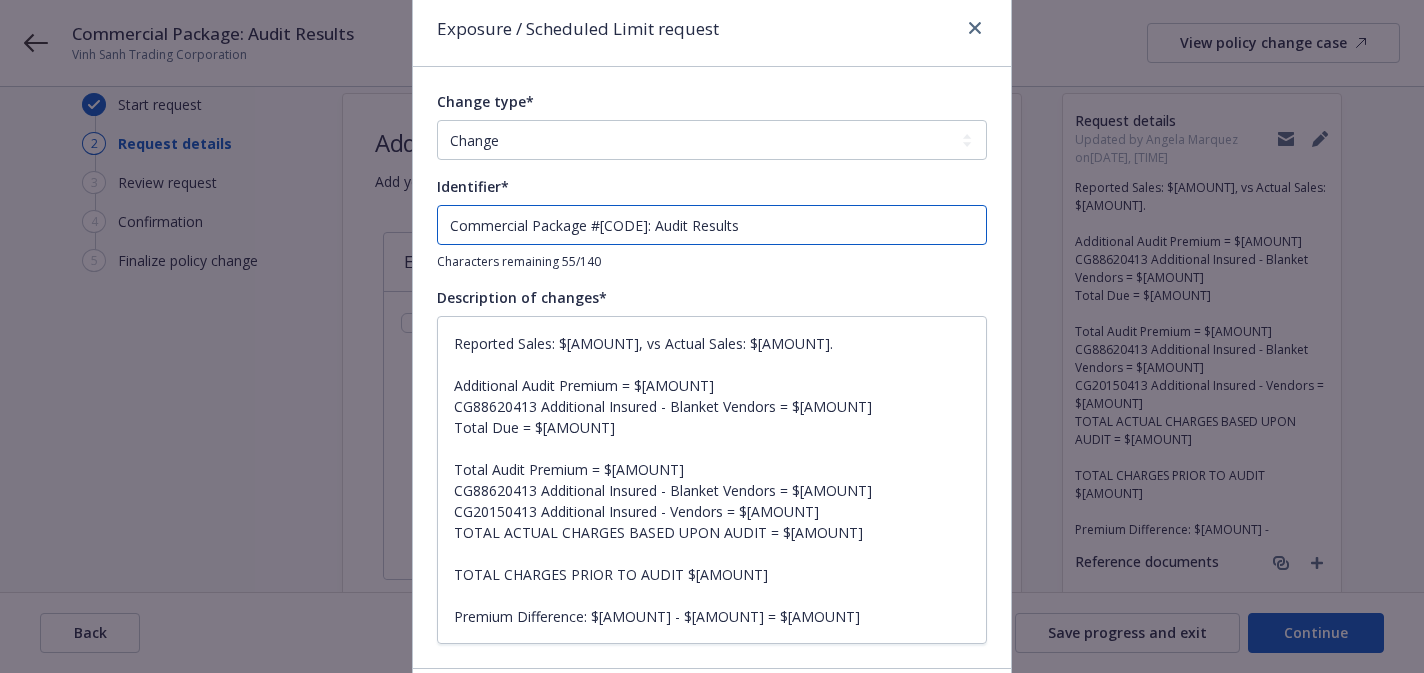 type on "Commercial Package #[CODE]: Audit Results" 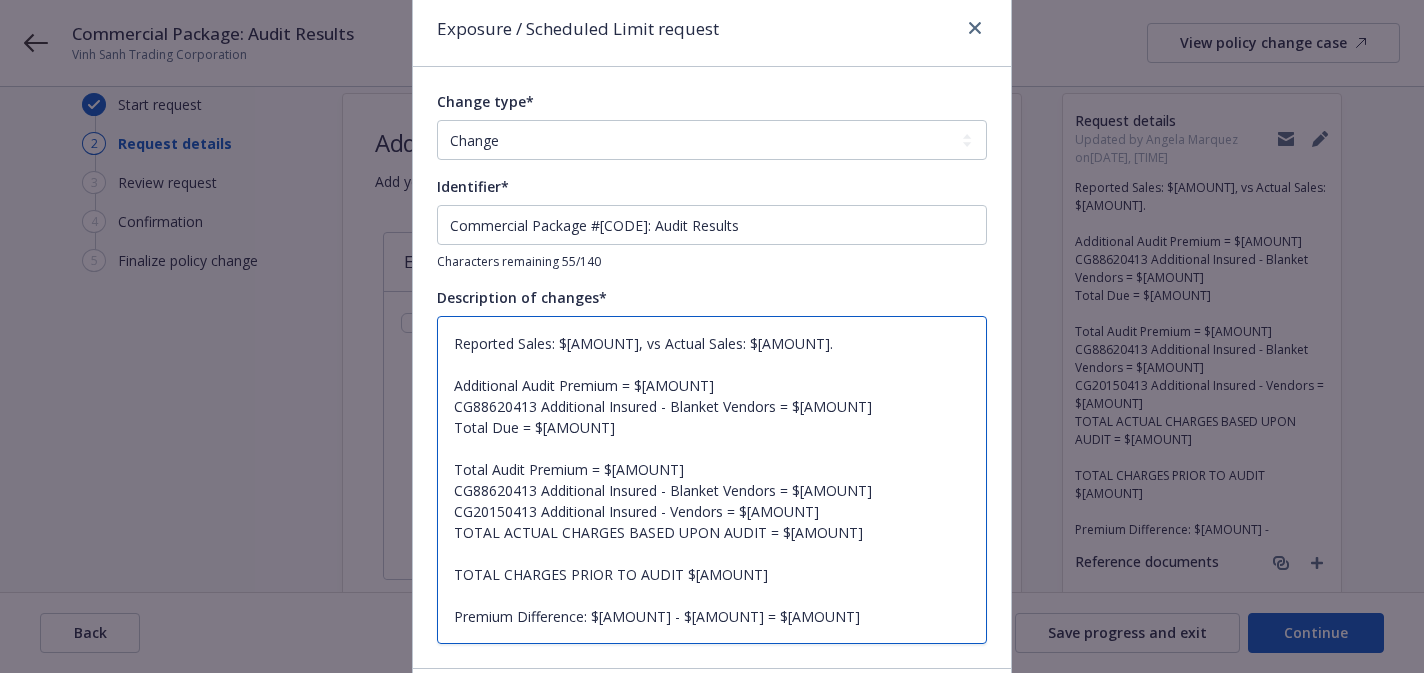drag, startPoint x: 645, startPoint y: 427, endPoint x: 446, endPoint y: 376, distance: 205.43126 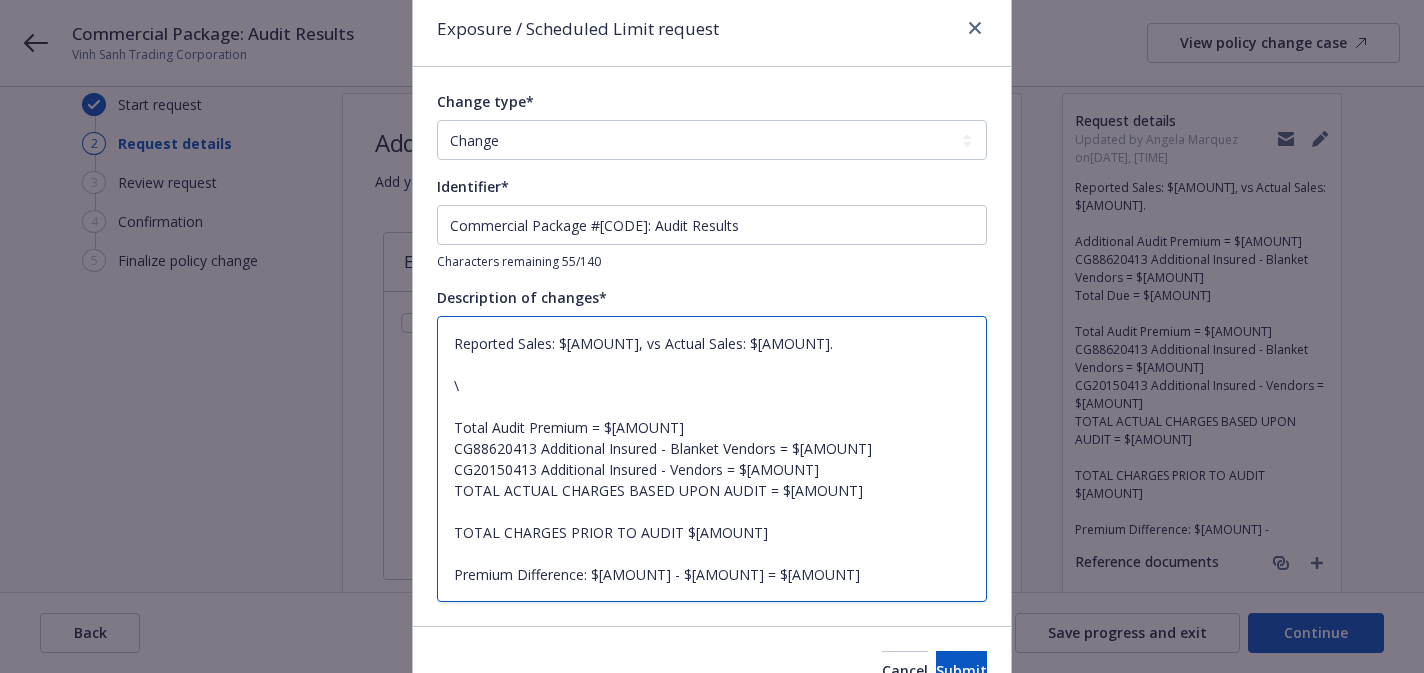 type on "x" 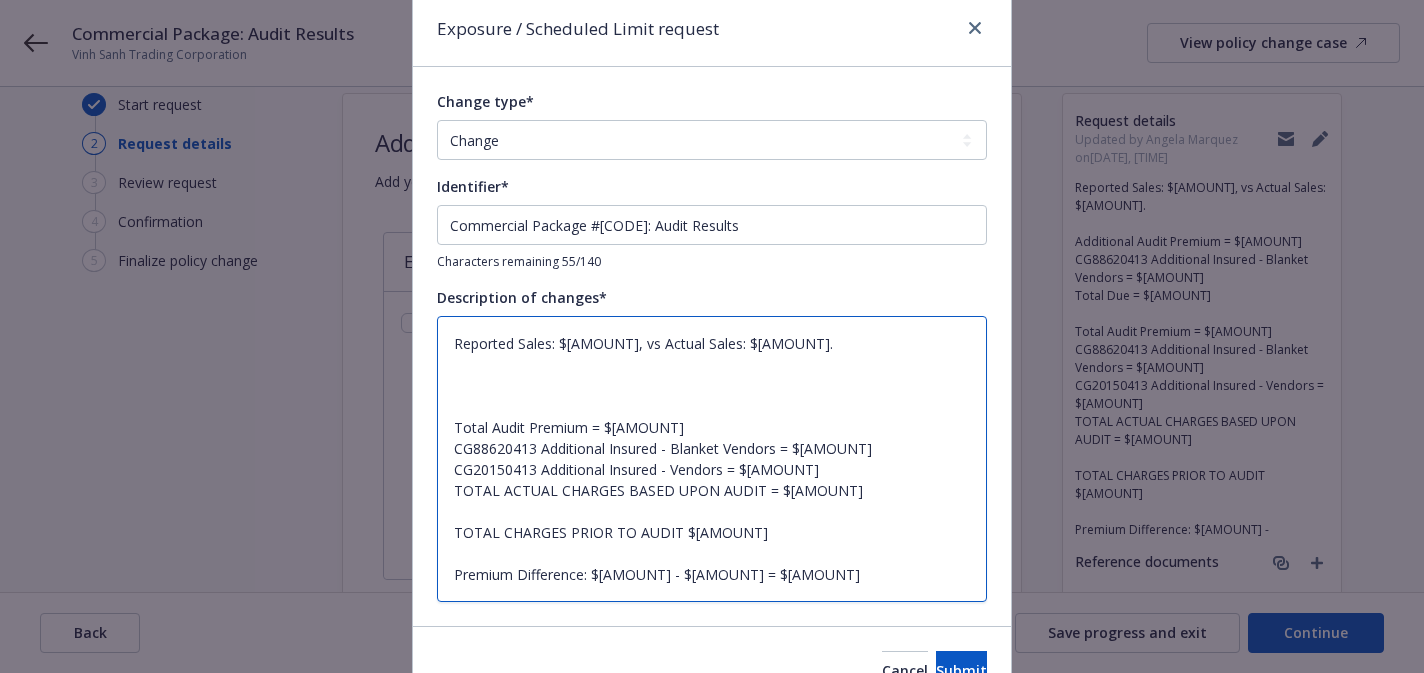 type on "x" 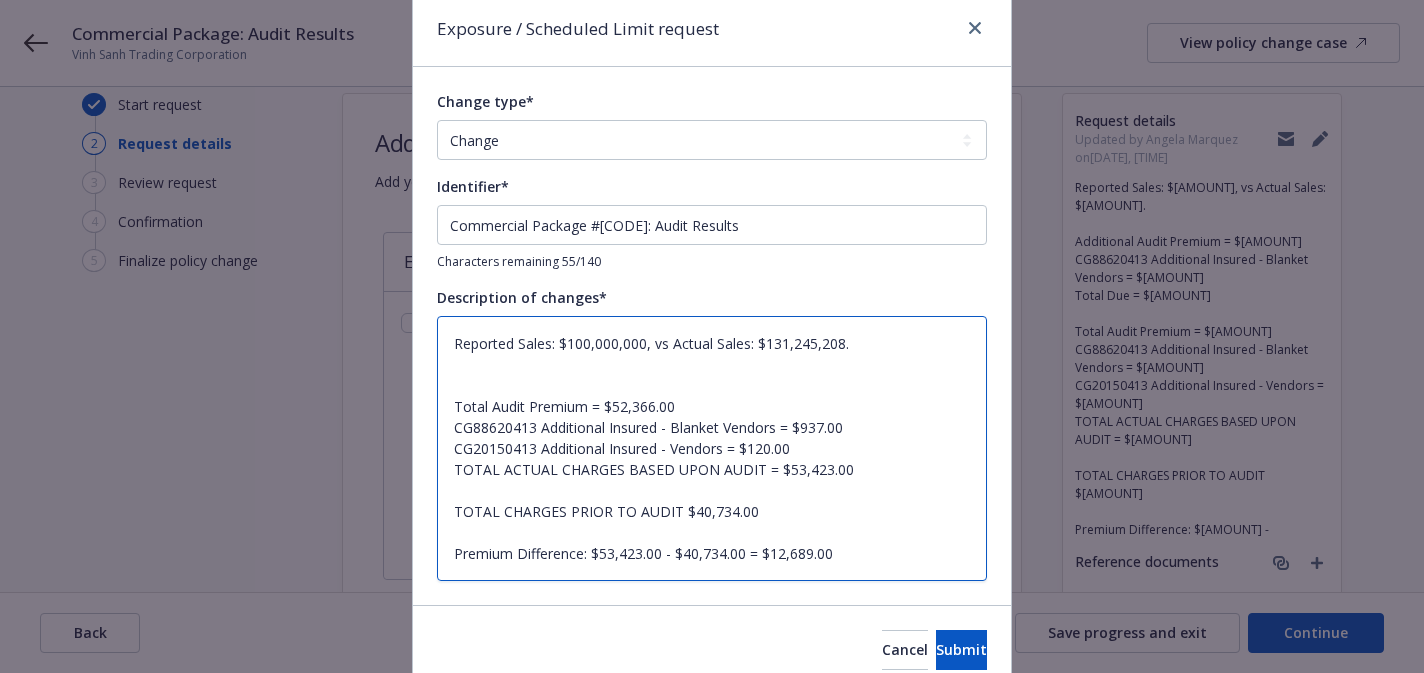 type on "x" 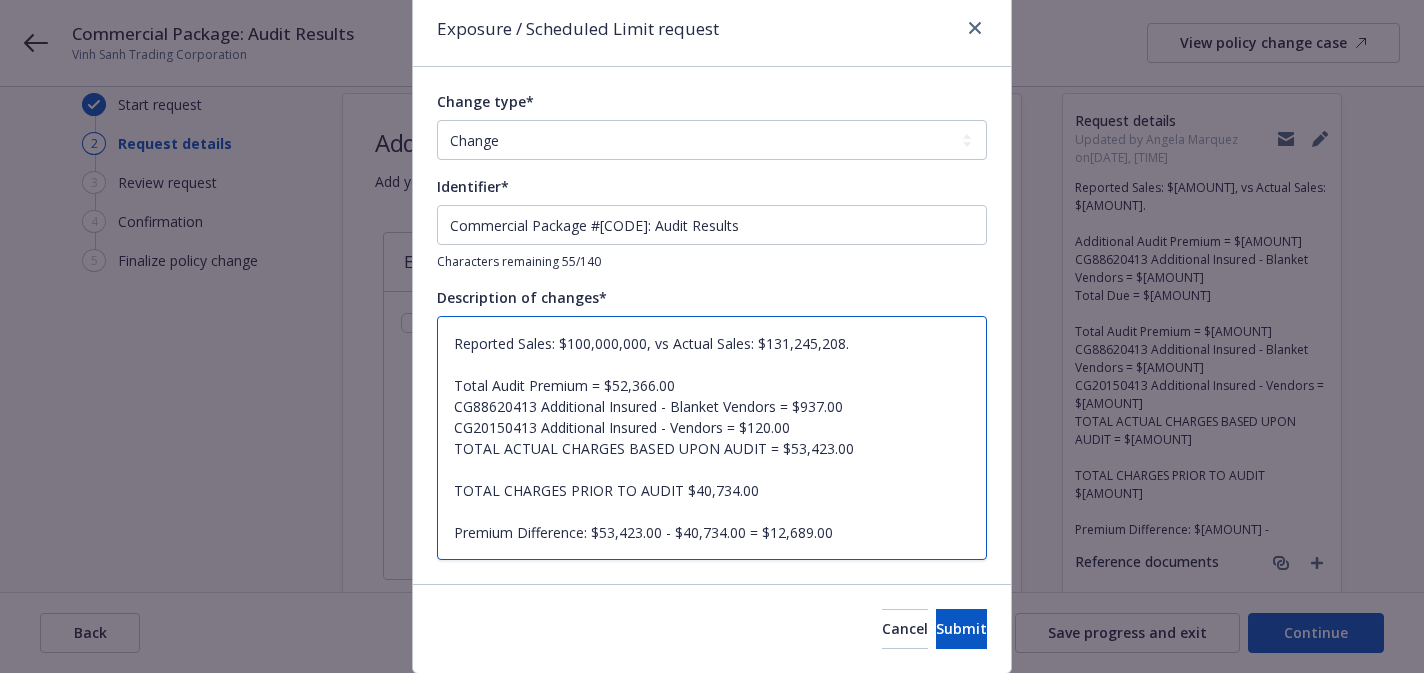 drag, startPoint x: 845, startPoint y: 536, endPoint x: 416, endPoint y: 520, distance: 429.29828 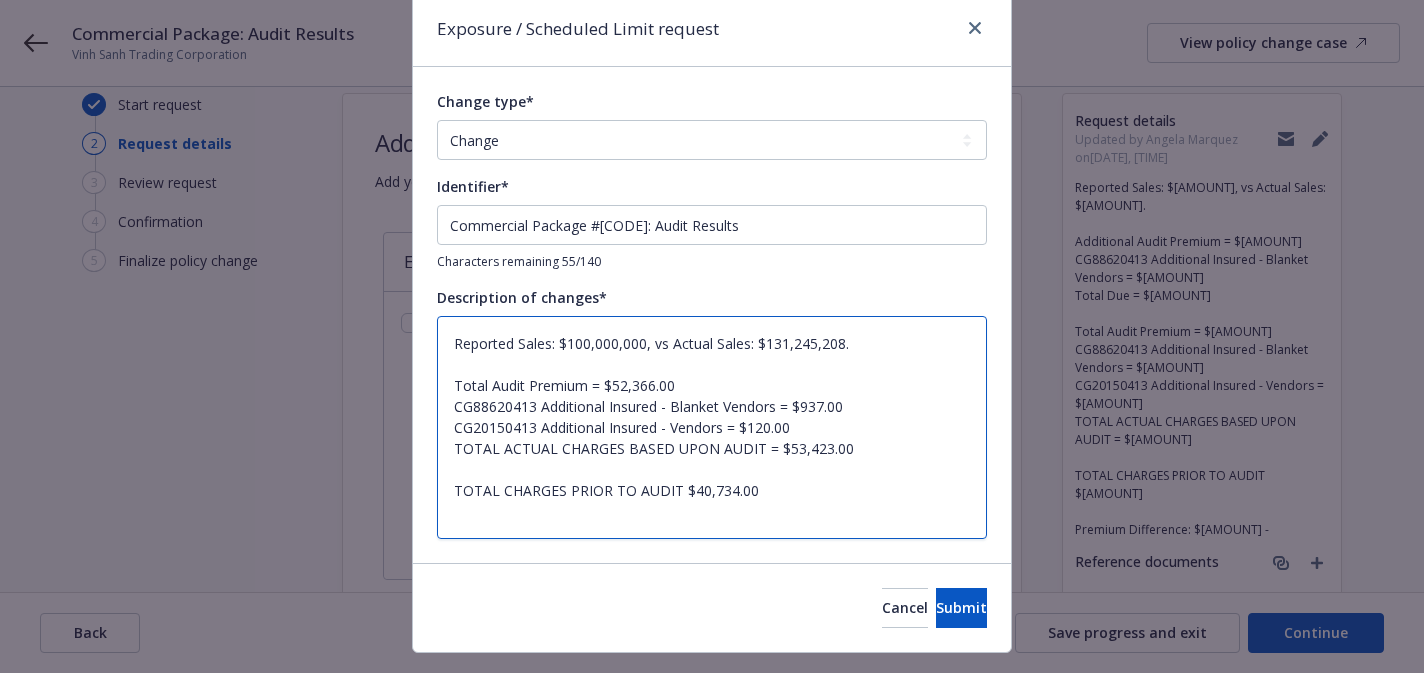 type on "Reported Sales: $100,000,000, vs Actual Sales: $131,245,208.
Total Audit Premium = $52,366.00
CG88620413 Additional Insured - Blanket Vendors = $937.00
CG20150413 Additional Insured - Vendors = $120.00
TOTAL ACTUAL CHARGES BASED UPON AUDIT = $53,423.00
TOTAL CHARGES PRIOR TO AUDIT $40,734.00" 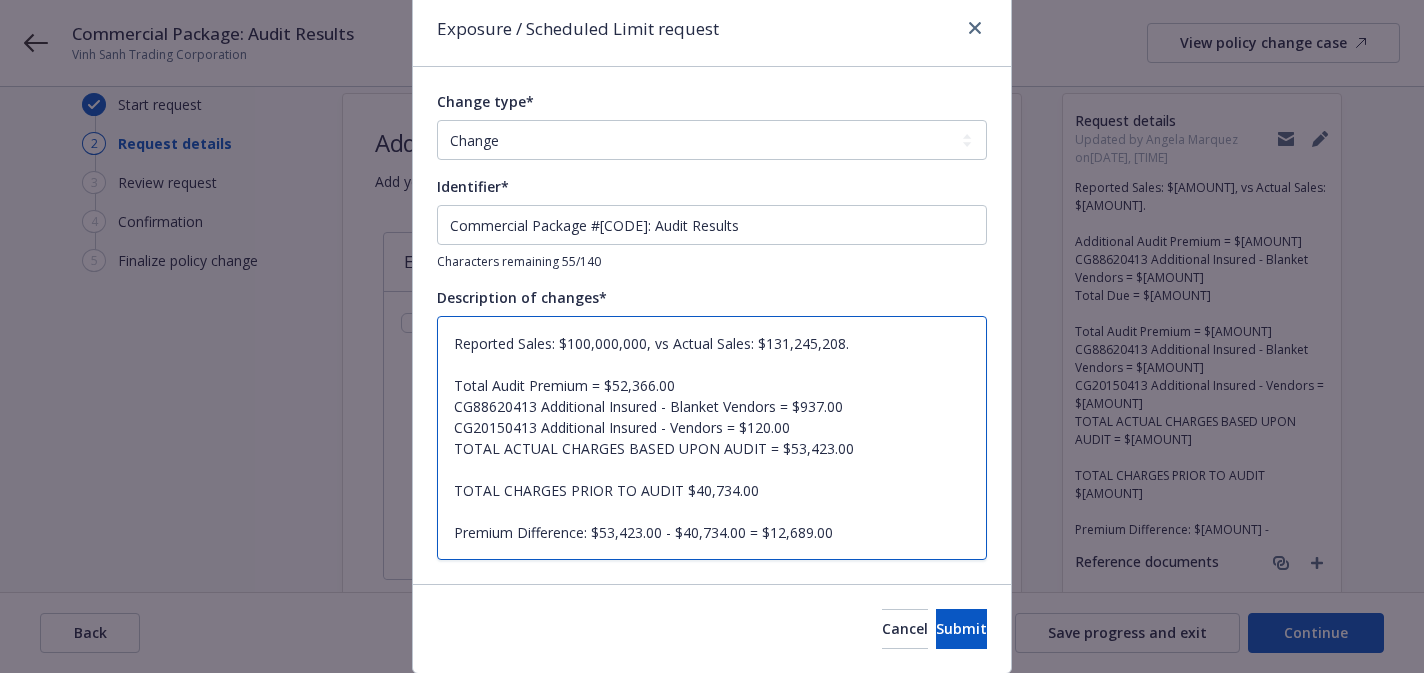 type on "x" 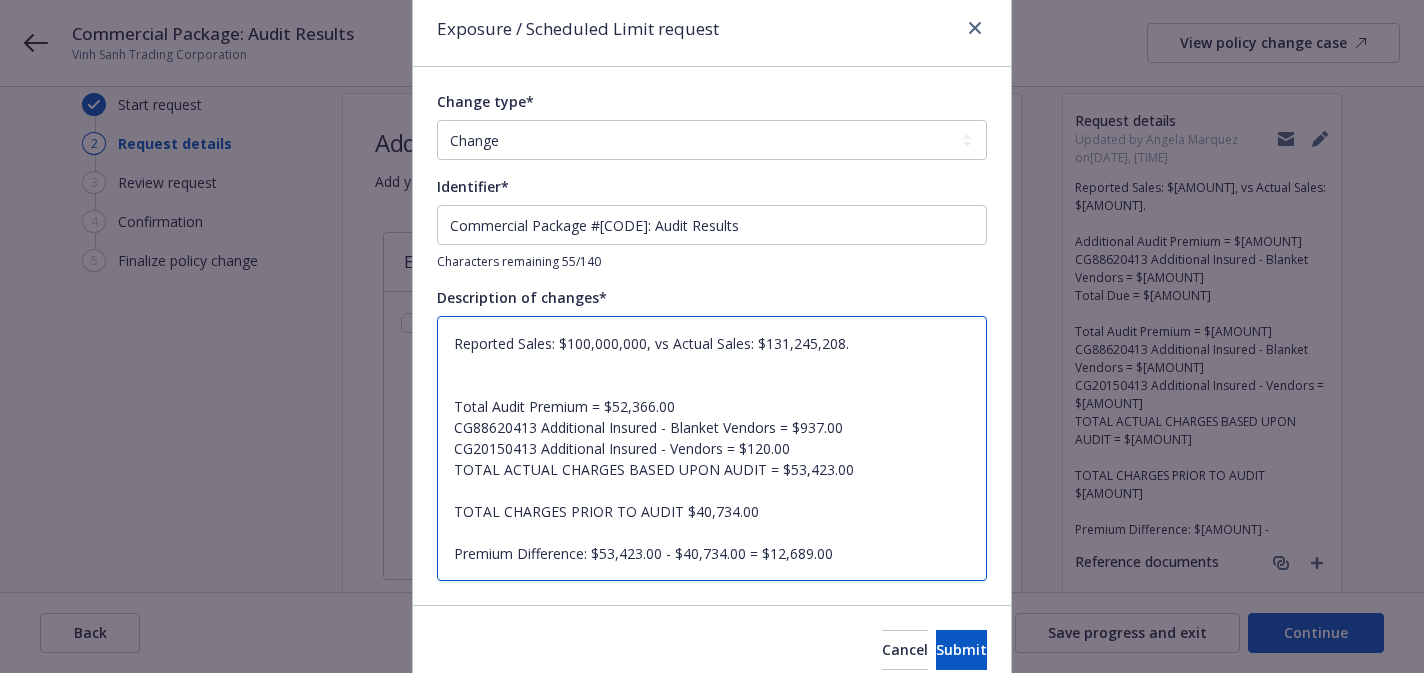 type on "Reported Sales: $100,000,000, vs Actual Sales: $131,245,208.
Total Audit Premium = $52,366.00
CG88620413 Additional Insured - Blanket Vendors = $937.00
CG20150413 Additional Insured - Vendors = $120.00
TOTAL ACTUAL CHARGES BASED UPON AUDIT = $53,423.00
TOTAL CHARGES PRIOR TO AUDIT $40,734.00
Premium Difference: $53,423.00 - $40,734.00 = $12,689.00" 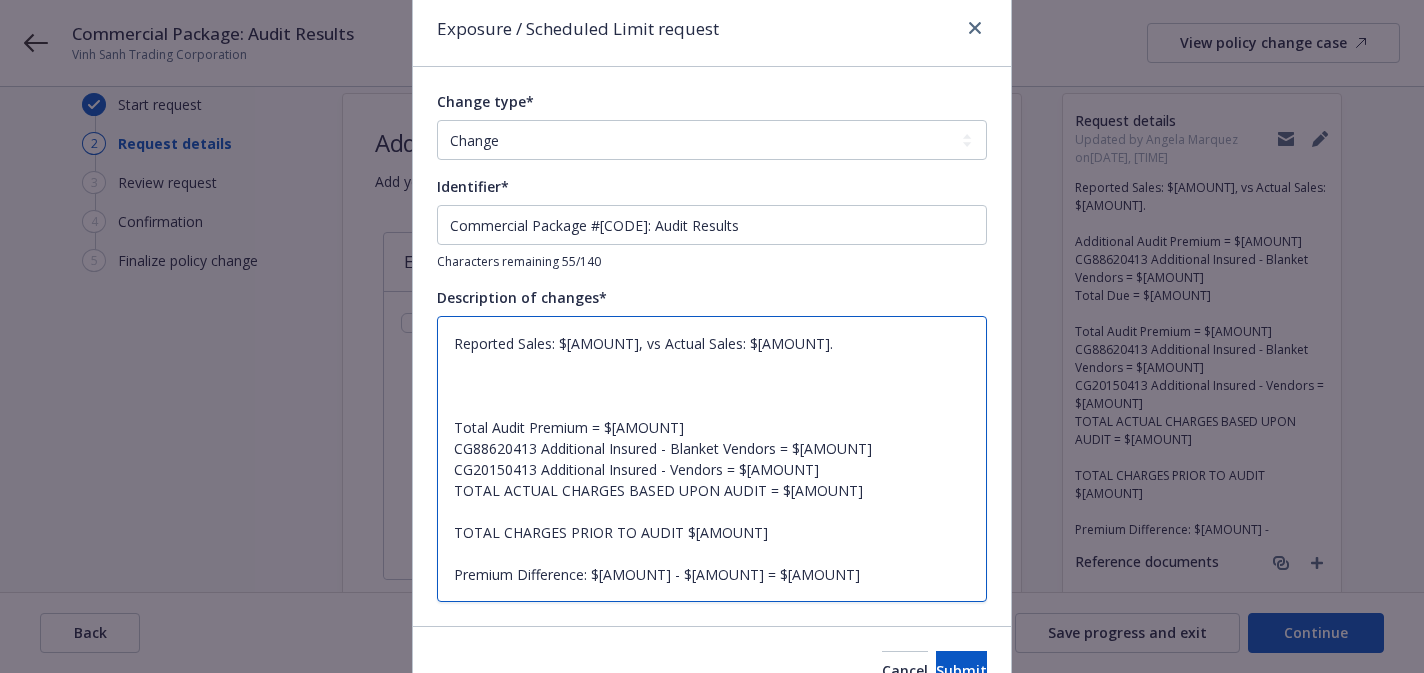 type on "x" 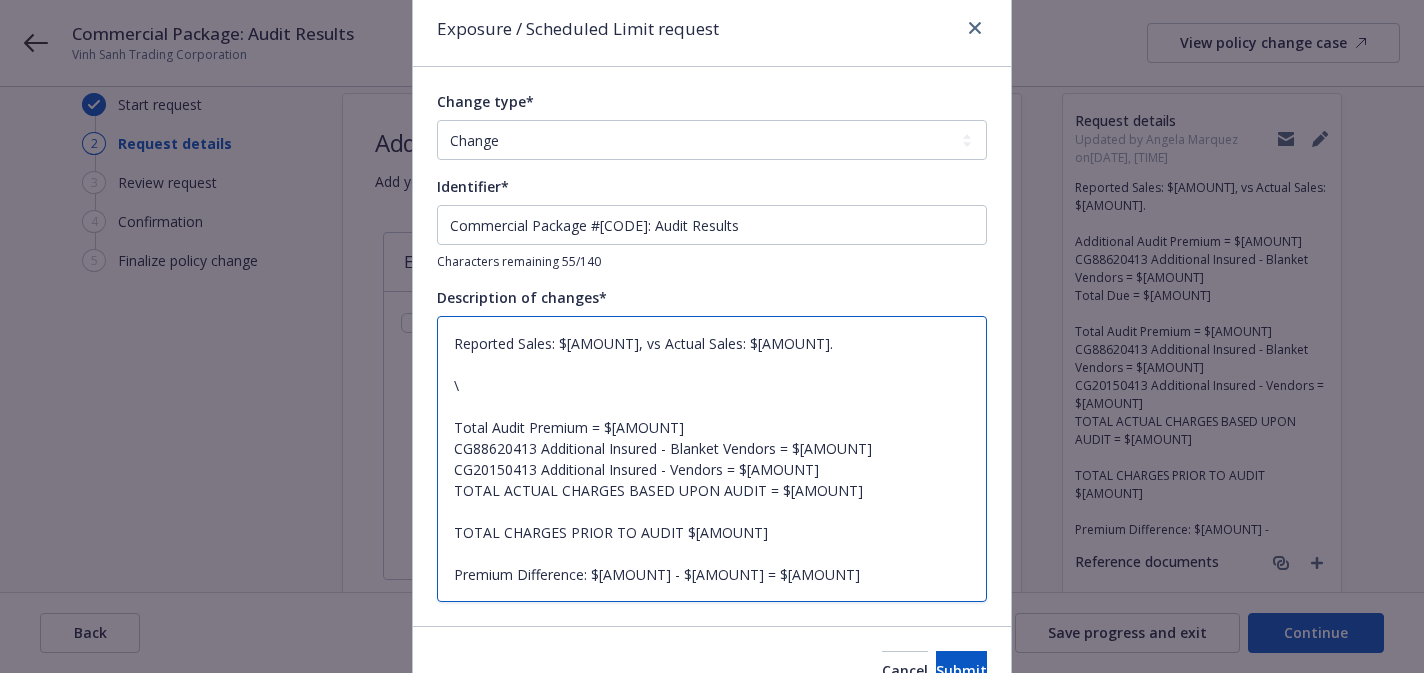 type 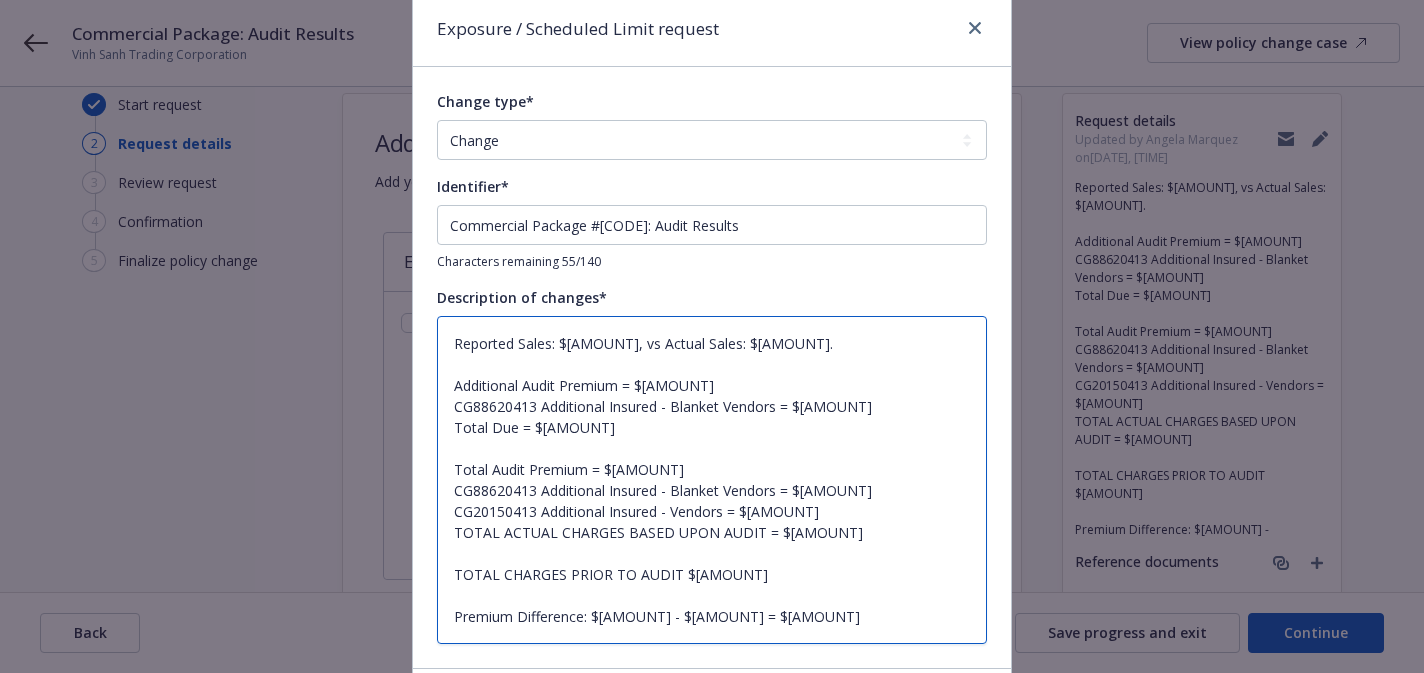click on "Reported Sales: $[AMOUNT], vs Actual Sales: $[AMOUNT].
Additional Audit Premium = $[AMOUNT]
CG88620413 Additional Insured - Blanket Vendors = $[AMOUNT]
Total Due = $[AMOUNT]
Total Audit Premium = $[AMOUNT]
CG88620413 Additional Insured - Blanket Vendors = $[AMOUNT]
CG20150413 Additional Insured - Vendors = $[AMOUNT]
TOTAL ACTUAL CHARGES BASED UPON AUDIT = $[AMOUNT]
TOTAL CHARGES PRIOR TO AUDIT $[AMOUNT]
Premium Difference: $[AMOUNT] - $[AMOUNT] = $[AMOUNT]" at bounding box center (712, 480) 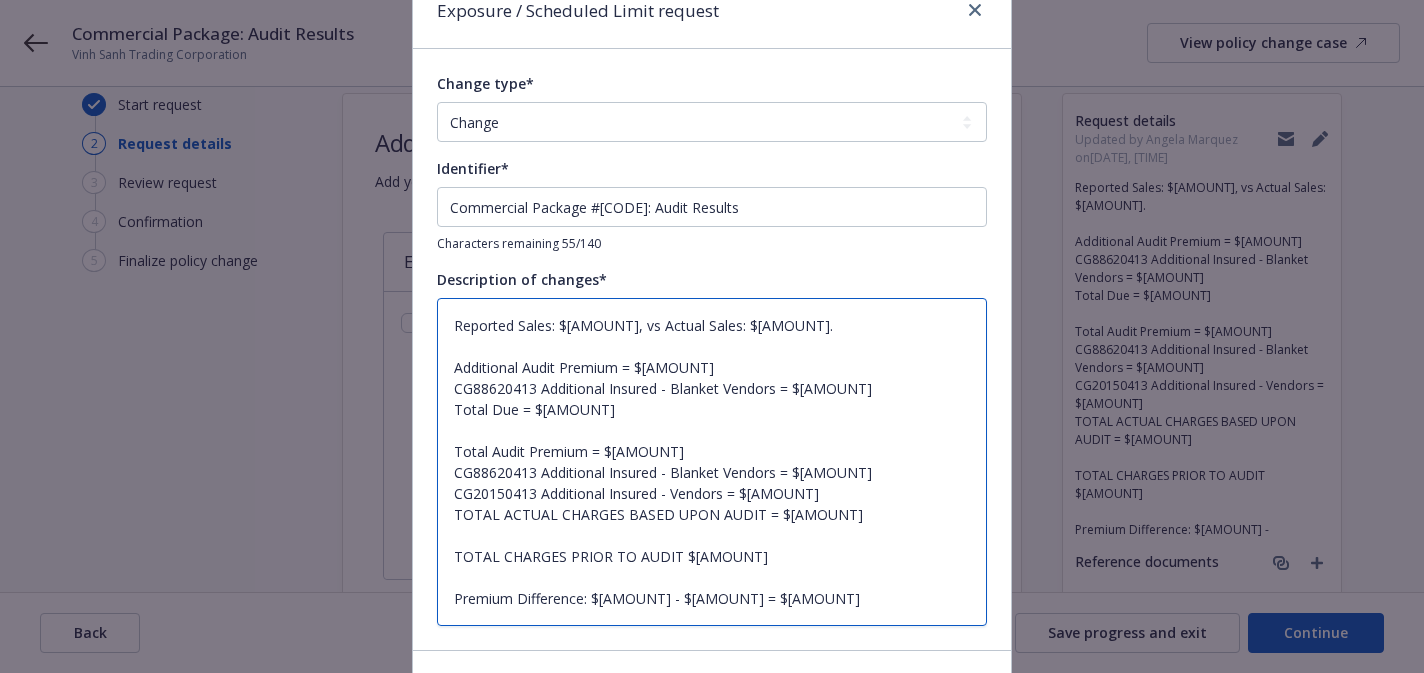 scroll, scrollTop: 94, scrollLeft: 0, axis: vertical 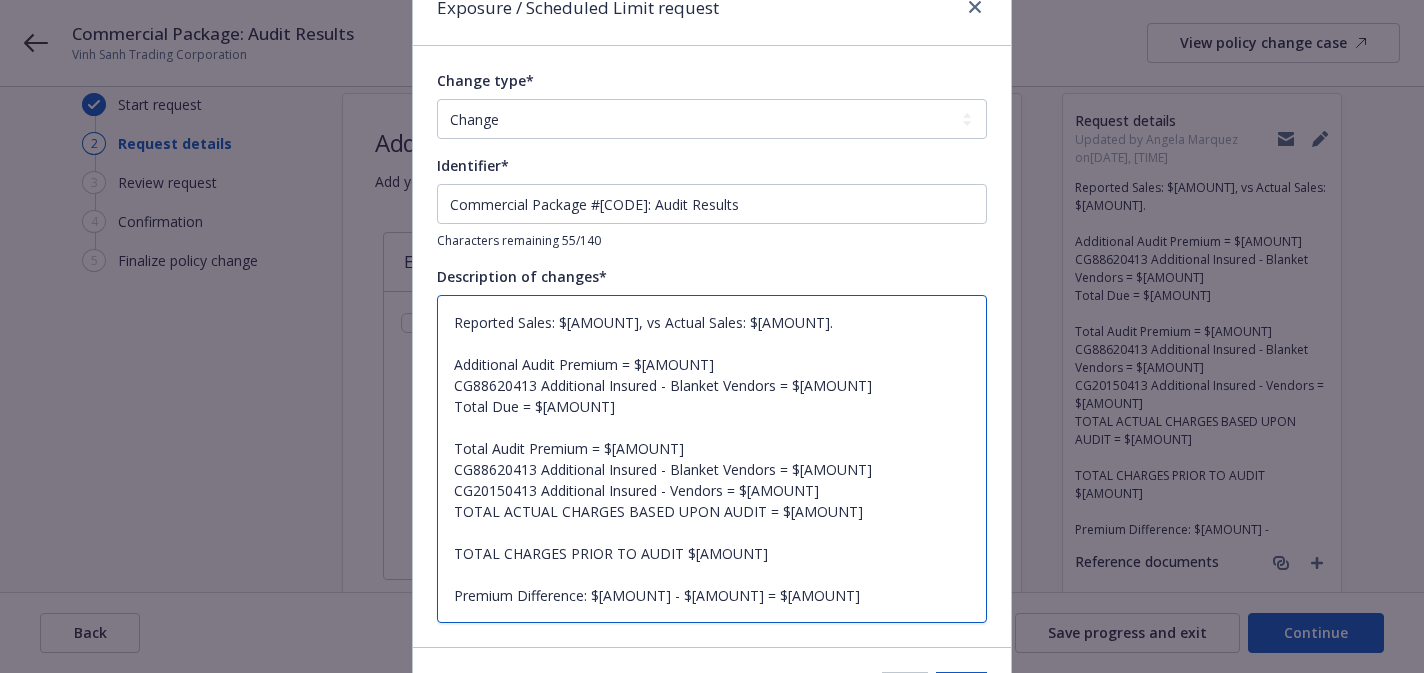 drag, startPoint x: 839, startPoint y: 598, endPoint x: 443, endPoint y: 526, distance: 402.49225 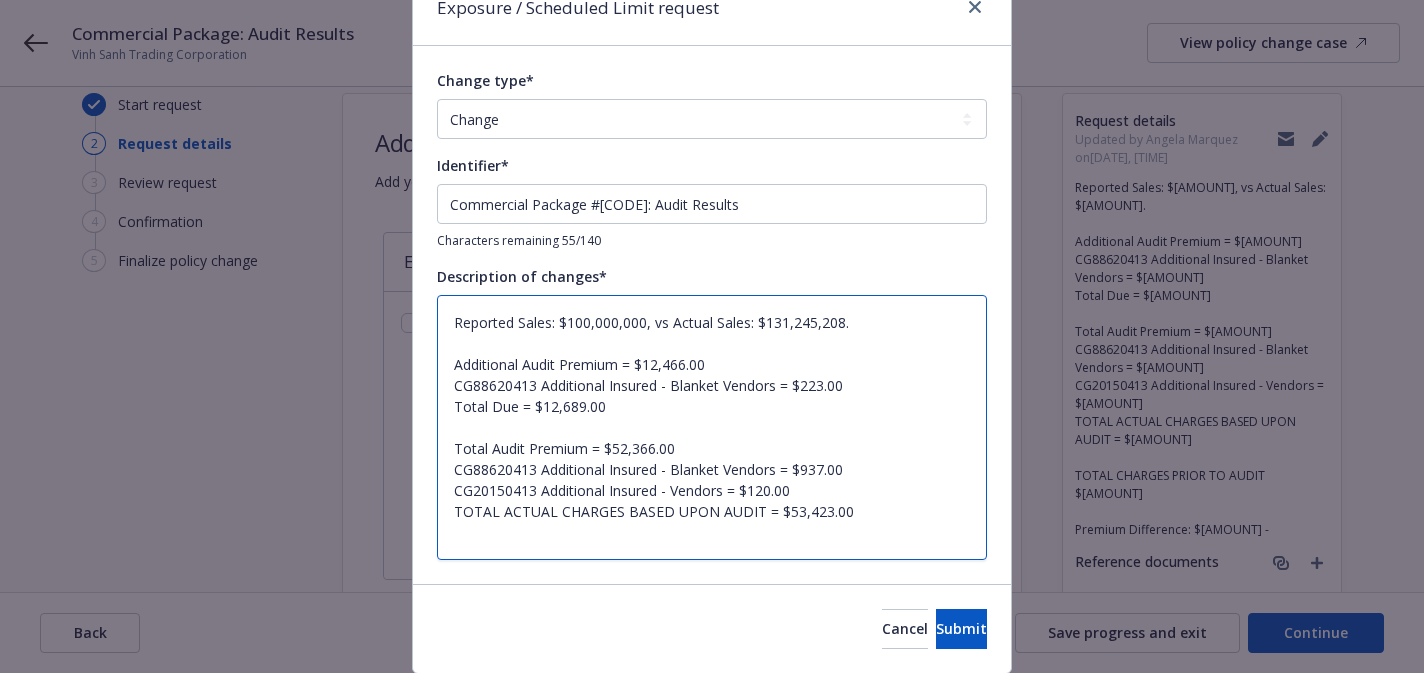 drag, startPoint x: 643, startPoint y: 407, endPoint x: 436, endPoint y: 351, distance: 214.44113 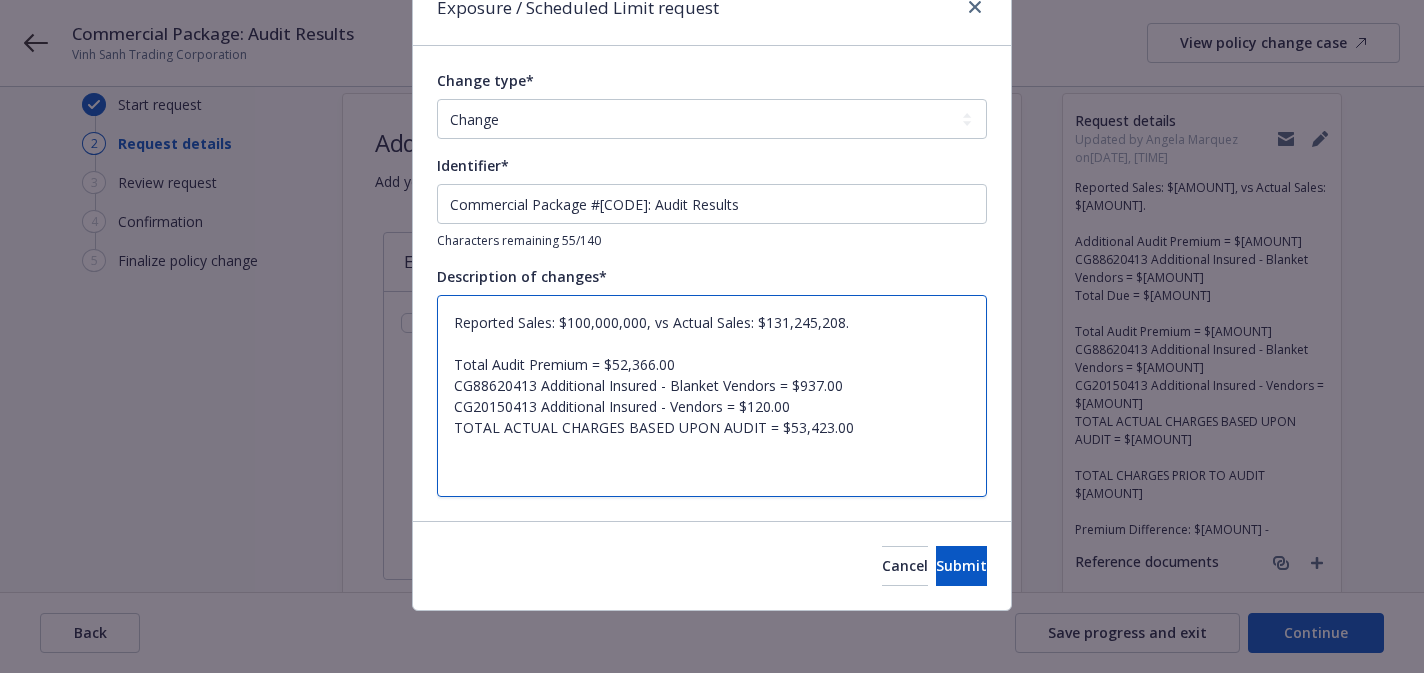 scroll, scrollTop: 74, scrollLeft: 0, axis: vertical 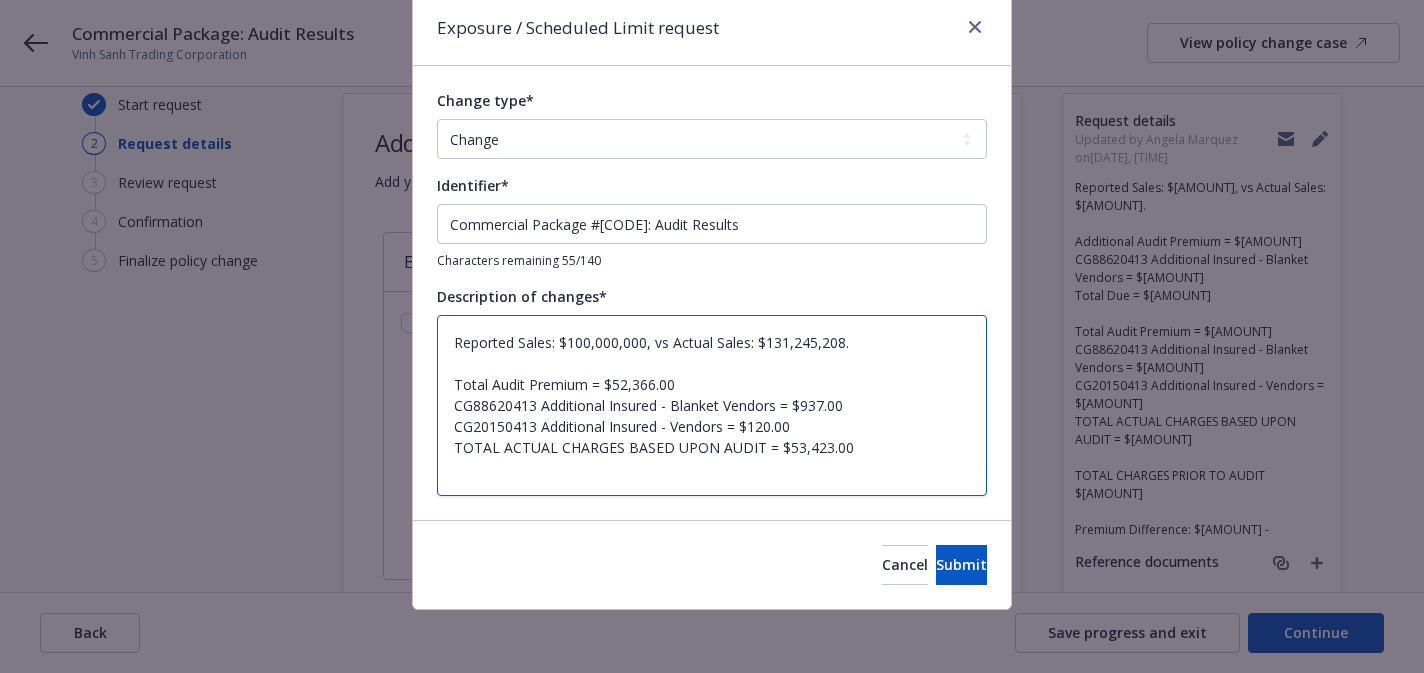 click on "Reported Sales: $100,000,000, vs Actual Sales: $131,245,208.
Total Audit Premium = $52,366.00
CG88620413 Additional Insured - Blanket Vendors = $937.00
CG20150413 Additional Insured - Vendors = $120.00
TOTAL ACTUAL CHARGES BASED UPON AUDIT = $53,423.00" at bounding box center (712, 405) 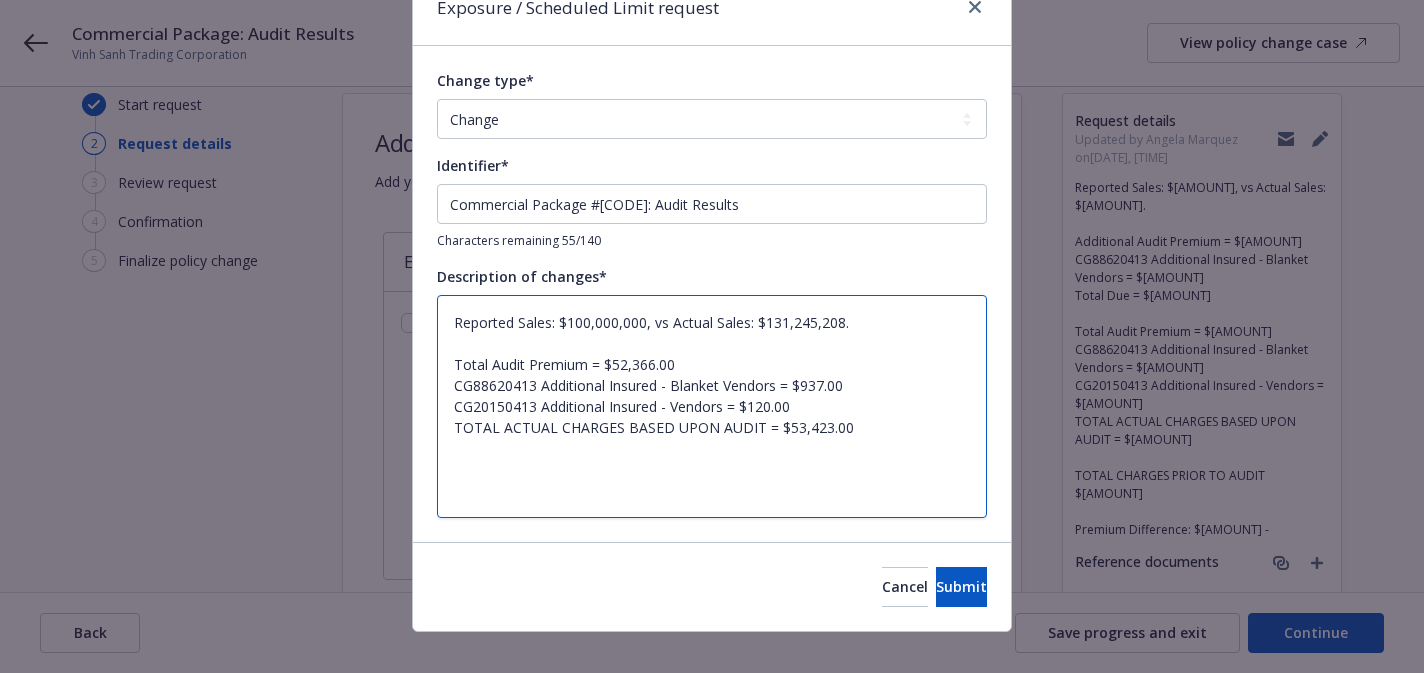 paste on "$[AMOUNT]" 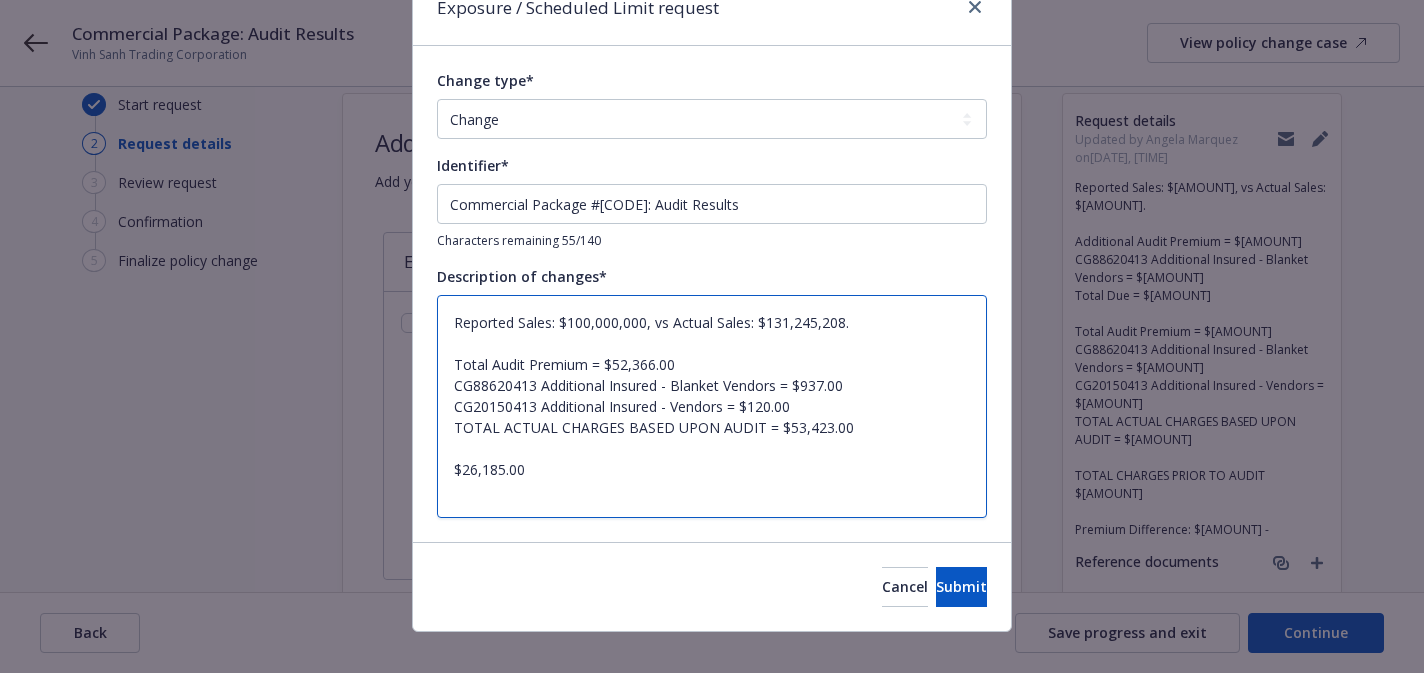 click on "Reported Sales: $100,000,000, vs Actual Sales: $131,245,208.
Total Audit Premium = $52,366.00
CG88620413 Additional Insured - Blanket Vendors = $937.00
CG20150413 Additional Insured - Vendors = $120.00
TOTAL ACTUAL CHARGES BASED UPON AUDIT = $53,423.00
$26,185.00" at bounding box center (712, 406) 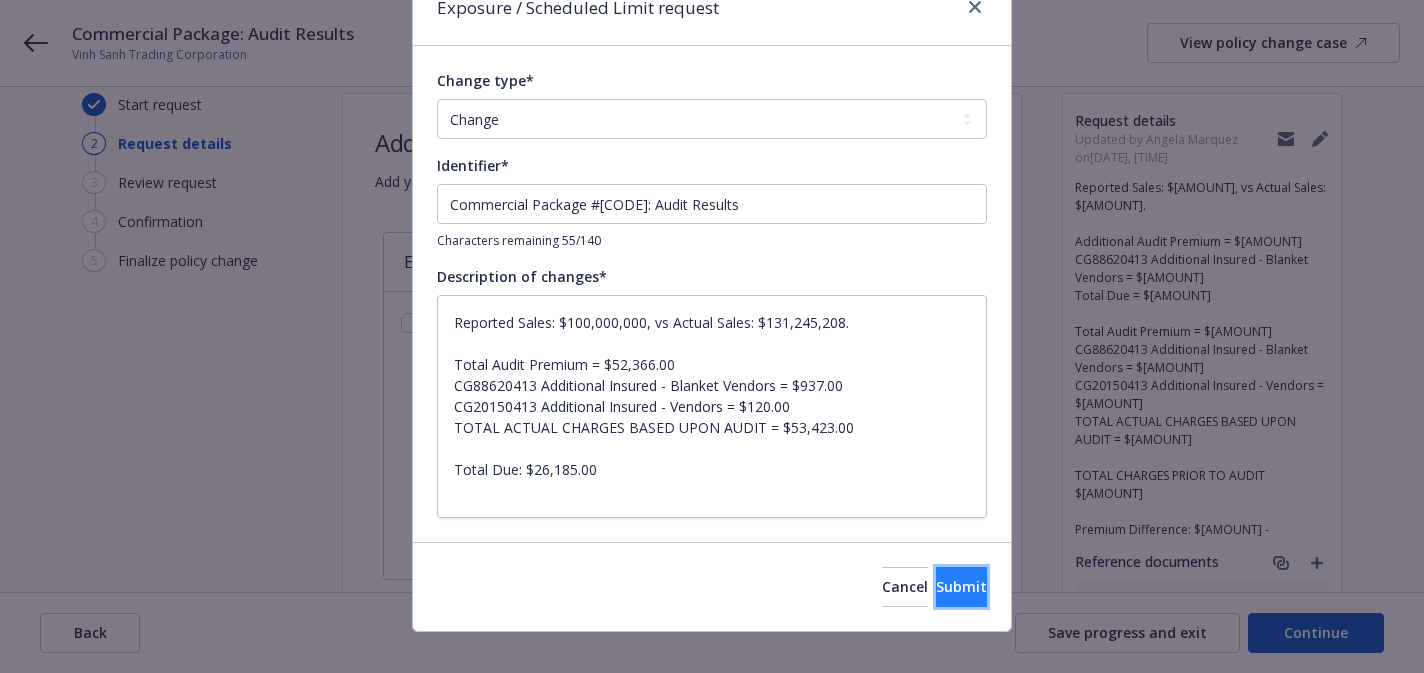 click on "Submit" at bounding box center (961, 586) 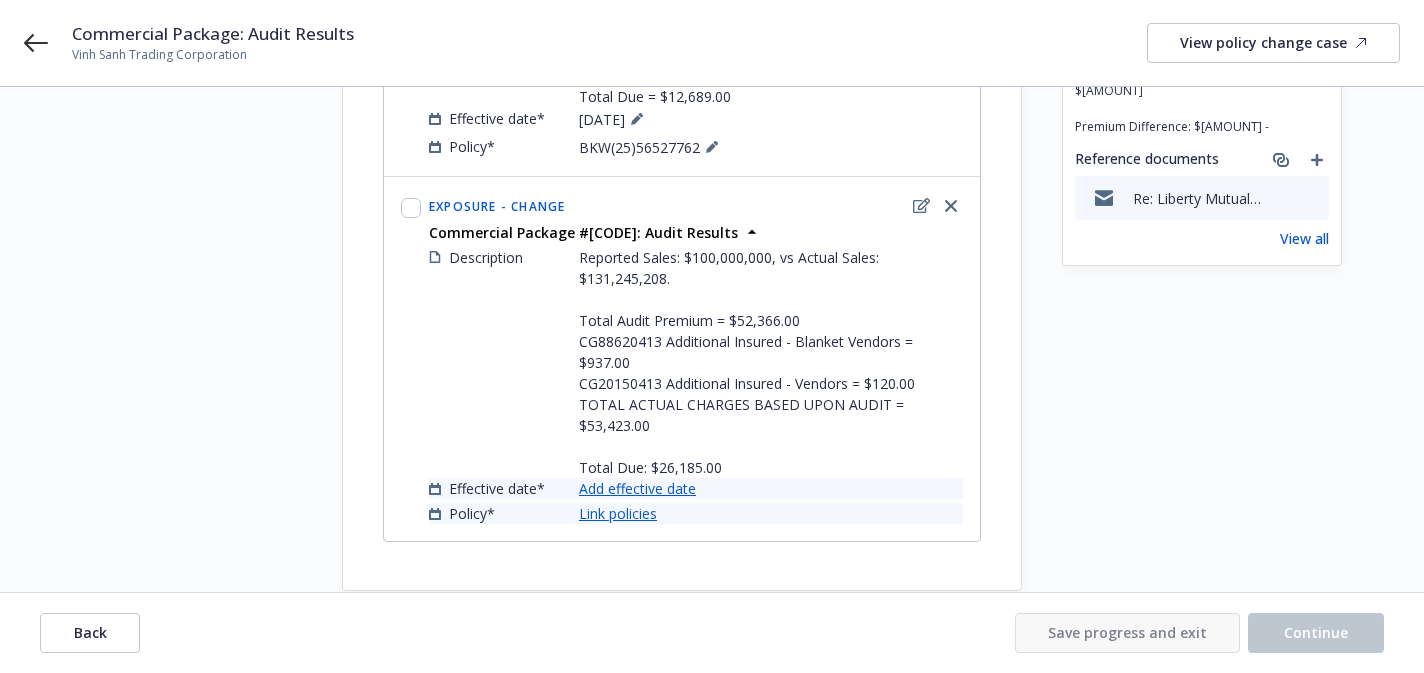 scroll, scrollTop: 476, scrollLeft: 0, axis: vertical 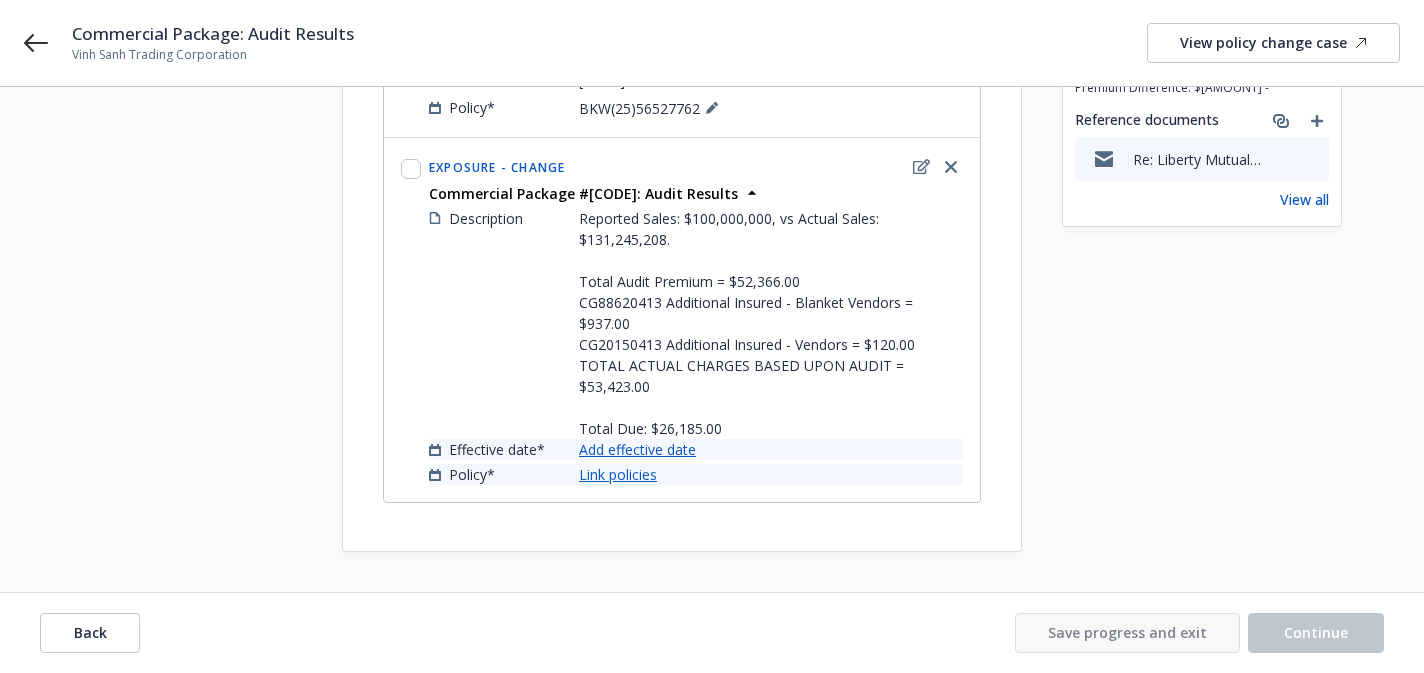 click on "Add effective date" at bounding box center [637, 449] 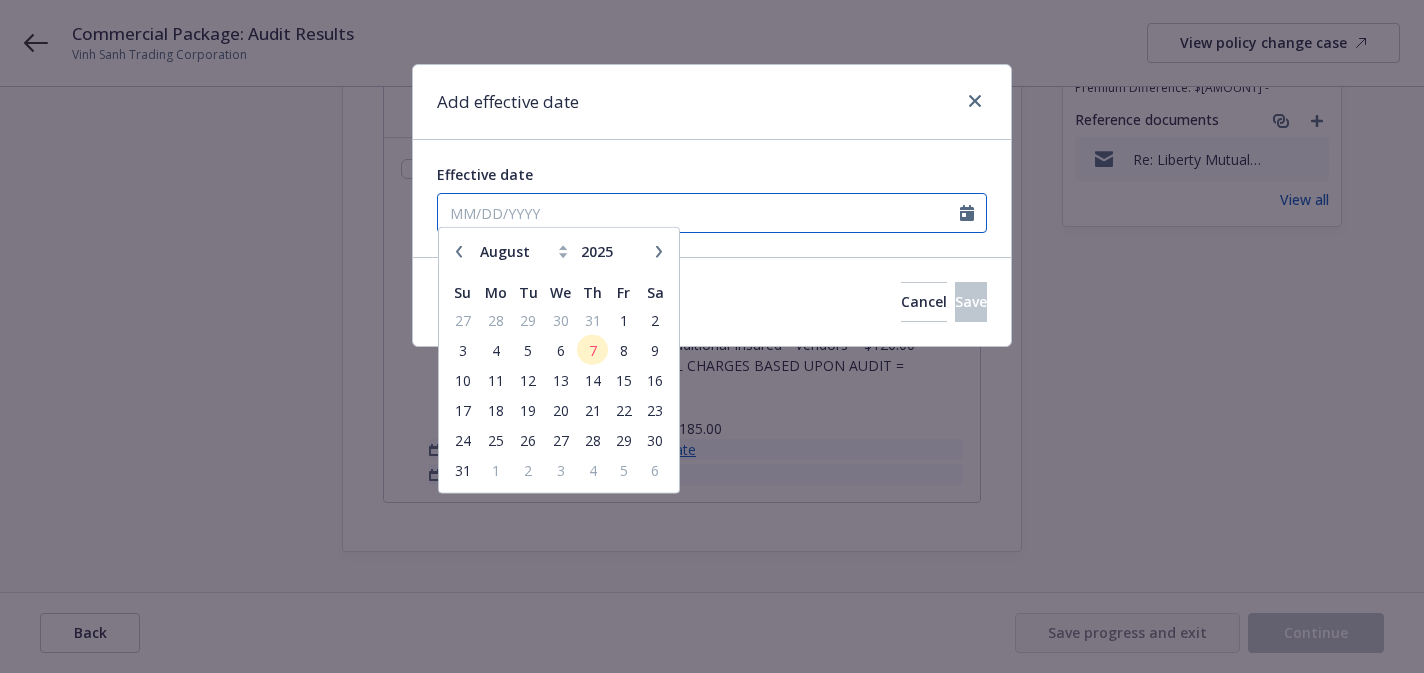 click on "Effective date" at bounding box center [699, 213] 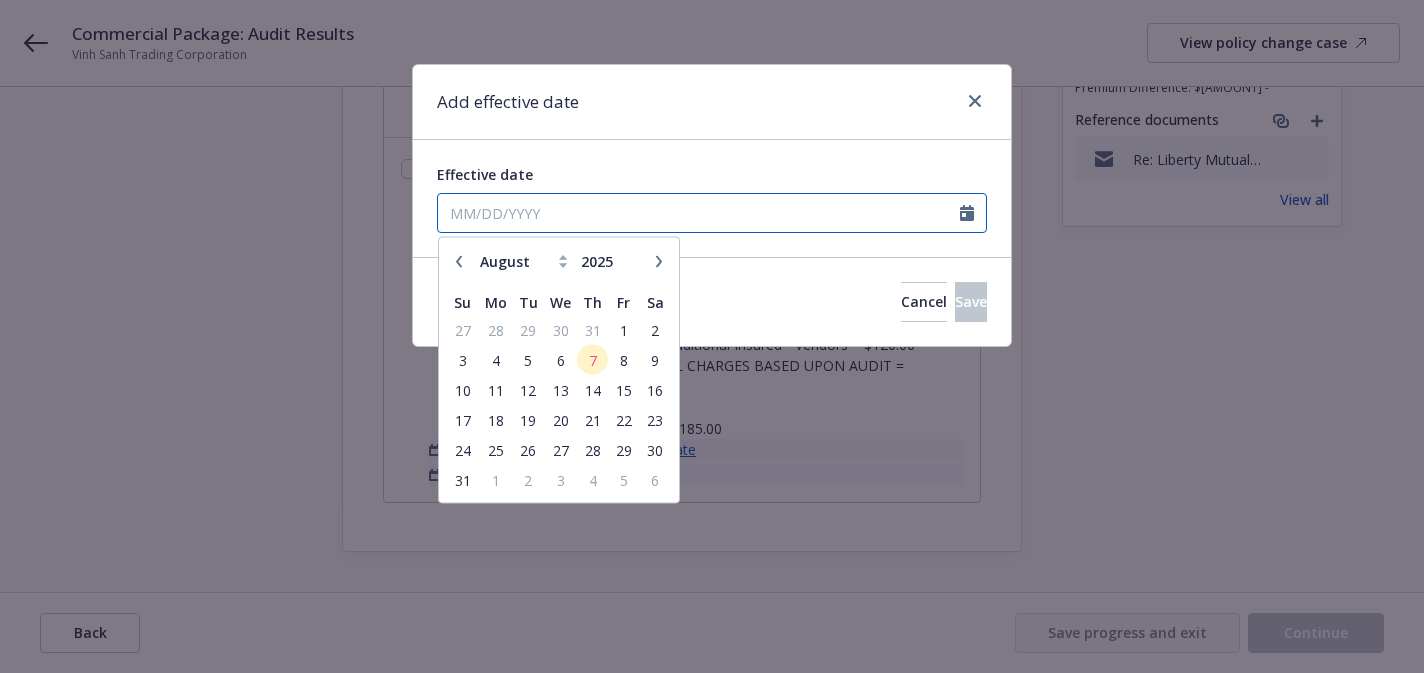 click on "Effective date" at bounding box center [699, 213] 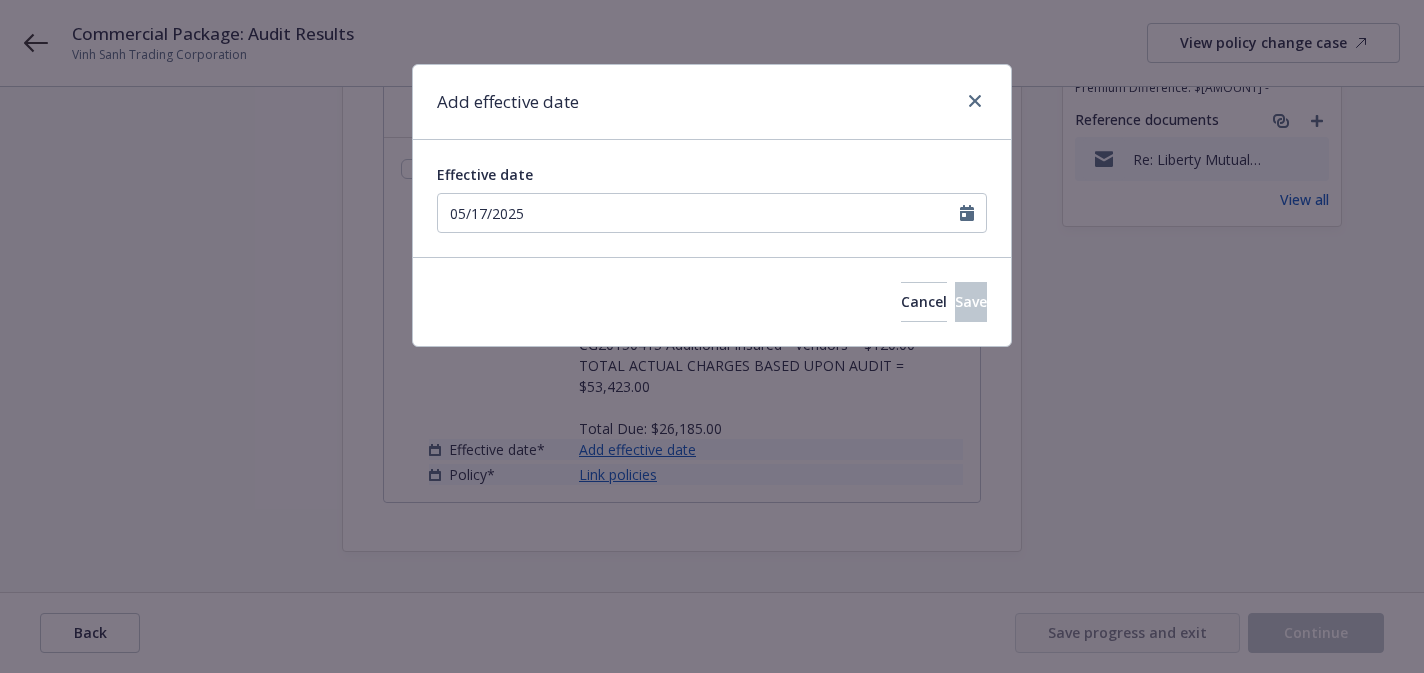 click on "Add effective date" at bounding box center (712, 102) 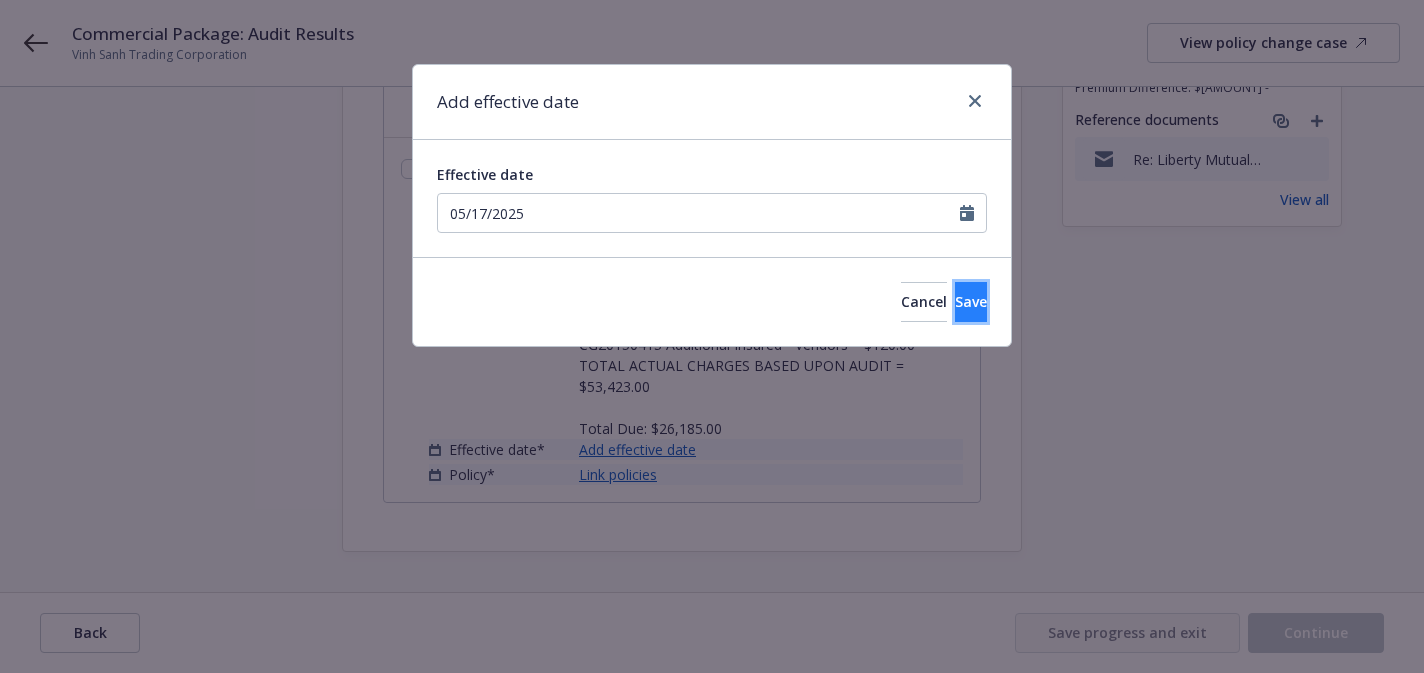 click on "Save" at bounding box center [971, 301] 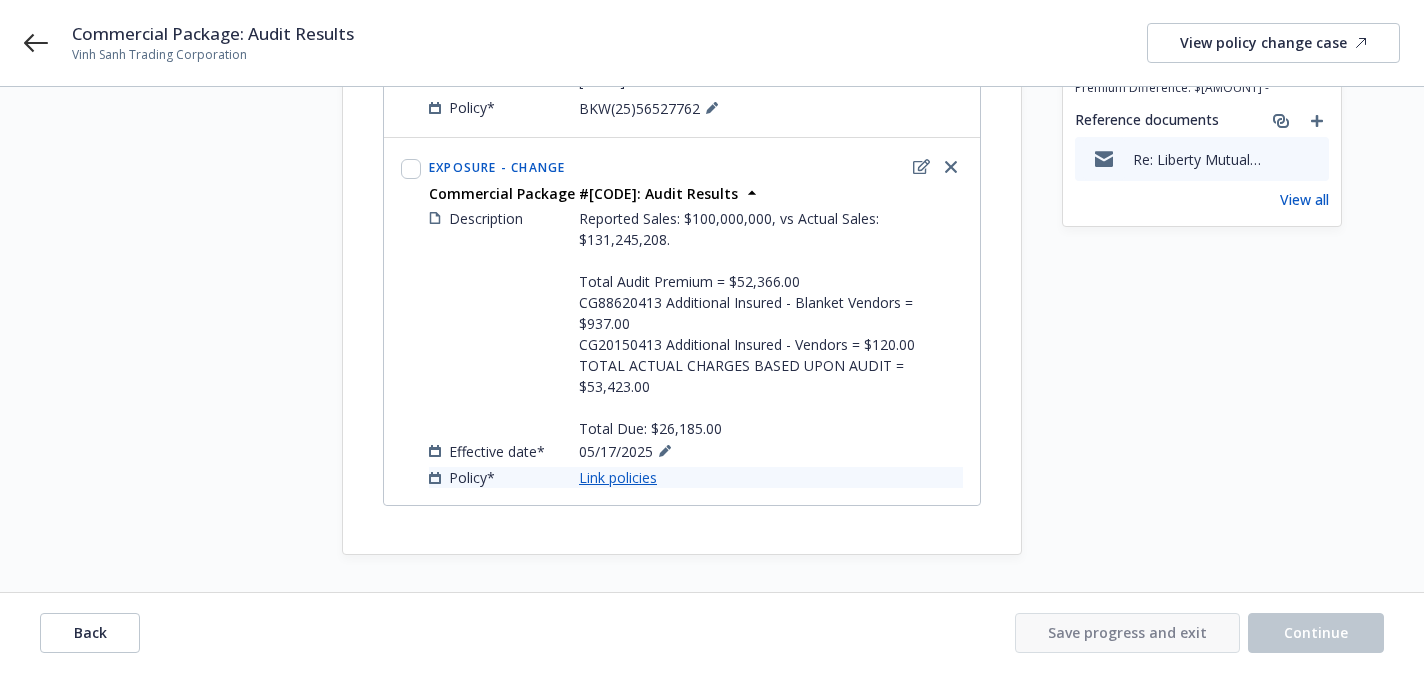 click on "Link policies" at bounding box center [618, 477] 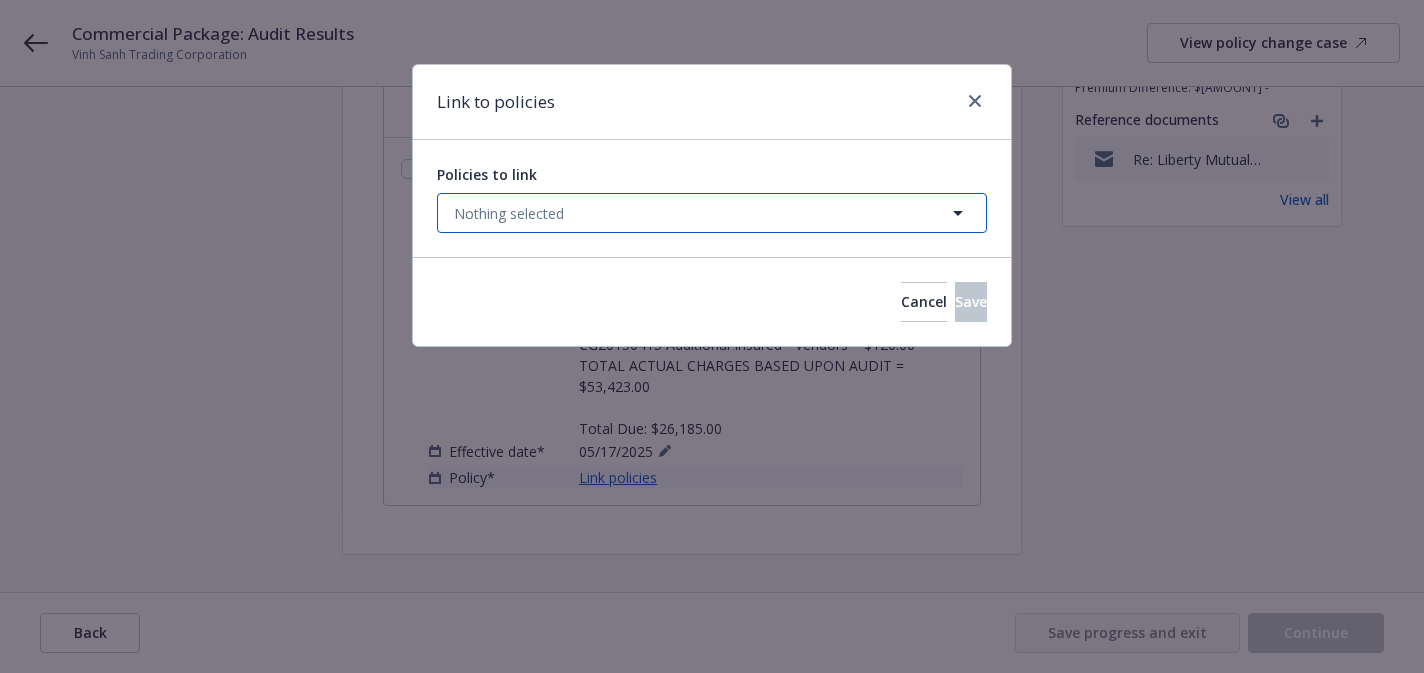 click on "Nothing selected" at bounding box center [712, 213] 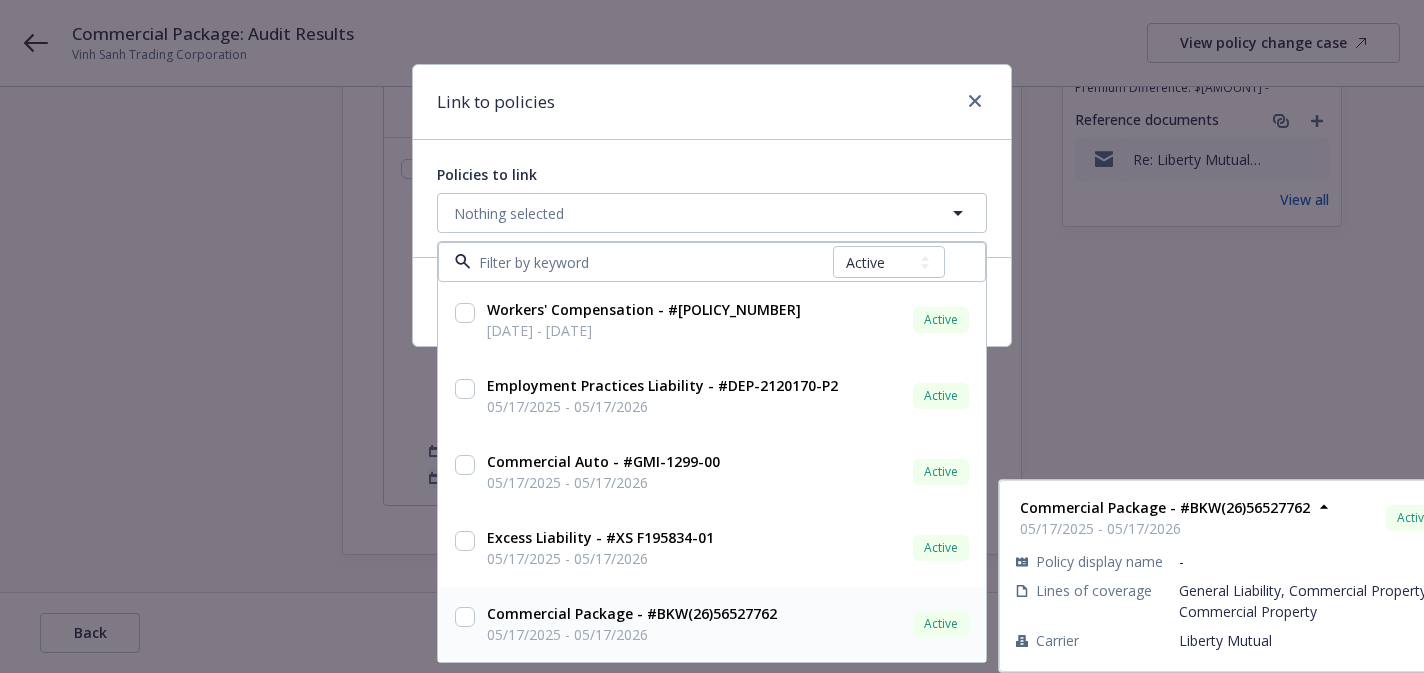 click on "Commercial Package - #[POLICY_NUMBER]: [DATE] - [DATE] Active Policy display name - Lines of coverage General Liability, Commercial Property - Commercial Property Carrier Liberty Mutual" at bounding box center [712, 624] 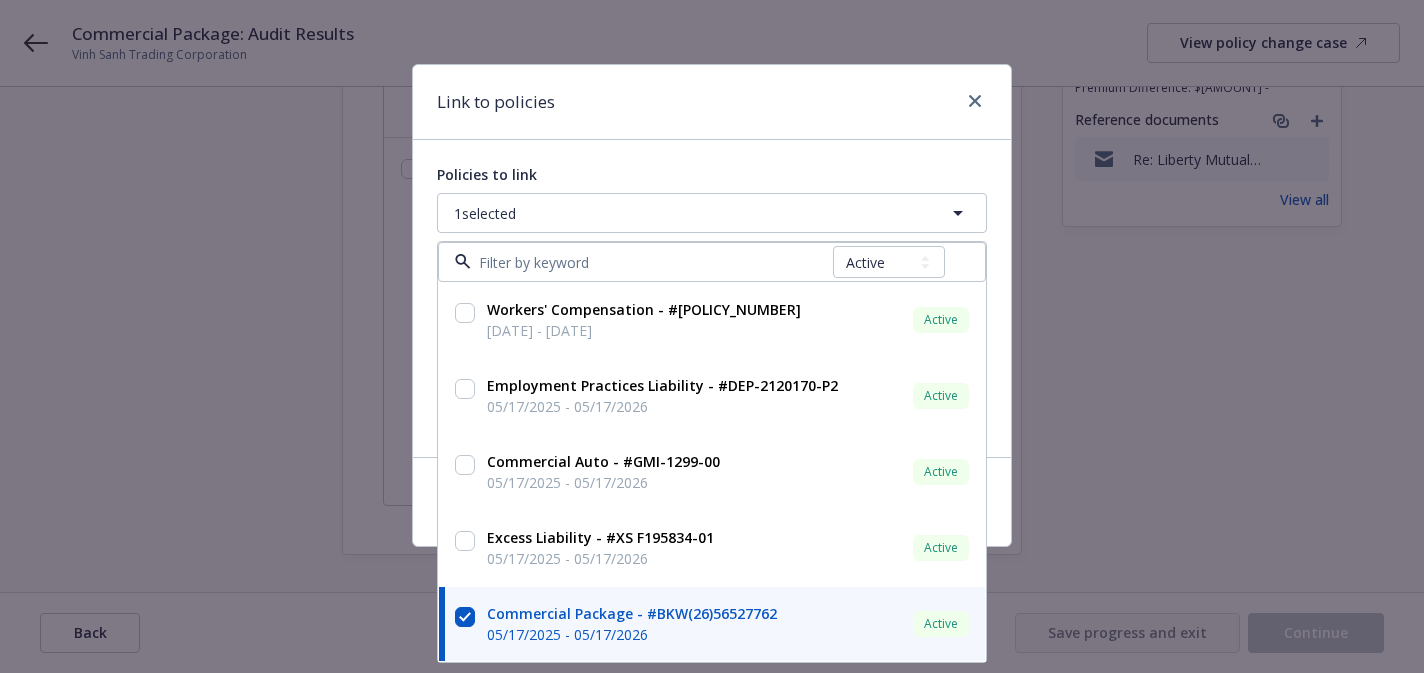 click on "Link to policies" at bounding box center (712, 102) 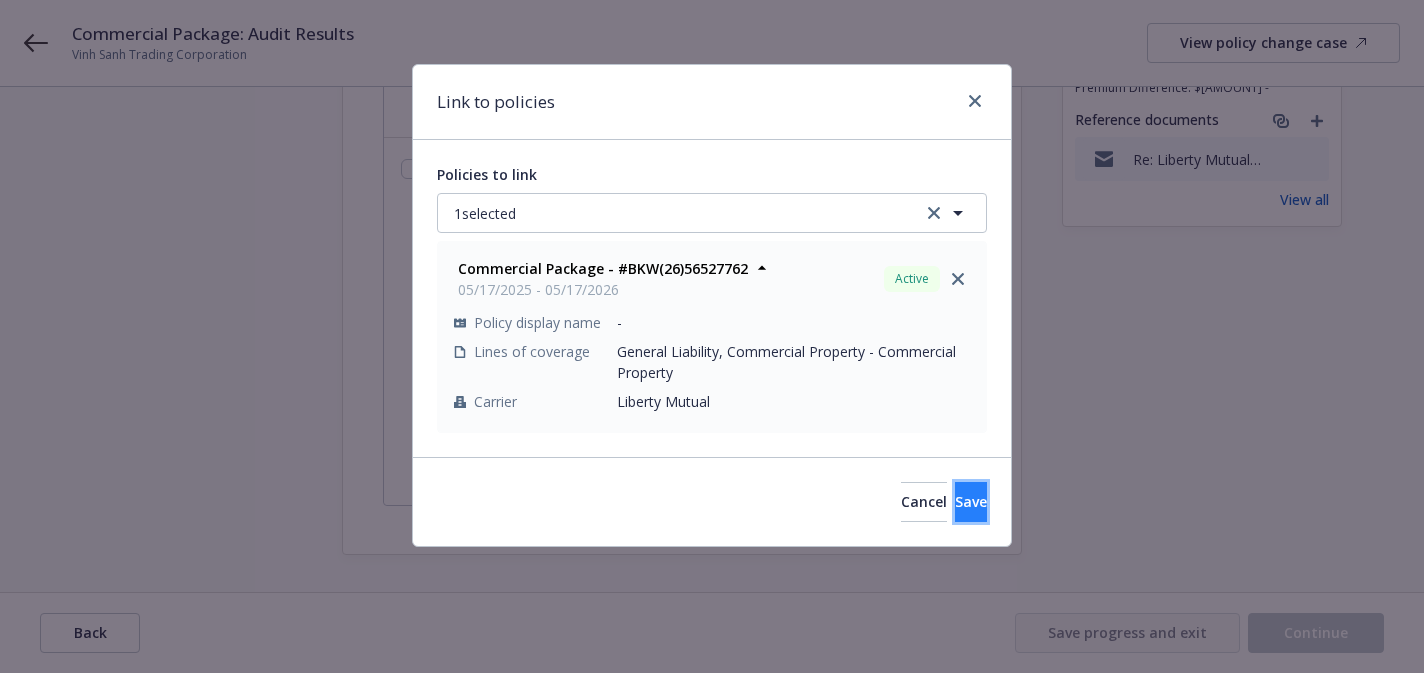 click on "Save" at bounding box center (971, 501) 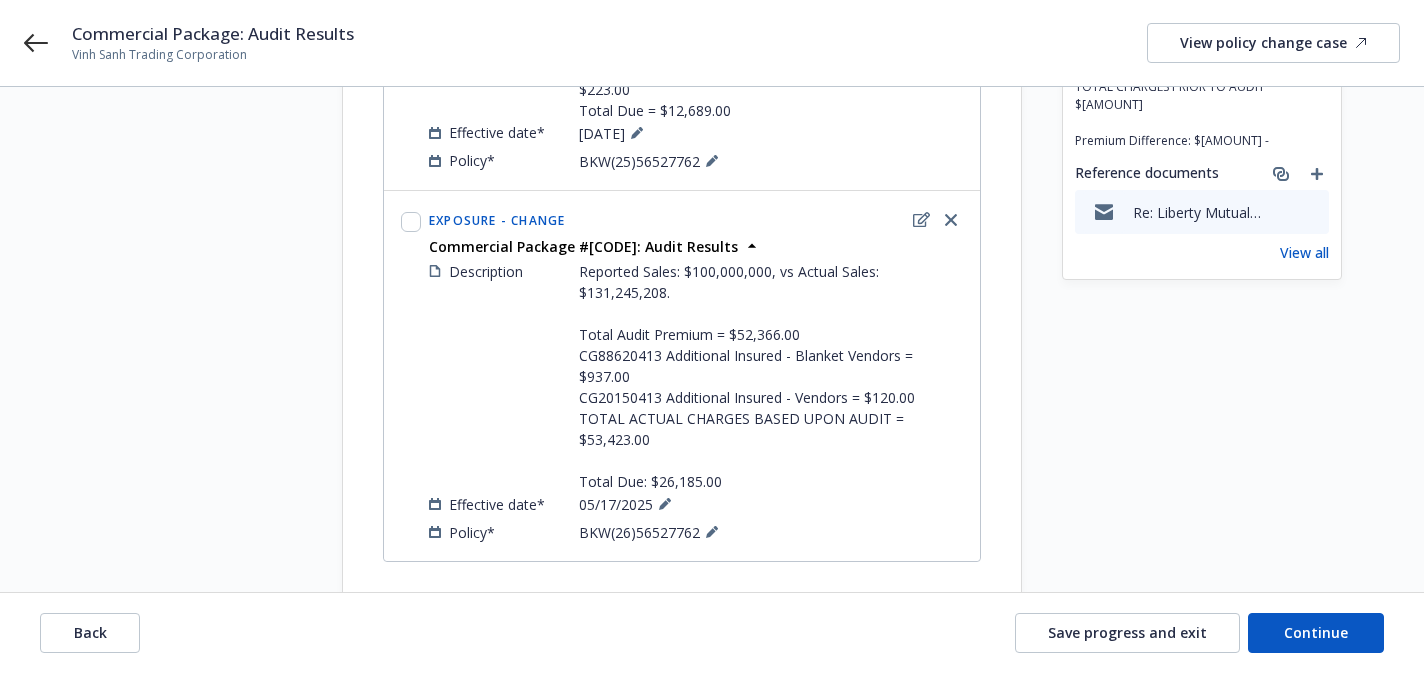 scroll, scrollTop: 413, scrollLeft: 0, axis: vertical 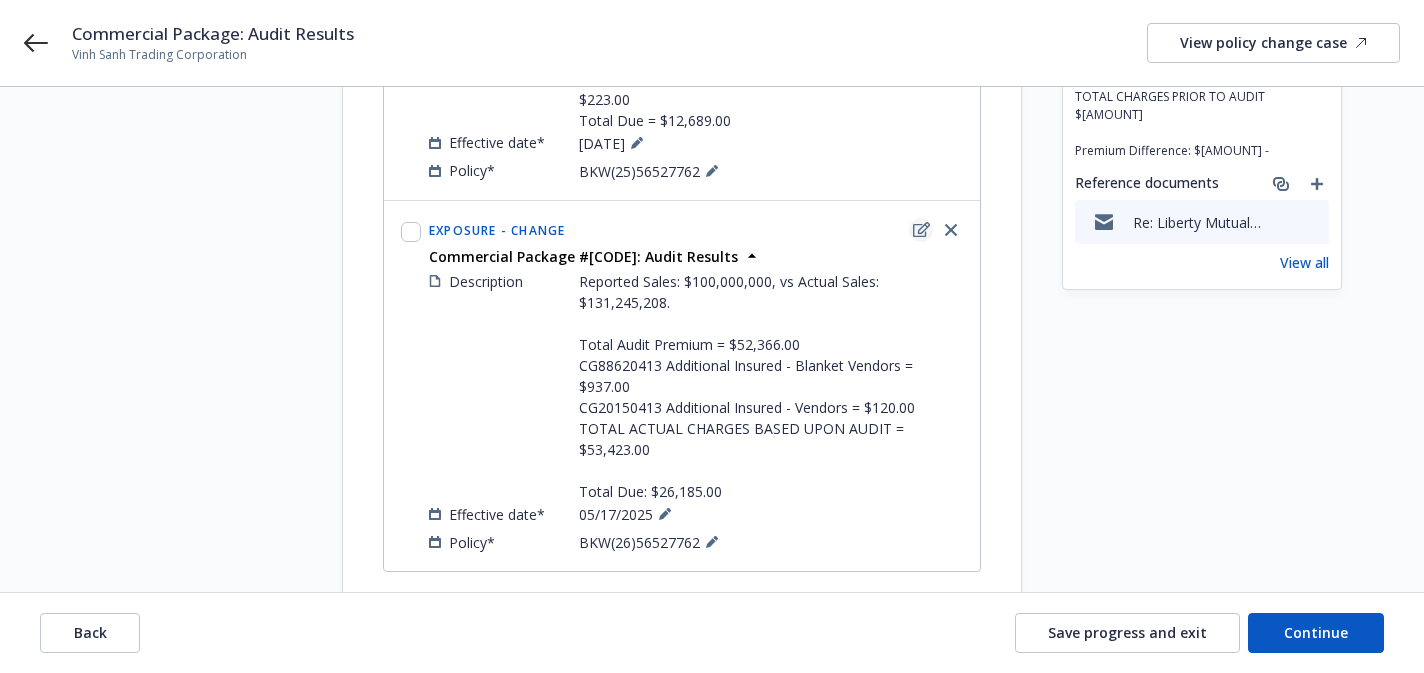 click 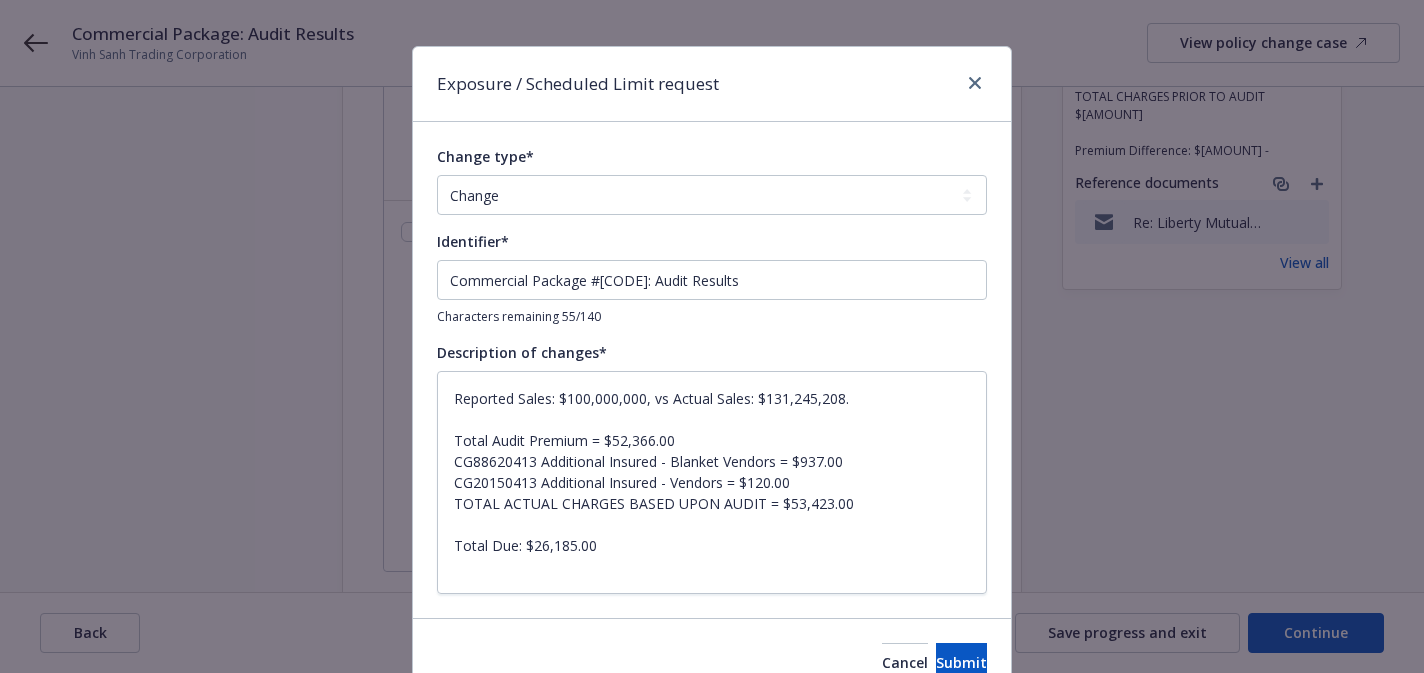 scroll, scrollTop: 23, scrollLeft: 0, axis: vertical 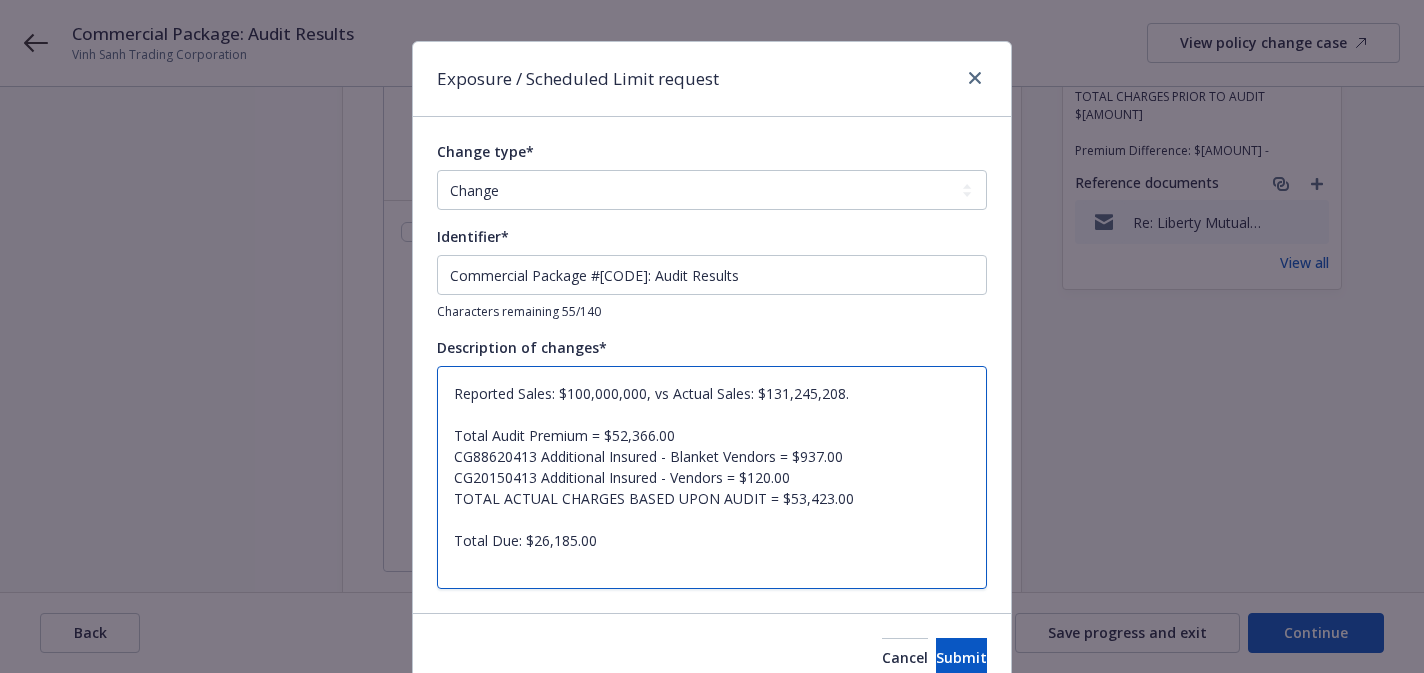 click on "Reported Sales: $100,000,000, vs Actual Sales: $131,245,208.
Total Audit Premium = $52,366.00
CG88620413 Additional Insured - Blanket Vendors = $937.00
CG20150413 Additional Insured - Vendors = $120.00
TOTAL ACTUAL CHARGES BASED UPON AUDIT = $53,423.00
Total Due: $26,185.00" at bounding box center (712, 477) 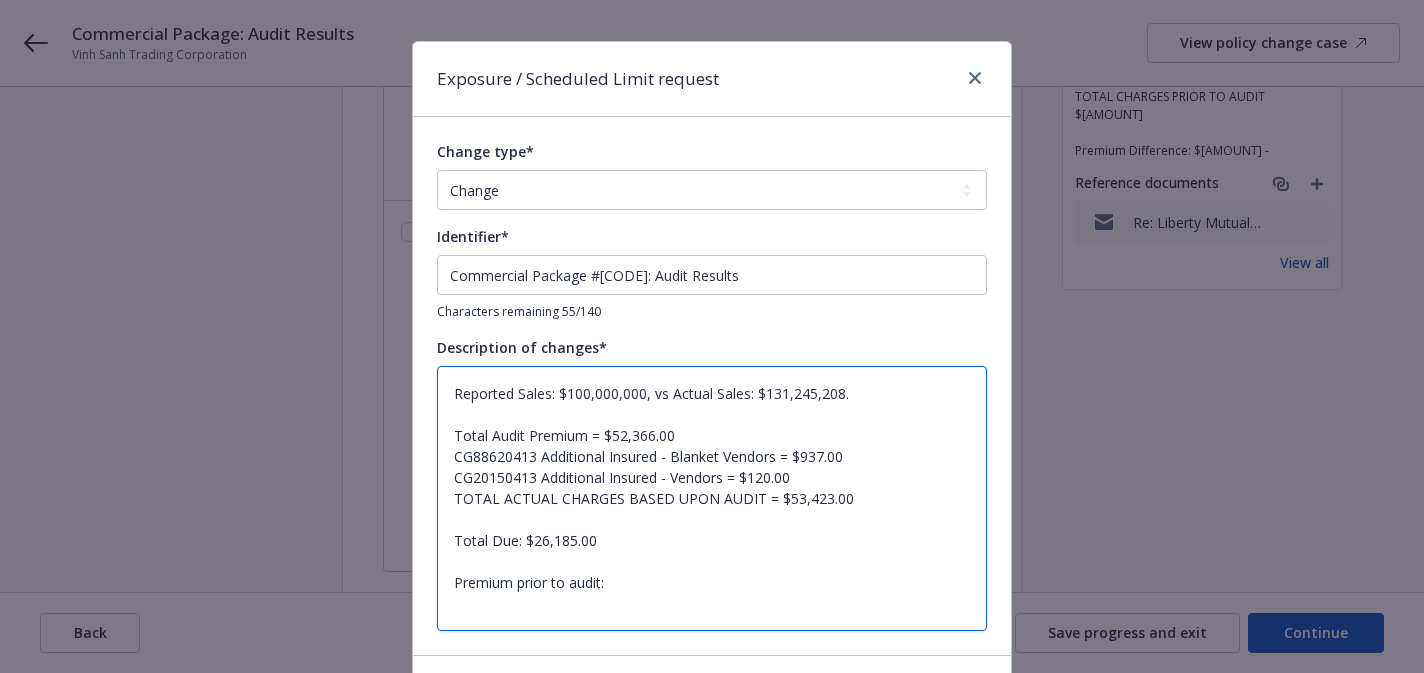 paste on "60,225.00" 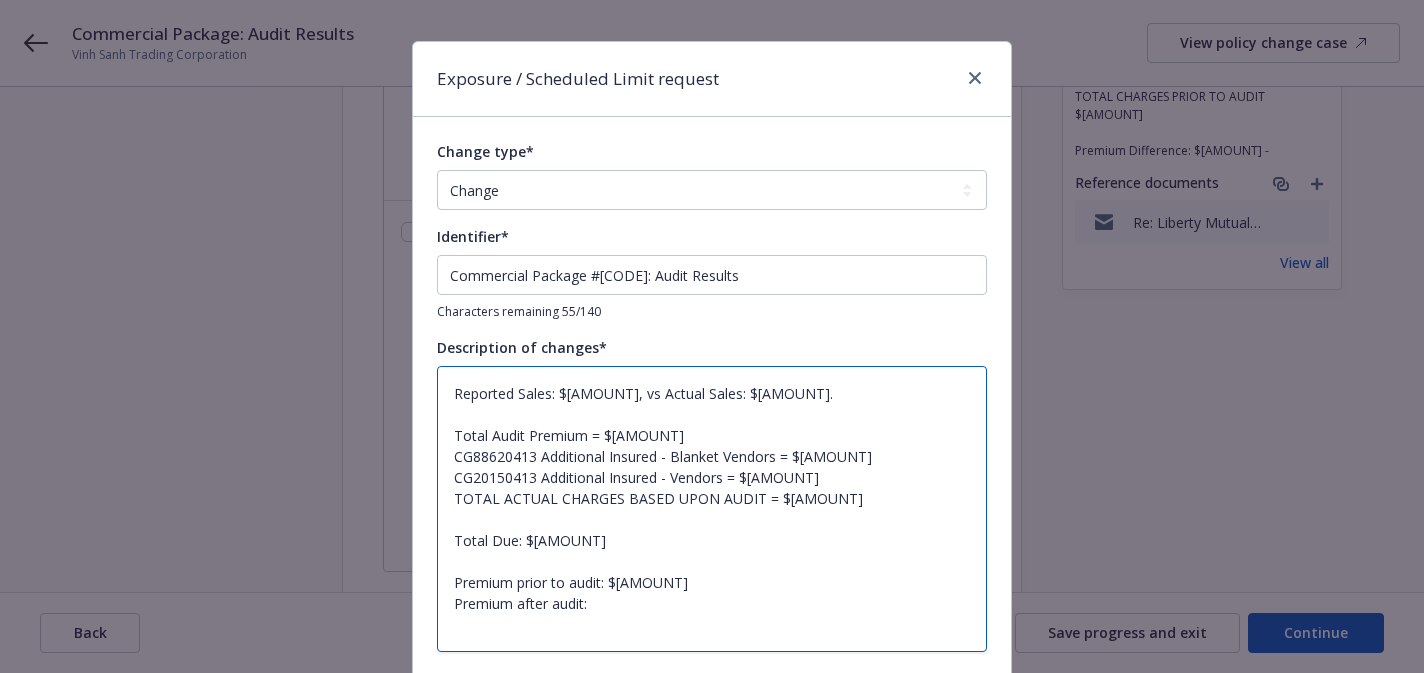 paste on "$[AMOUNT]" 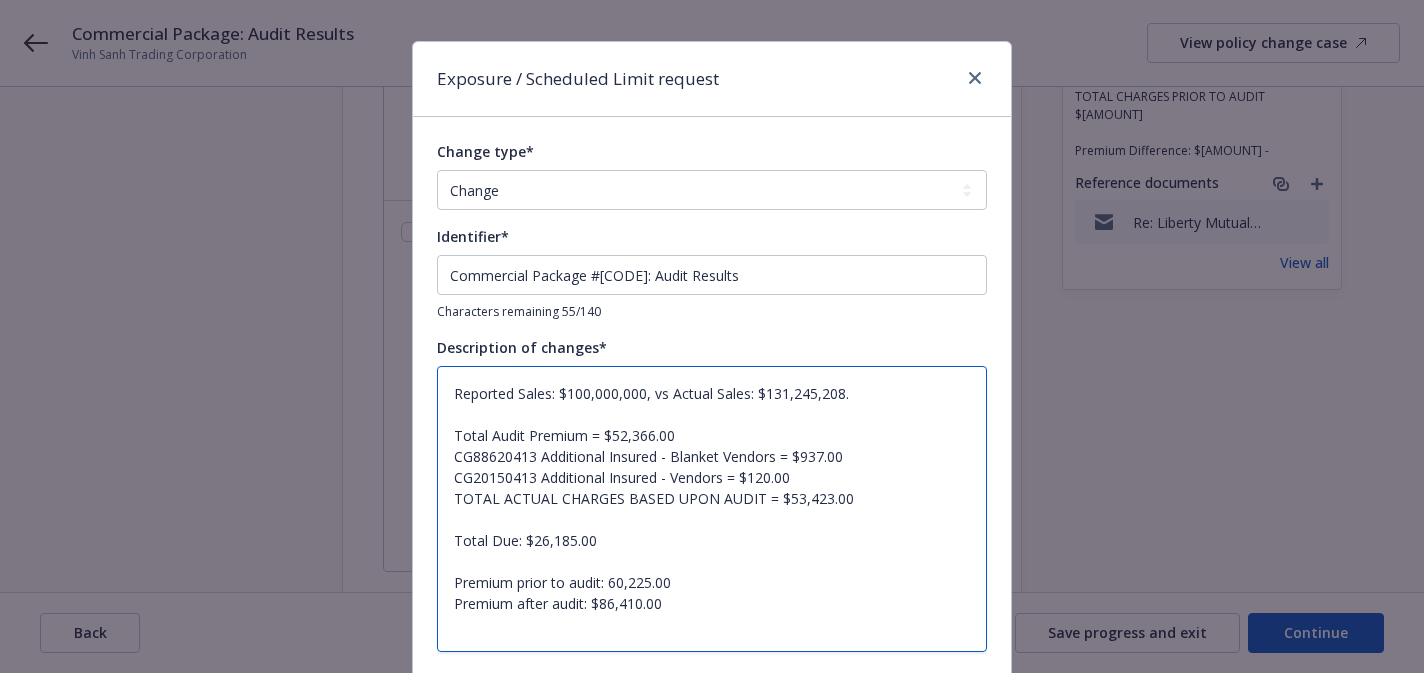 click on "Reported Sales: $100,000,000, vs Actual Sales: $131,245,208.
Total Audit Premium = $52,366.00
CG88620413 Additional Insured - Blanket Vendors = $937.00
CG20150413 Additional Insured - Vendors = $120.00
TOTAL ACTUAL CHARGES BASED UPON AUDIT = $53,423.00
Total Due: $26,185.00
Premium prior to audit: 60,225.00
Premium after audit: $86,410.00" at bounding box center [712, 509] 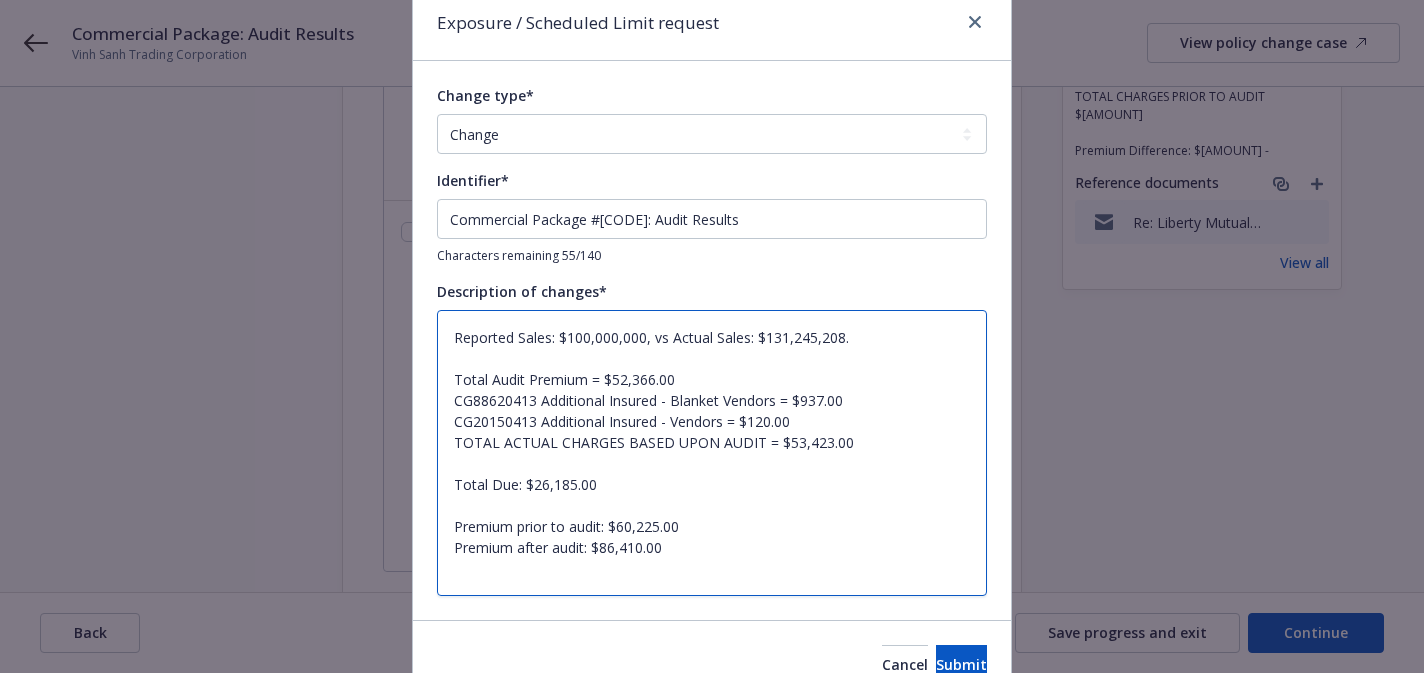 scroll, scrollTop: 80, scrollLeft: 0, axis: vertical 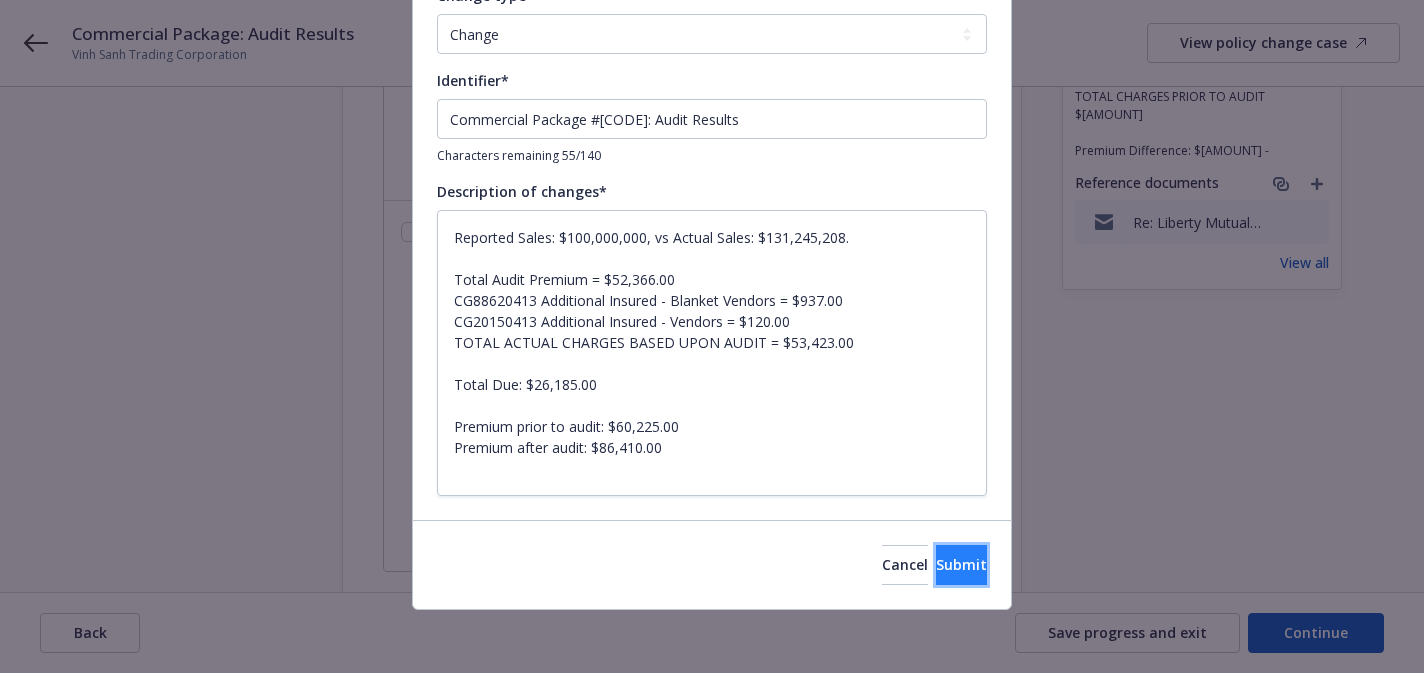 click on "Submit" at bounding box center [961, 564] 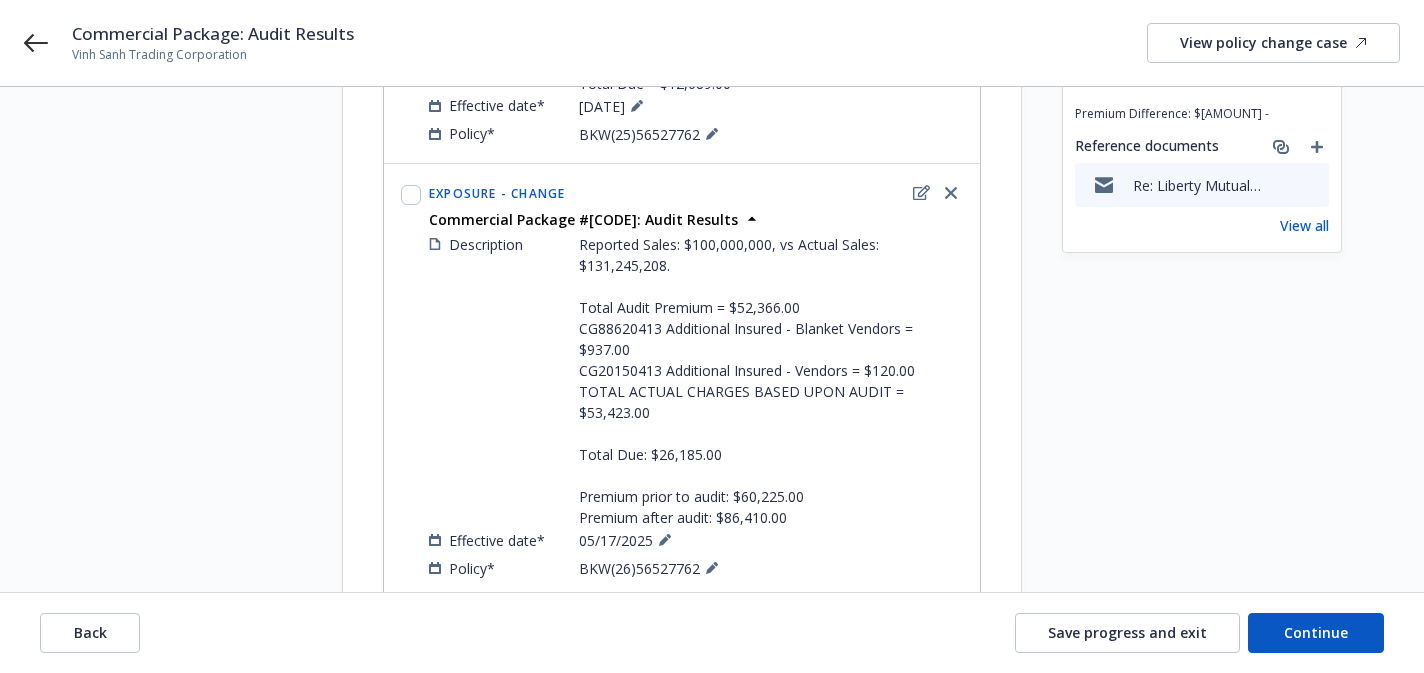 scroll, scrollTop: 545, scrollLeft: 0, axis: vertical 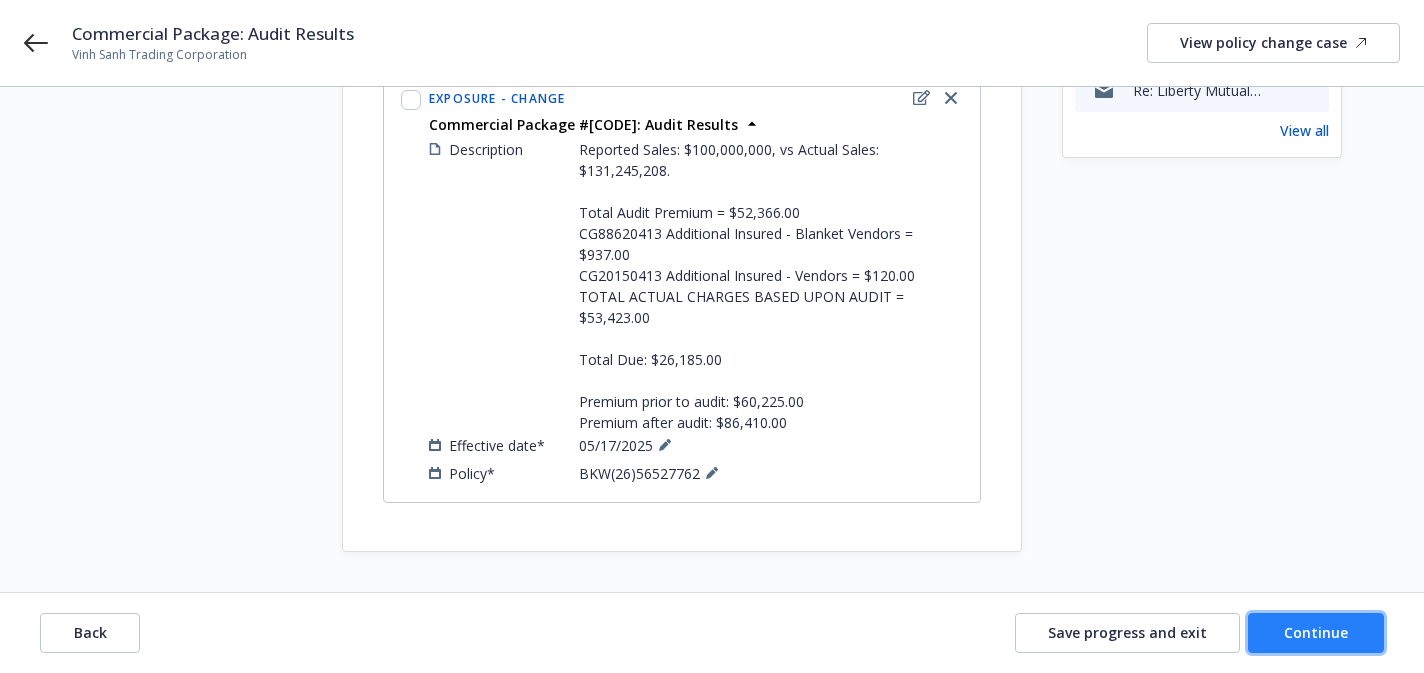 click on "Continue" at bounding box center [1316, 632] 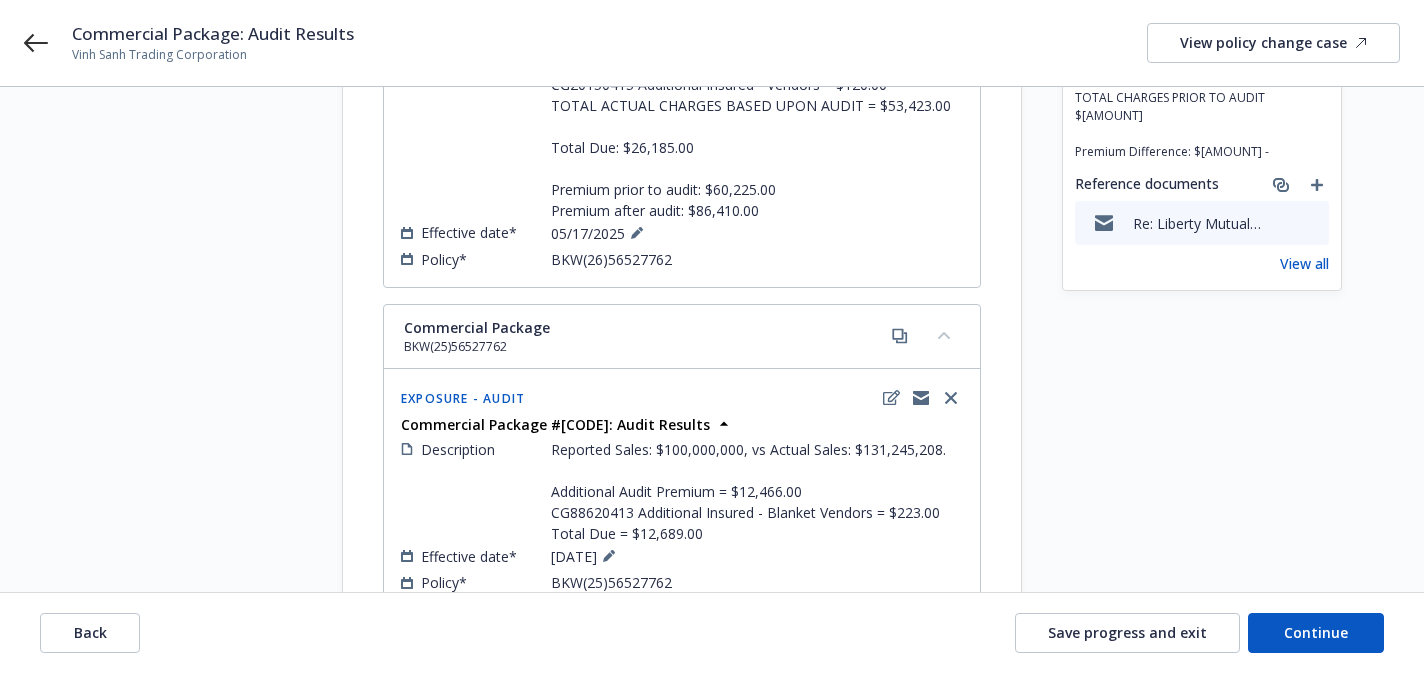 scroll, scrollTop: 38, scrollLeft: 0, axis: vertical 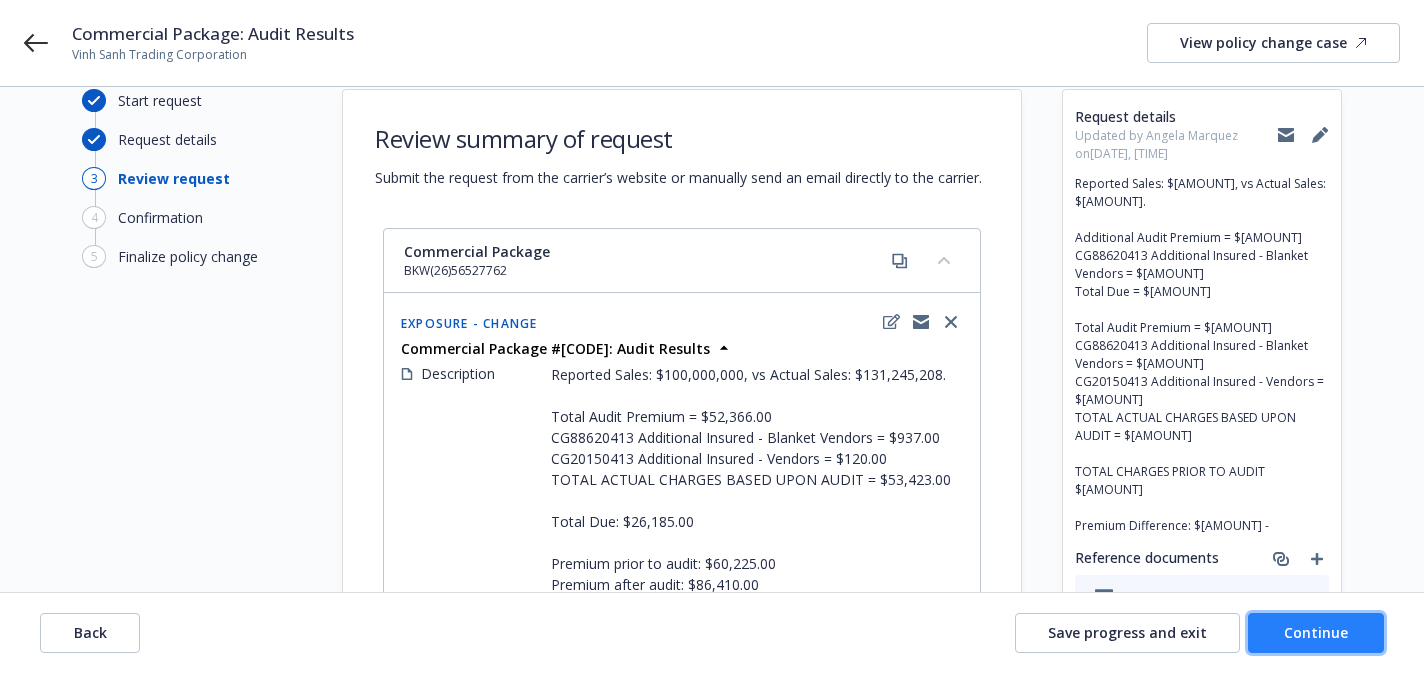 click on "Continue" at bounding box center [1316, 633] 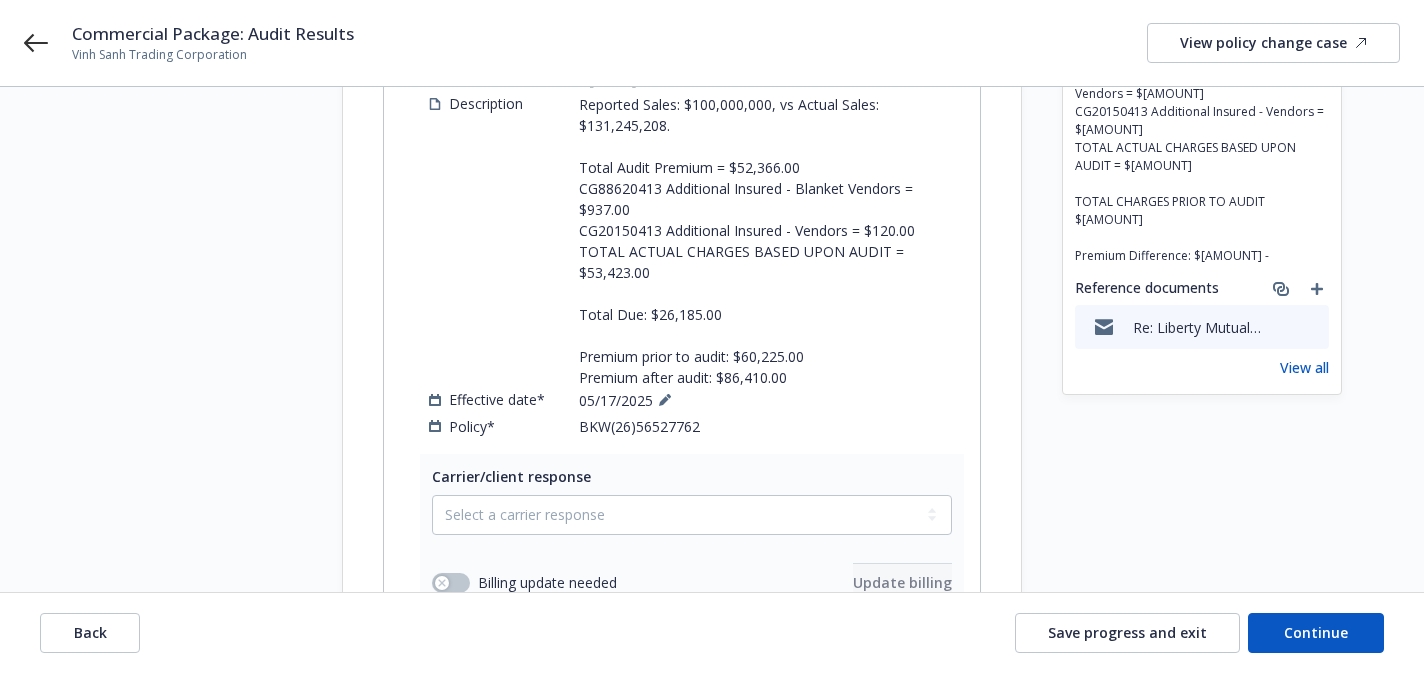 scroll, scrollTop: 337, scrollLeft: 0, axis: vertical 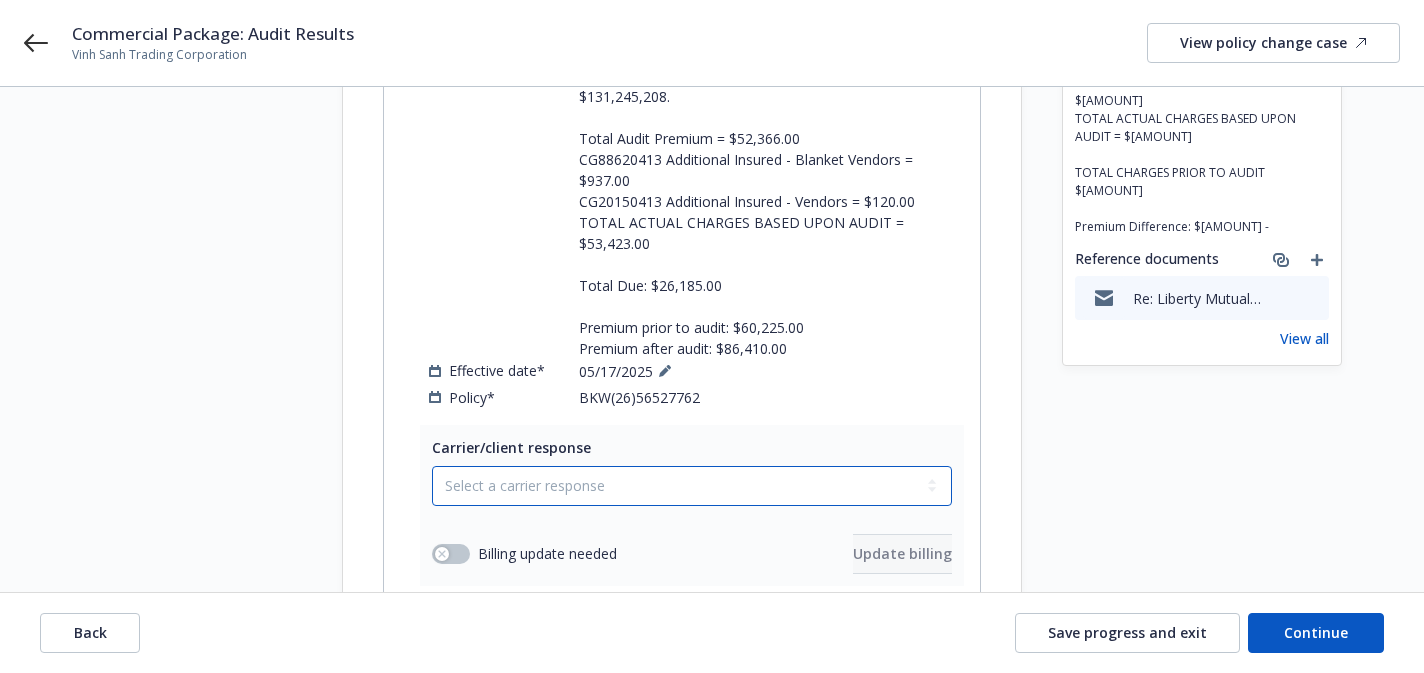 click on "Select a carrier response Accepted Accepted with revision No endorsement needed Declined by carrier Rejected by client" at bounding box center (692, 486) 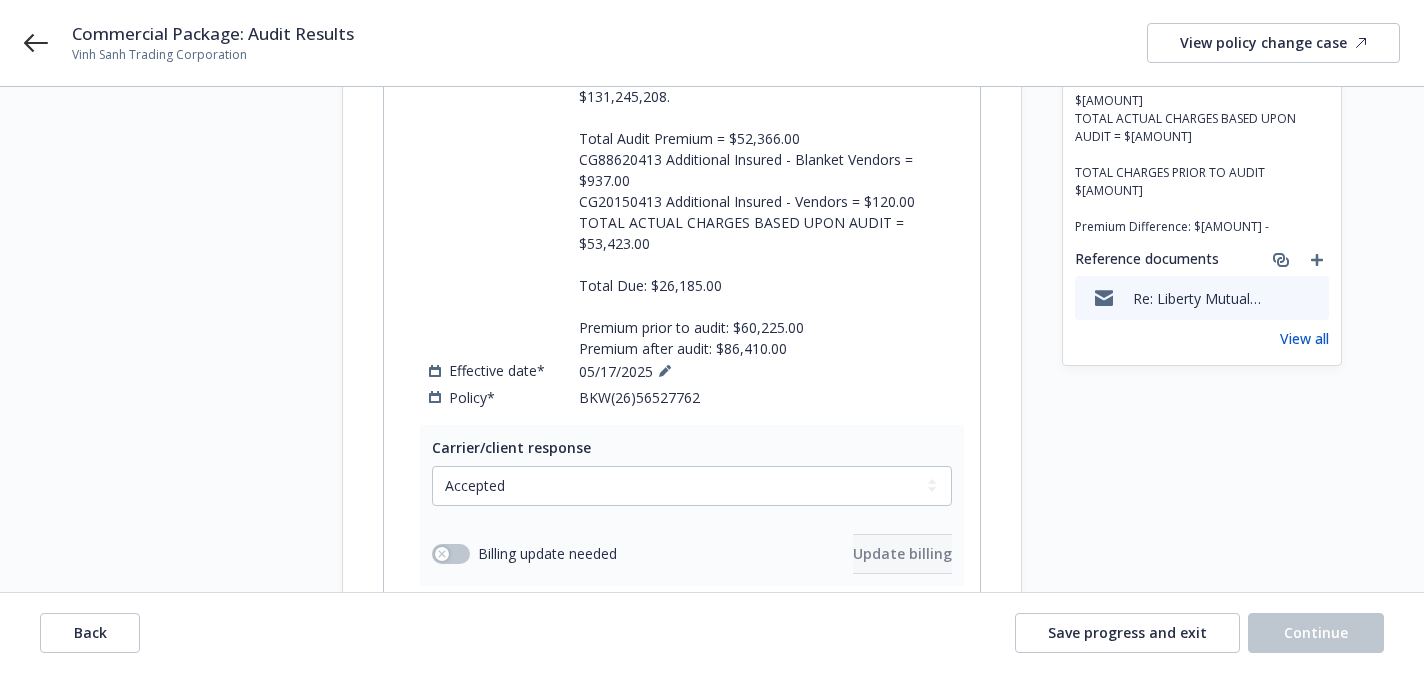 click on "Billing update needed Update billing" at bounding box center (692, 554) 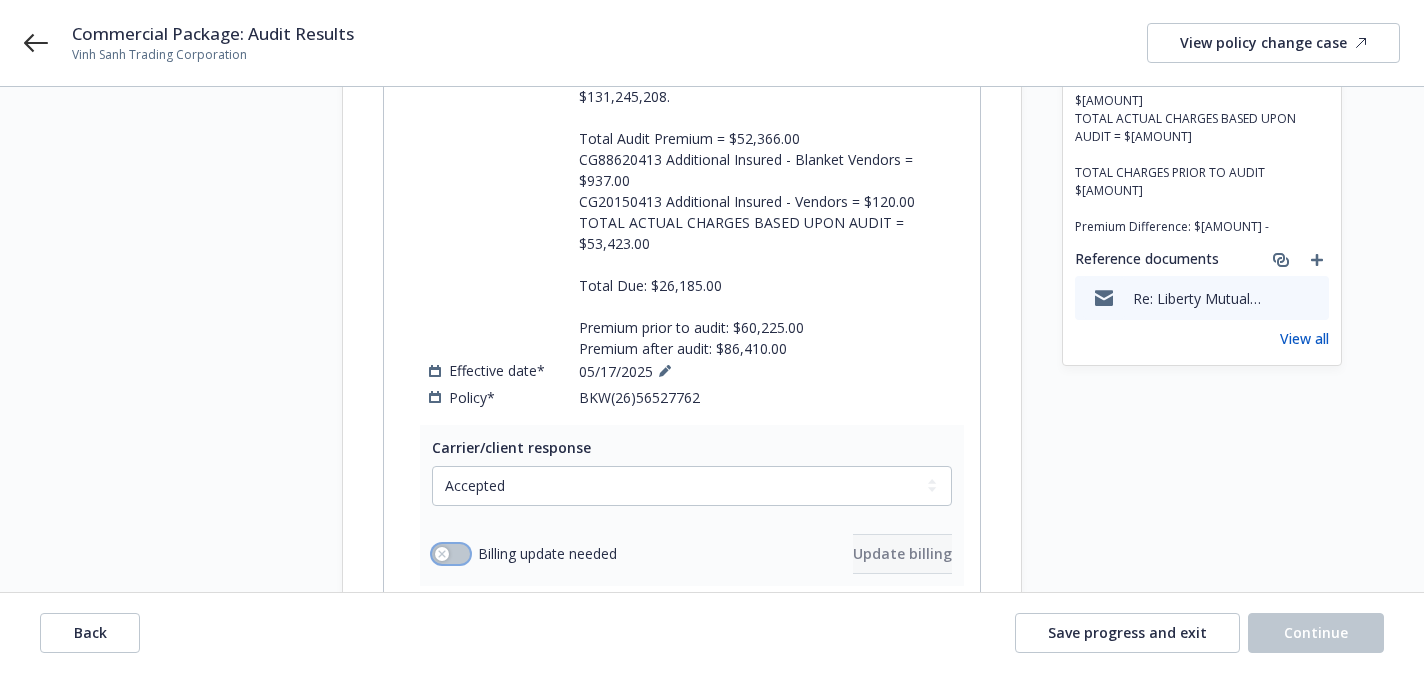 click at bounding box center (442, 554) 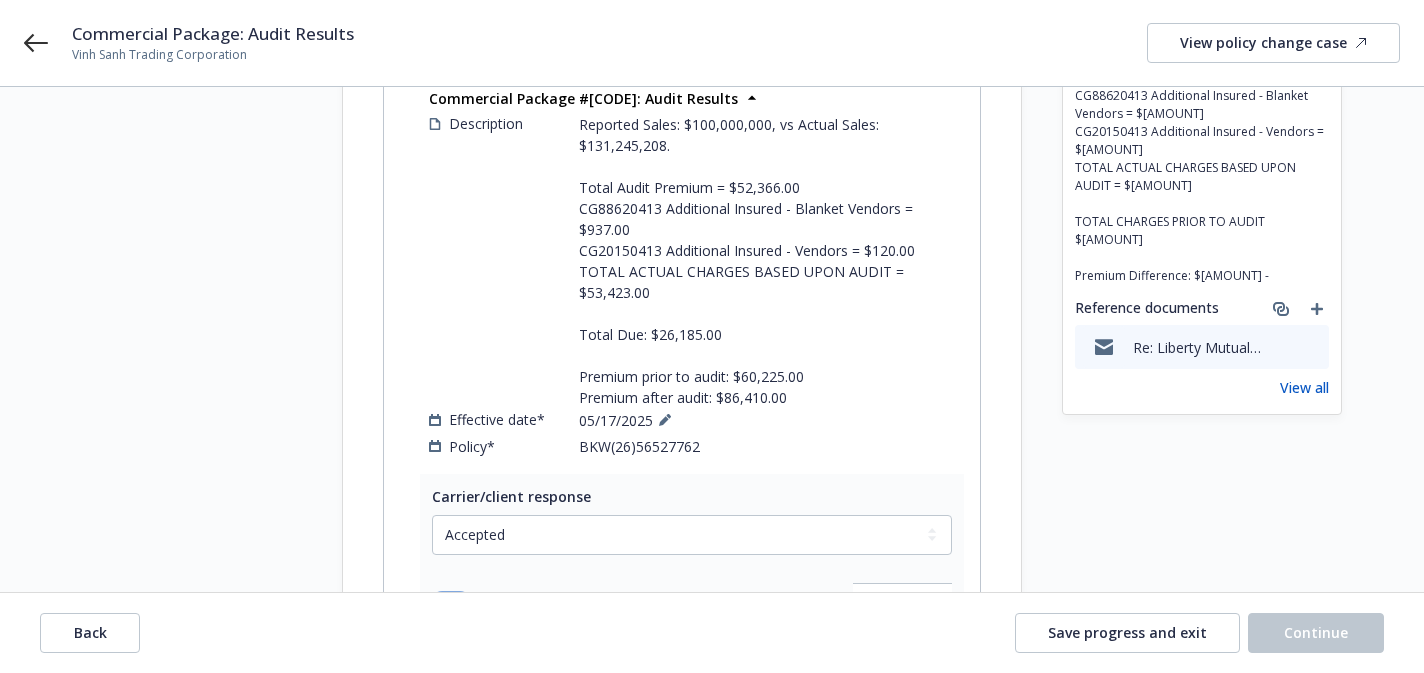 scroll, scrollTop: 293, scrollLeft: 0, axis: vertical 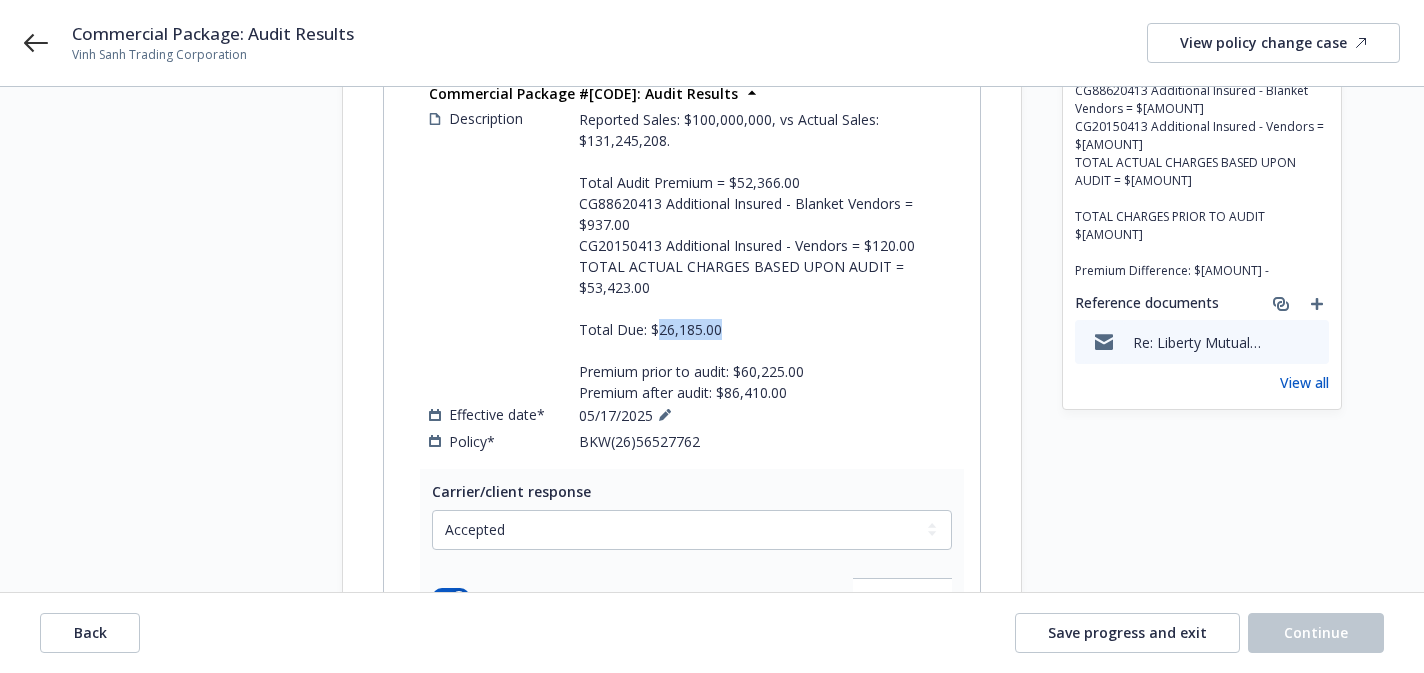 drag, startPoint x: 725, startPoint y: 326, endPoint x: 657, endPoint y: 329, distance: 68.06615 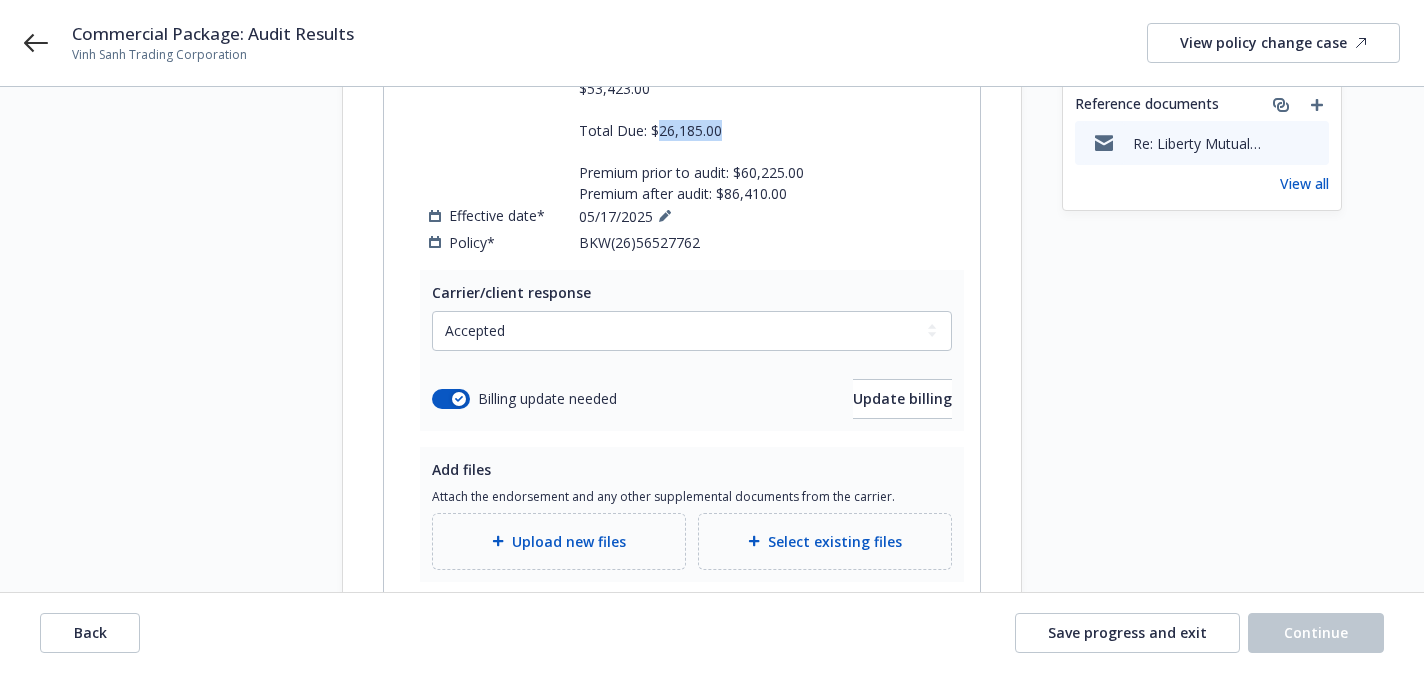 scroll, scrollTop: 557, scrollLeft: 0, axis: vertical 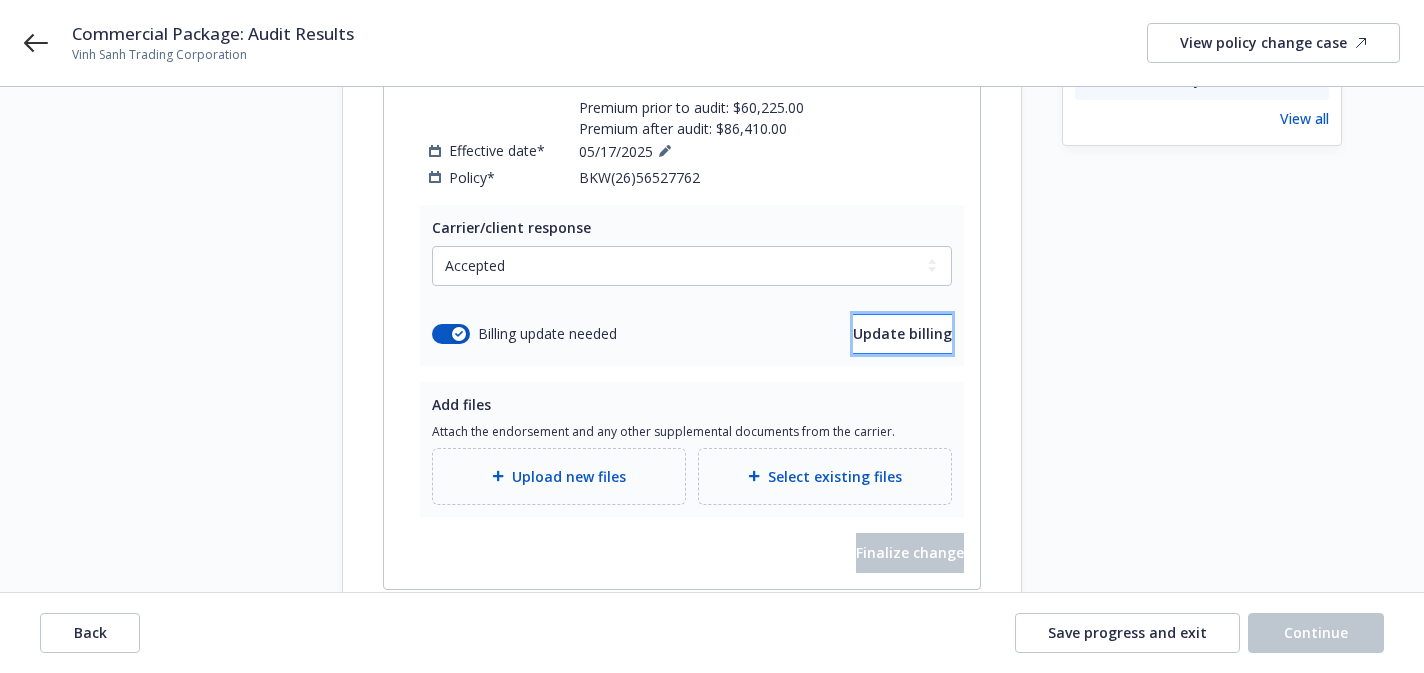 click on "Update billing" at bounding box center (902, 333) 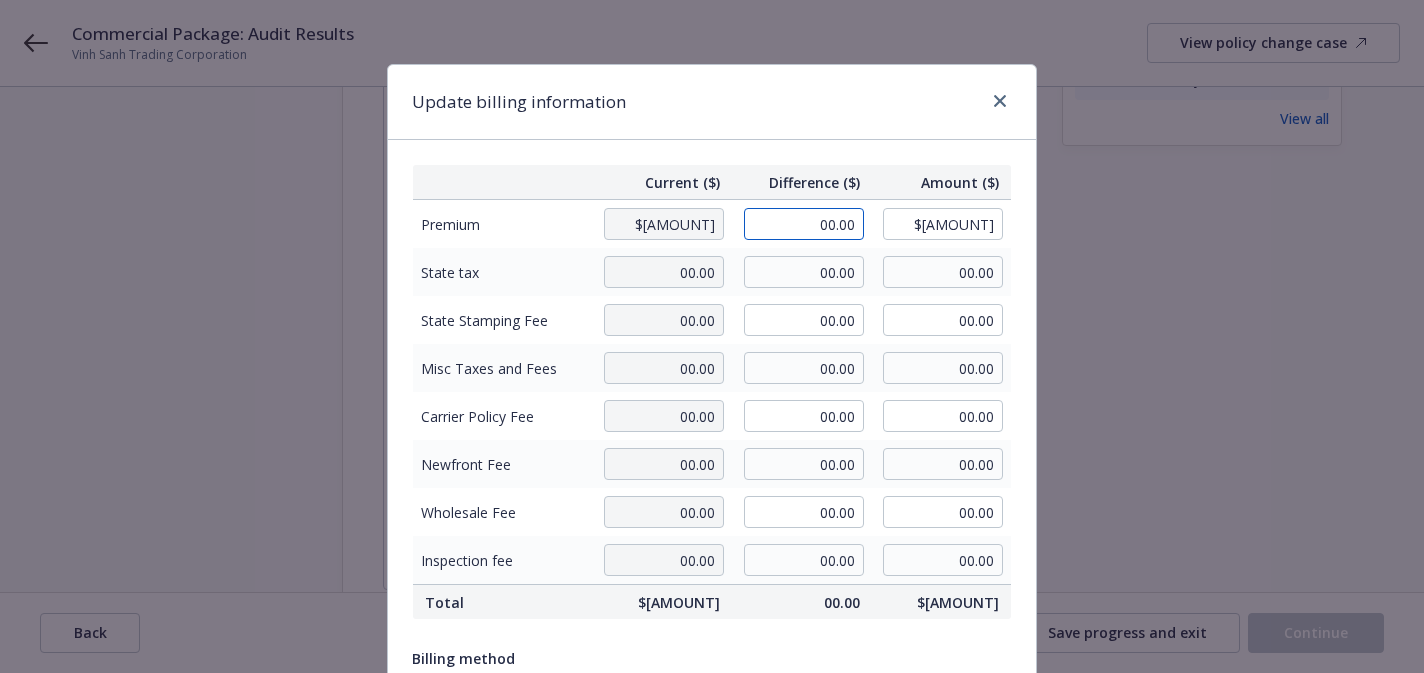click on "00.00" at bounding box center (804, 224) 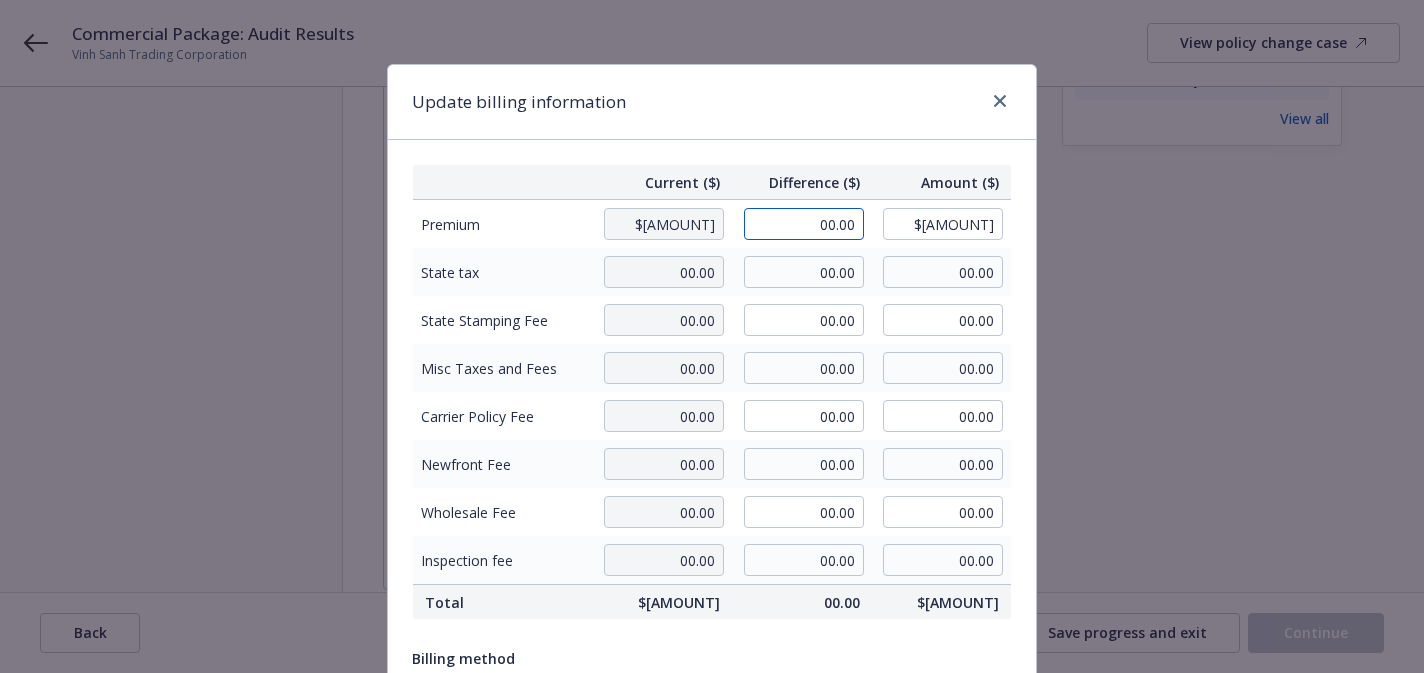 paste on "26,185" 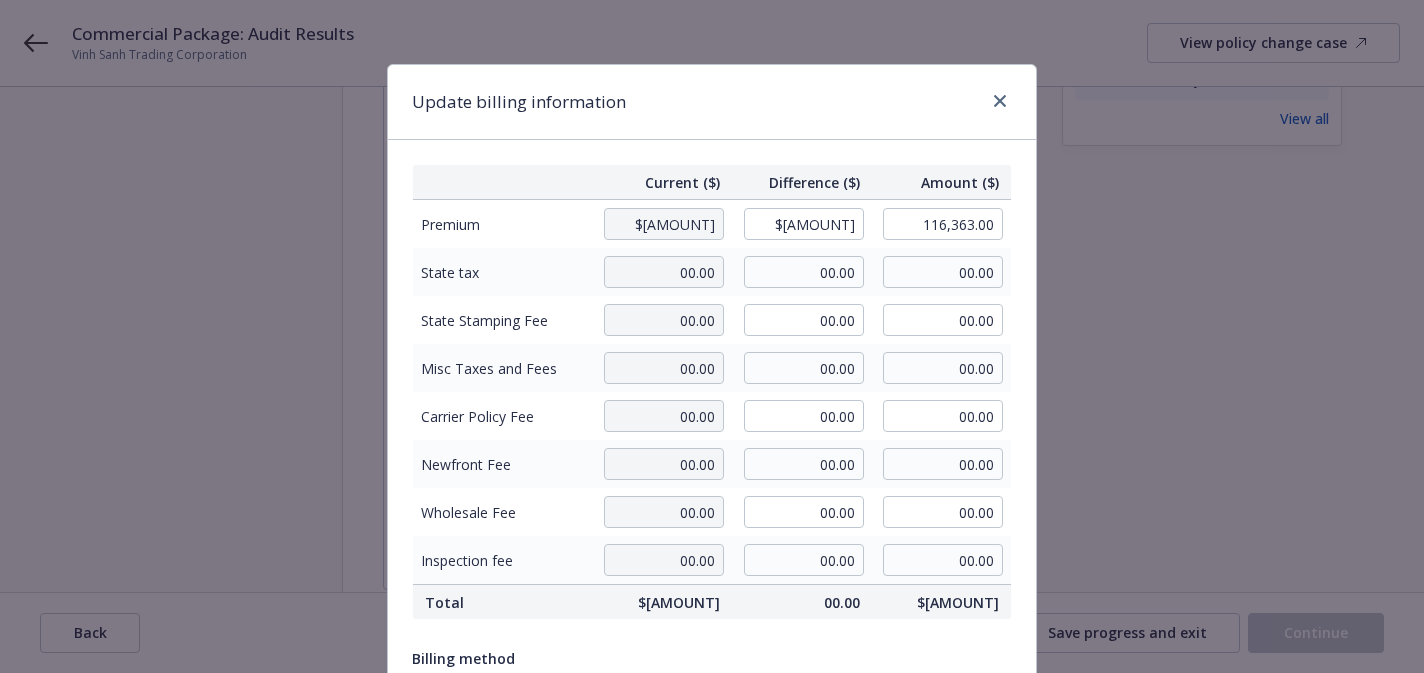 click on "Update billing information" at bounding box center [712, 102] 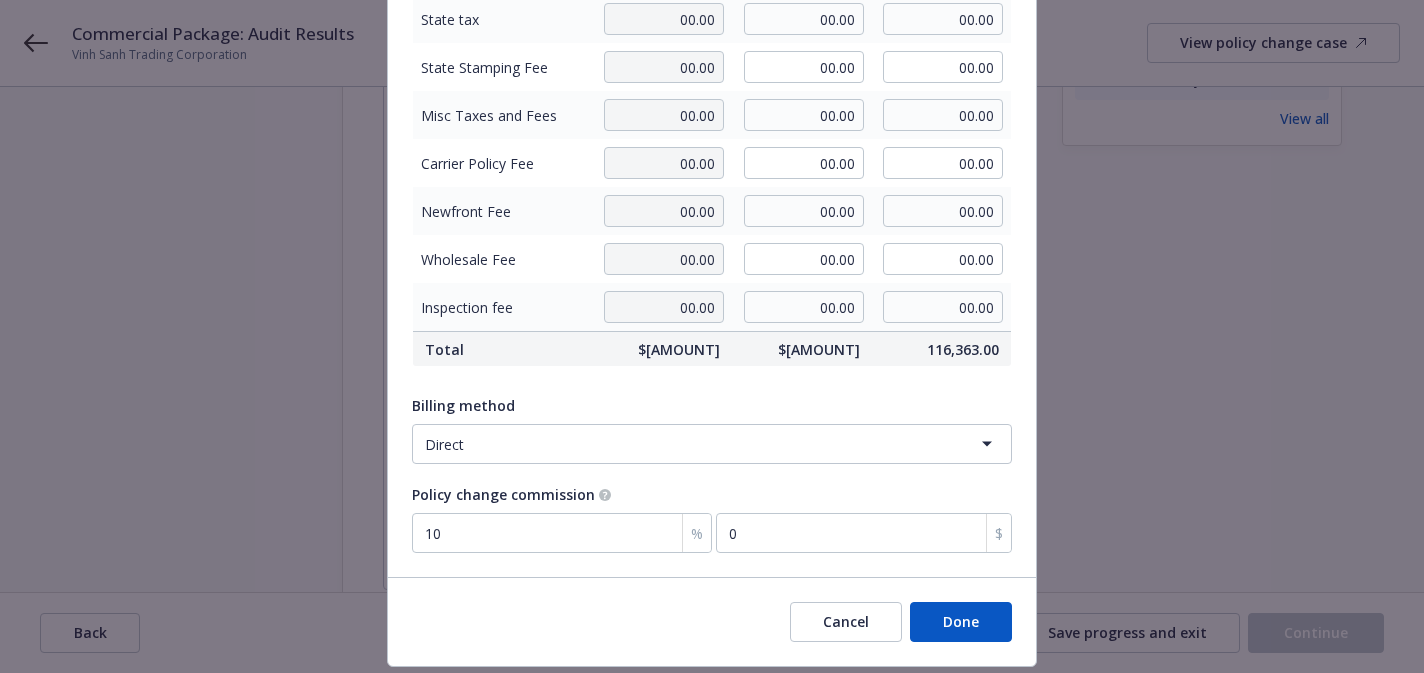 scroll, scrollTop: 311, scrollLeft: 0, axis: vertical 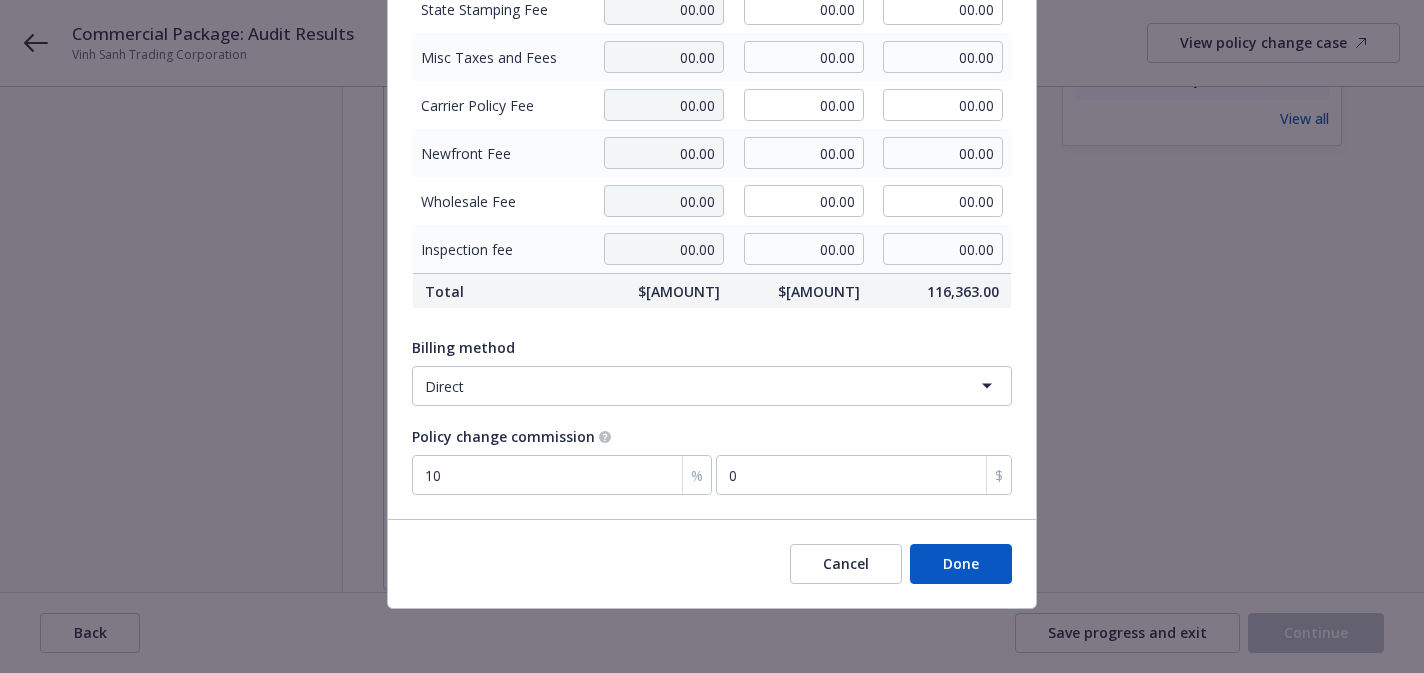 click on "Done" at bounding box center [961, 564] 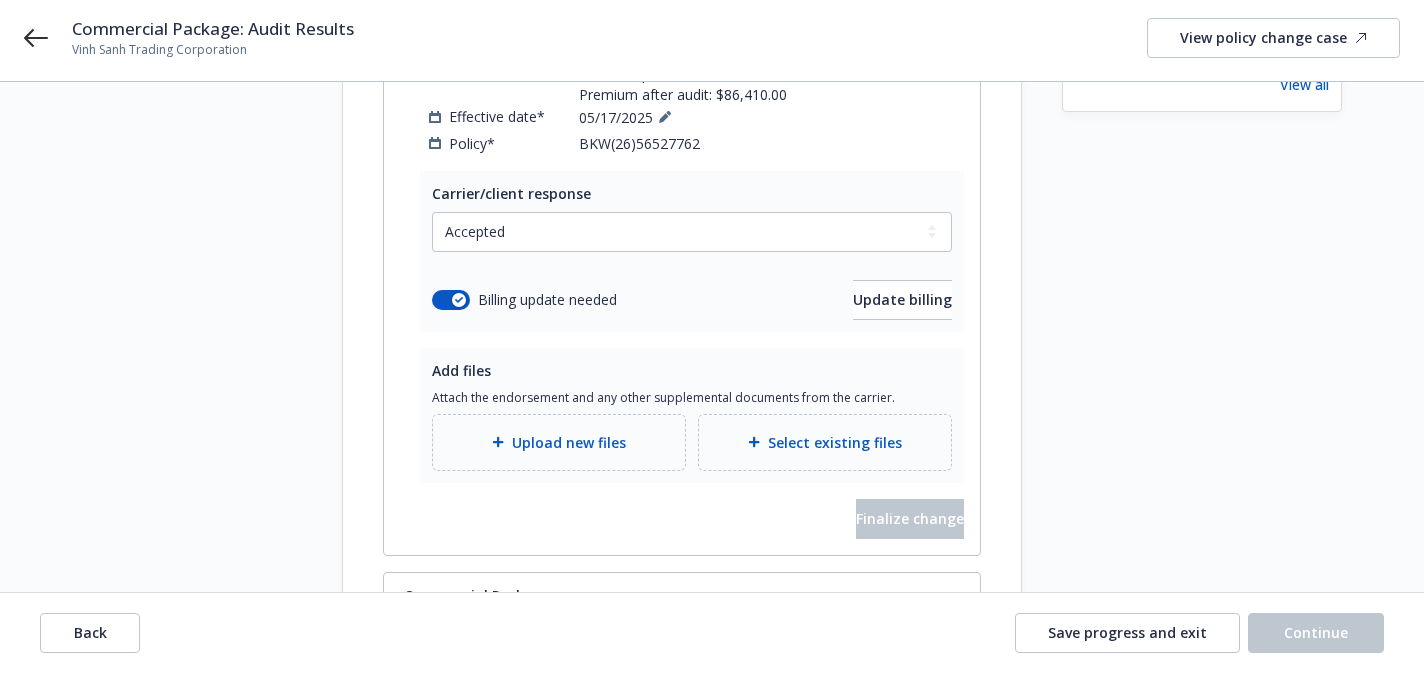 scroll, scrollTop: 626, scrollLeft: 0, axis: vertical 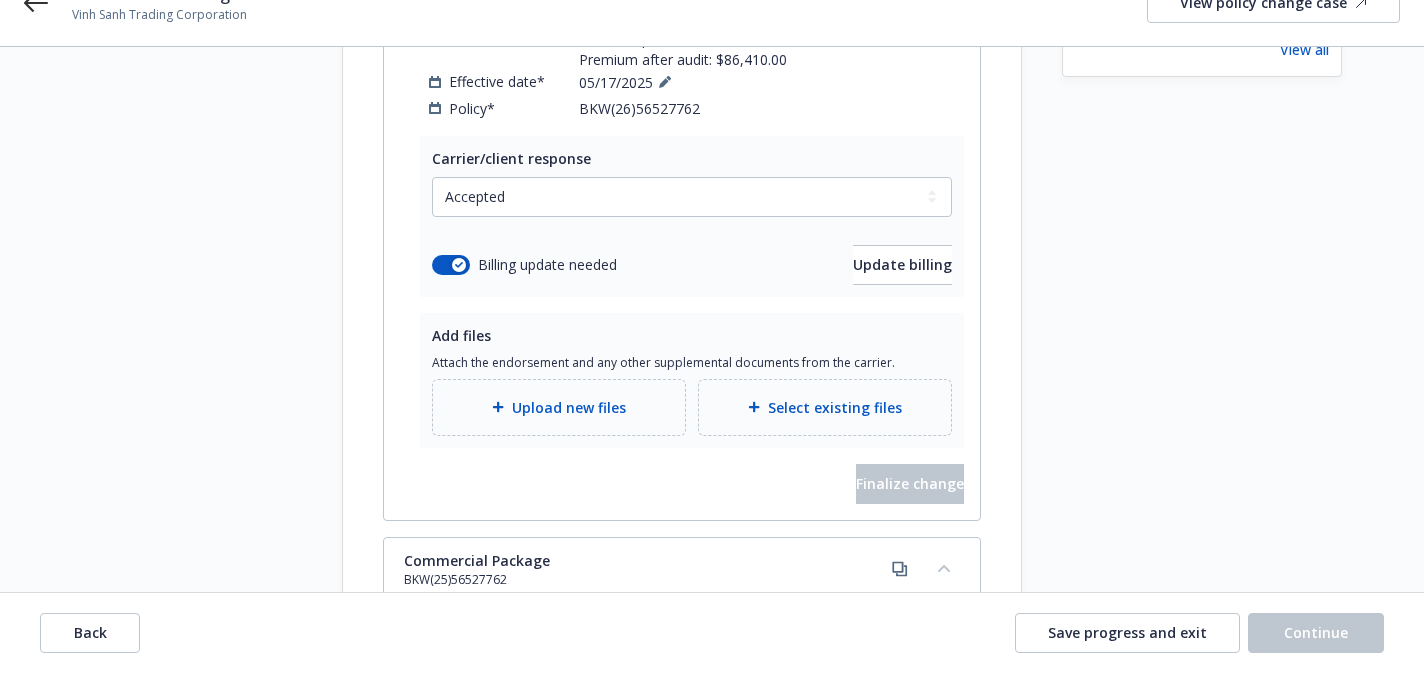 click on "Upload new files" at bounding box center (569, 407) 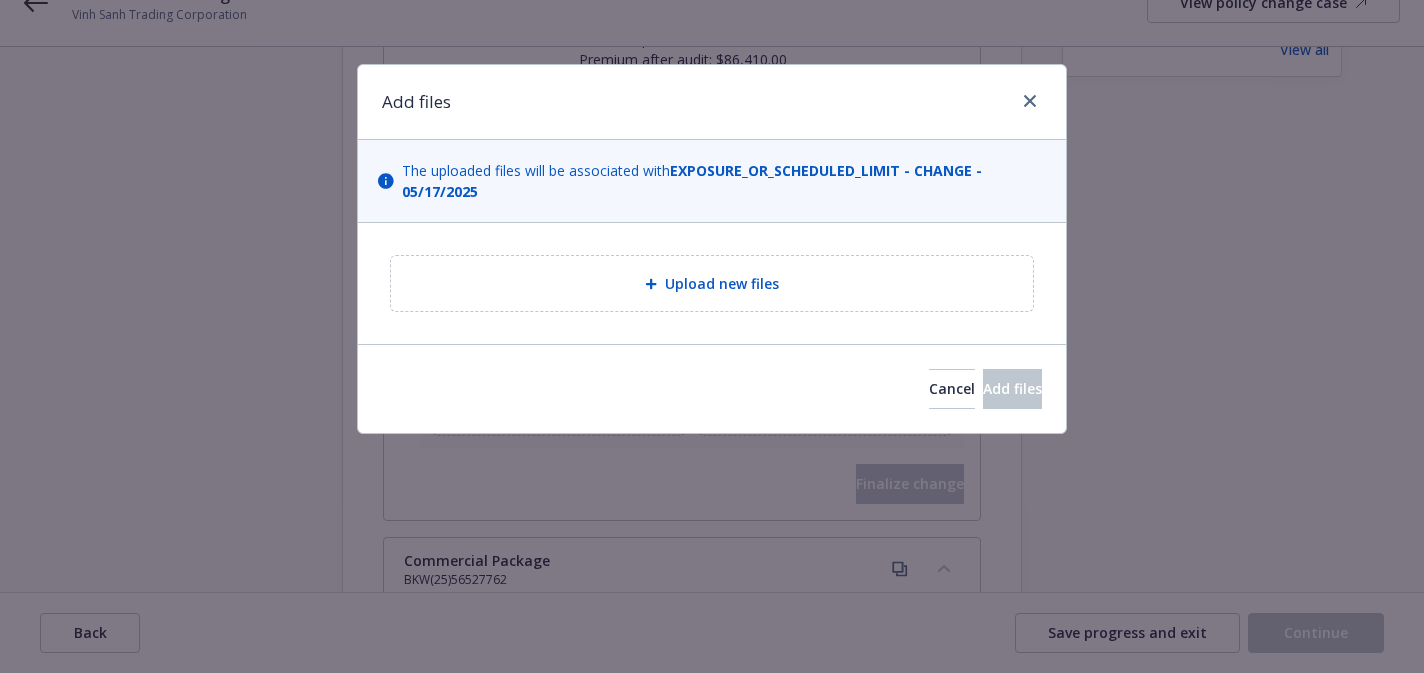 click on "Upload new files" at bounding box center [722, 283] 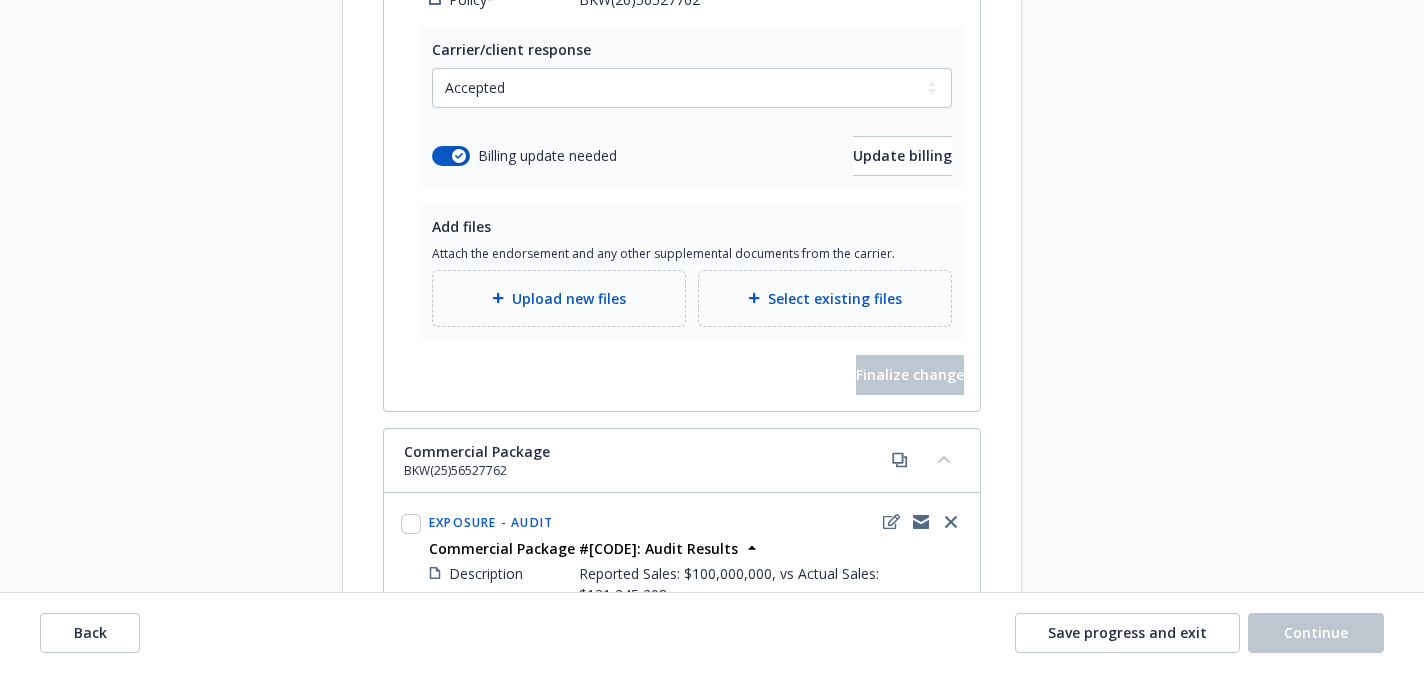 scroll, scrollTop: 770, scrollLeft: 0, axis: vertical 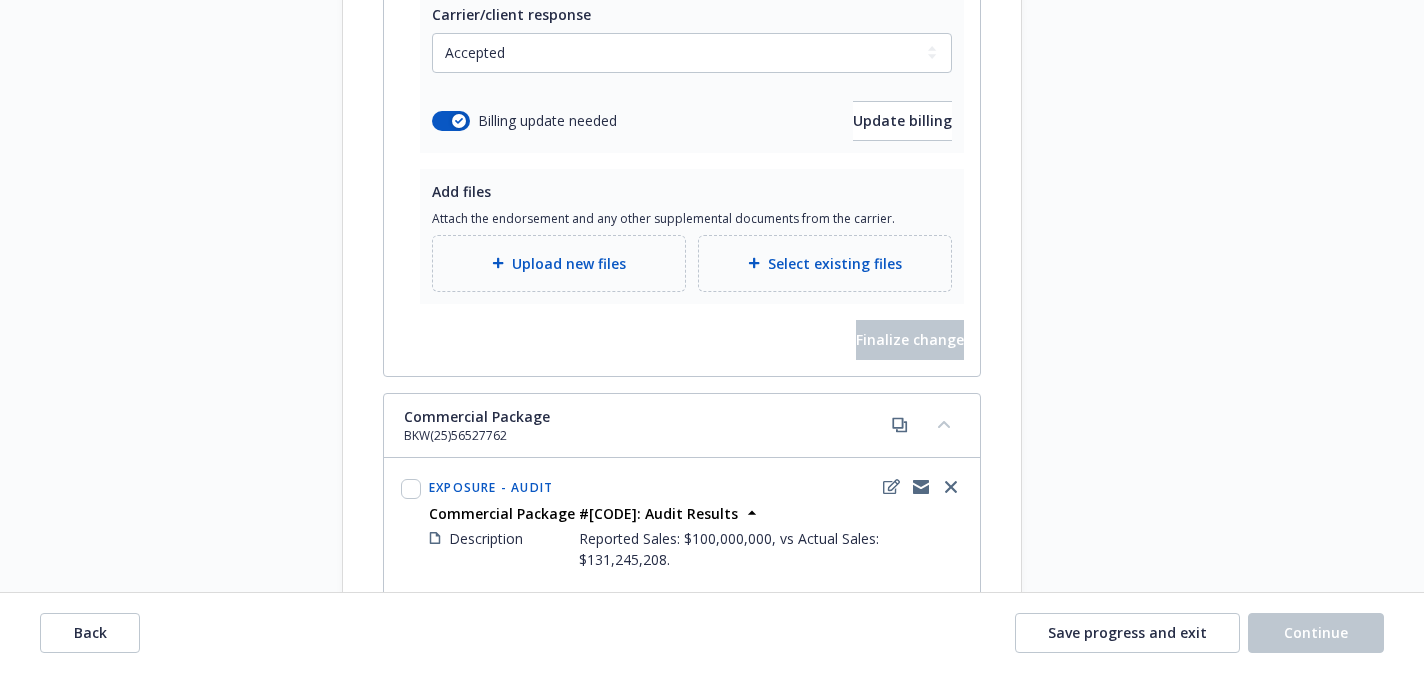 click on "Upload new files" at bounding box center [559, 263] 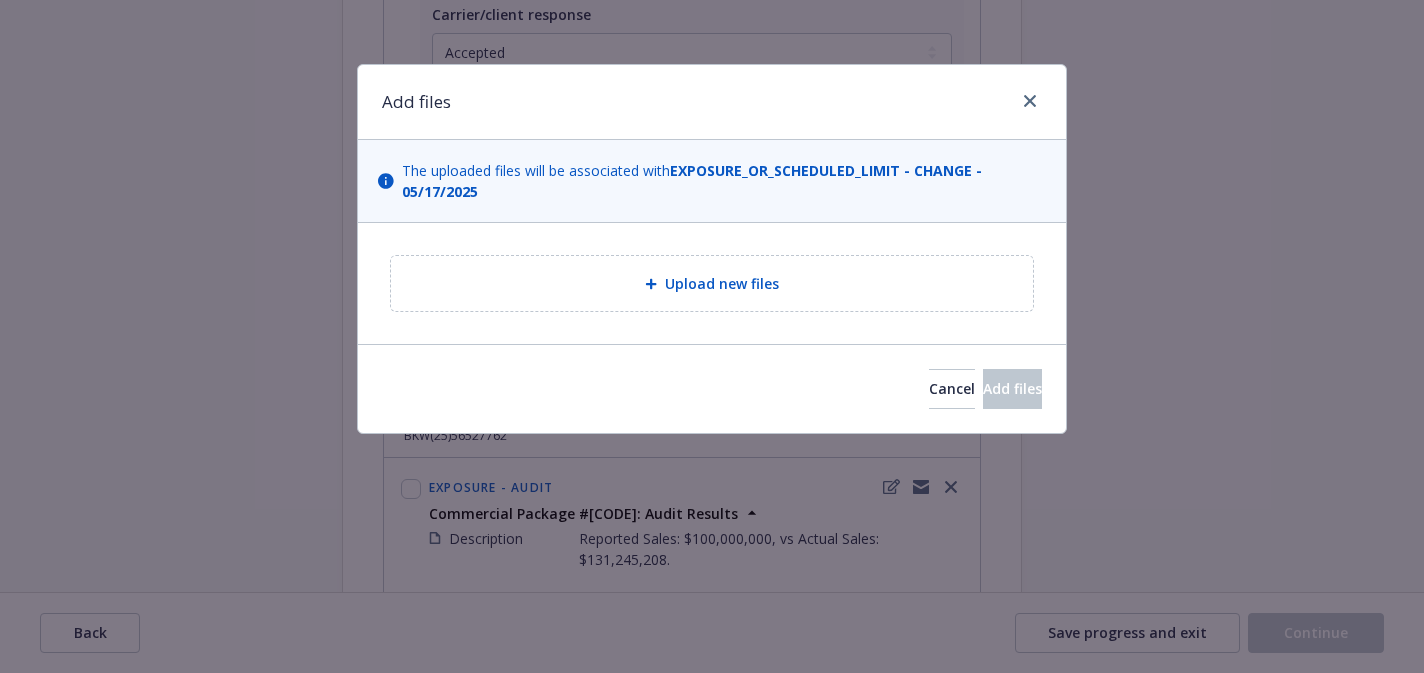 click on "Upload new files" at bounding box center (712, 283) 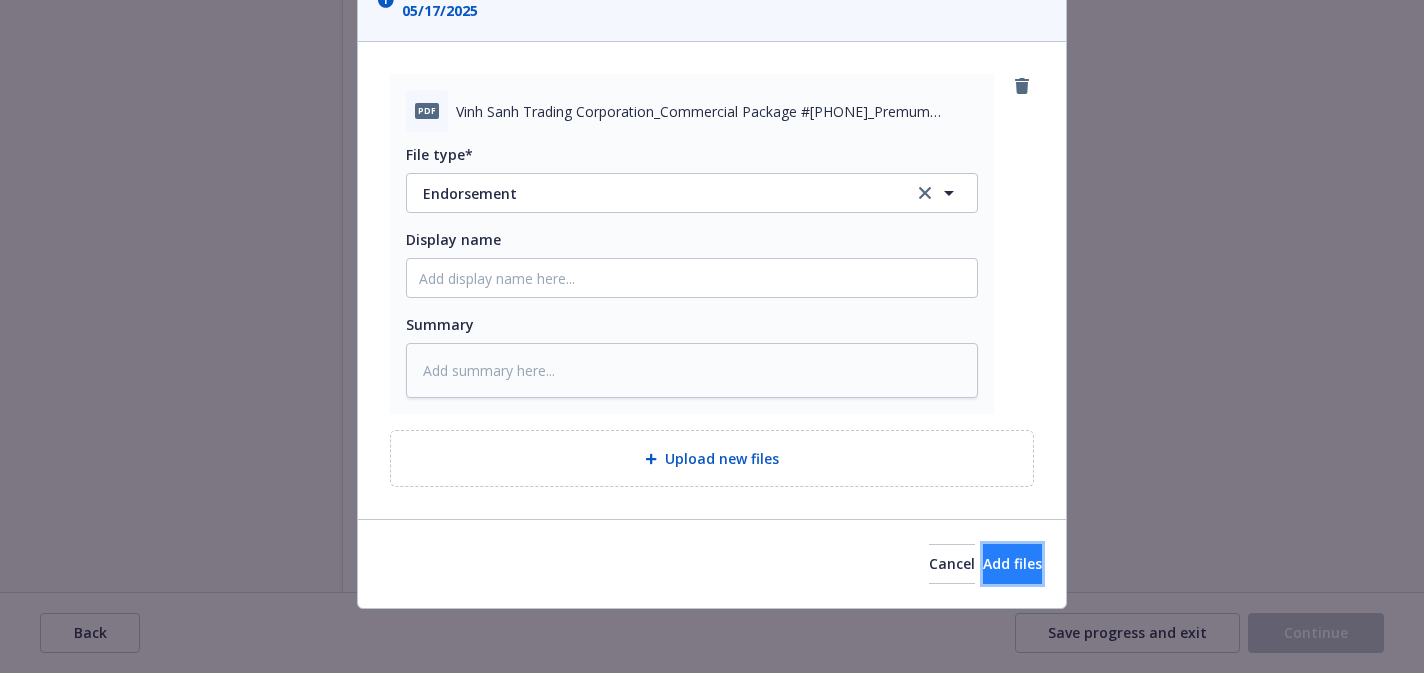 click on "Add files" at bounding box center (1012, 563) 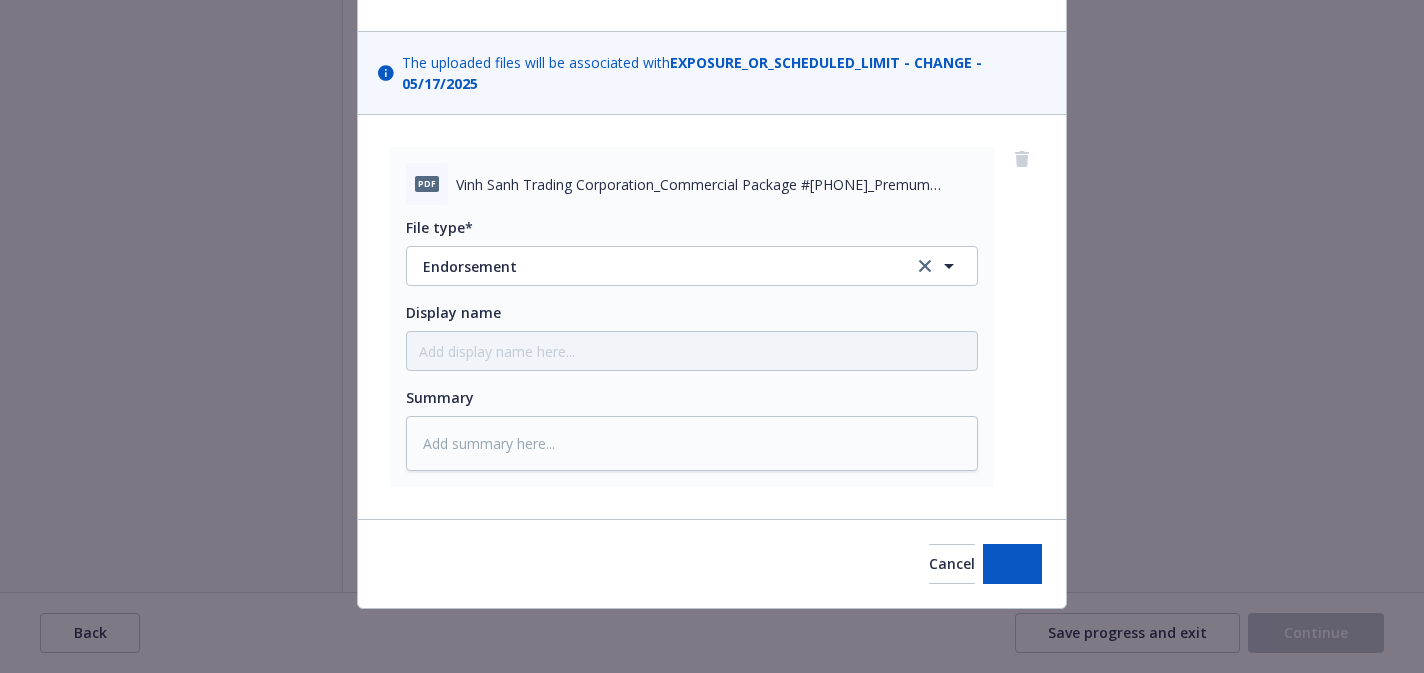 scroll, scrollTop: 108, scrollLeft: 0, axis: vertical 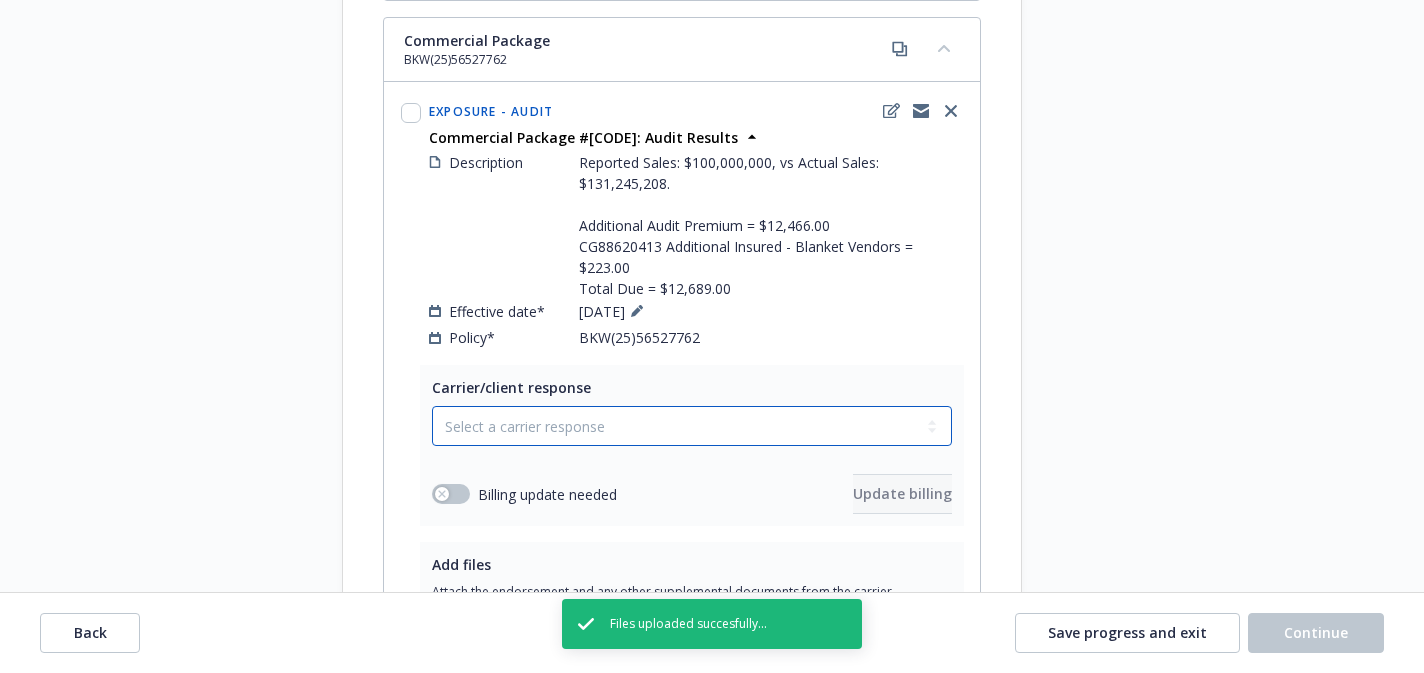 click on "Select a carrier response Accepted Accepted with revision No endorsement needed Declined by carrier Rejected by client" at bounding box center [692, 426] 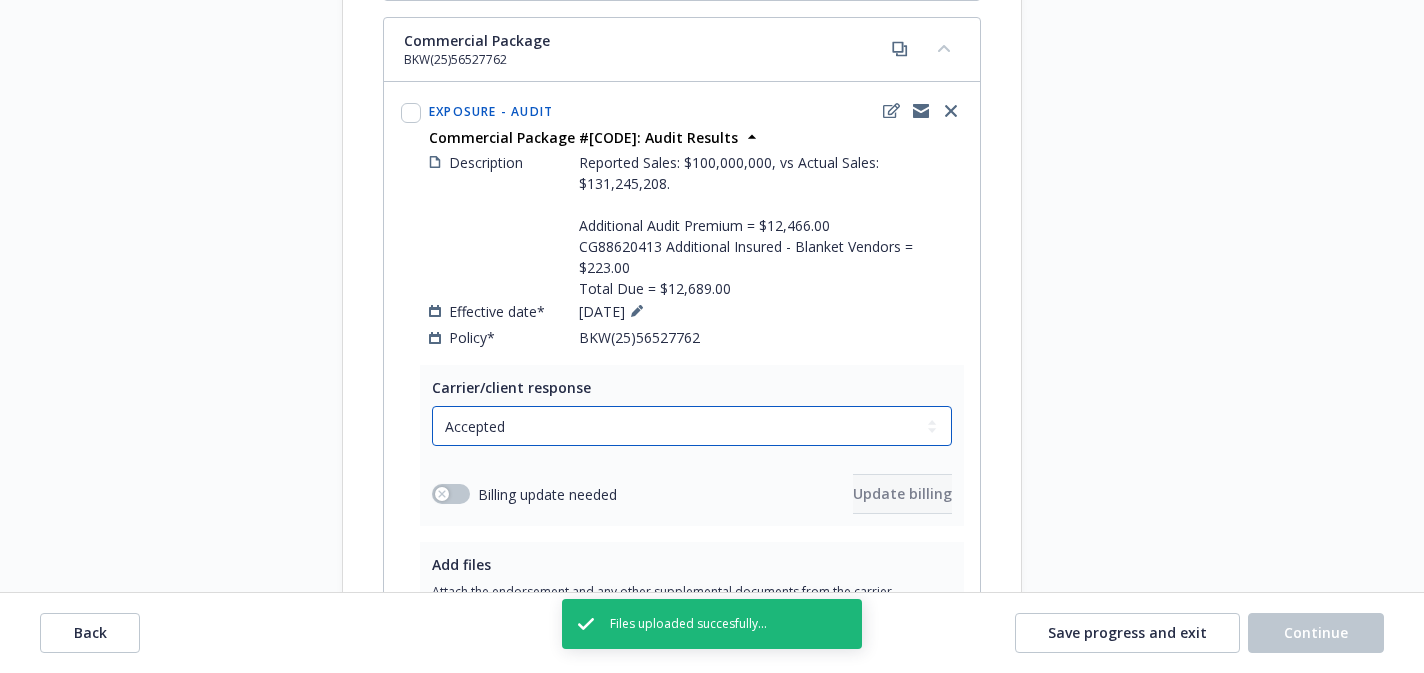 scroll, scrollTop: 1246, scrollLeft: 0, axis: vertical 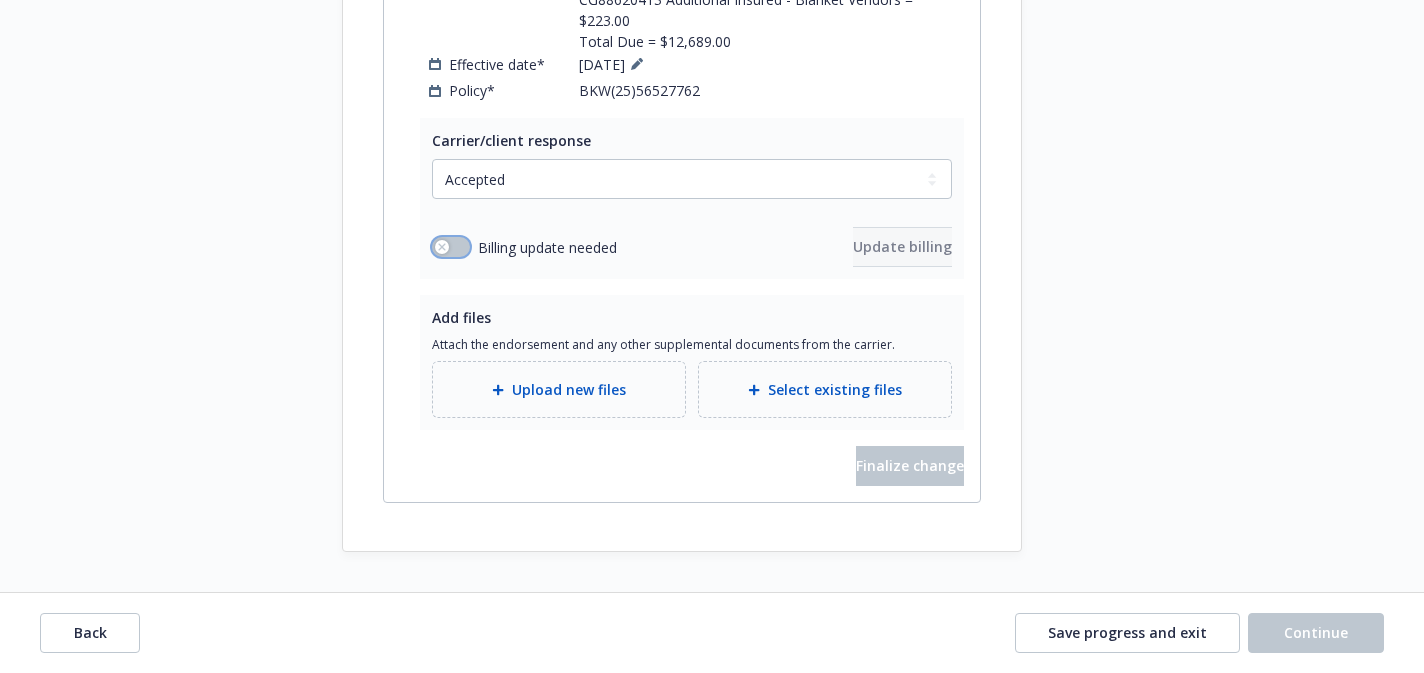 click at bounding box center [451, 247] 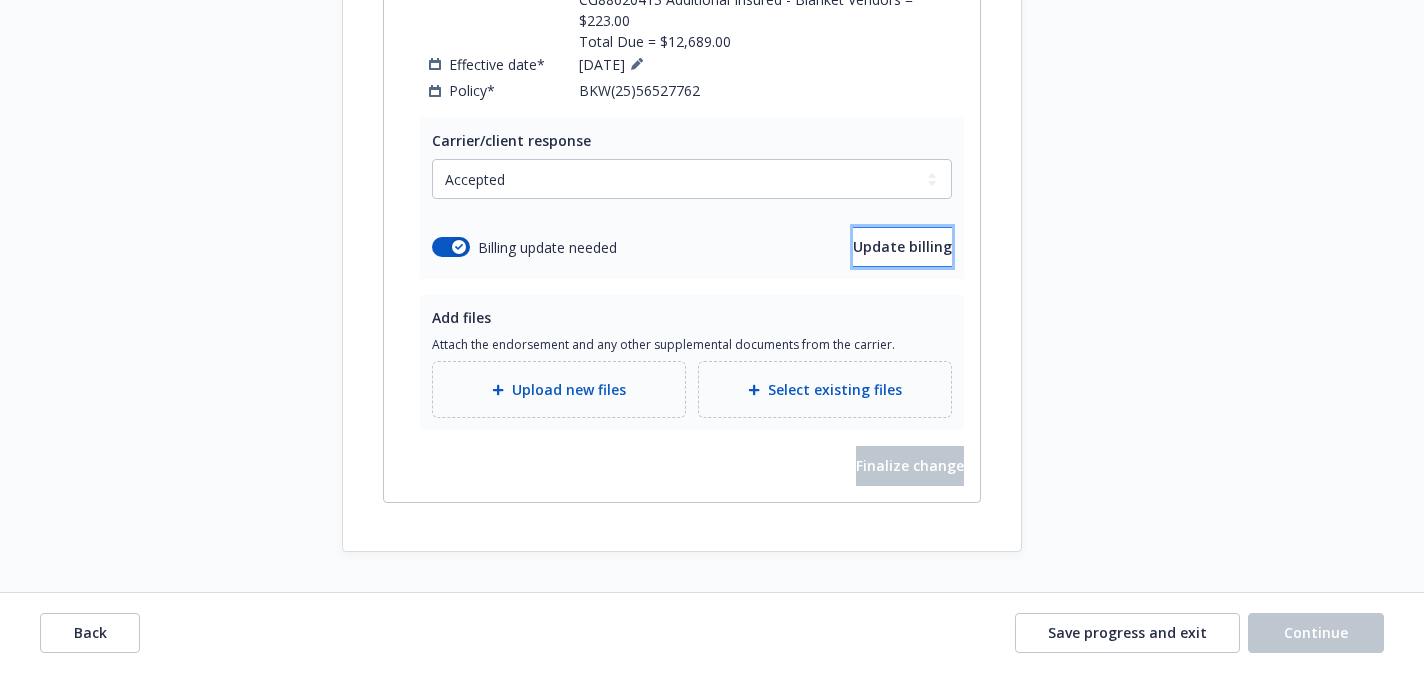 click on "Update billing" at bounding box center (902, 246) 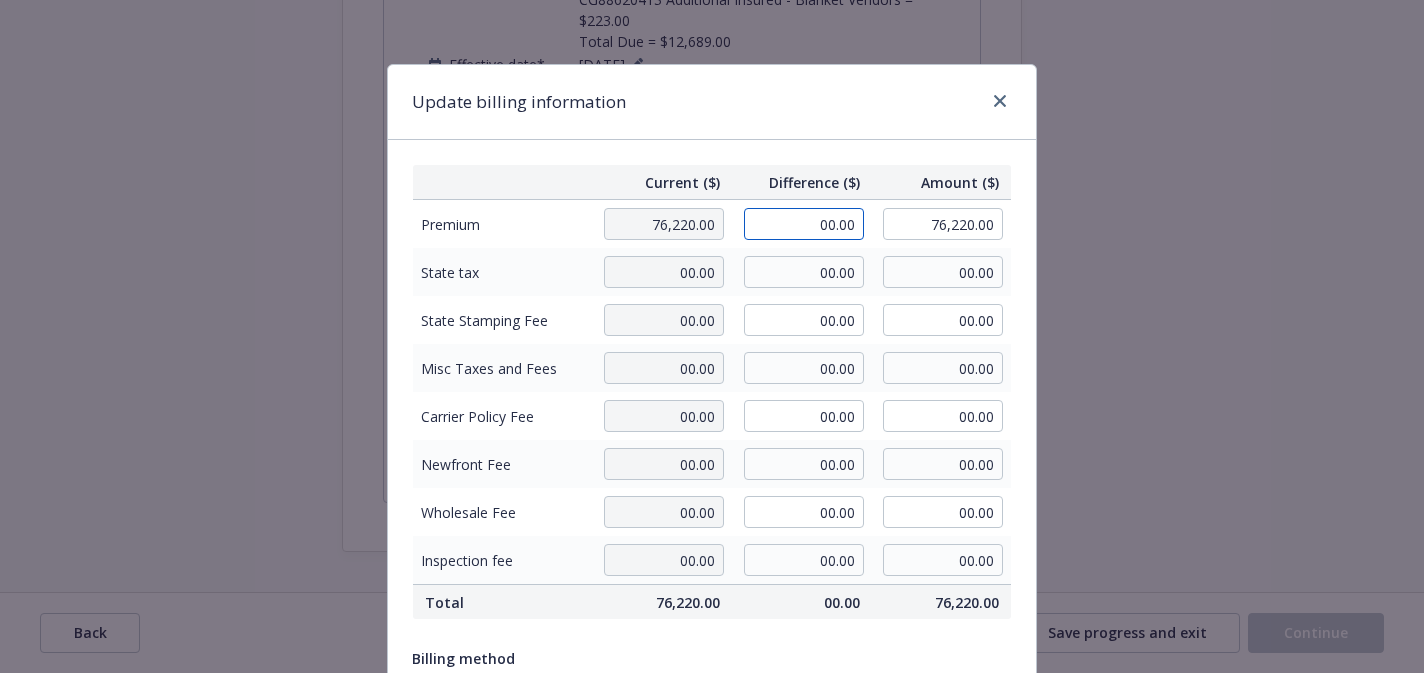 click on "00.00" at bounding box center [804, 224] 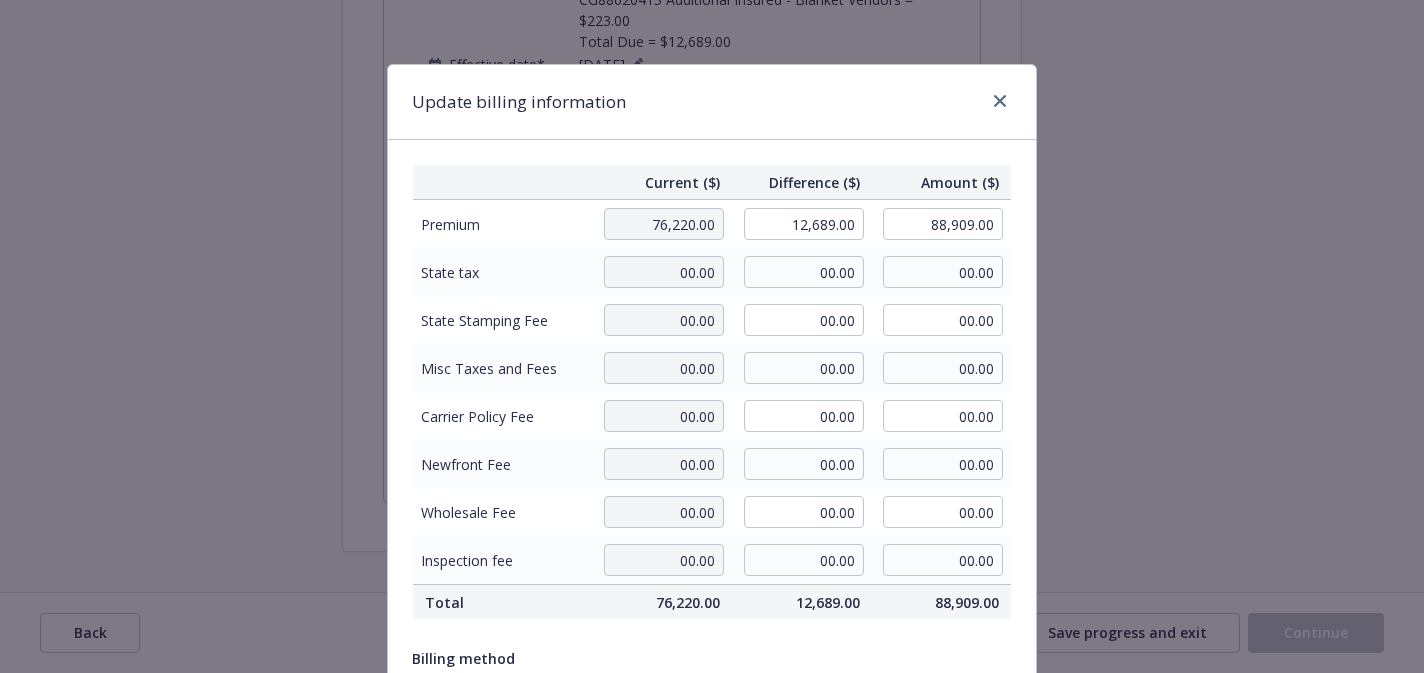 click on "Update billing information" at bounding box center [712, 102] 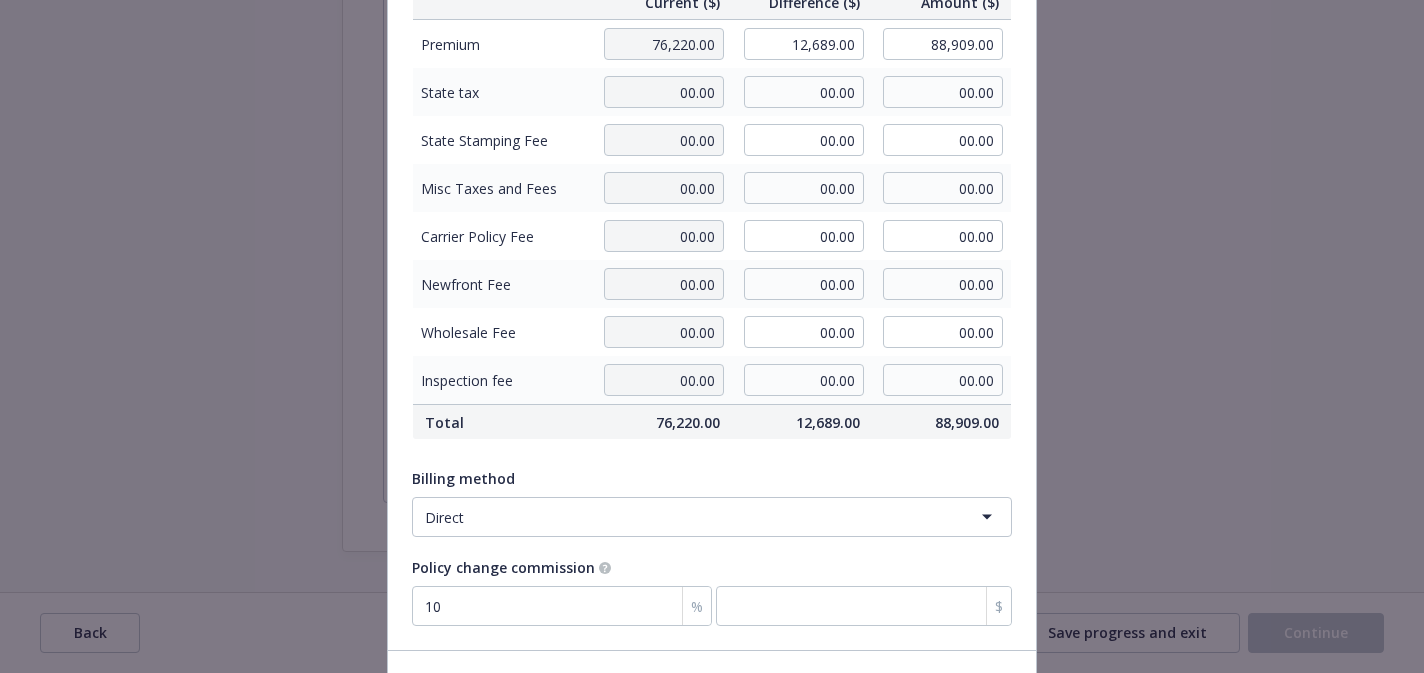 scroll, scrollTop: 311, scrollLeft: 0, axis: vertical 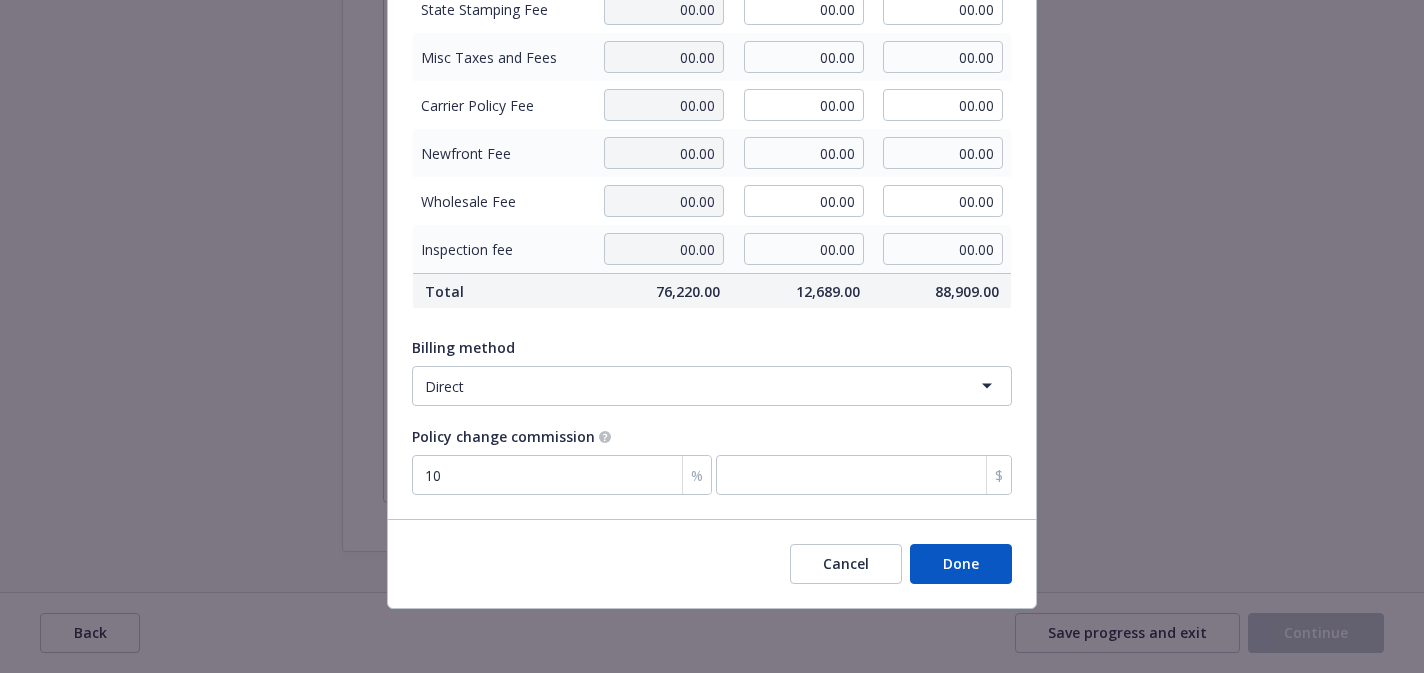 click on "Cancel Done" at bounding box center (712, 563) 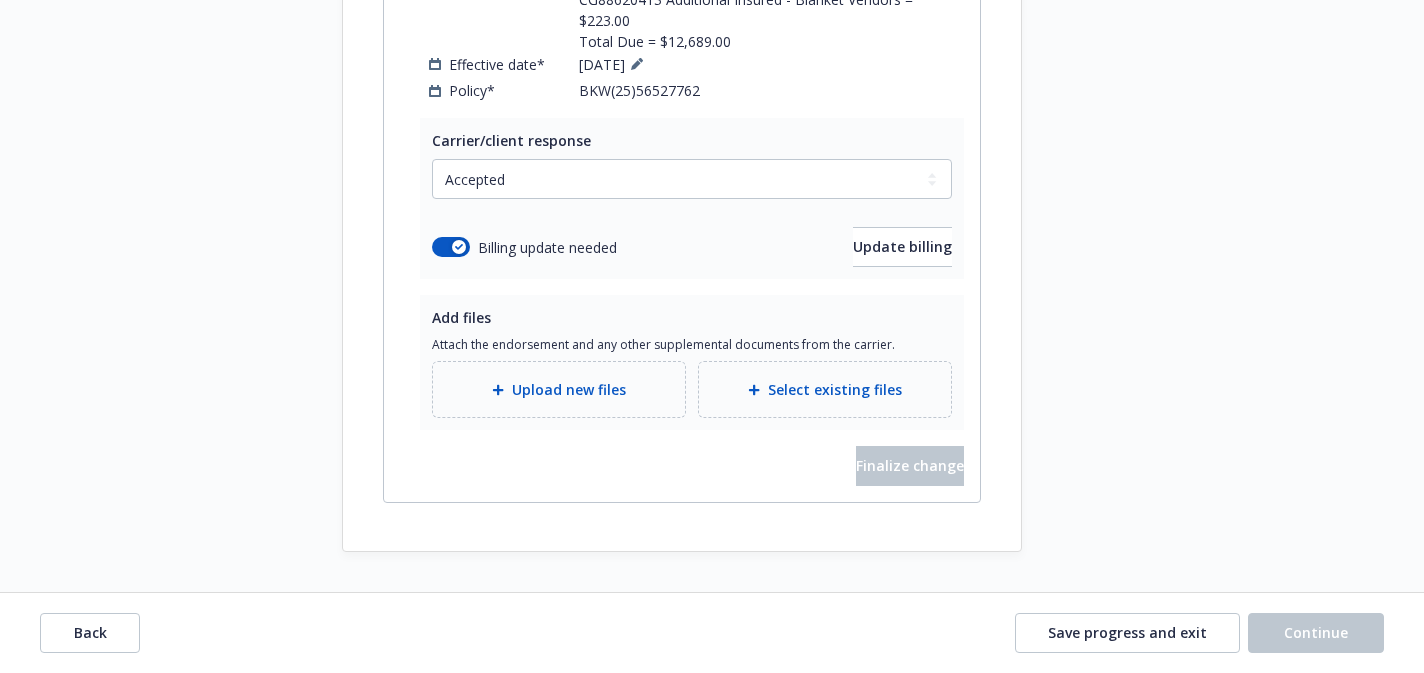 click on "Upload new files" at bounding box center (559, 389) 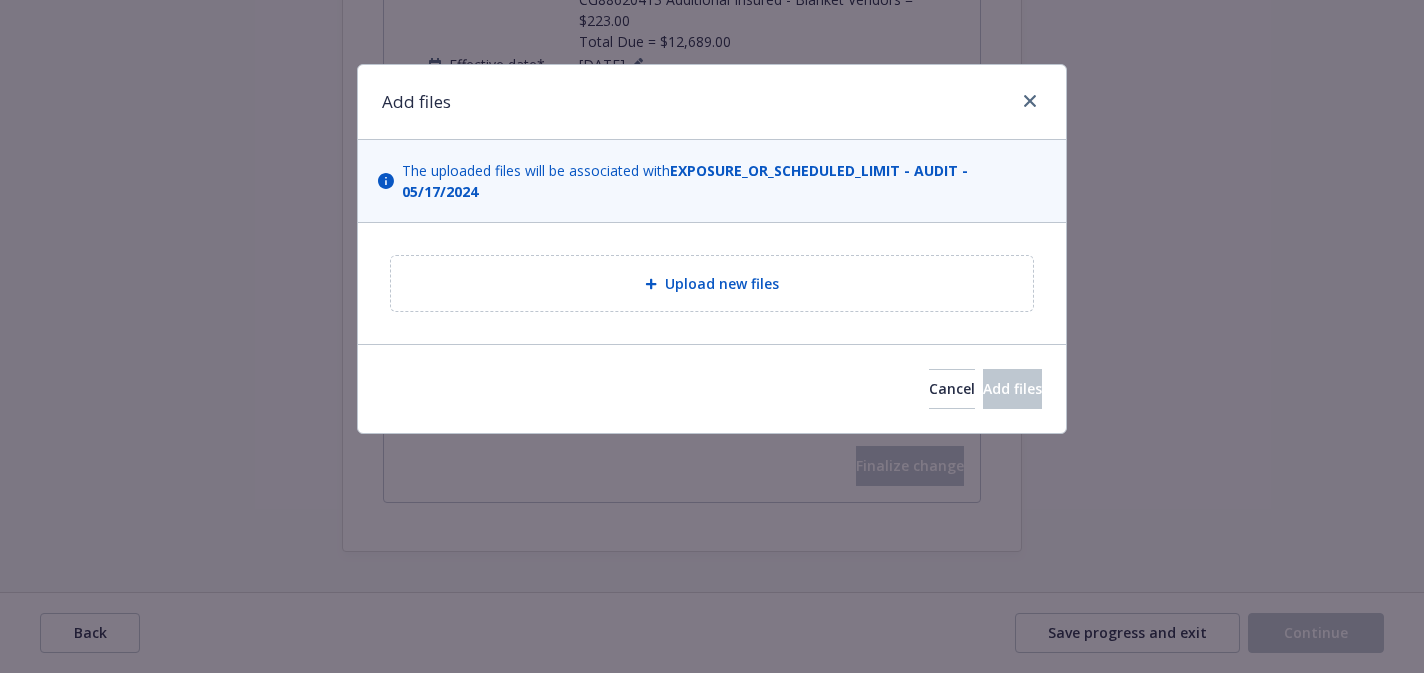 click on "Upload new files" at bounding box center [722, 283] 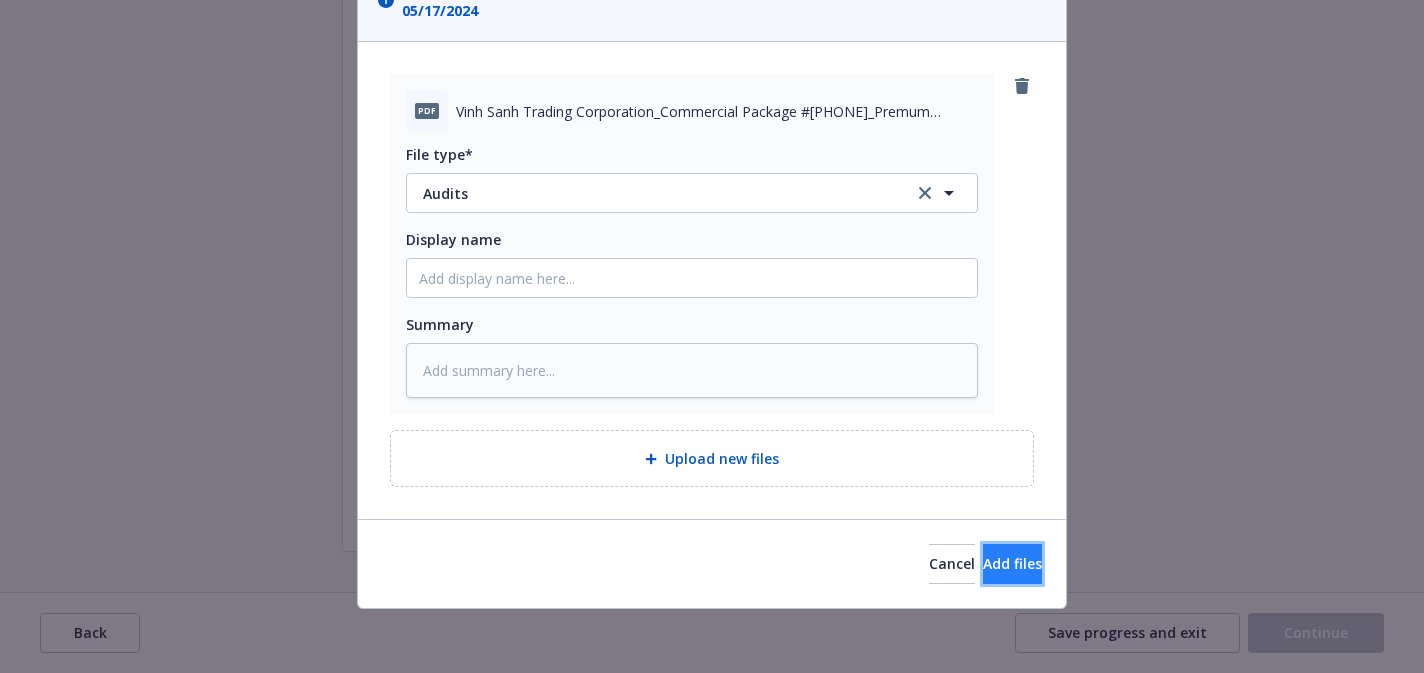 click on "Add files" at bounding box center (1012, 563) 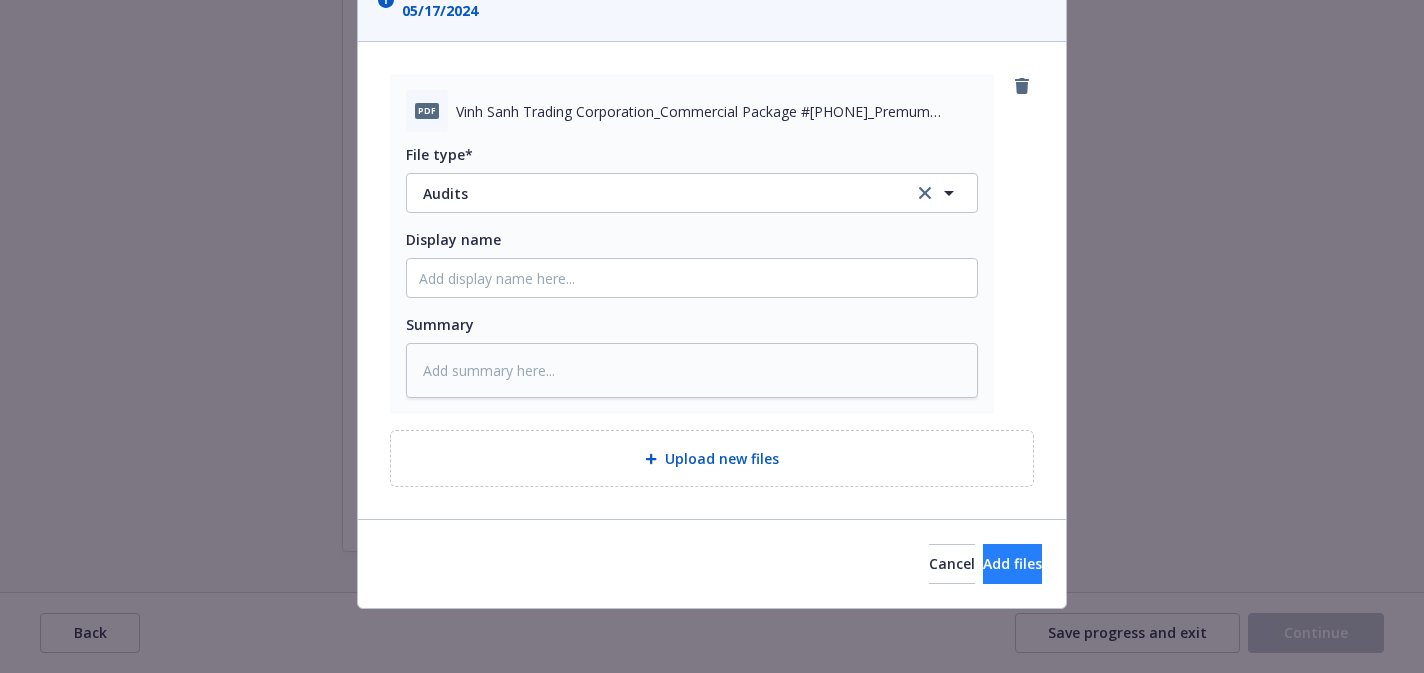 scroll, scrollTop: 108, scrollLeft: 0, axis: vertical 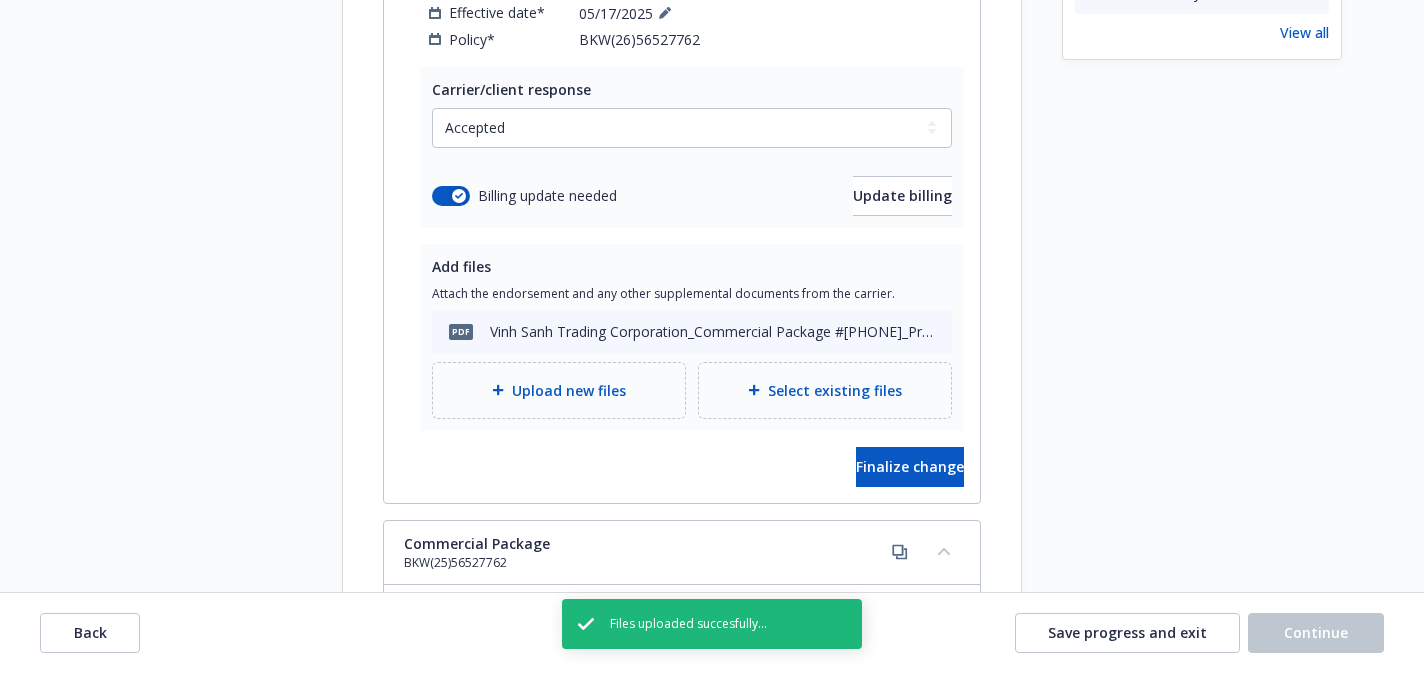 click on "pdf Vinh Sanh Trading Corporation_Commercial Package #BKW ([NUM]) [NUM]_[DATE].pdf" at bounding box center [692, 332] 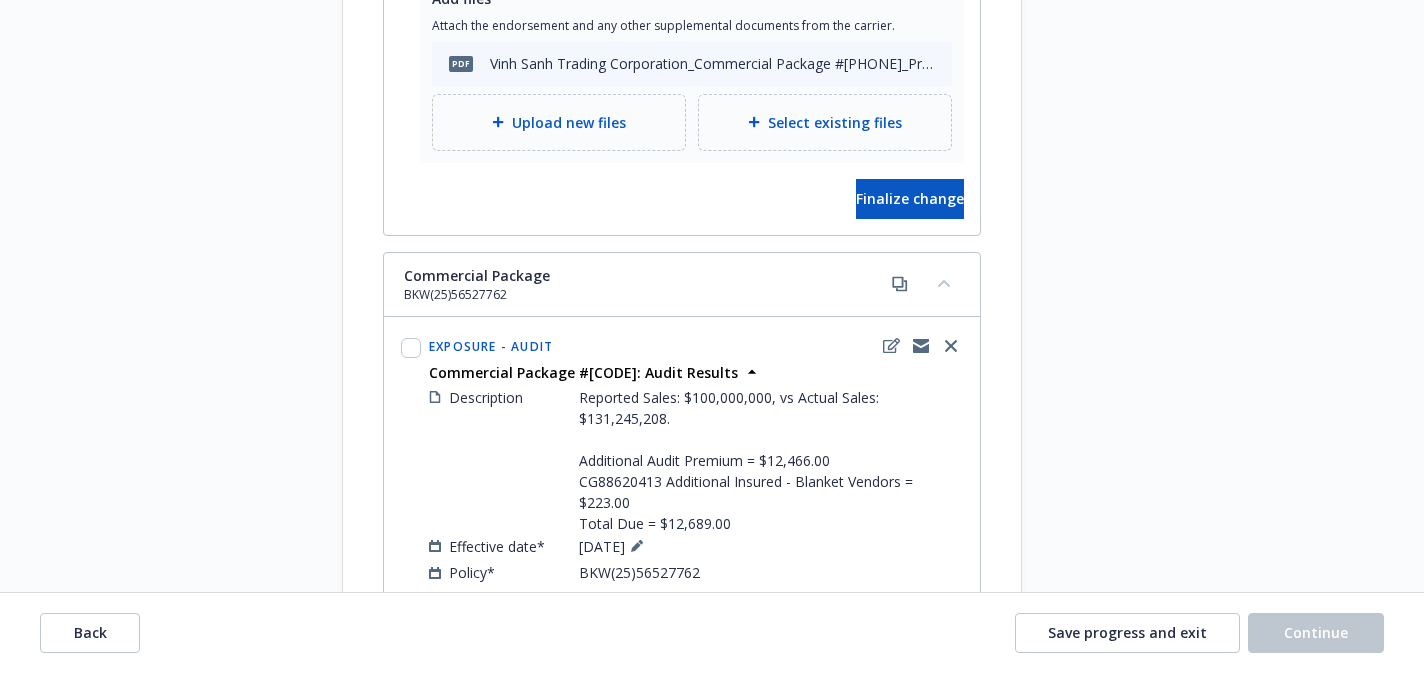 scroll, scrollTop: 1497, scrollLeft: 0, axis: vertical 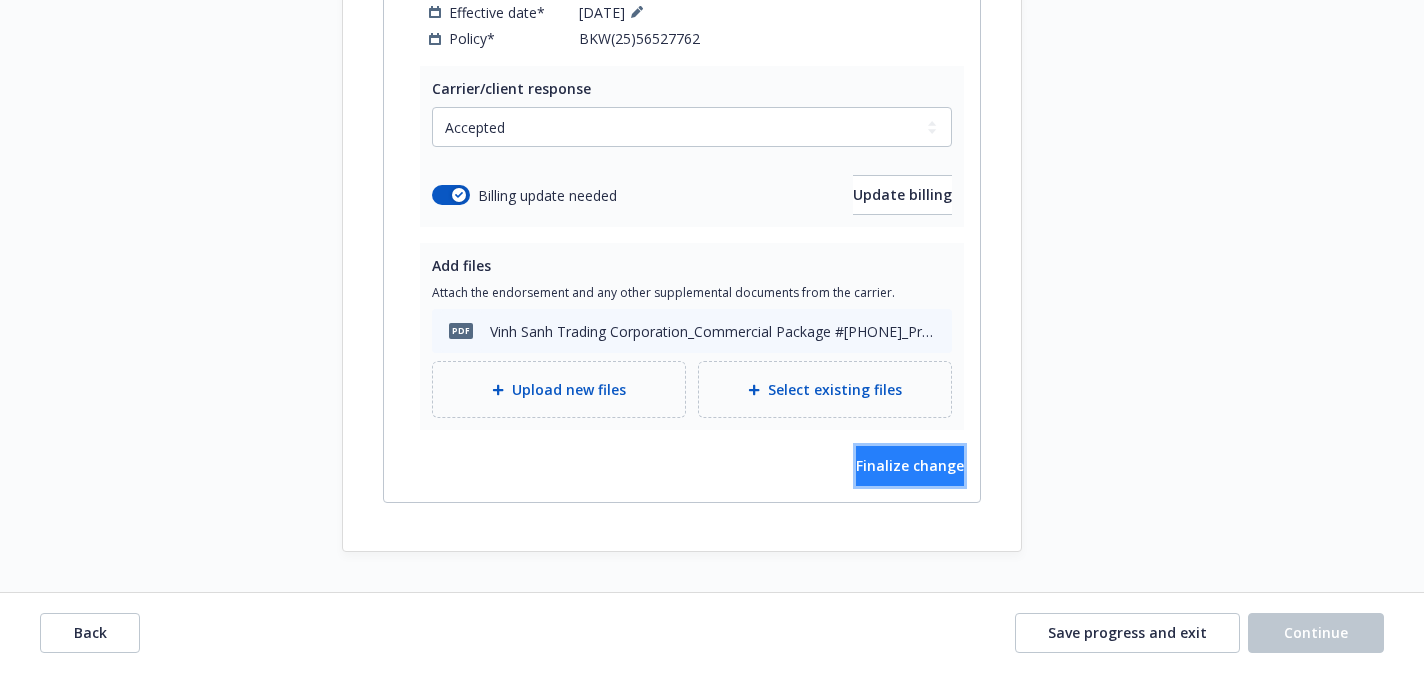 click on "Finalize change" at bounding box center [910, 465] 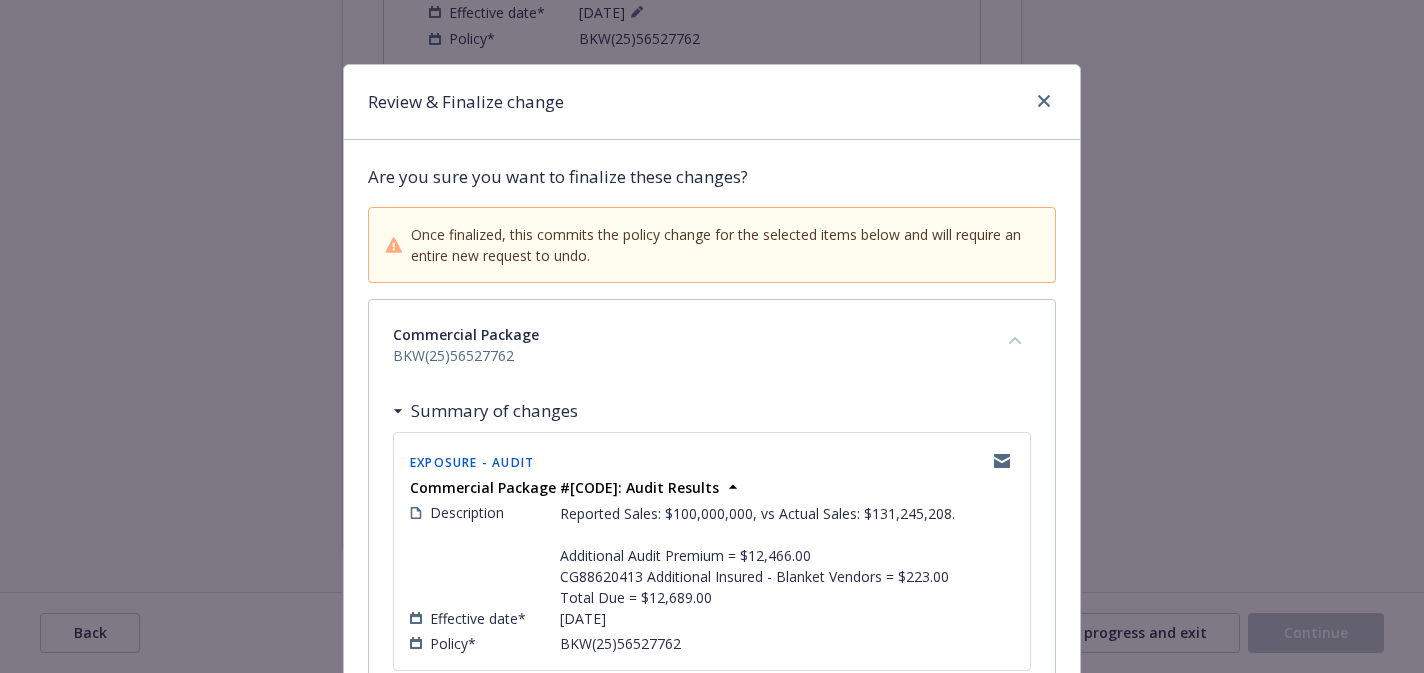 scroll, scrollTop: 763, scrollLeft: 0, axis: vertical 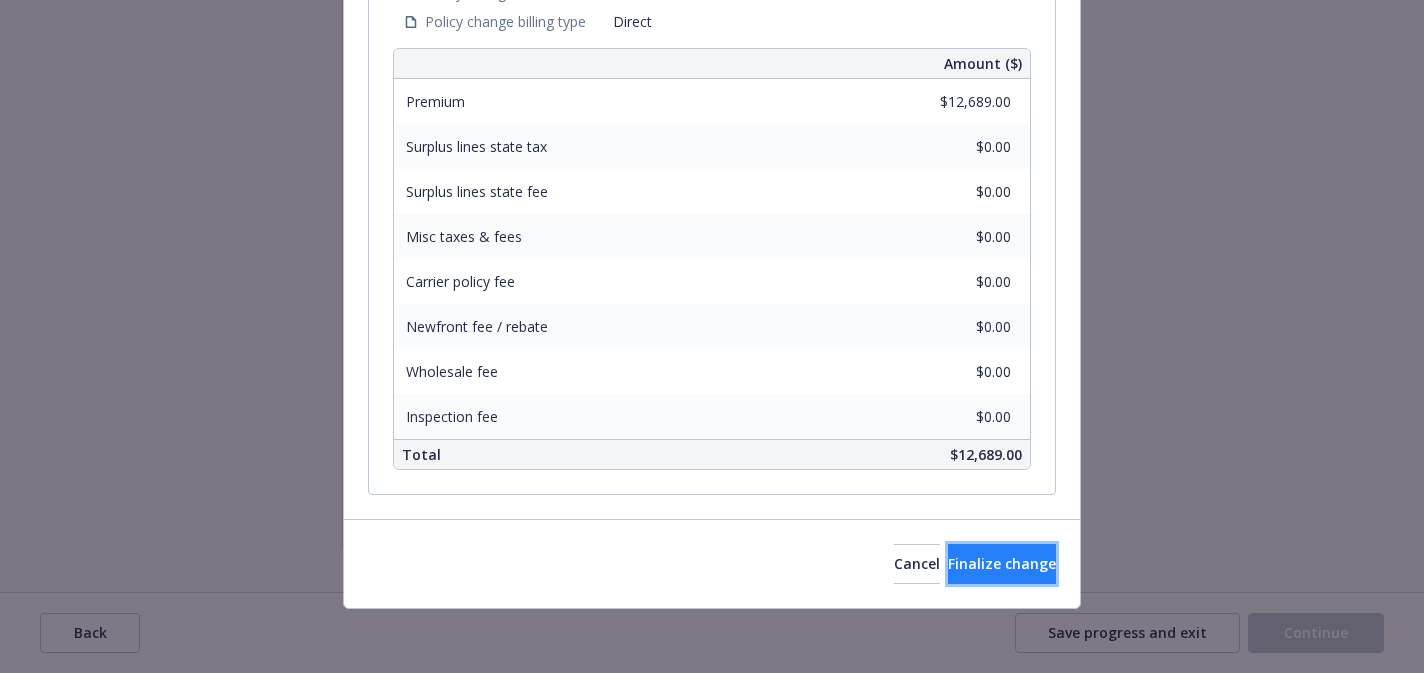 click on "Finalize change" at bounding box center (1002, 563) 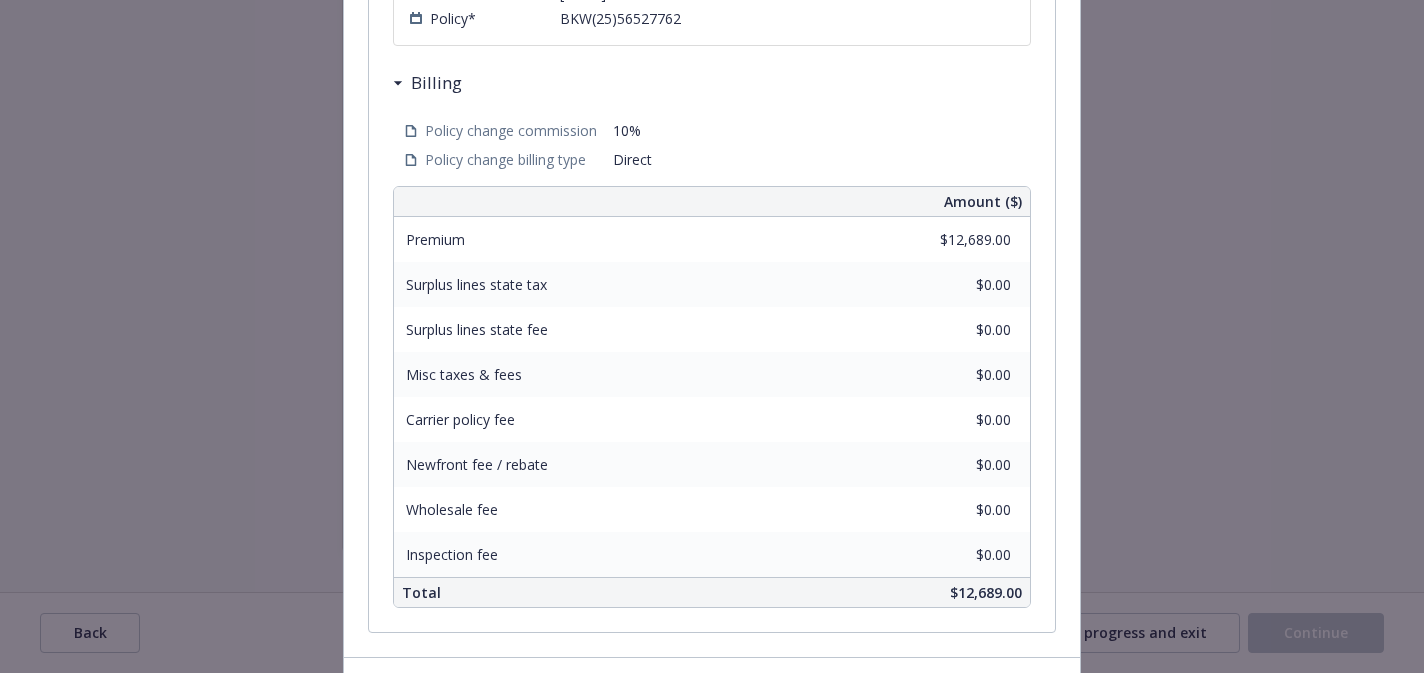 scroll, scrollTop: 0, scrollLeft: 0, axis: both 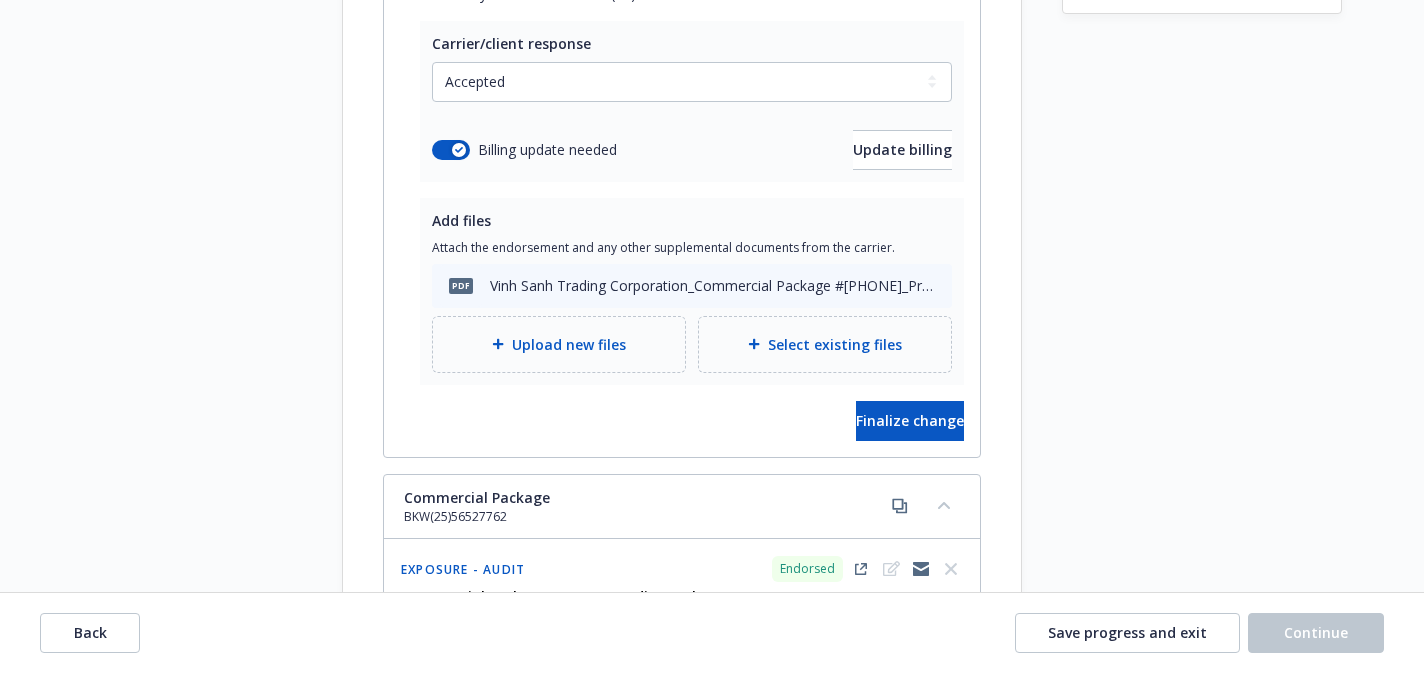 click on "Carrier/client response Select a carrier response Accepted Accepted with revision No endorsement needed Declined by carrier Rejected by client Billing update needed Update billing Add files Attach the endorsement and any other supplemental documents from the carrier. pdf Vinh Sanh Trading Corporation_Commercial Package #BKW ([NUM]) [NUM]_[DATE].pdf Upload new files Select existing files Finalize change" at bounding box center [682, 239] 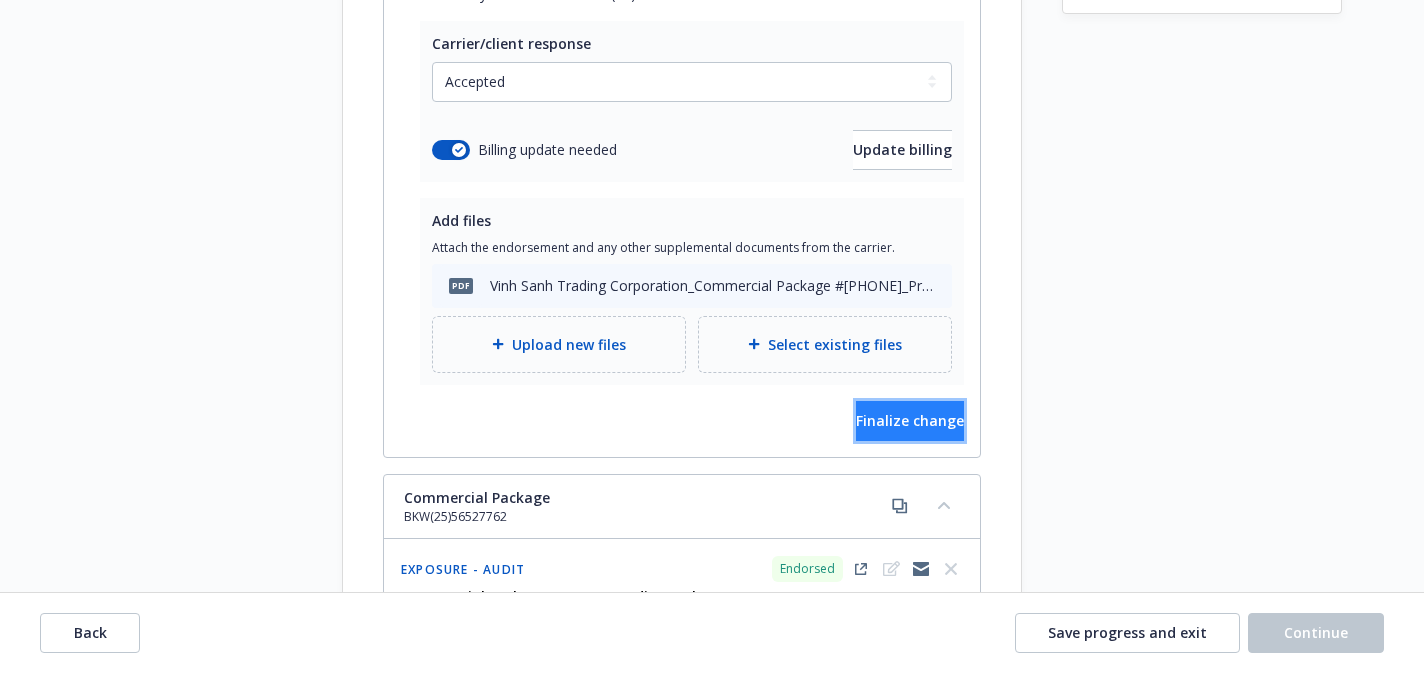 click on "Finalize change" at bounding box center [910, 420] 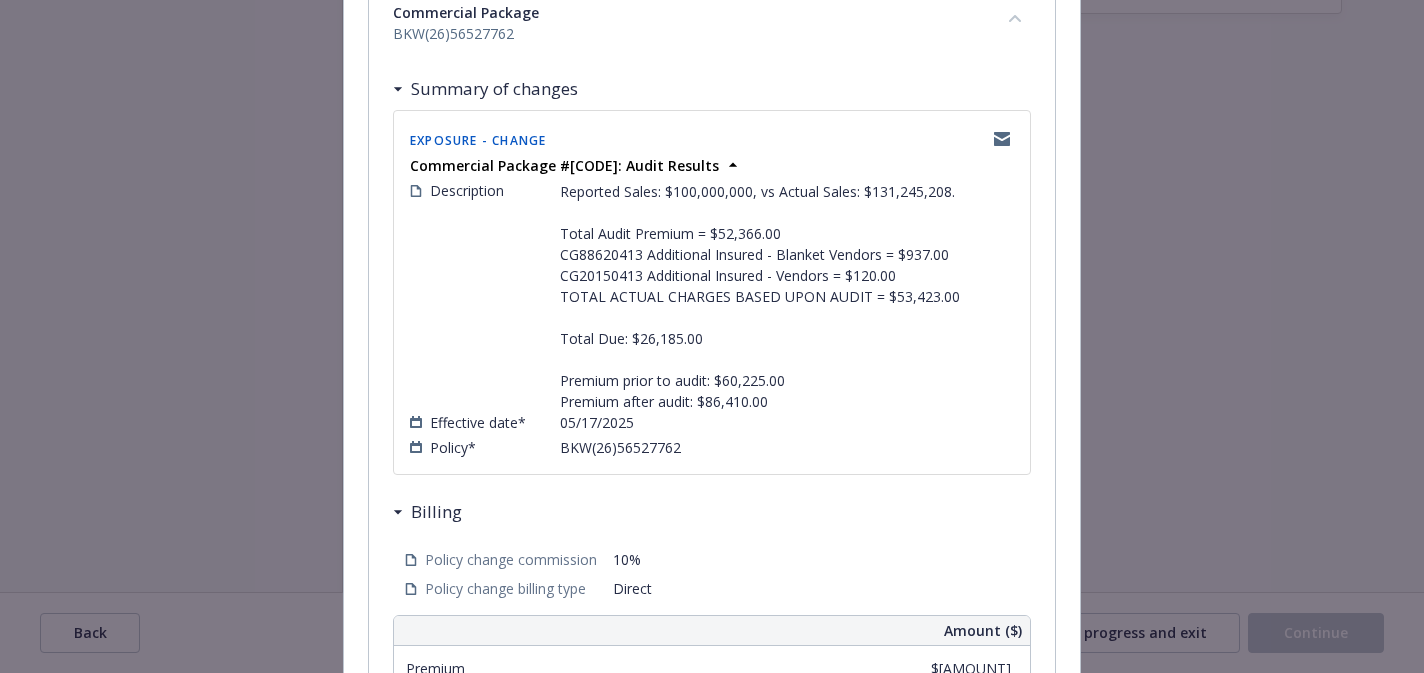 scroll, scrollTop: 889, scrollLeft: 0, axis: vertical 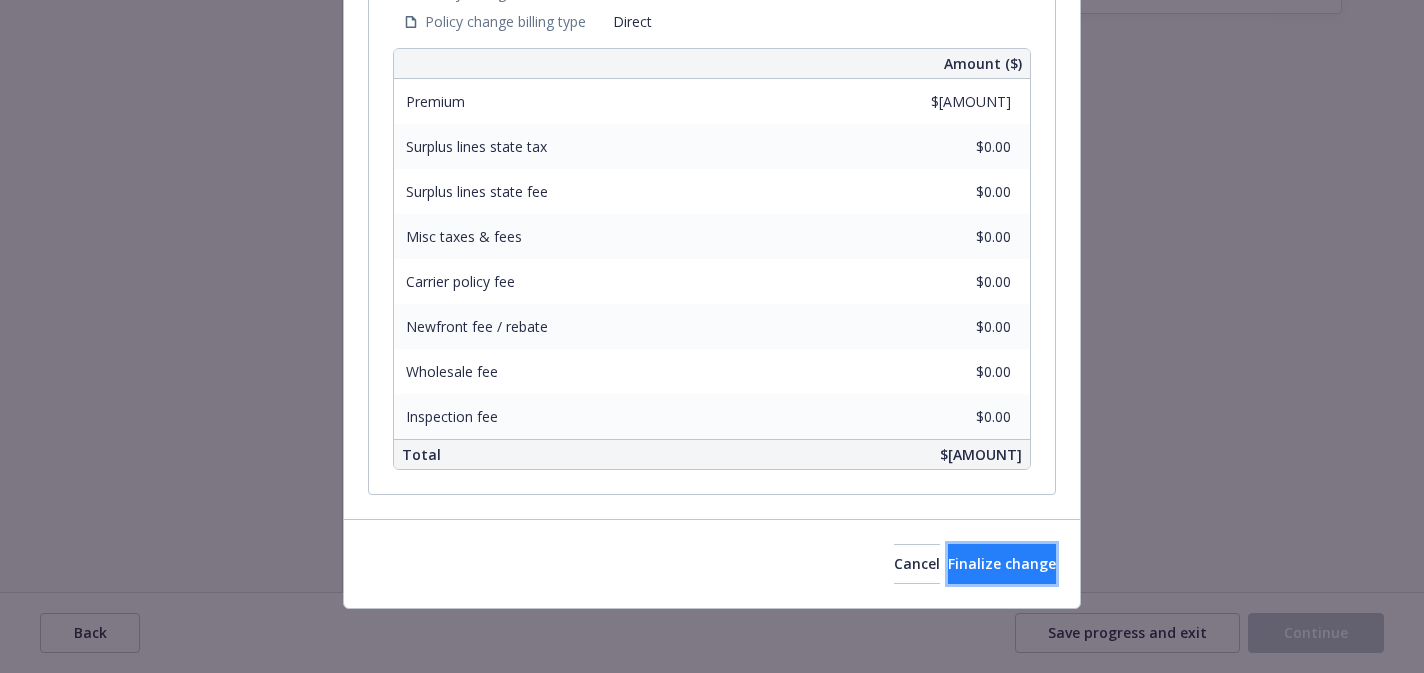 click on "Finalize change" at bounding box center (1002, 563) 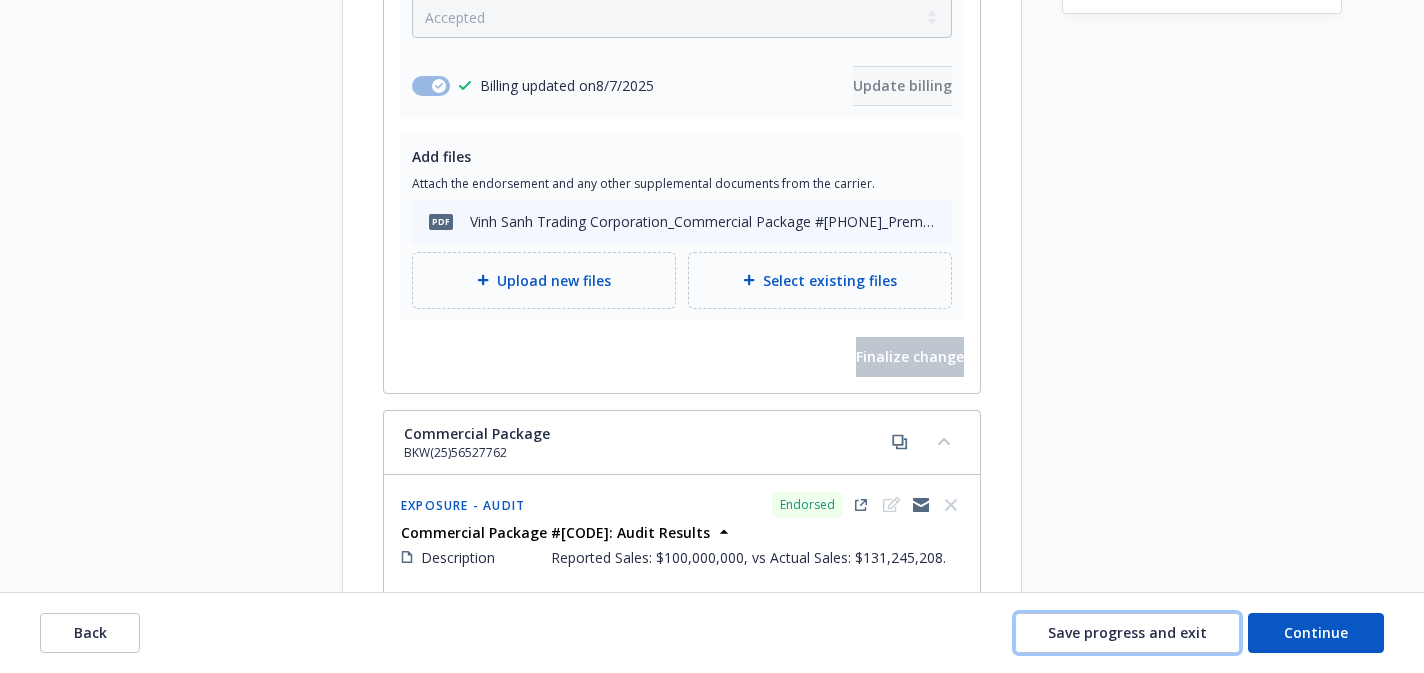 click on "Save progress and exit" at bounding box center [1127, 632] 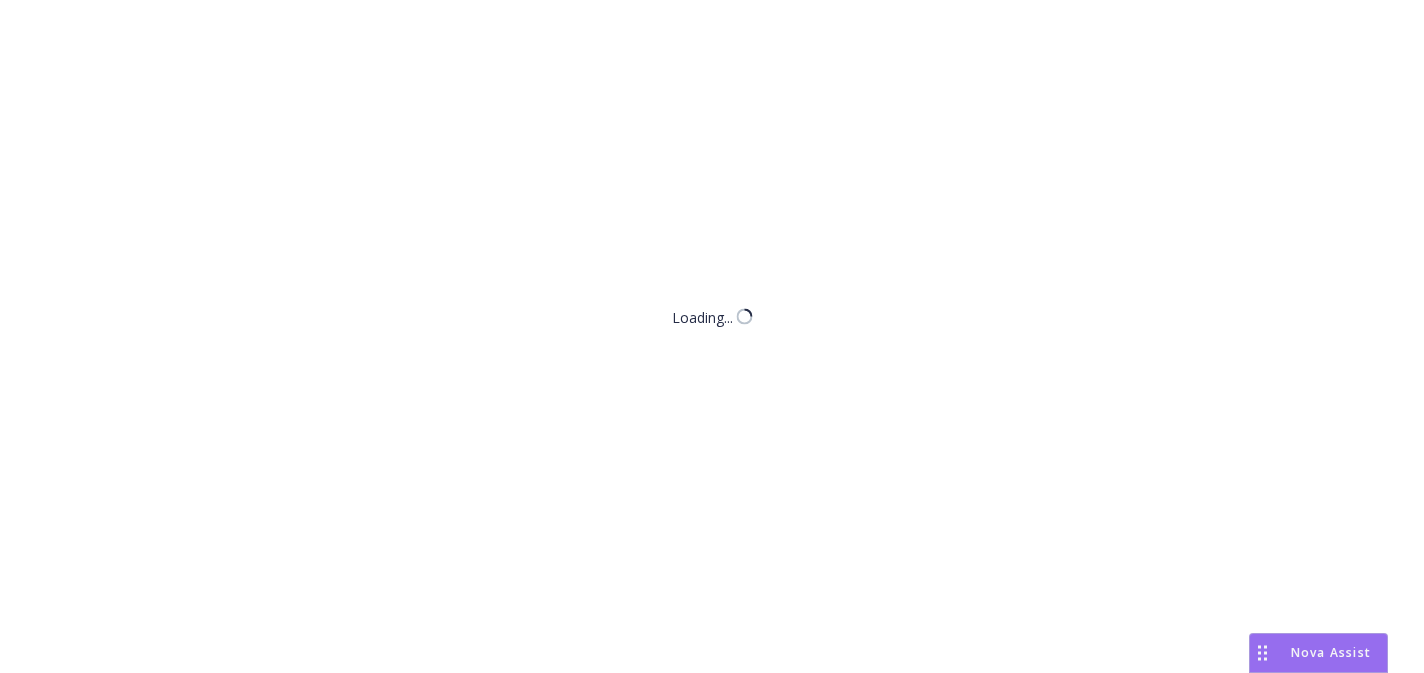 scroll, scrollTop: 0, scrollLeft: 0, axis: both 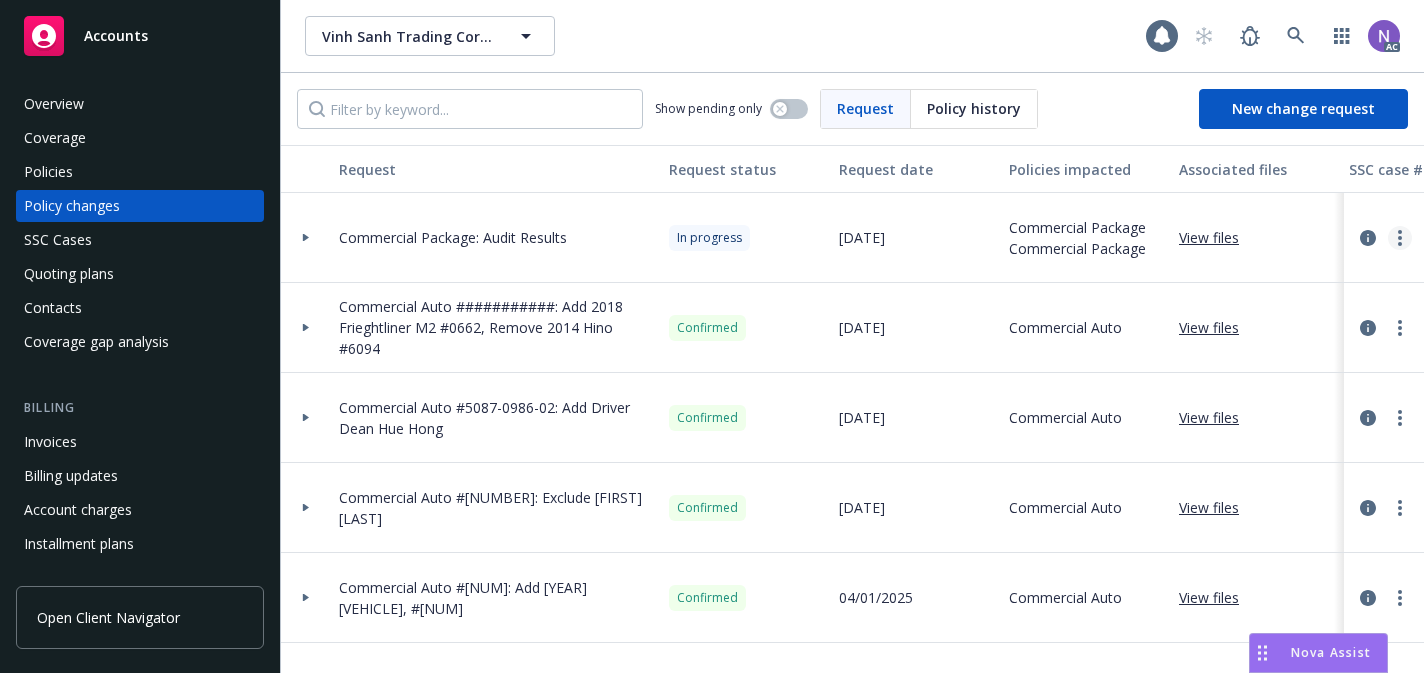 click at bounding box center (1400, 238) 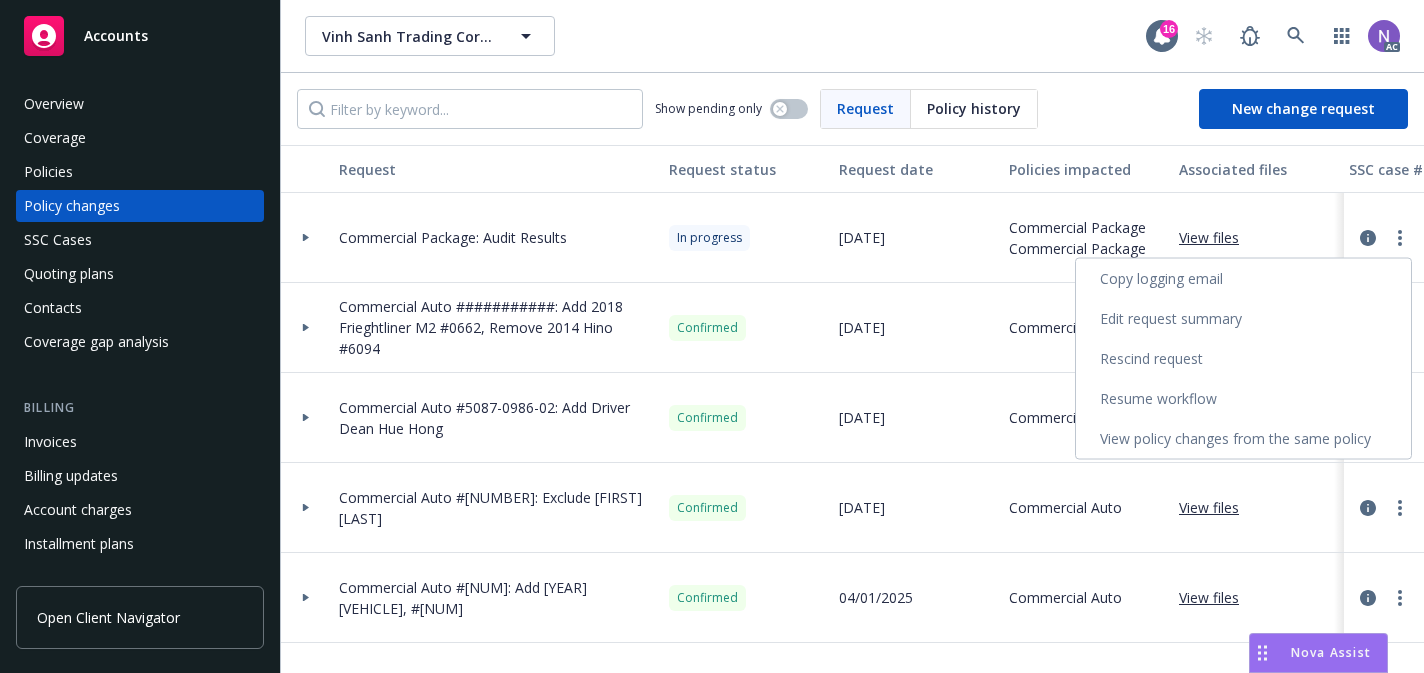 click on "Resume workflow" at bounding box center (1243, 399) 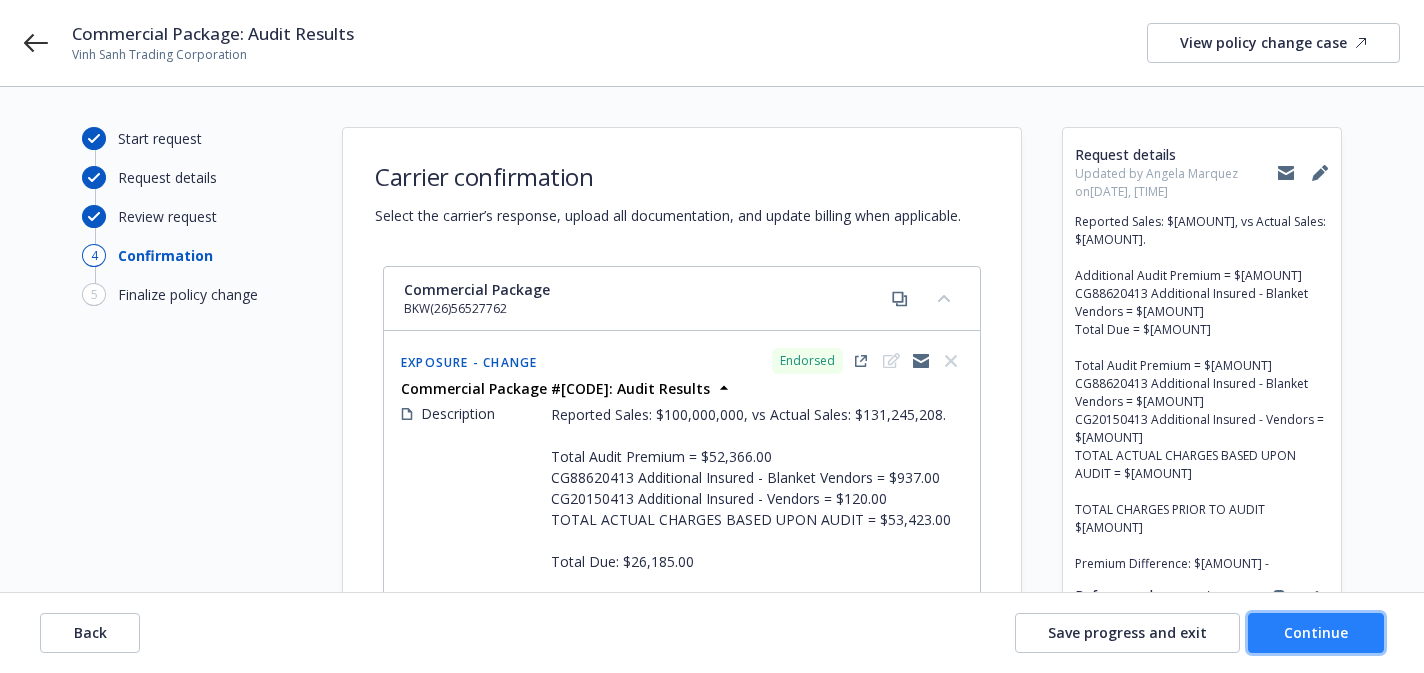 click on "Continue" at bounding box center [1316, 633] 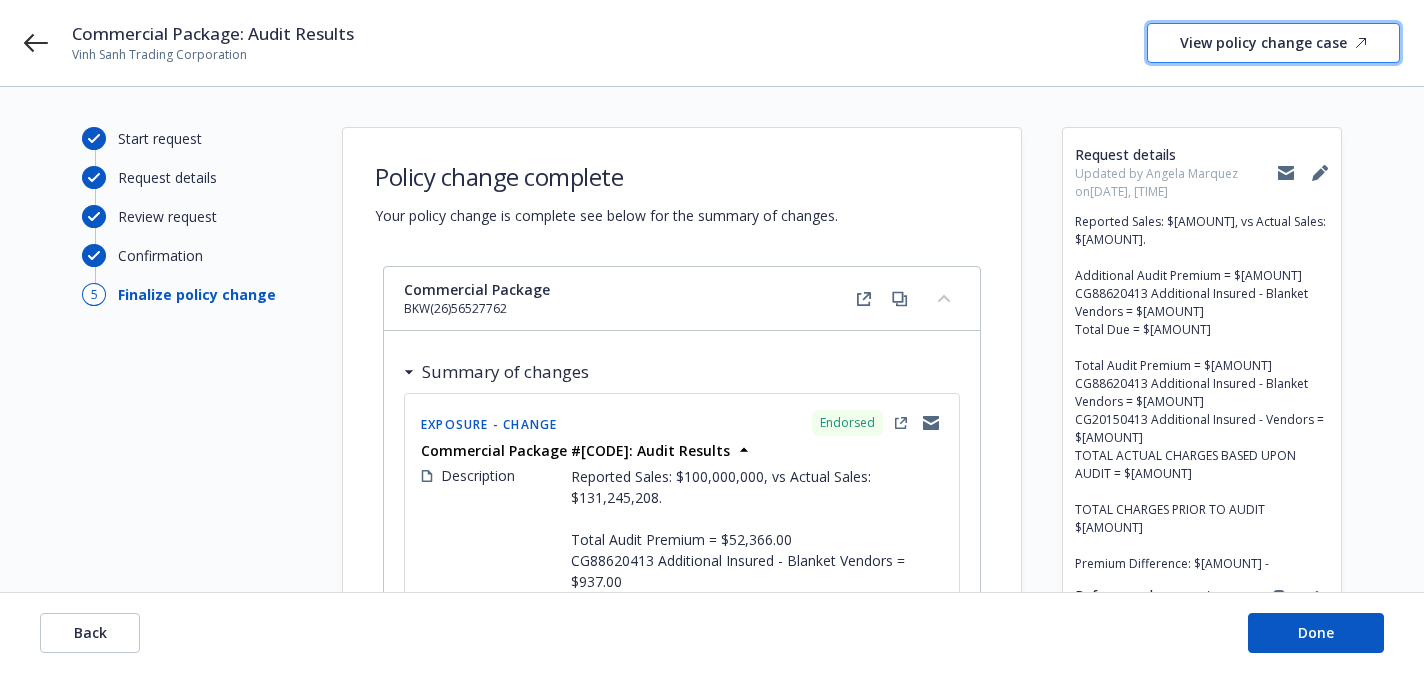 click on "View policy change case" at bounding box center (1273, 43) 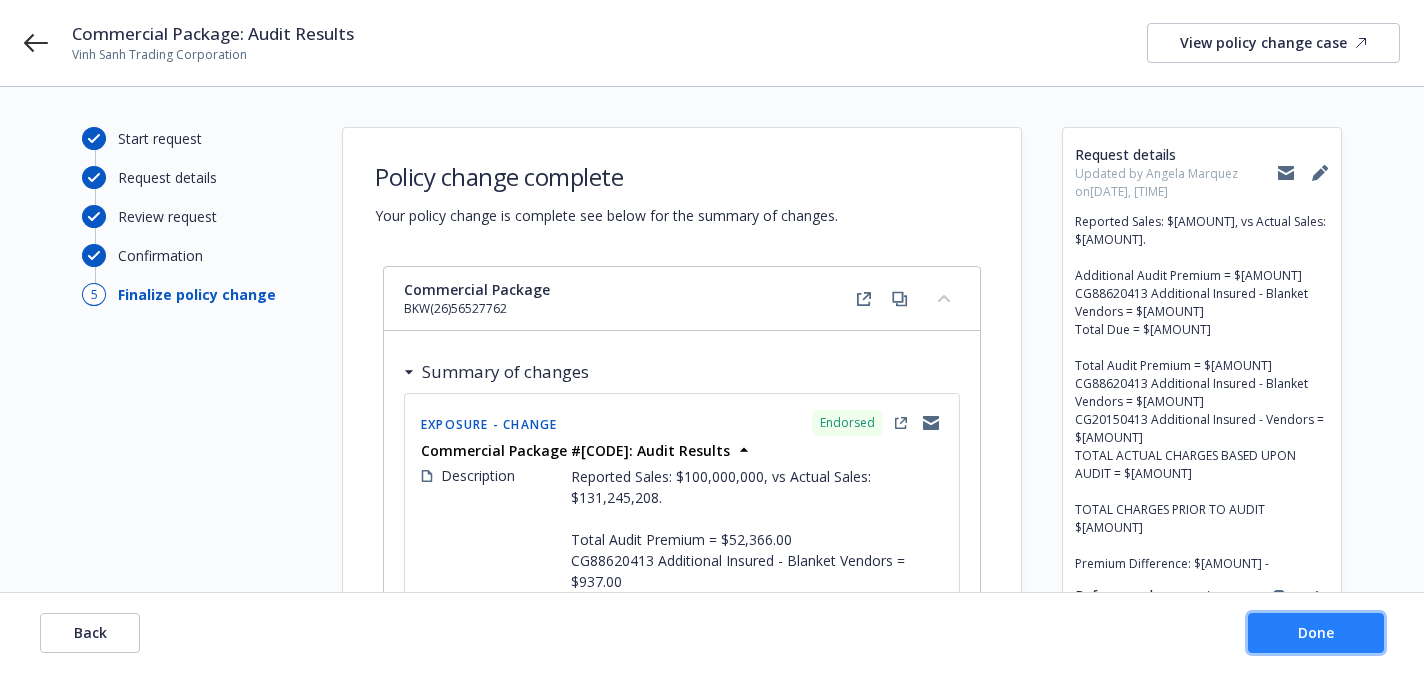 click on "Done" at bounding box center [1316, 633] 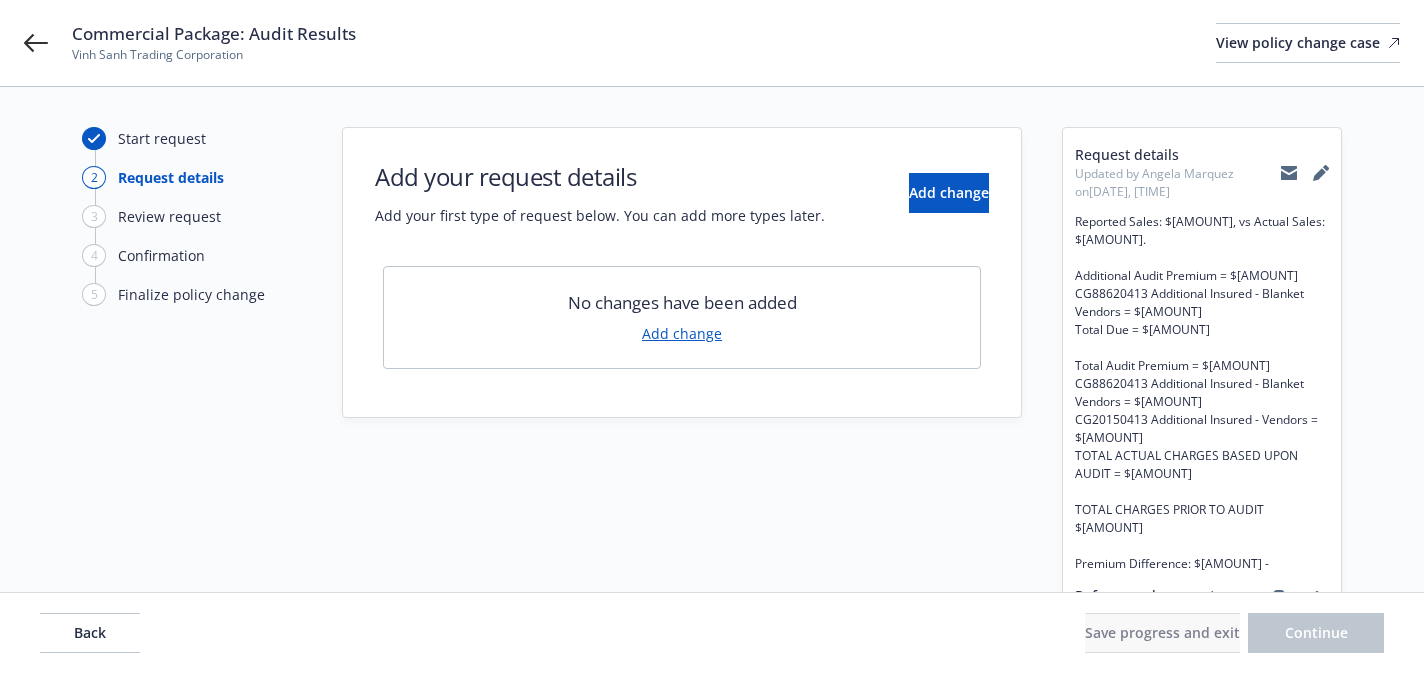 scroll, scrollTop: 0, scrollLeft: 0, axis: both 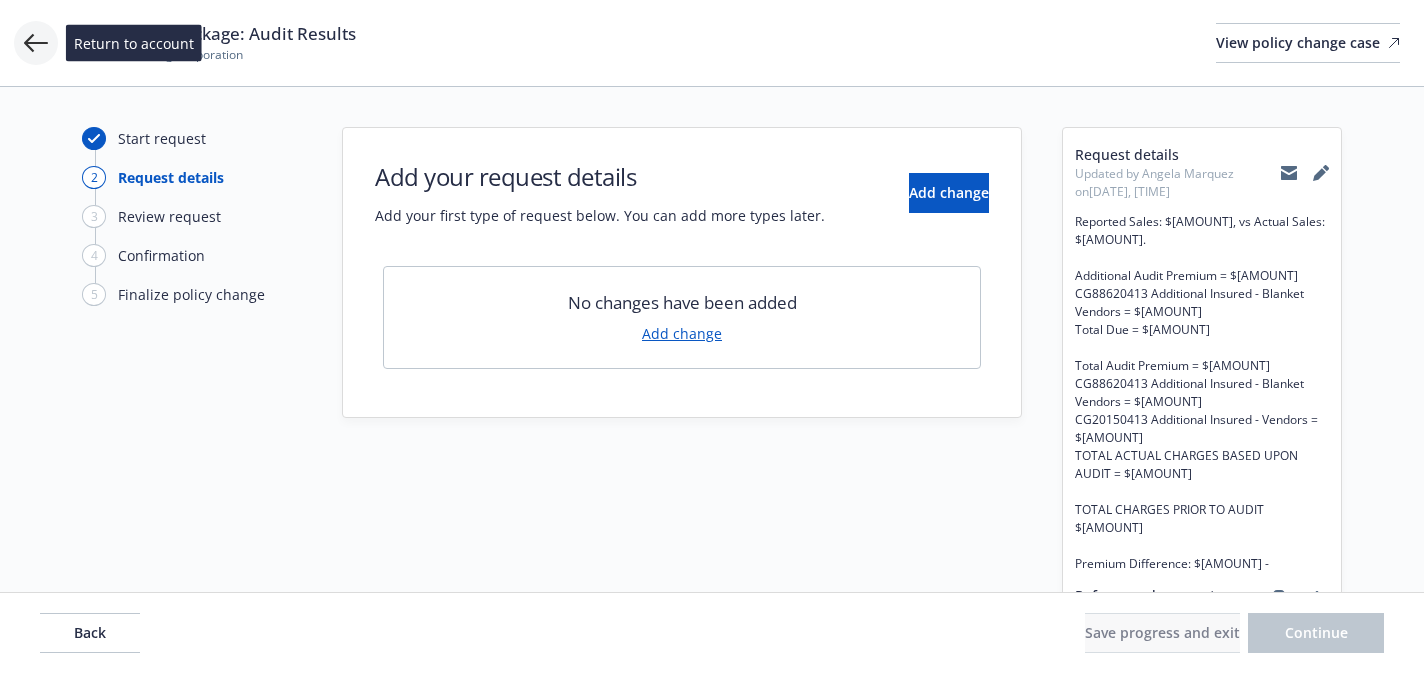 click 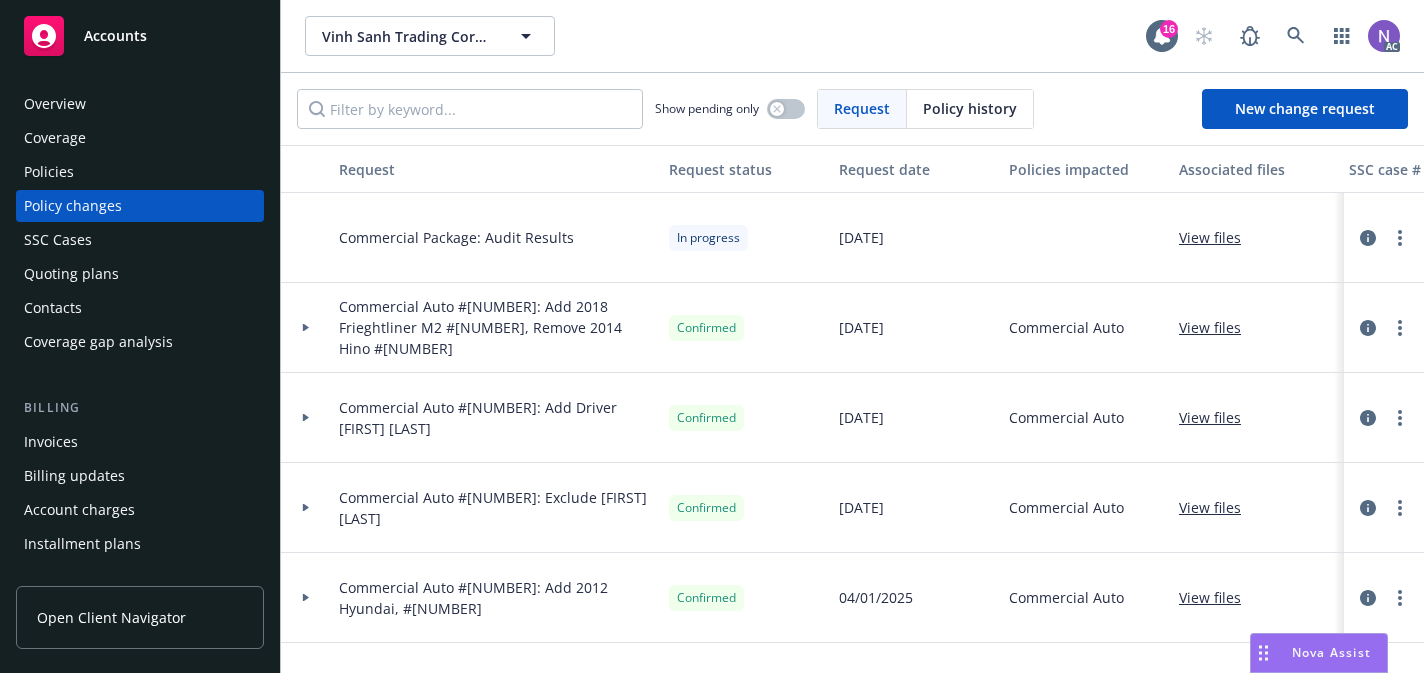 click on "Policies" at bounding box center (140, 172) 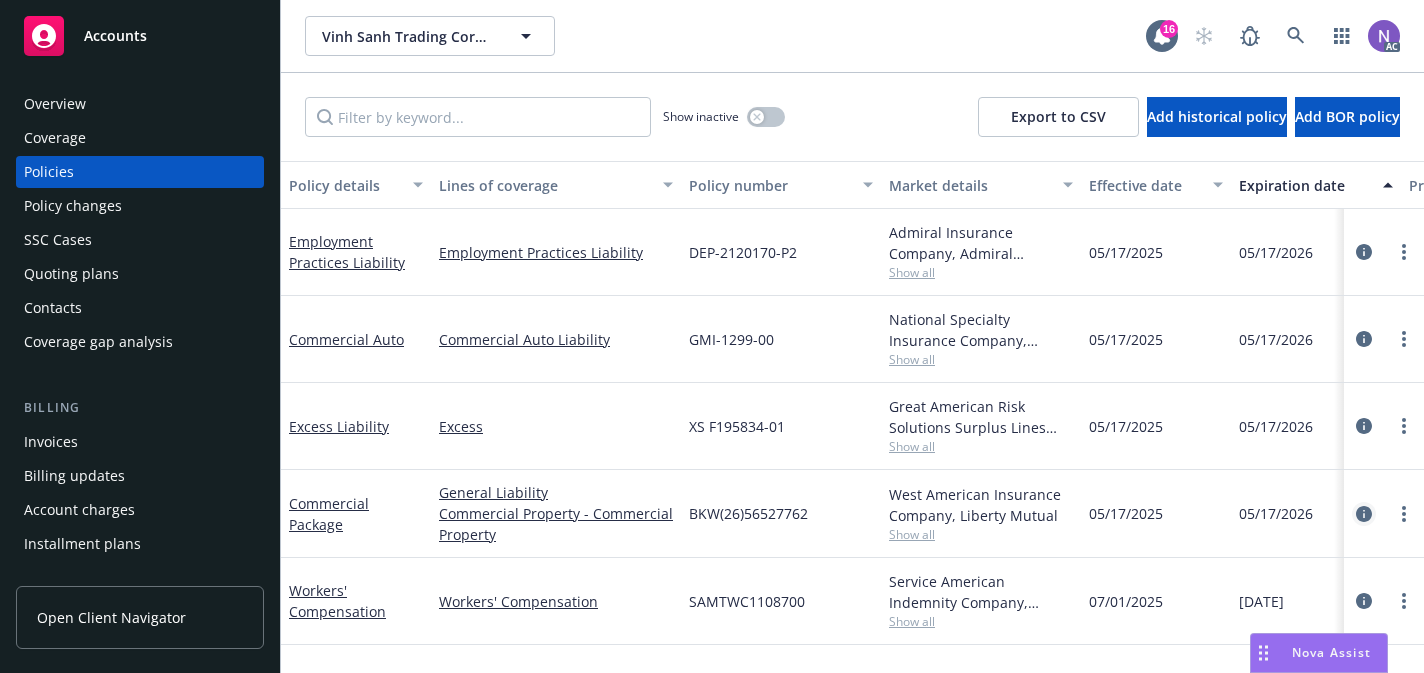 click 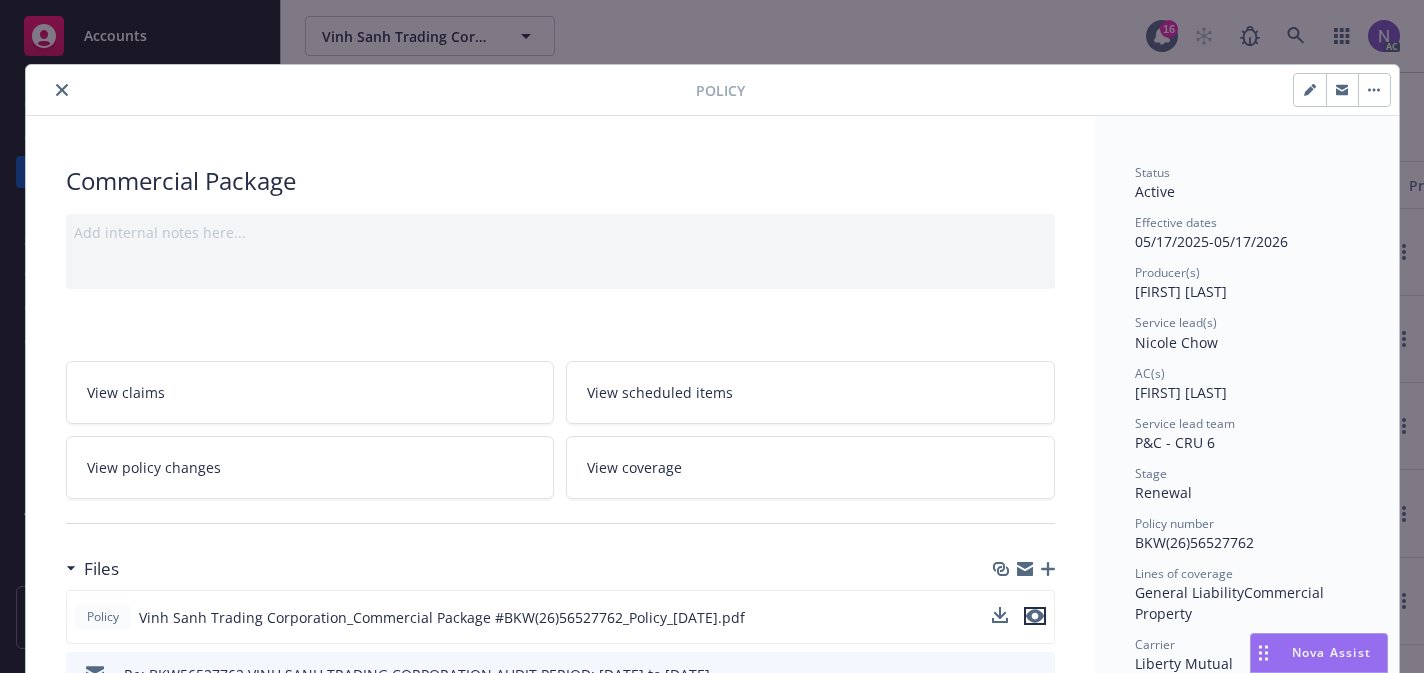 click 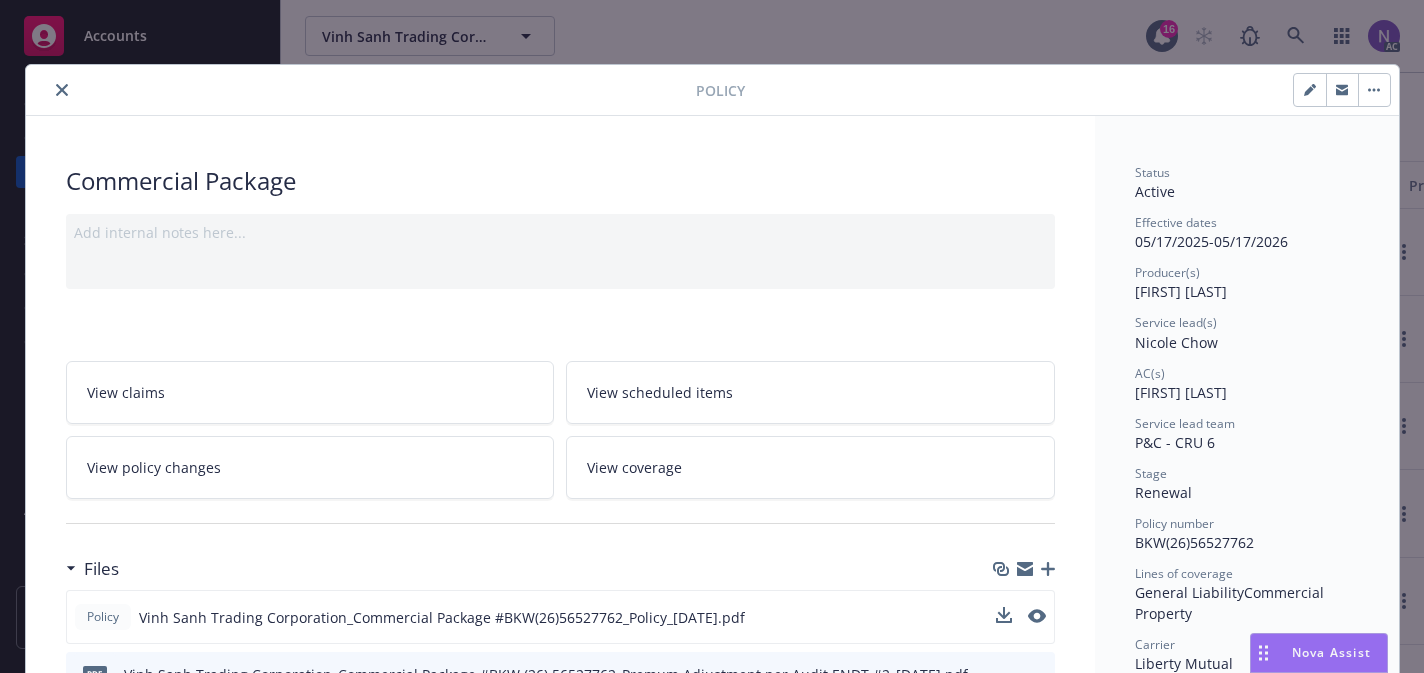 type on "$116,363.00" 